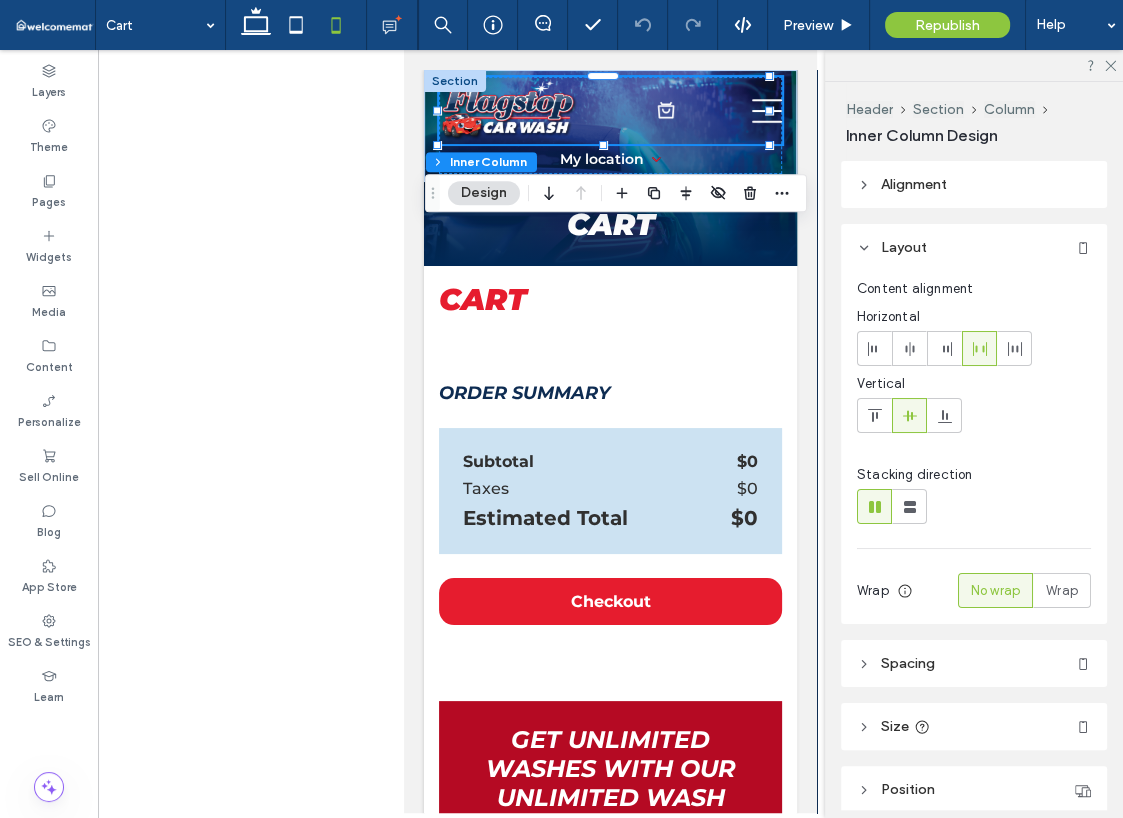 scroll, scrollTop: 0, scrollLeft: 0, axis: both 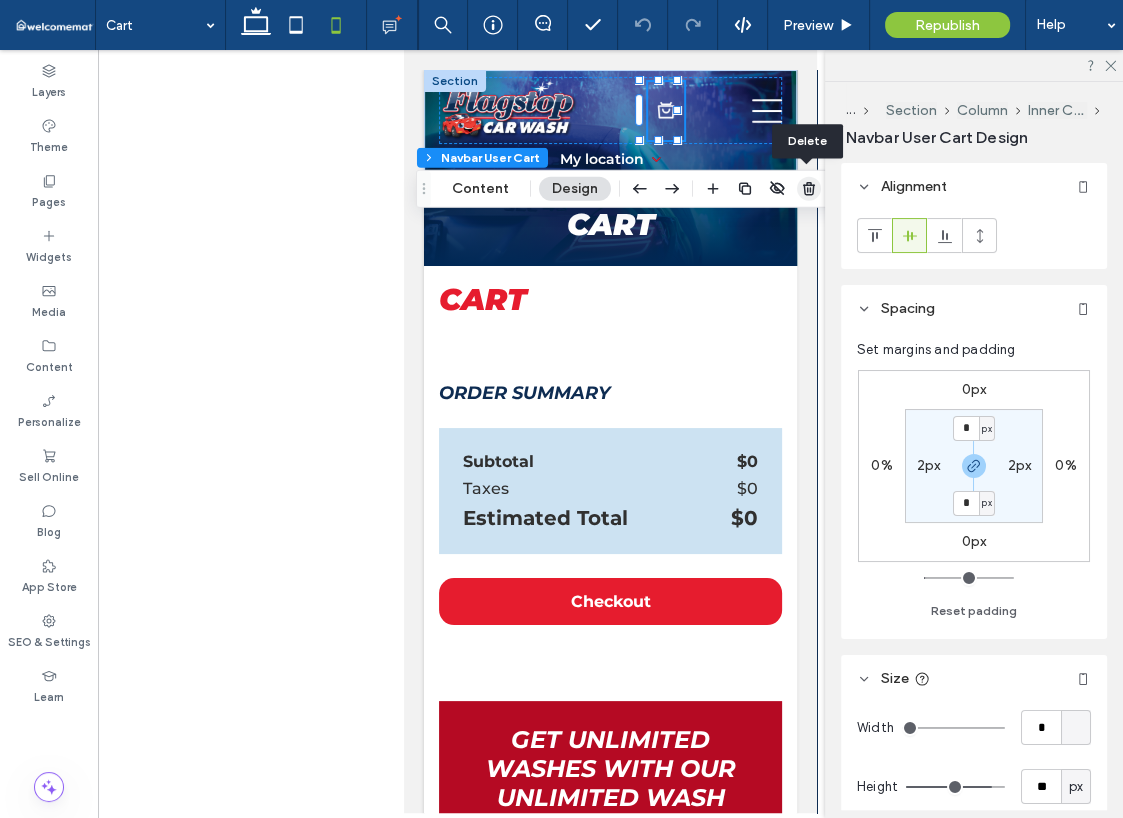click 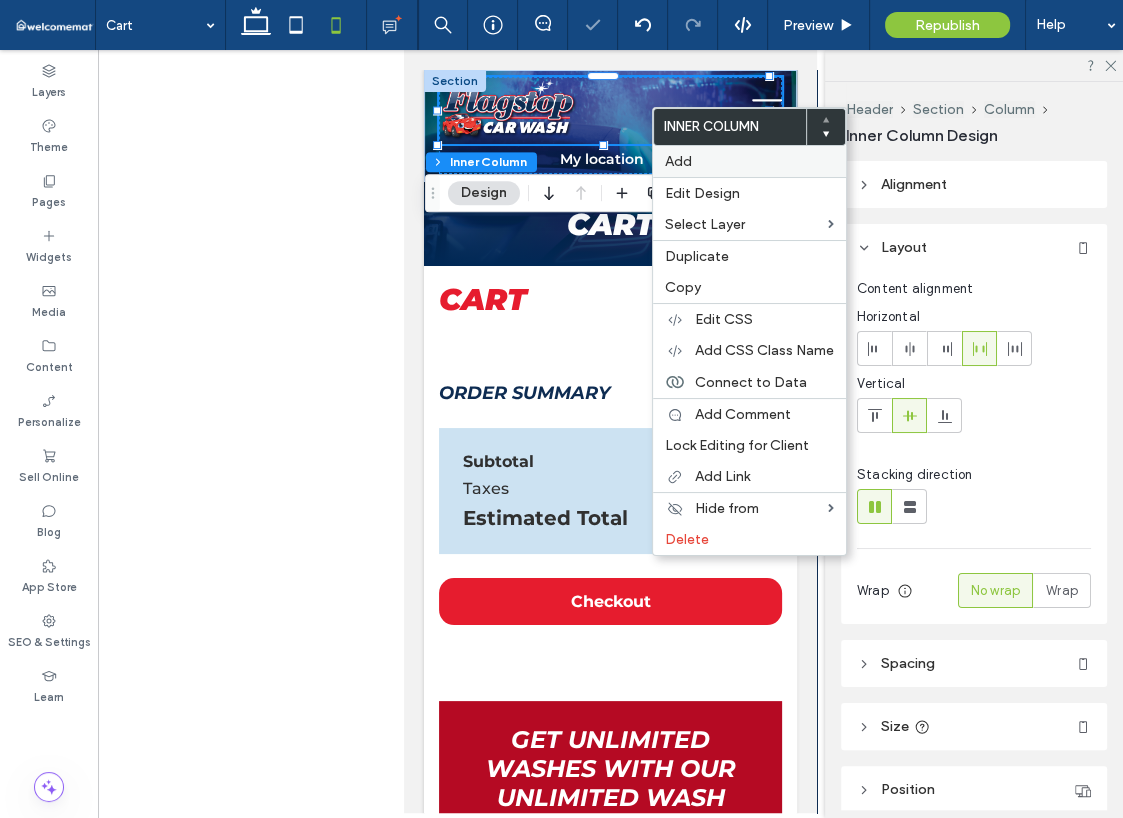 click on "Add" at bounding box center [678, 161] 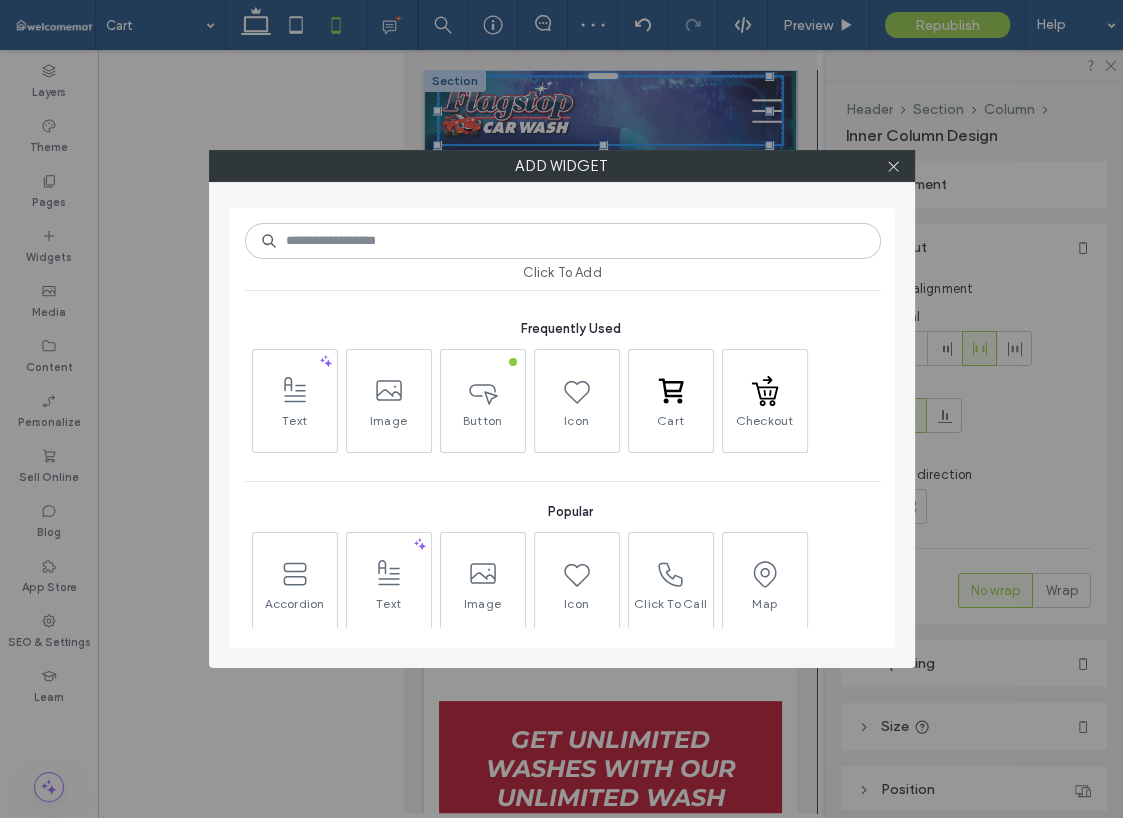 click at bounding box center (563, 241) 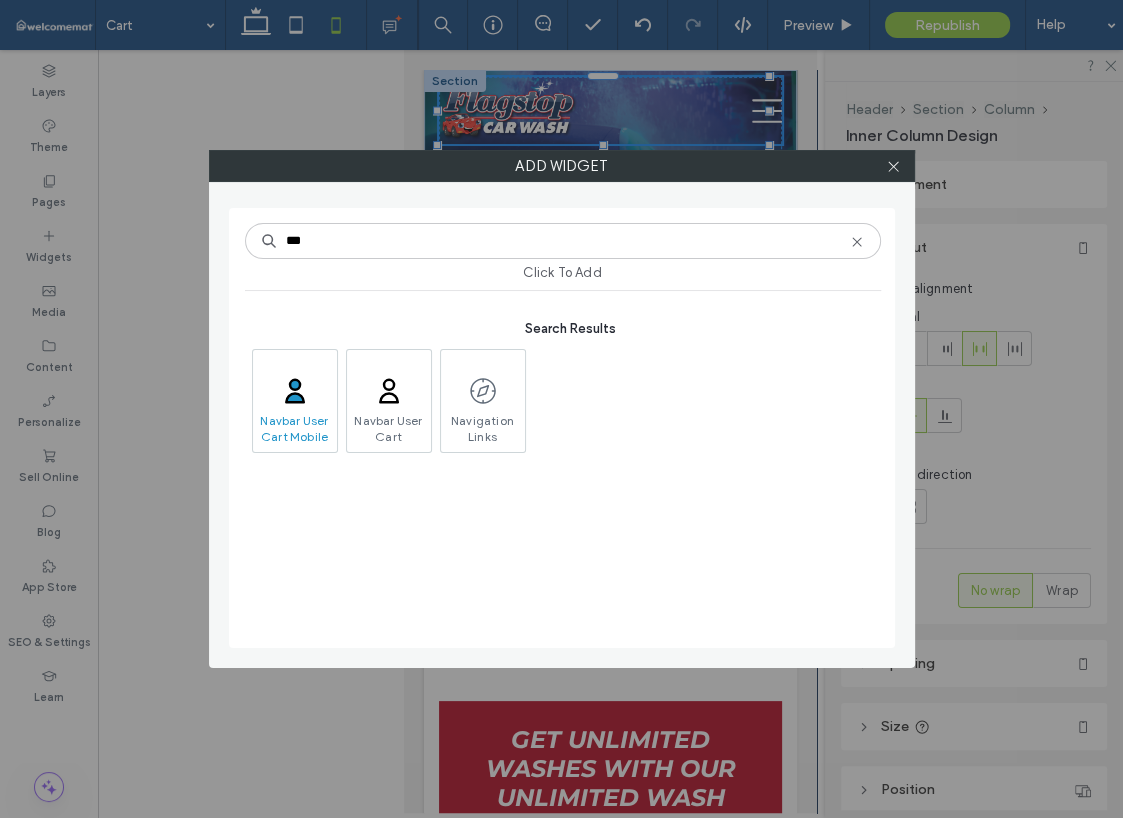 type on "***" 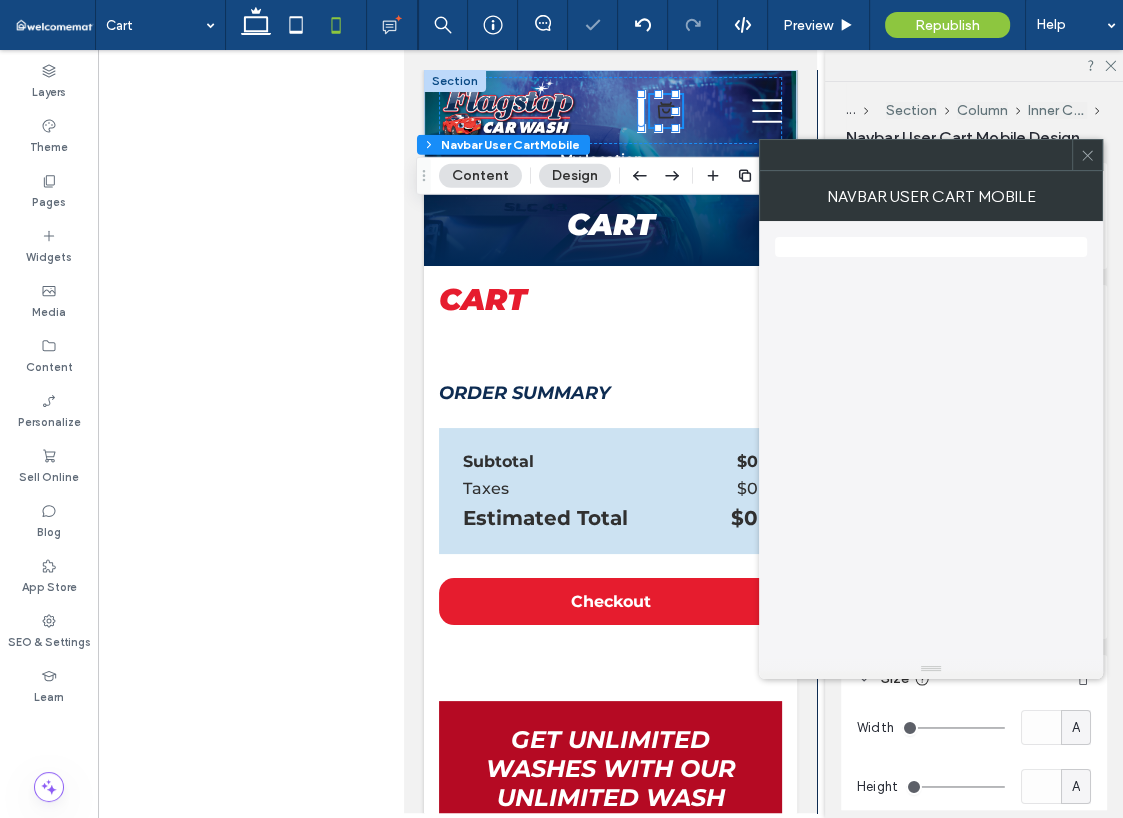 click 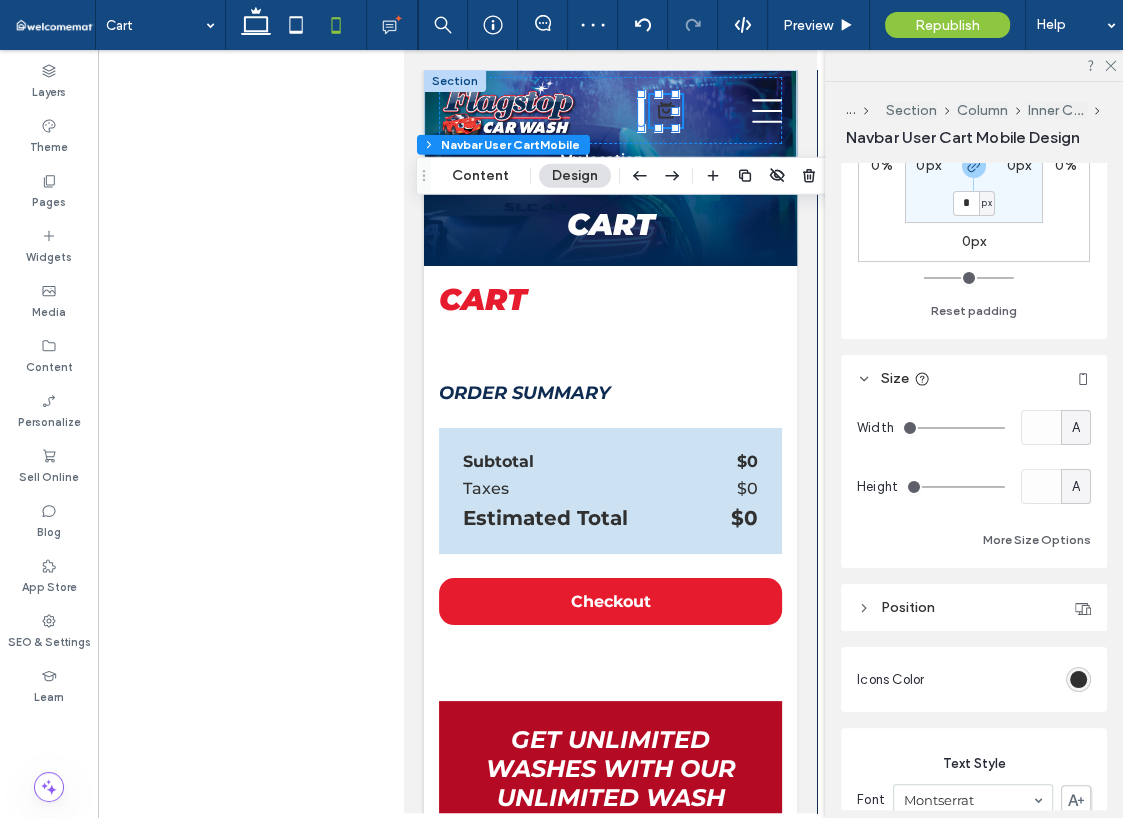 scroll, scrollTop: 600, scrollLeft: 0, axis: vertical 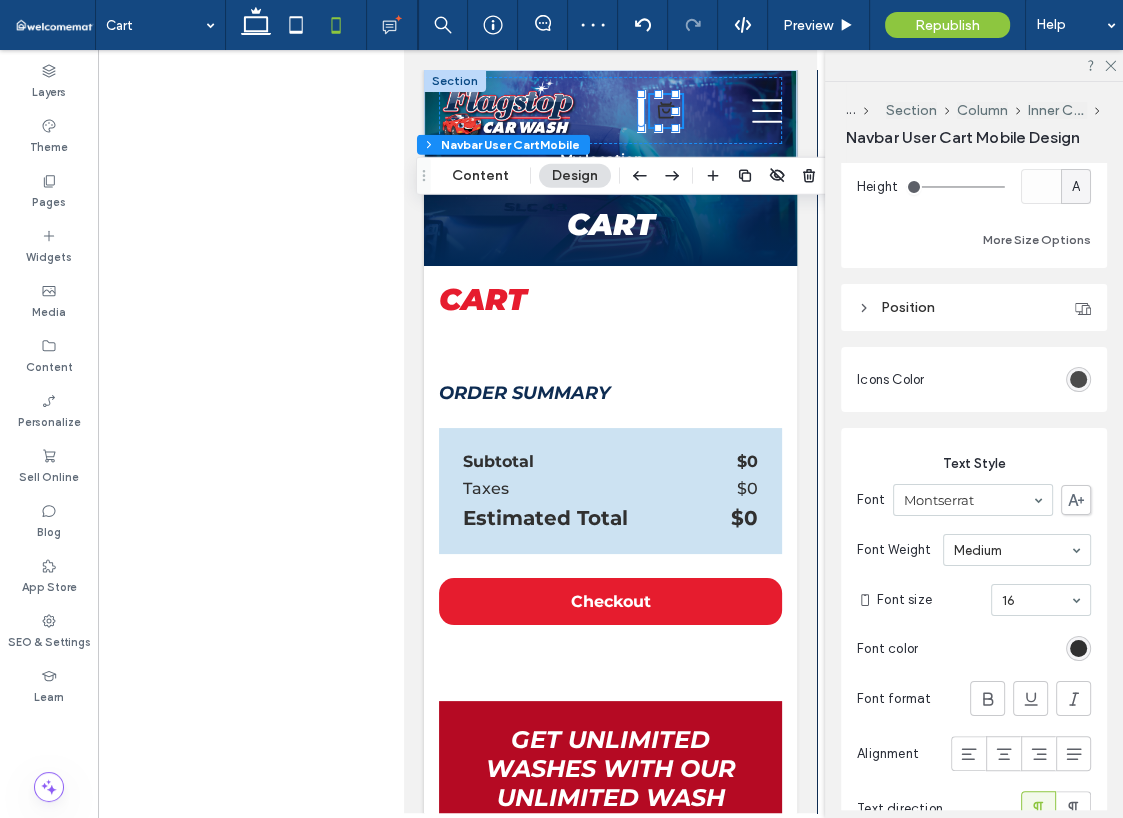 click at bounding box center [1078, 379] 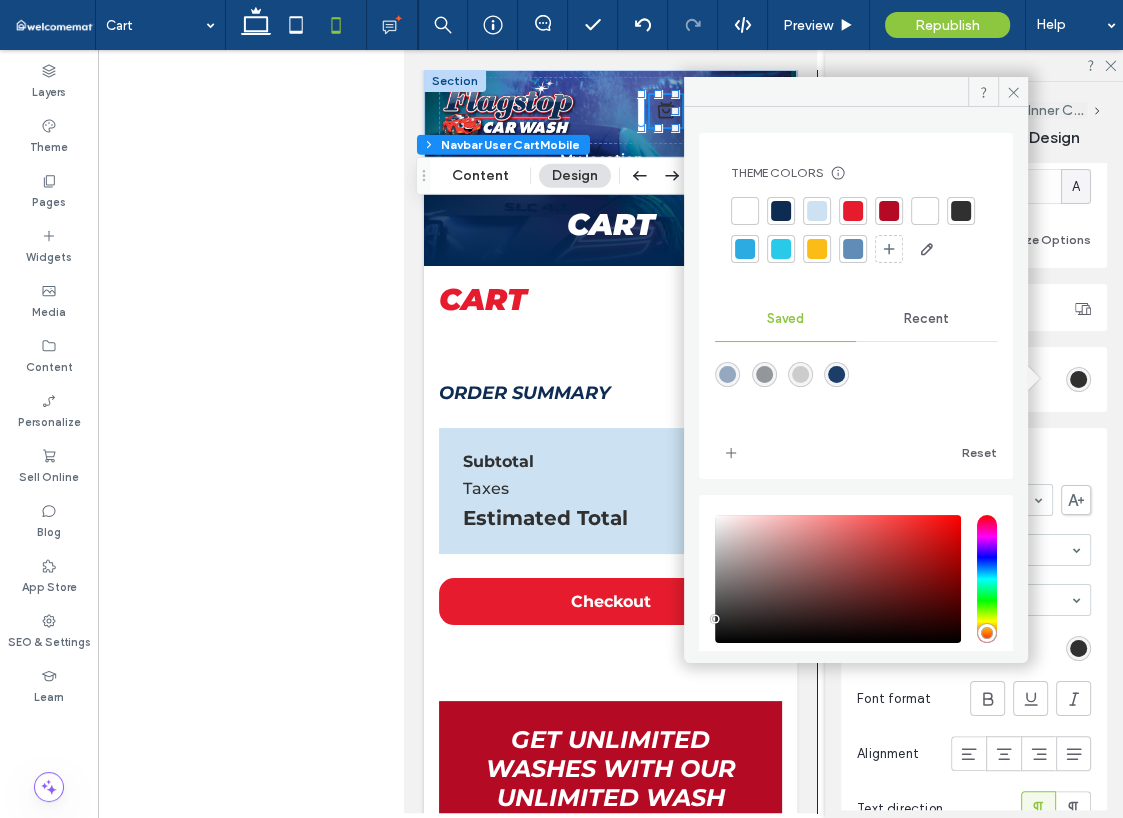 click at bounding box center (745, 211) 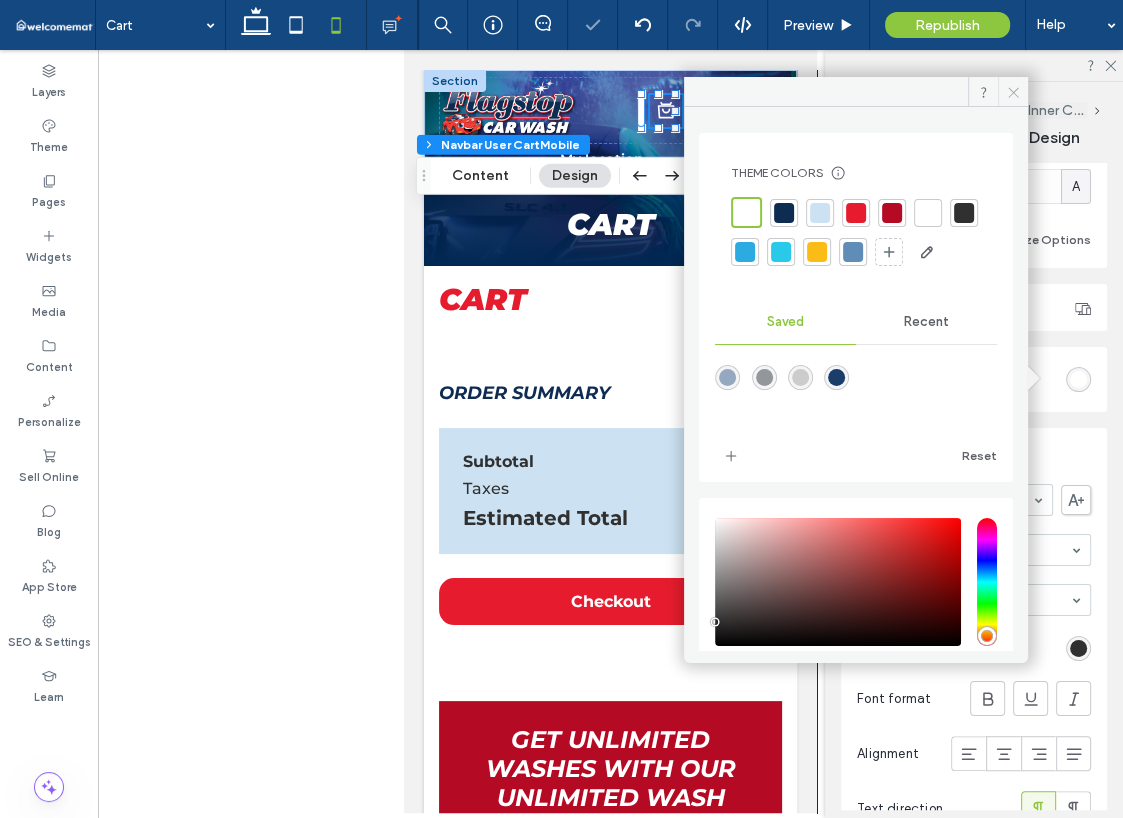 click 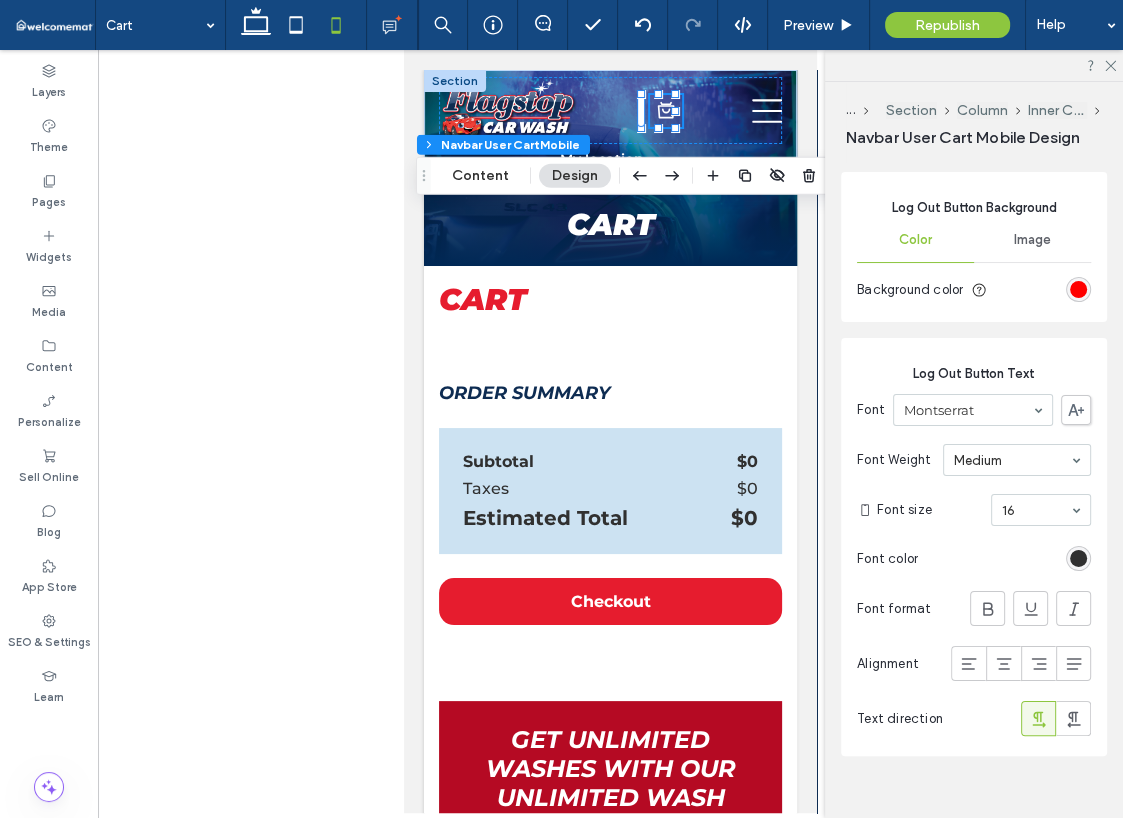 scroll, scrollTop: 1487, scrollLeft: 0, axis: vertical 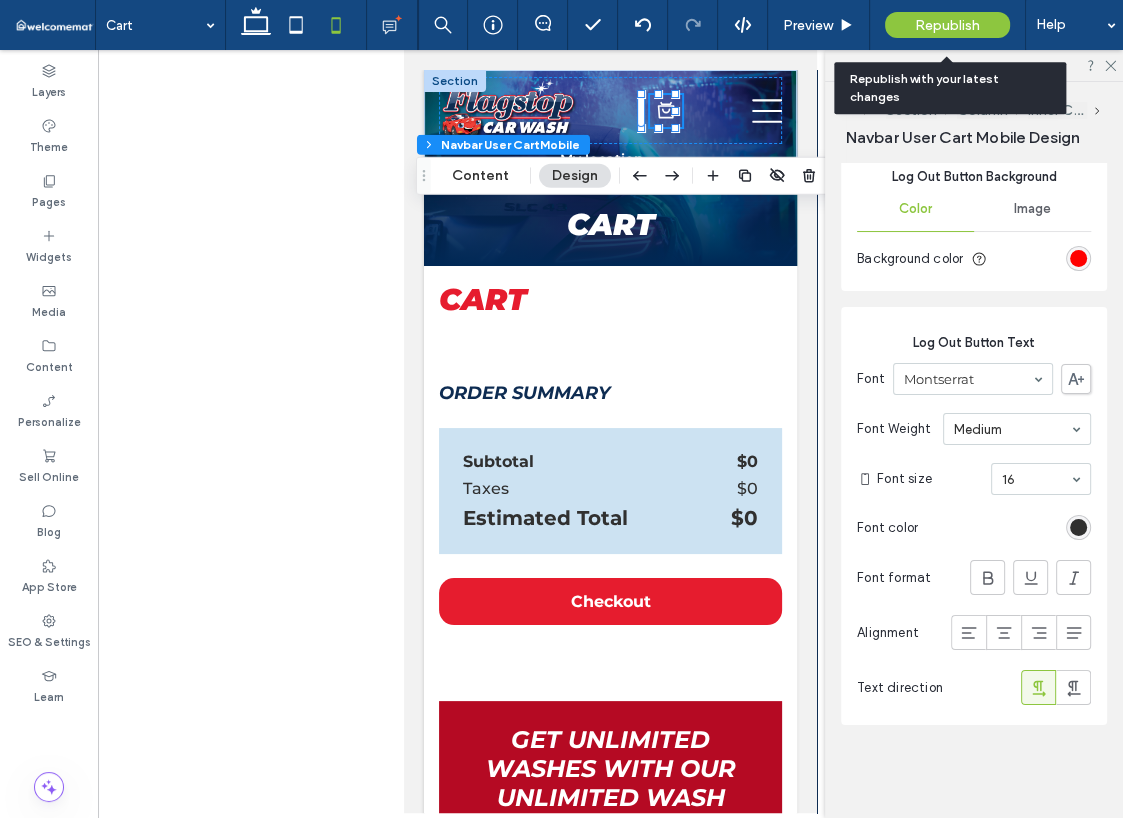 click on "Republish" at bounding box center (947, 25) 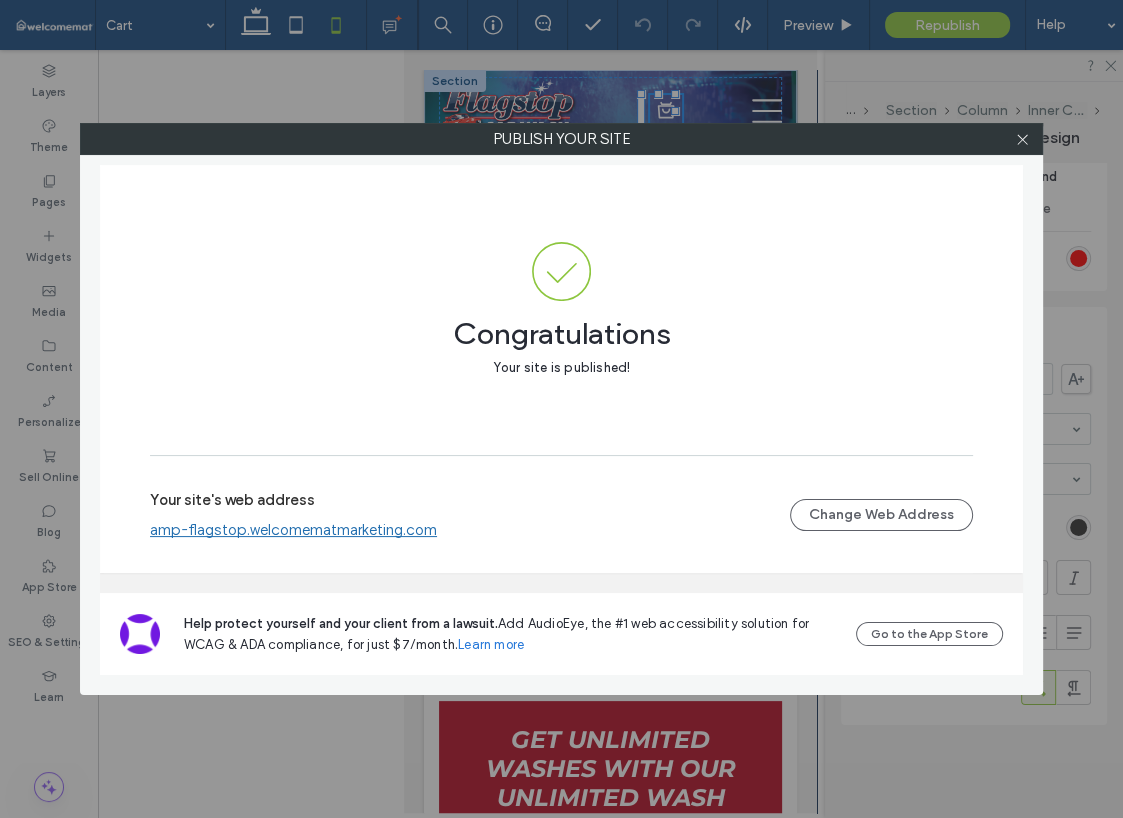 drag, startPoint x: 1028, startPoint y: 134, endPoint x: 1118, endPoint y: 156, distance: 92.64988 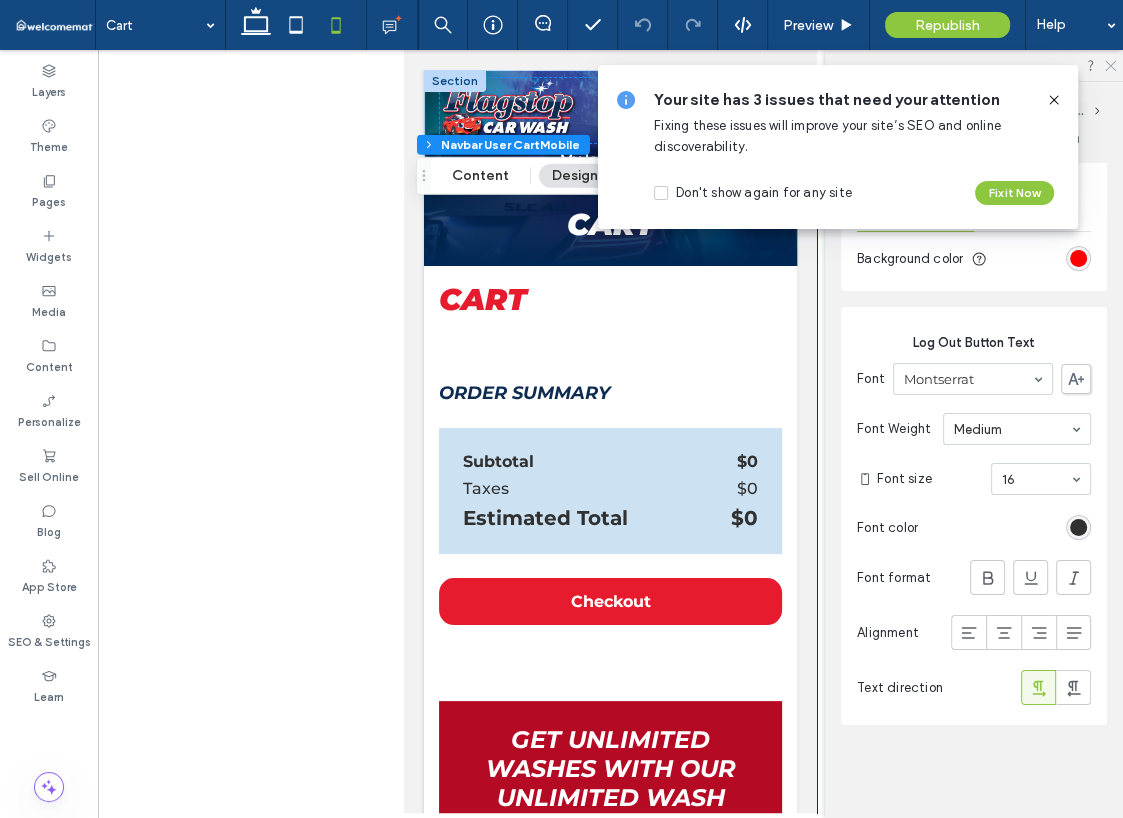 drag, startPoint x: 1118, startPoint y: 156, endPoint x: 1110, endPoint y: 63, distance: 93.34345 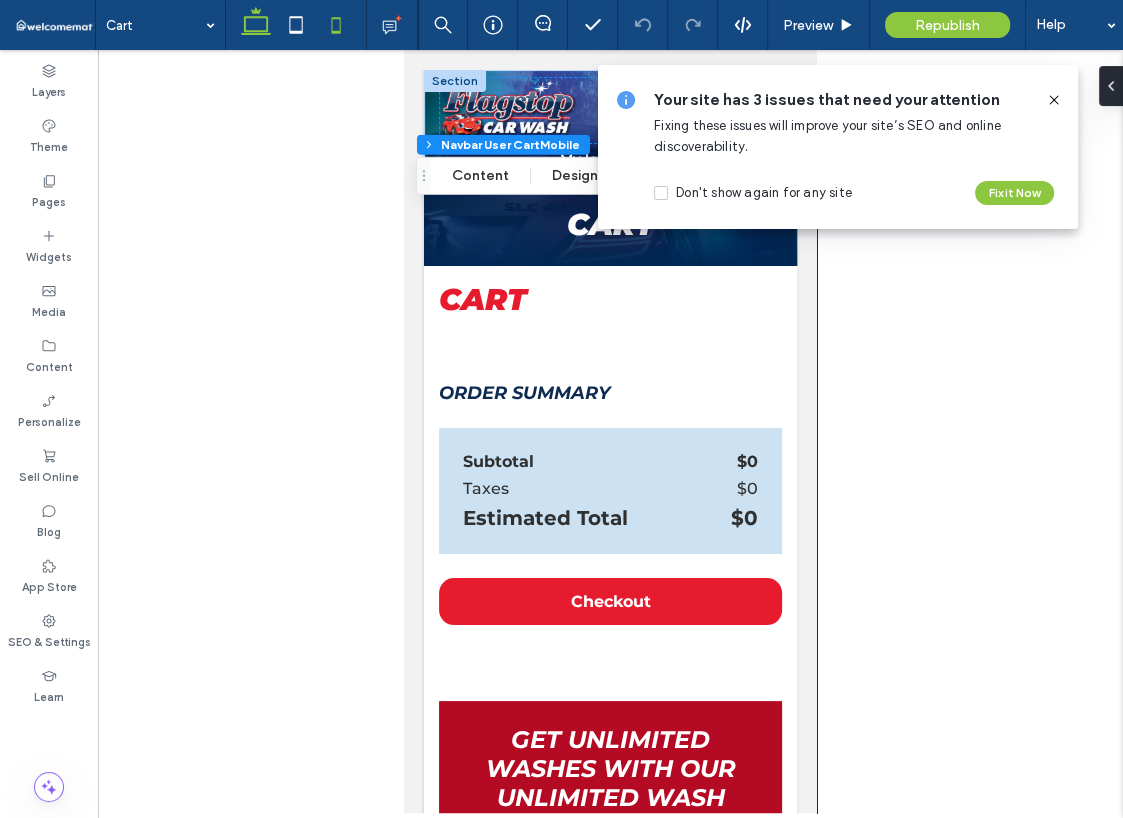 click 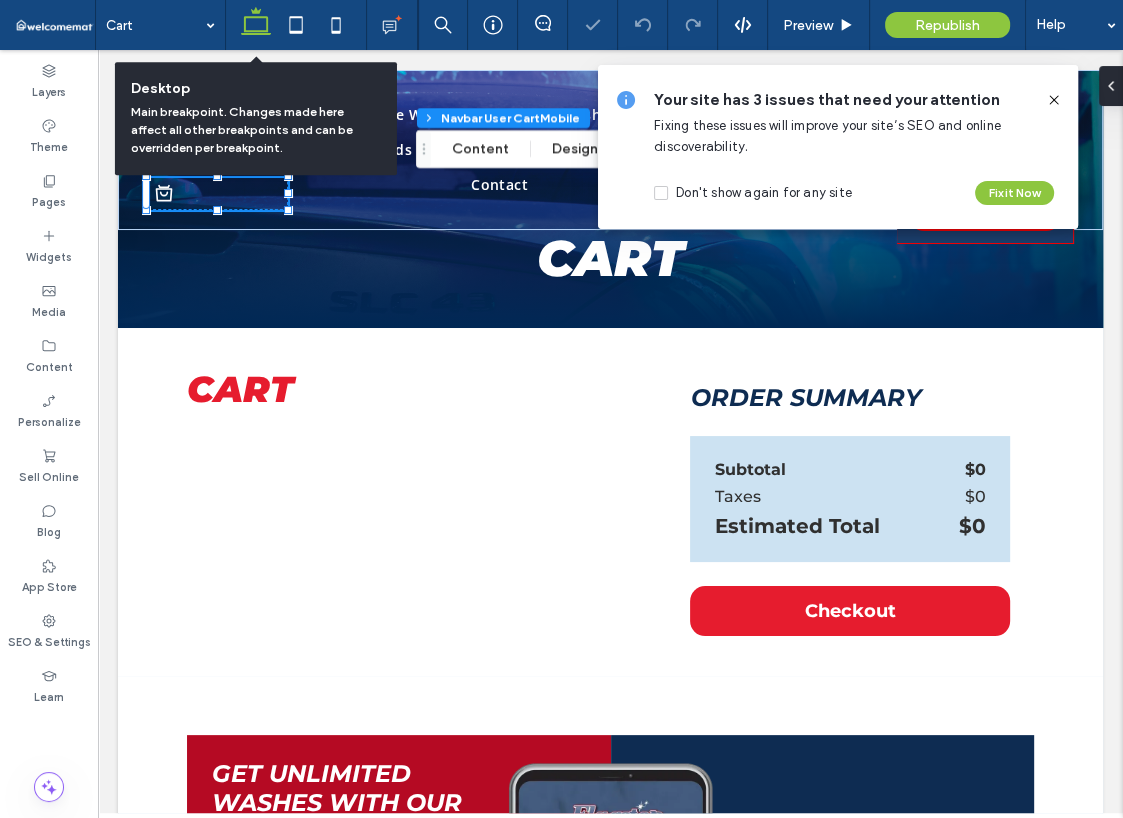 type on "***" 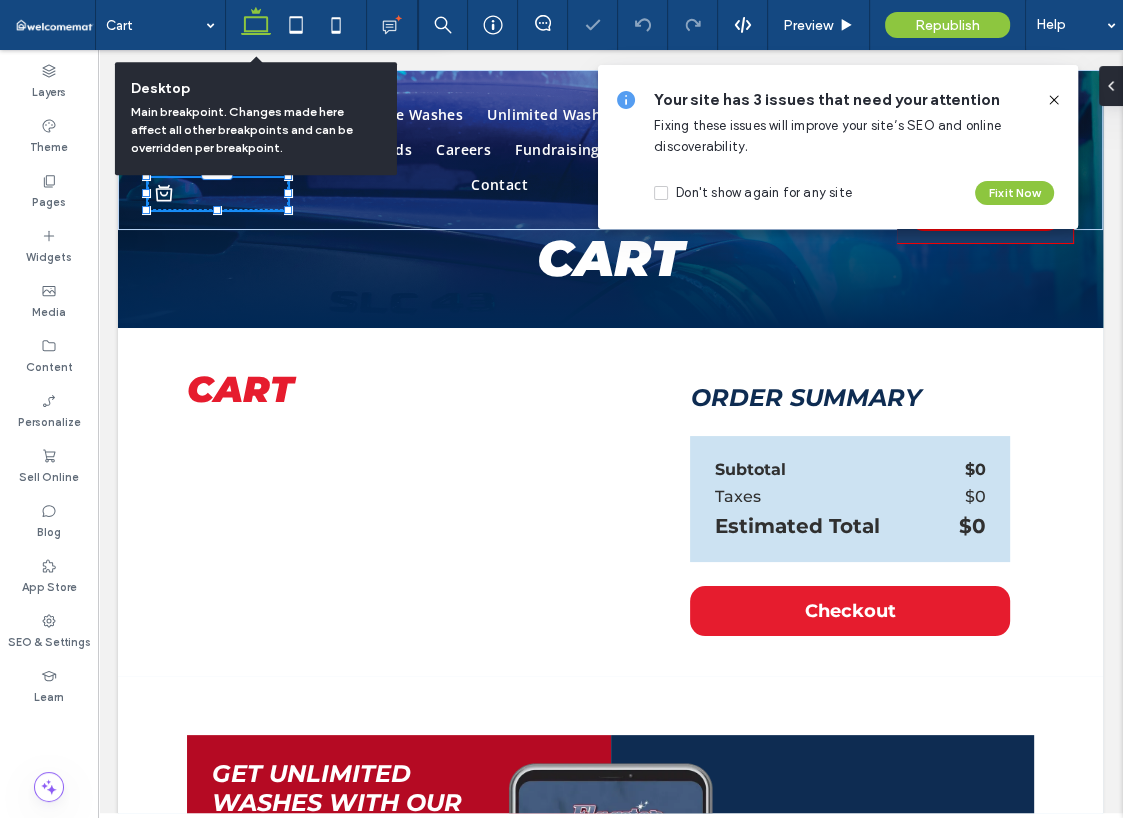 scroll, scrollTop: 1487, scrollLeft: 0, axis: vertical 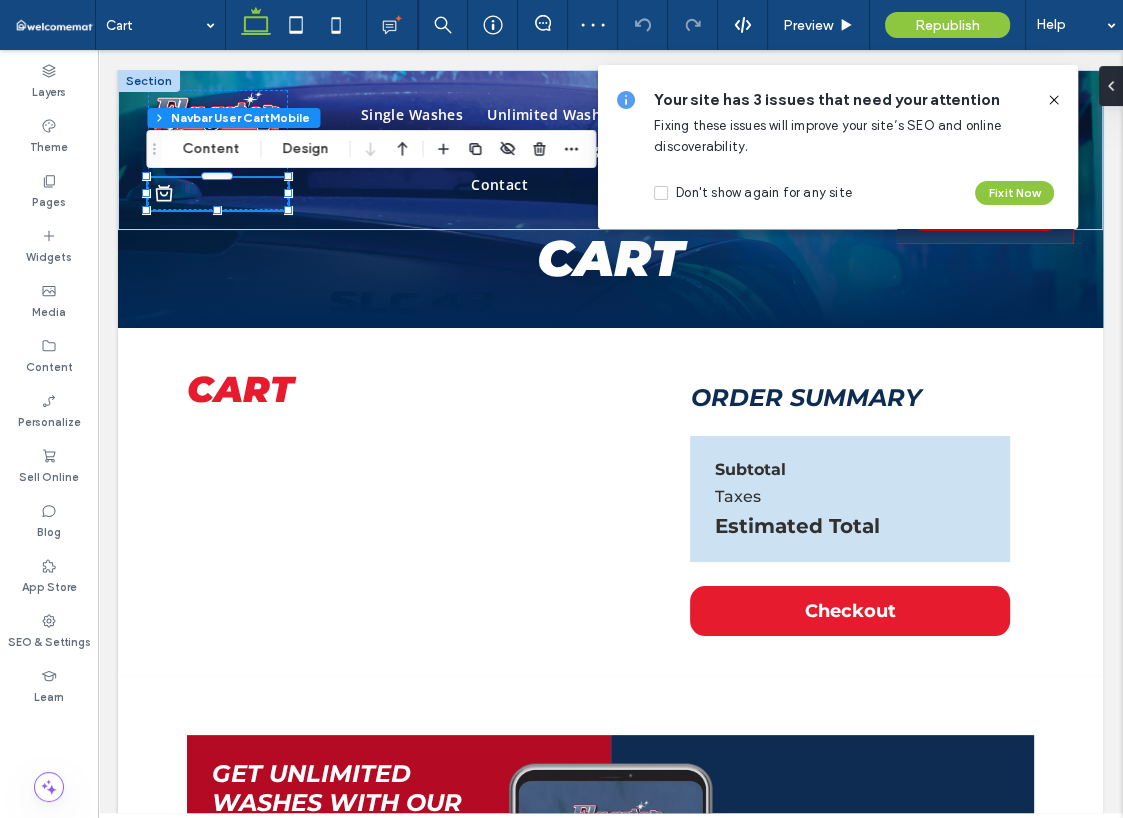 click 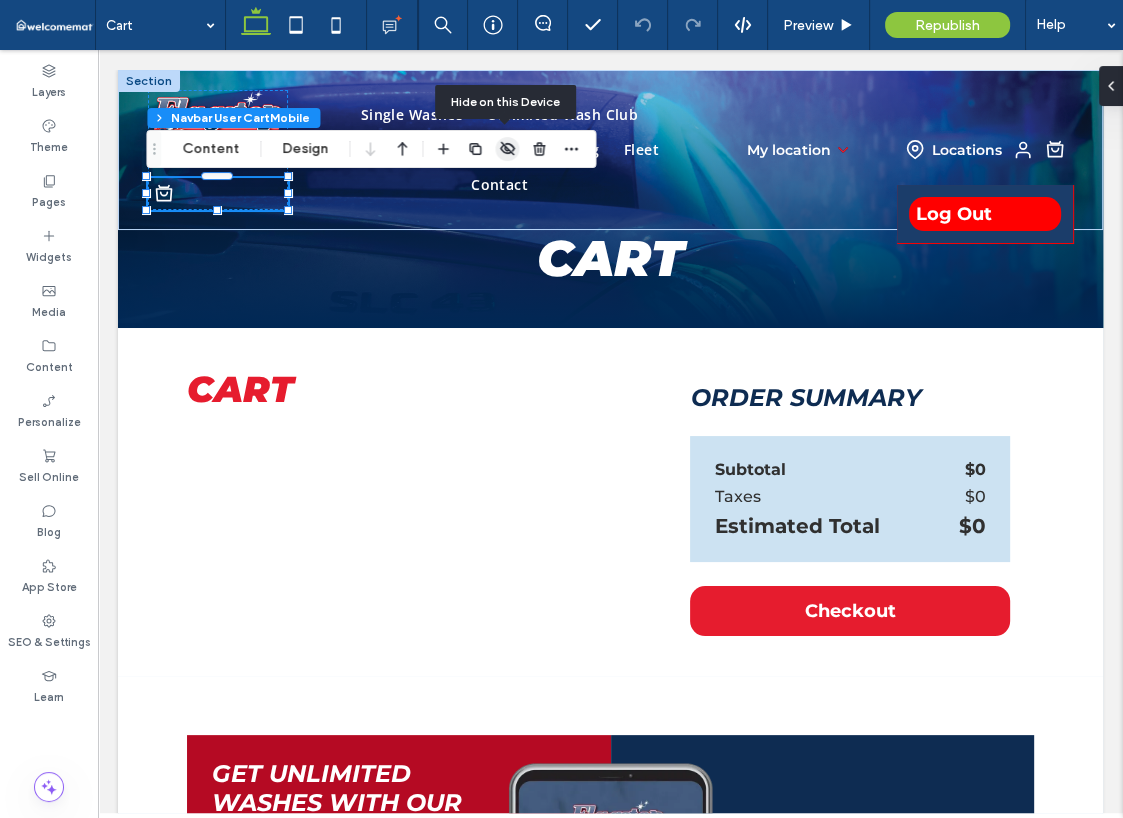 click 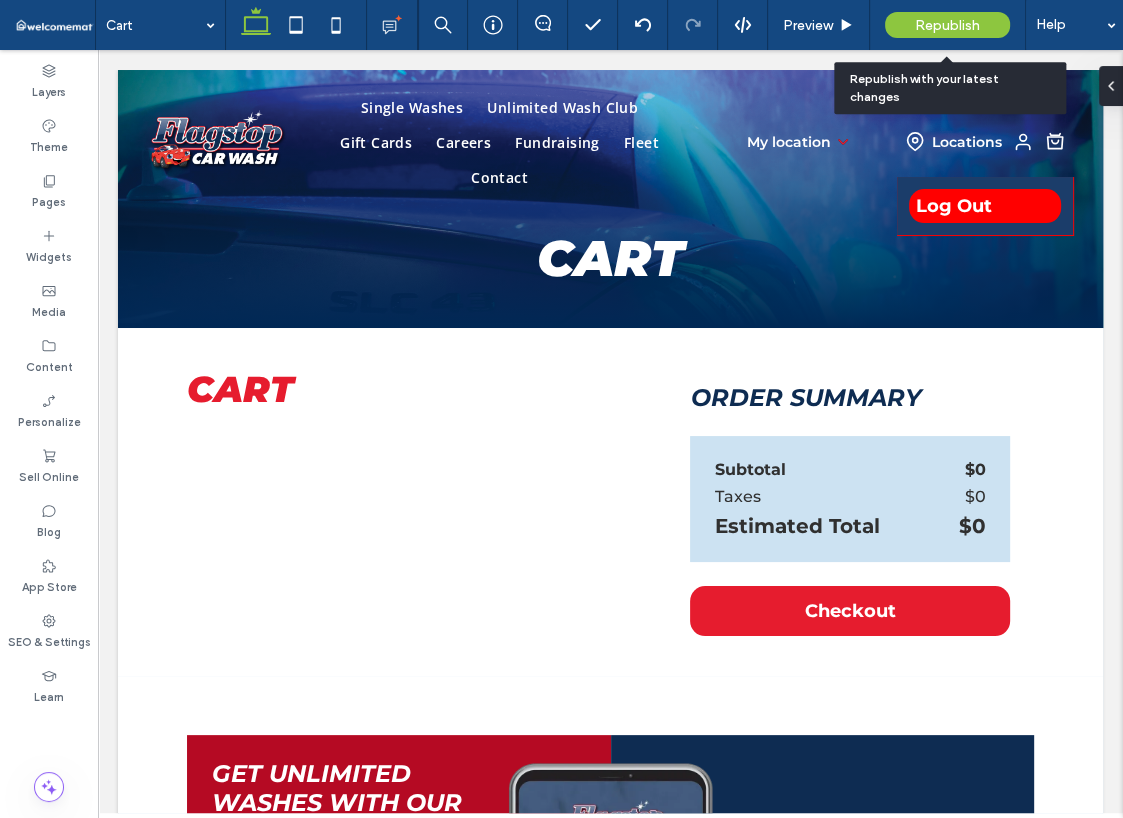 click on "Republish" at bounding box center (947, 25) 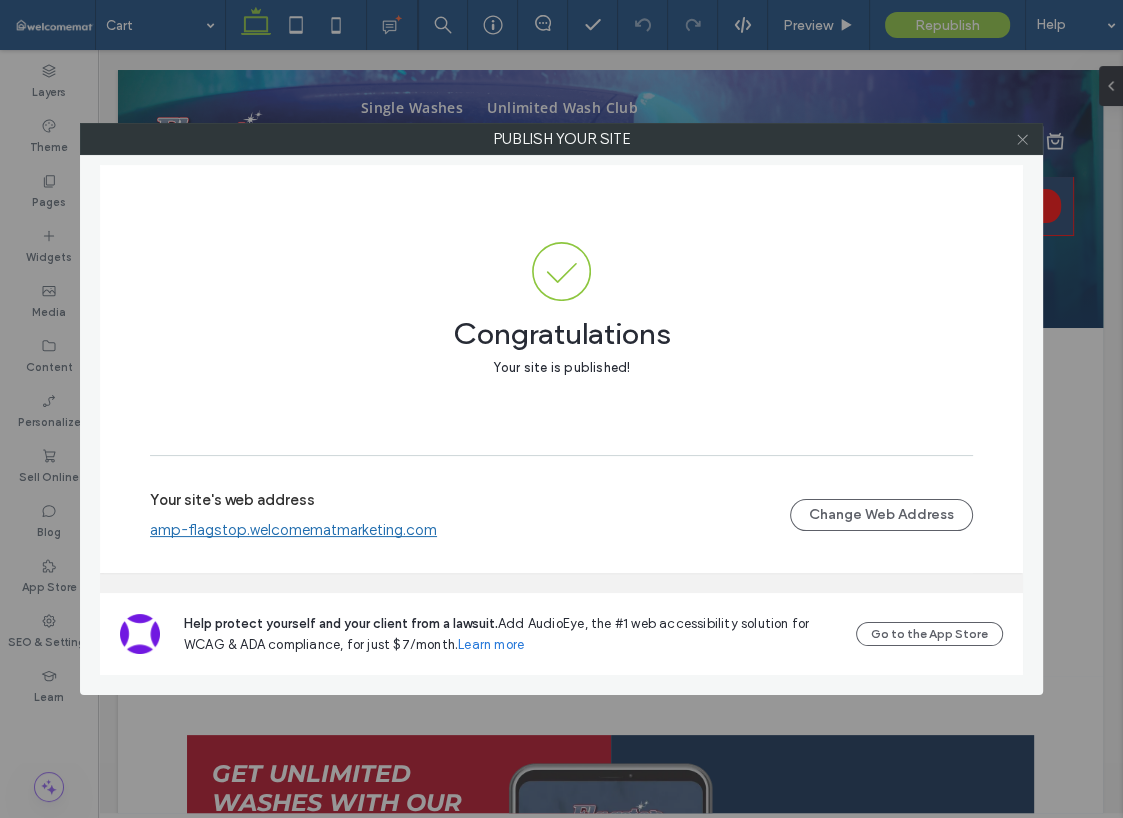 click 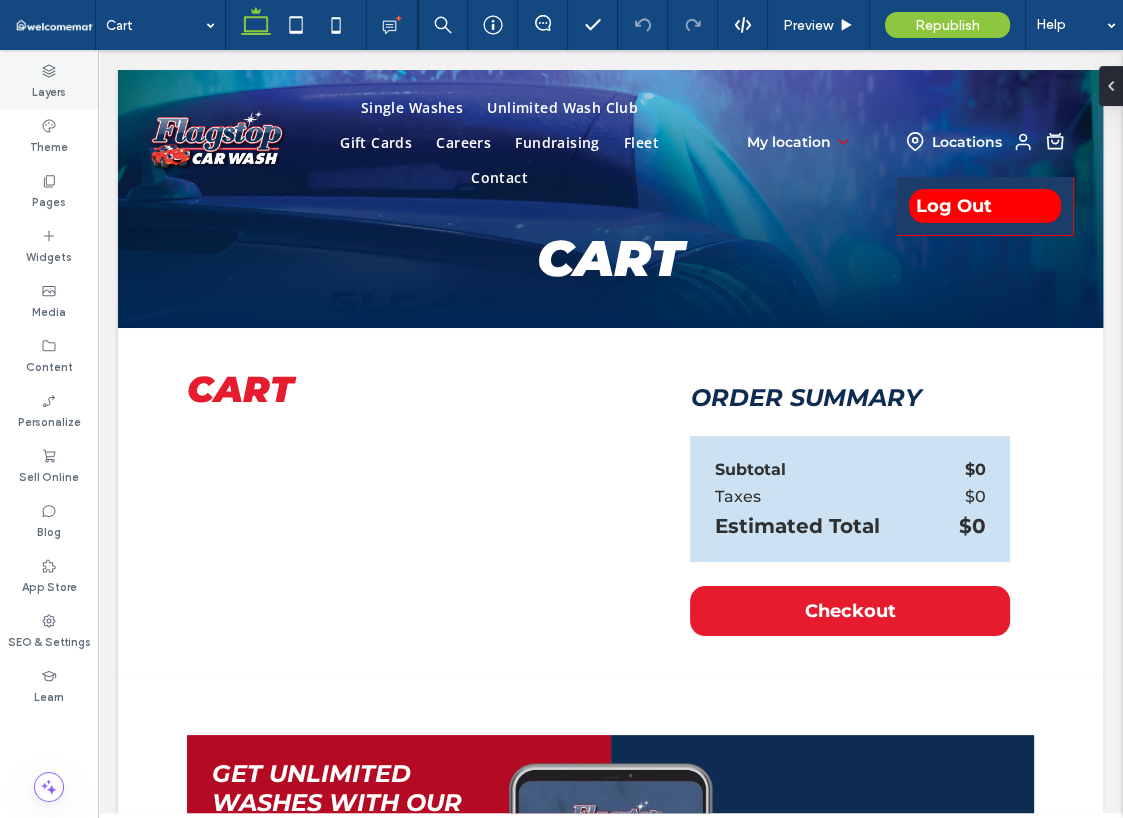 click on "Layers" at bounding box center (49, 81) 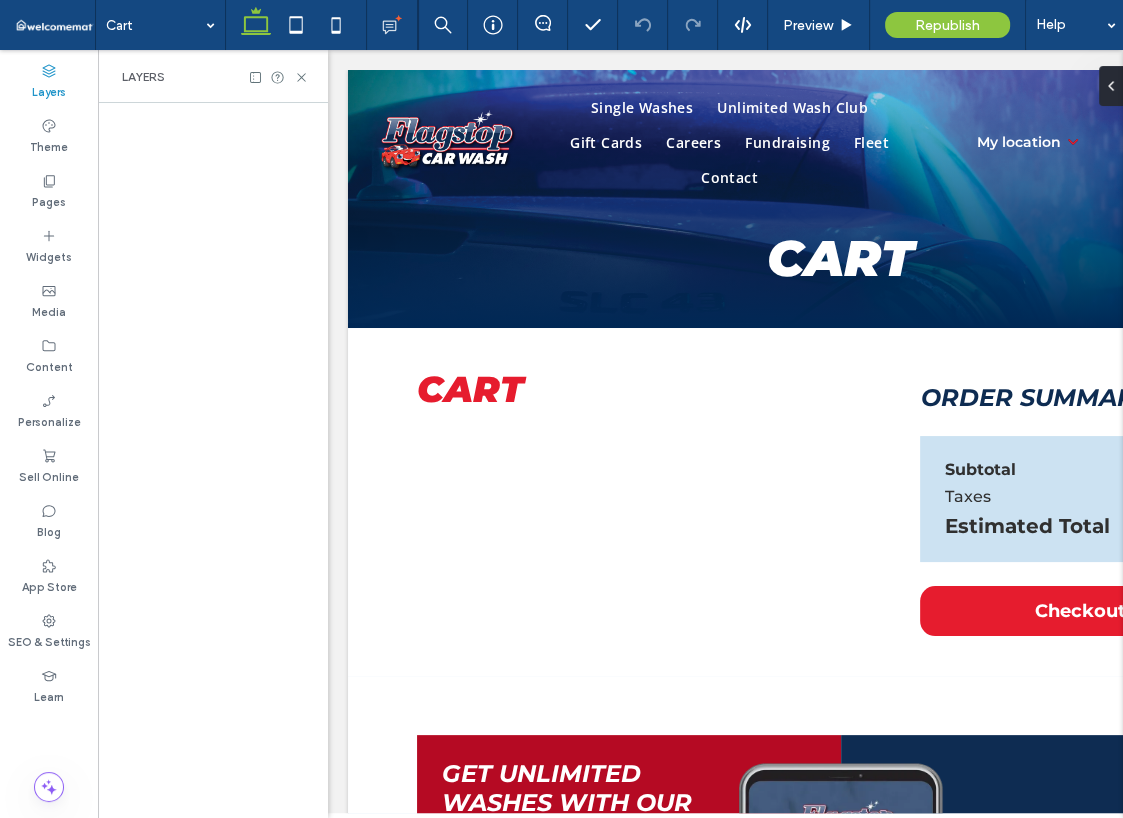 scroll, scrollTop: 0, scrollLeft: 230, axis: horizontal 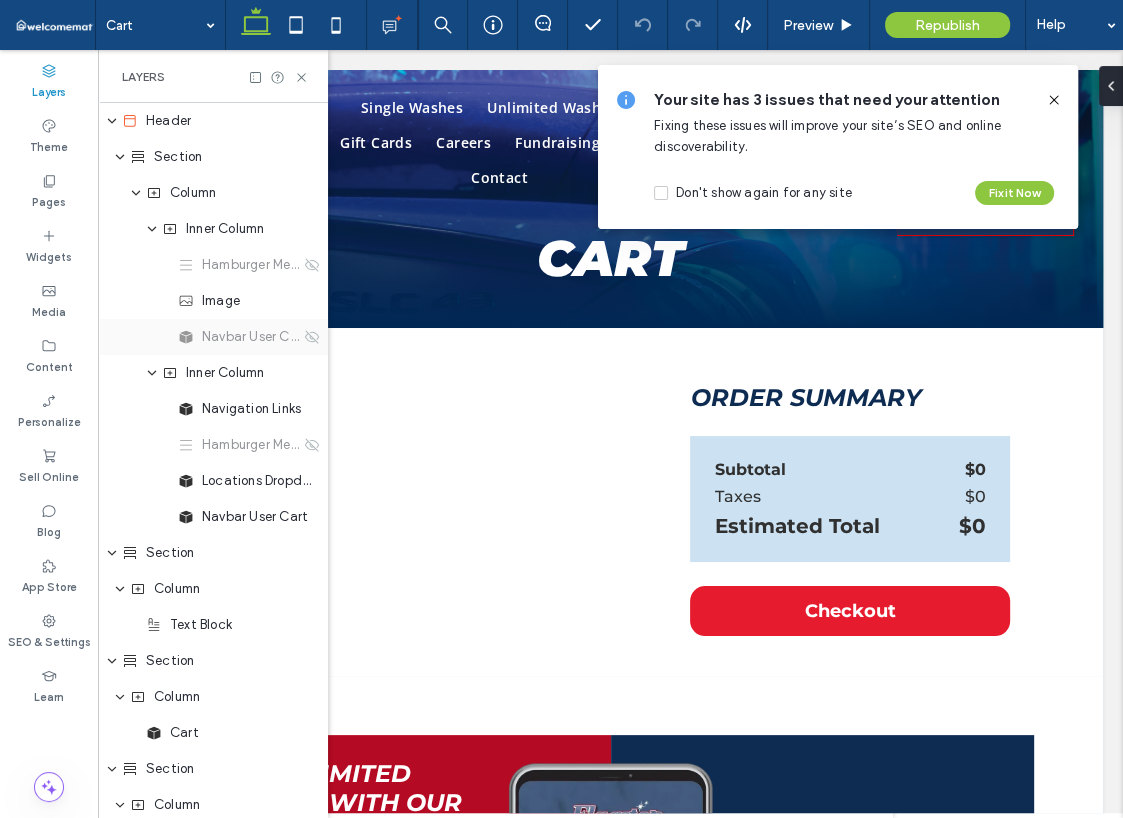 click on "Navbar User Cart Mobile" at bounding box center [251, 337] 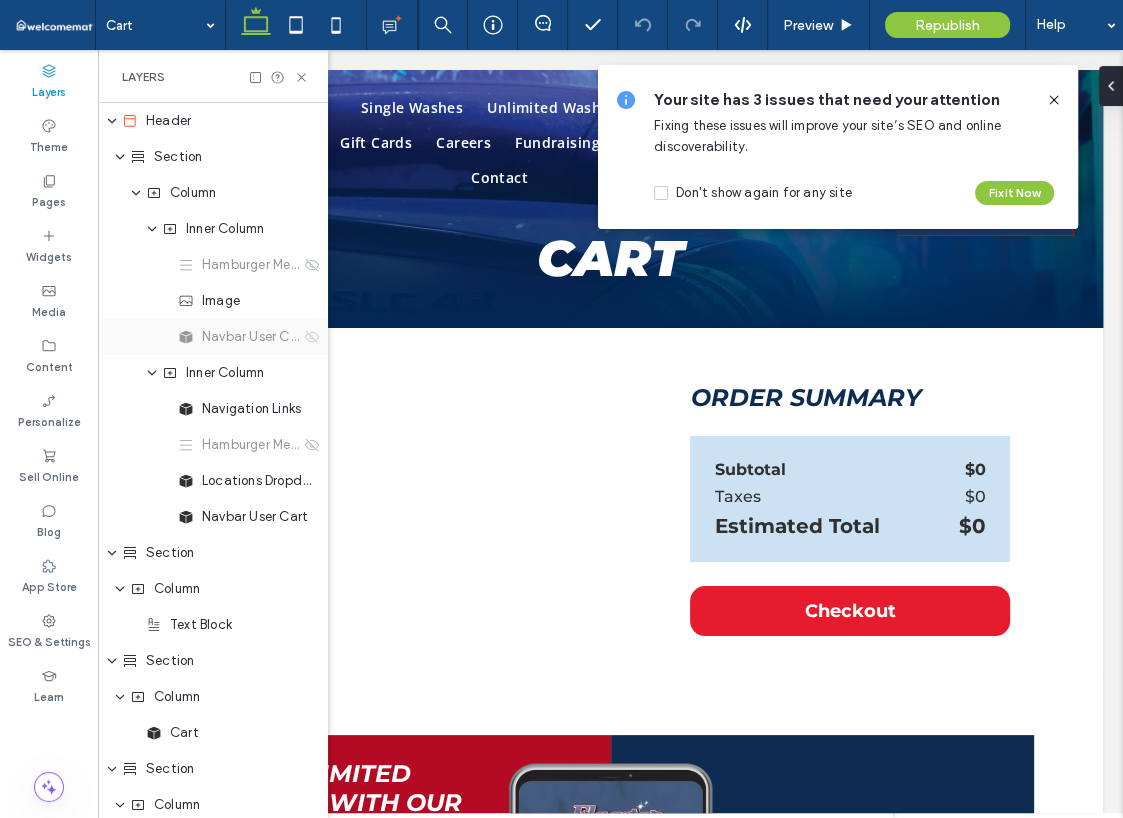 click 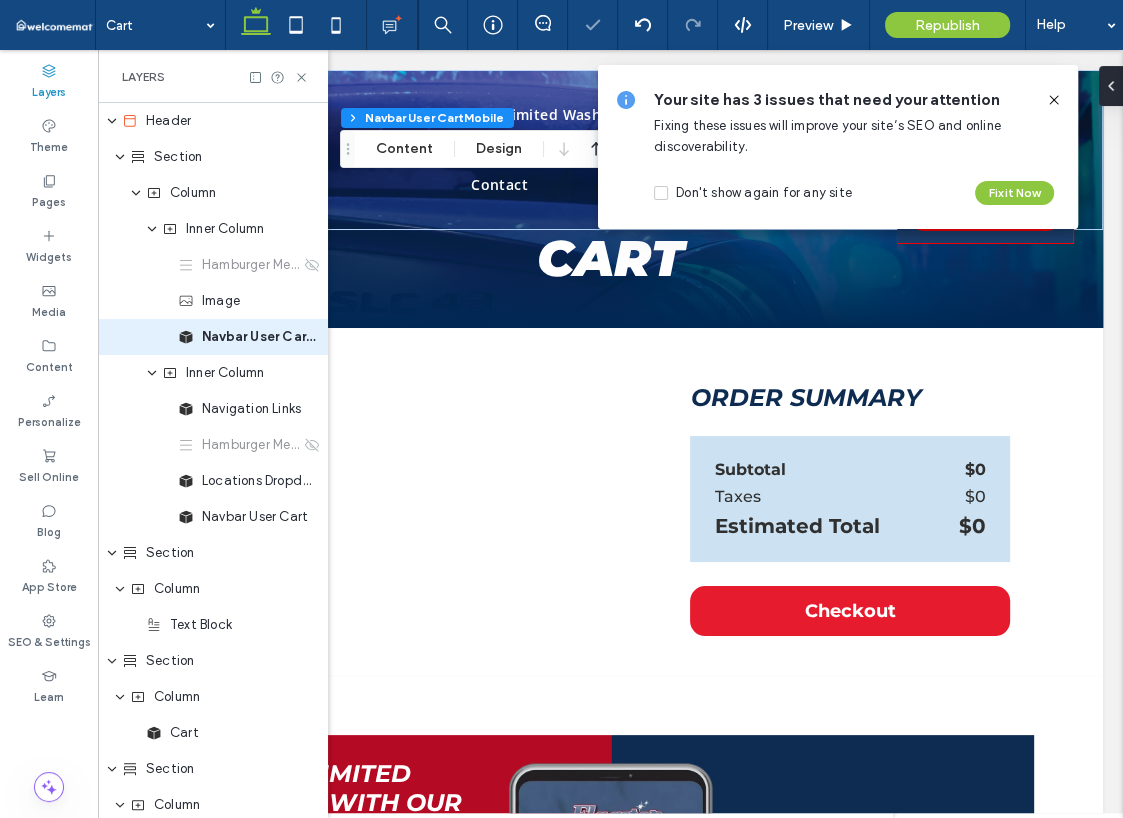 click 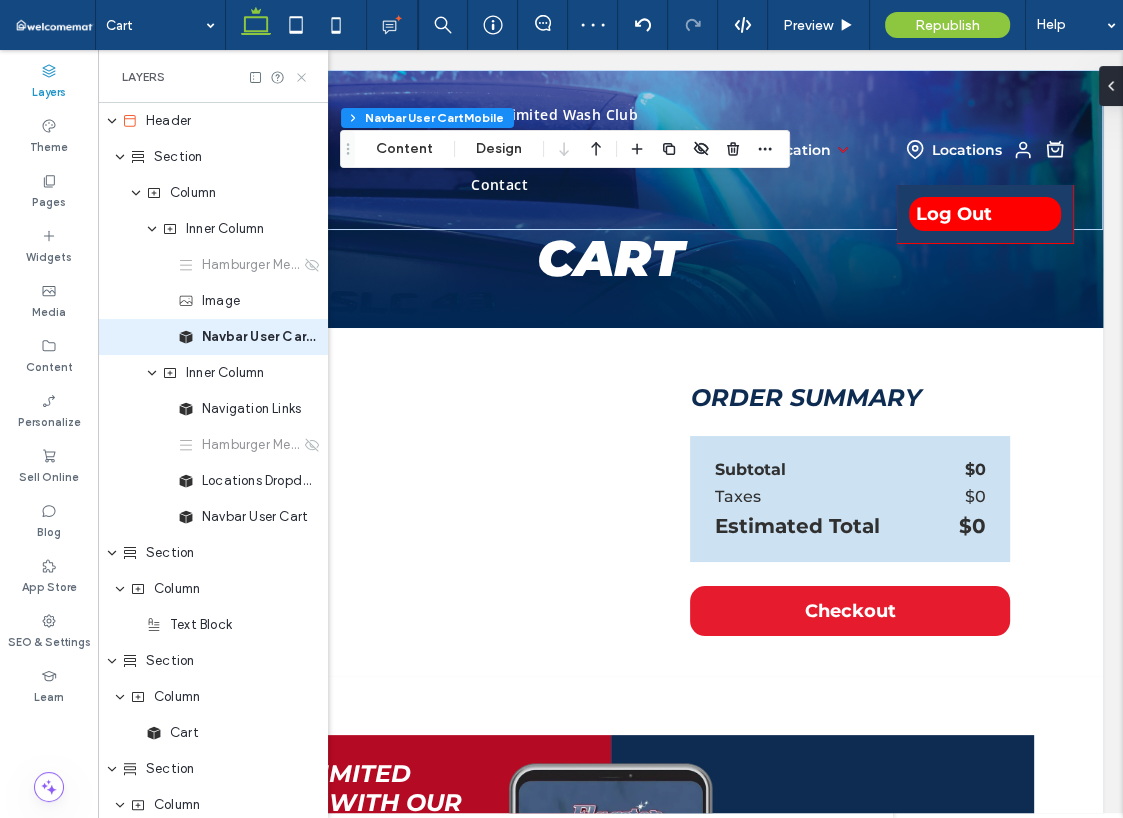 click 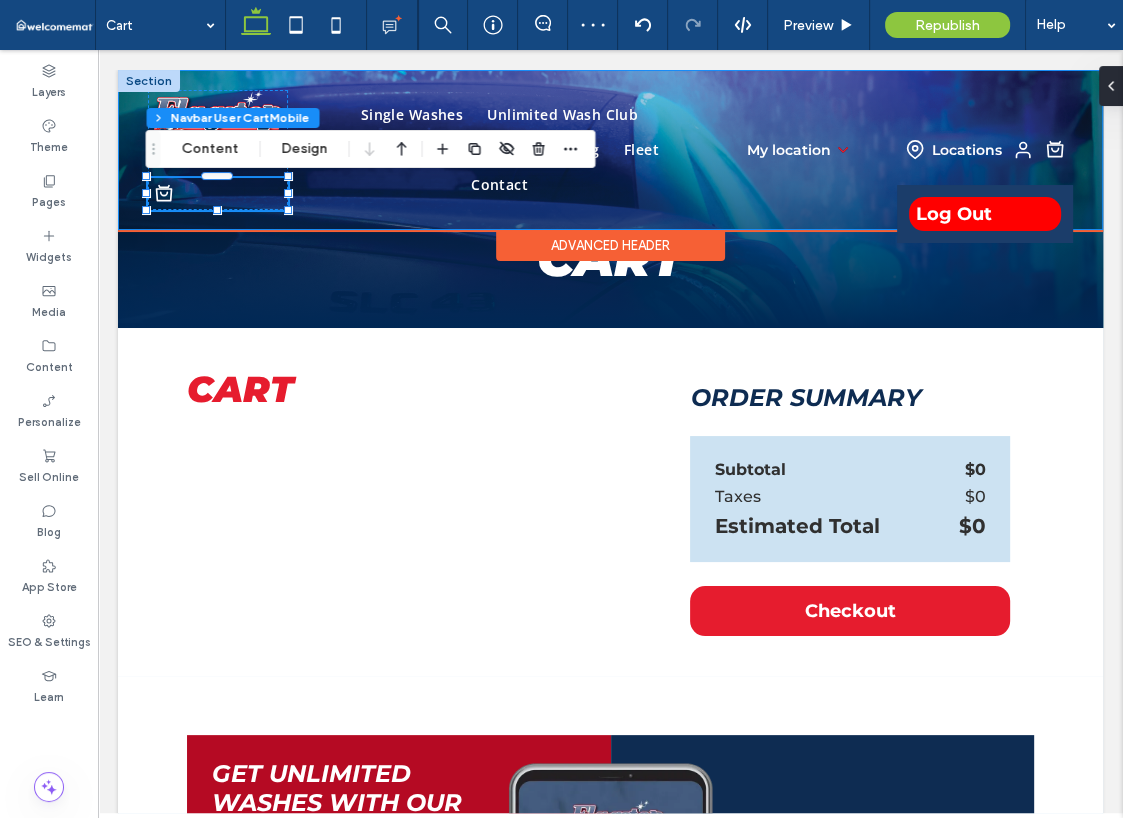 scroll, scrollTop: 0, scrollLeft: 0, axis: both 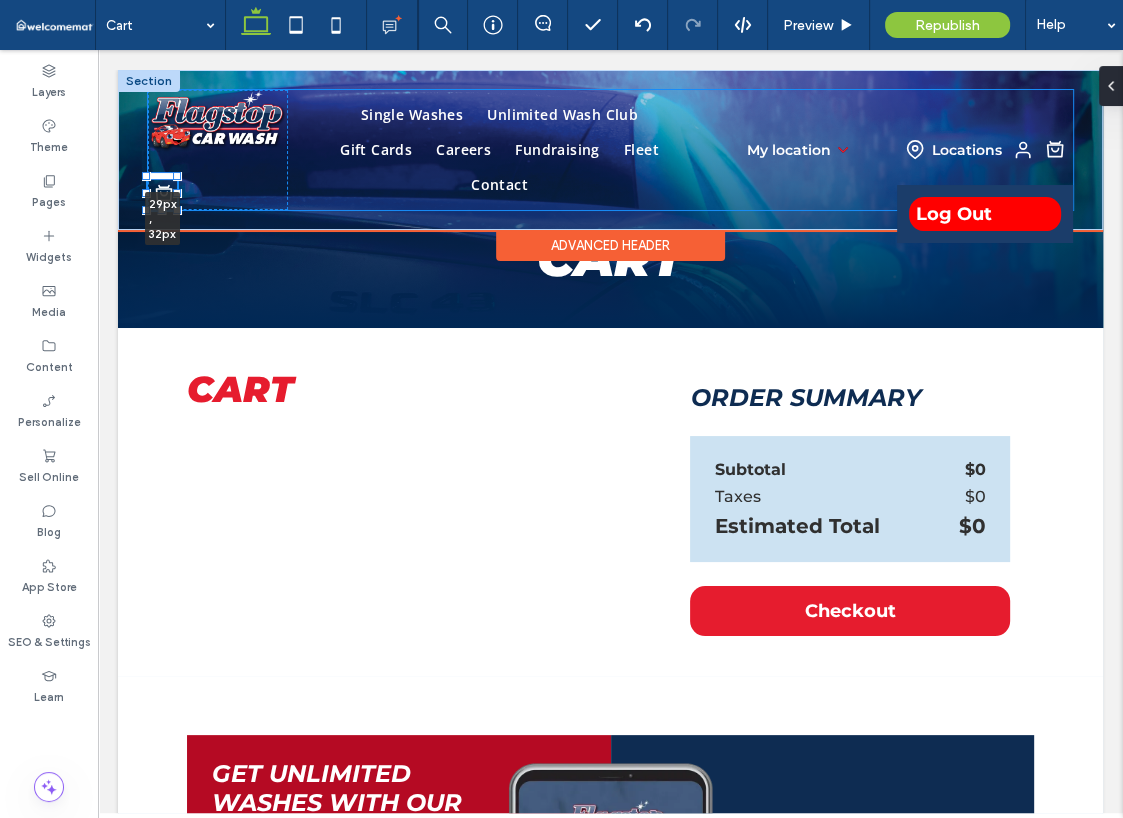 drag, startPoint x: 285, startPoint y: 193, endPoint x: 174, endPoint y: 191, distance: 111.01801 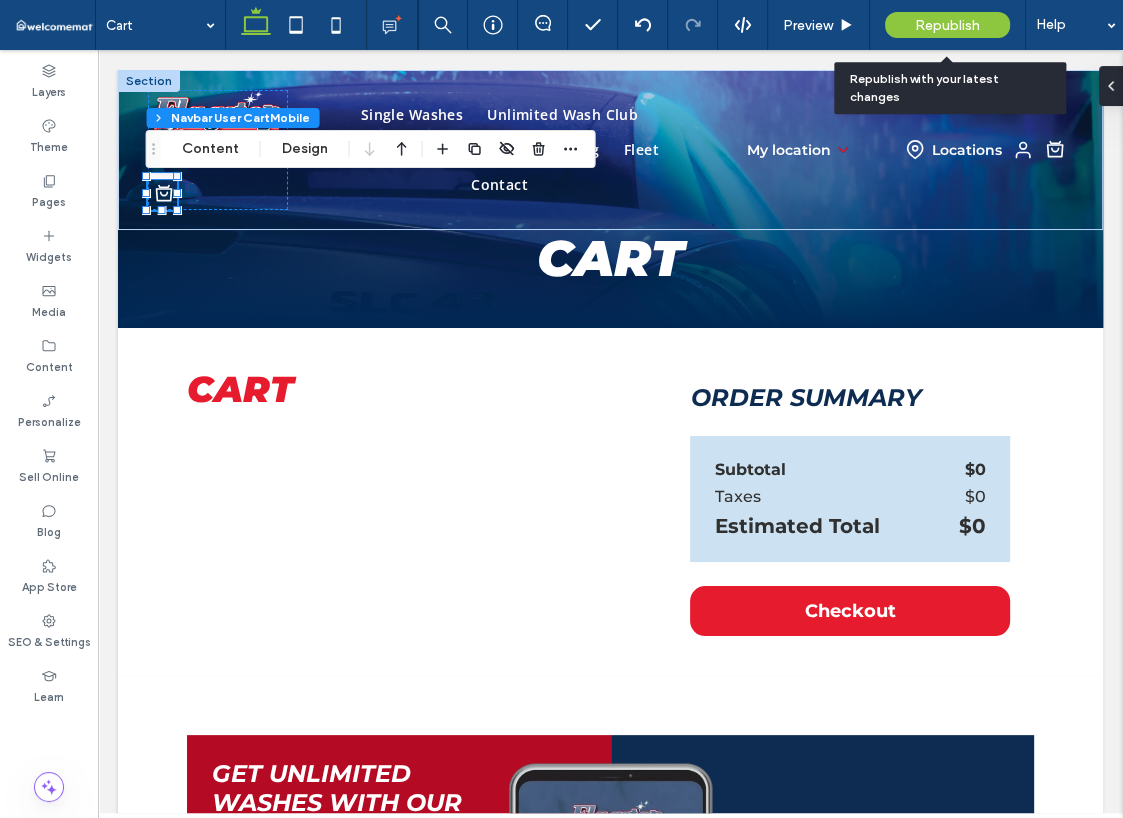 click on "Republish" at bounding box center [947, 25] 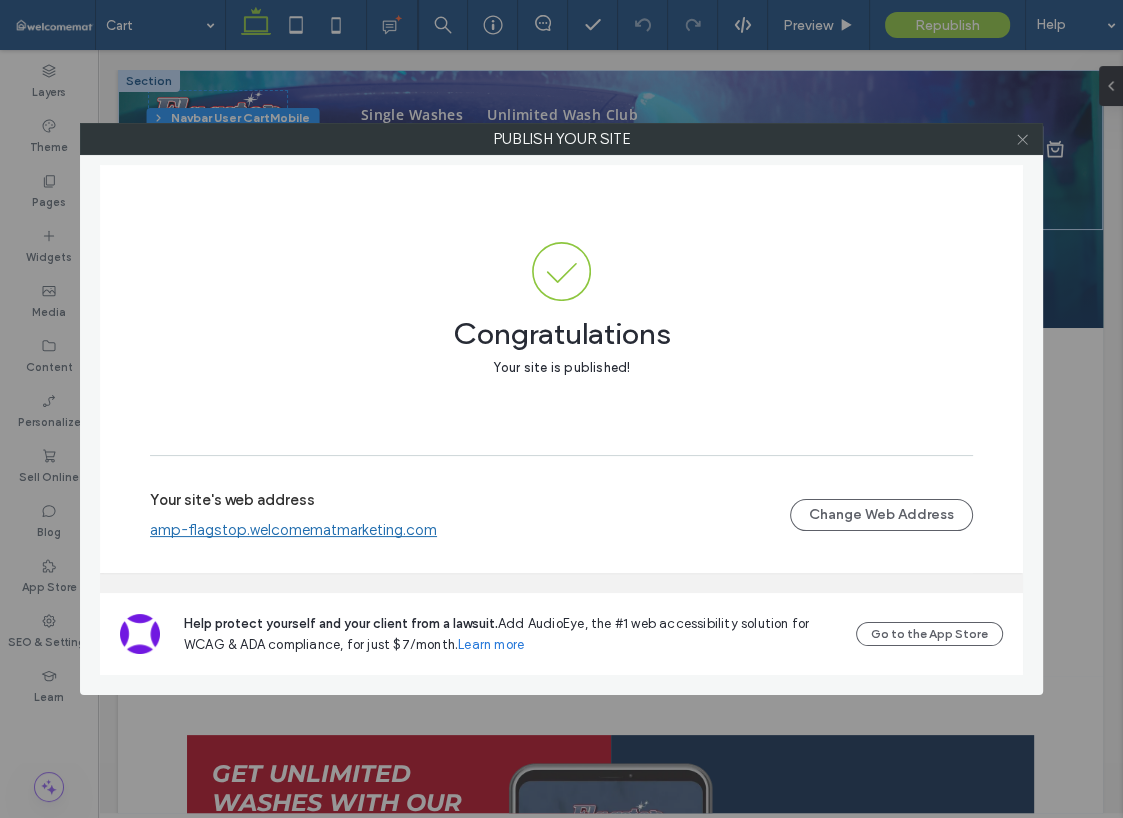 click 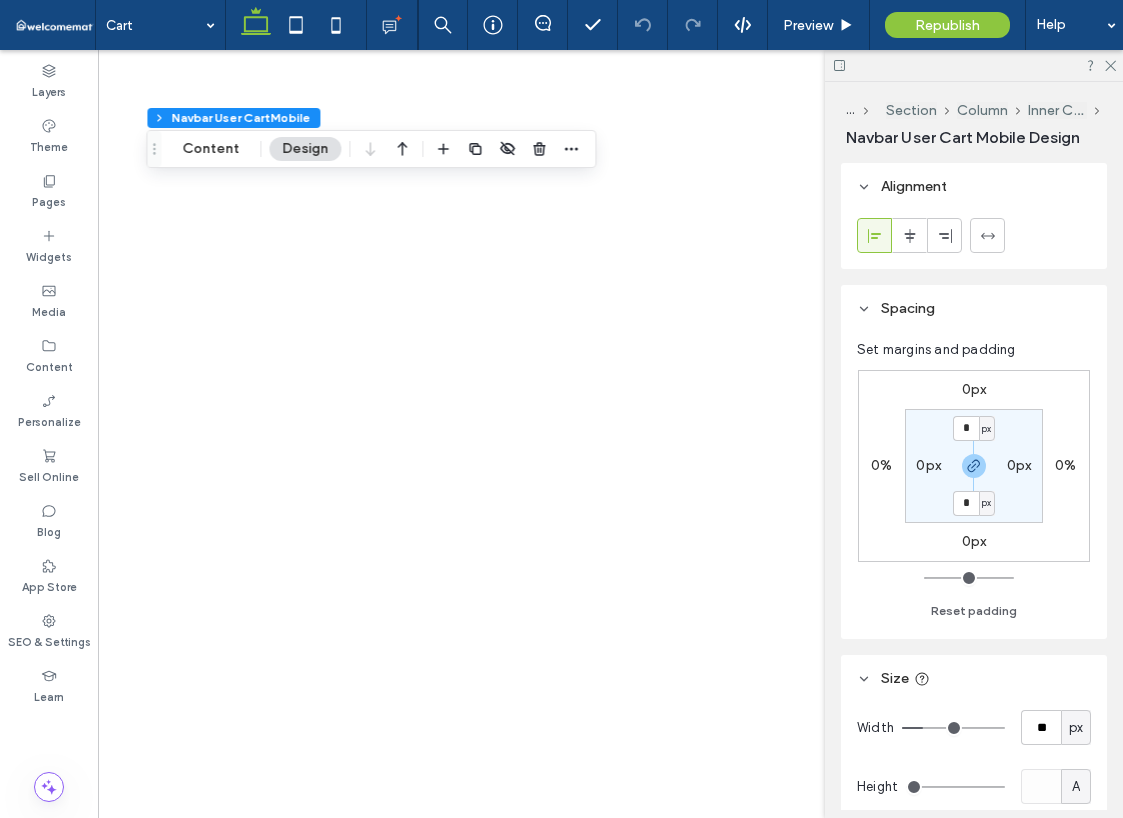 scroll, scrollTop: 0, scrollLeft: 0, axis: both 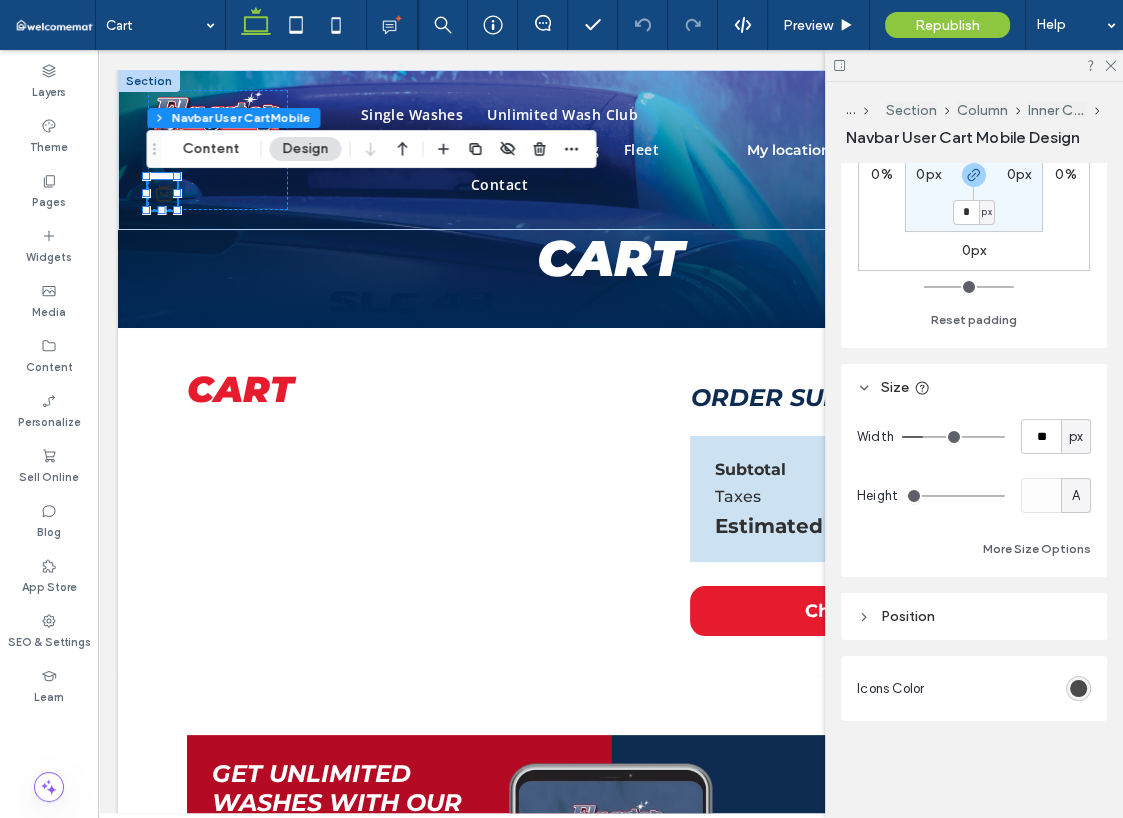 click at bounding box center [1078, 688] 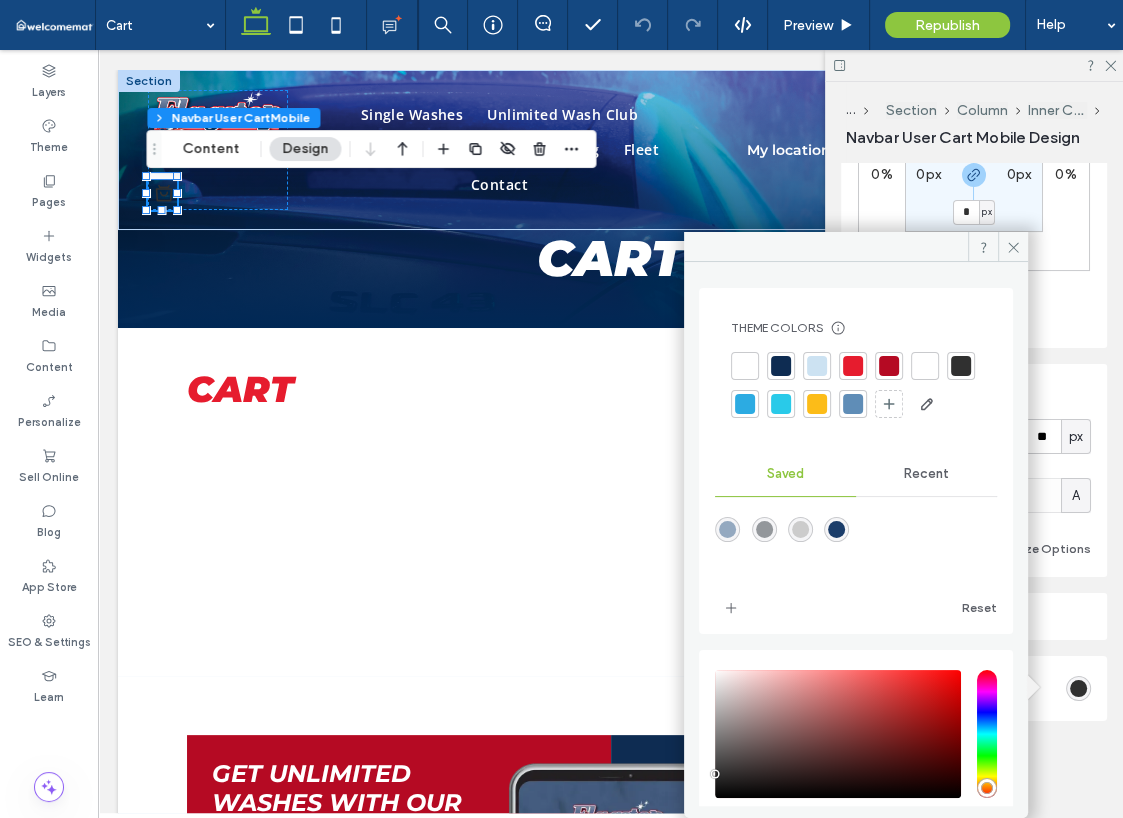 click at bounding box center (745, 366) 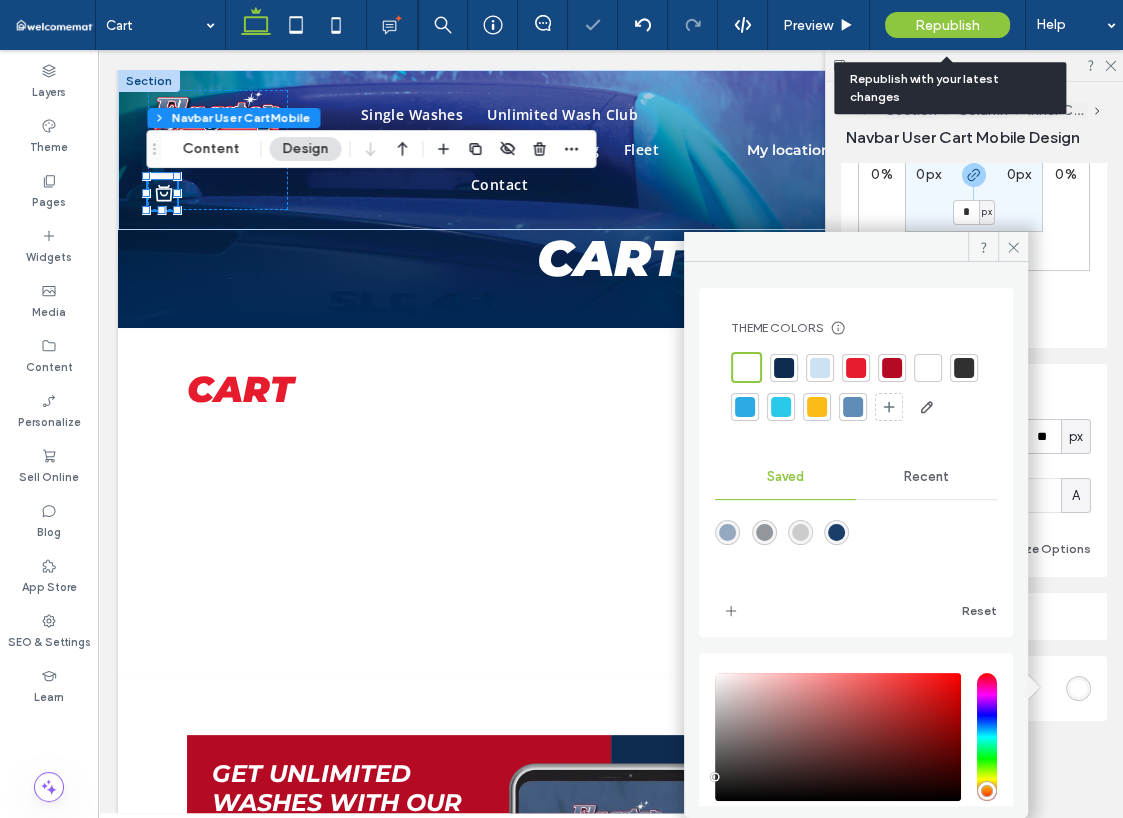 click on "Republish" at bounding box center (947, 25) 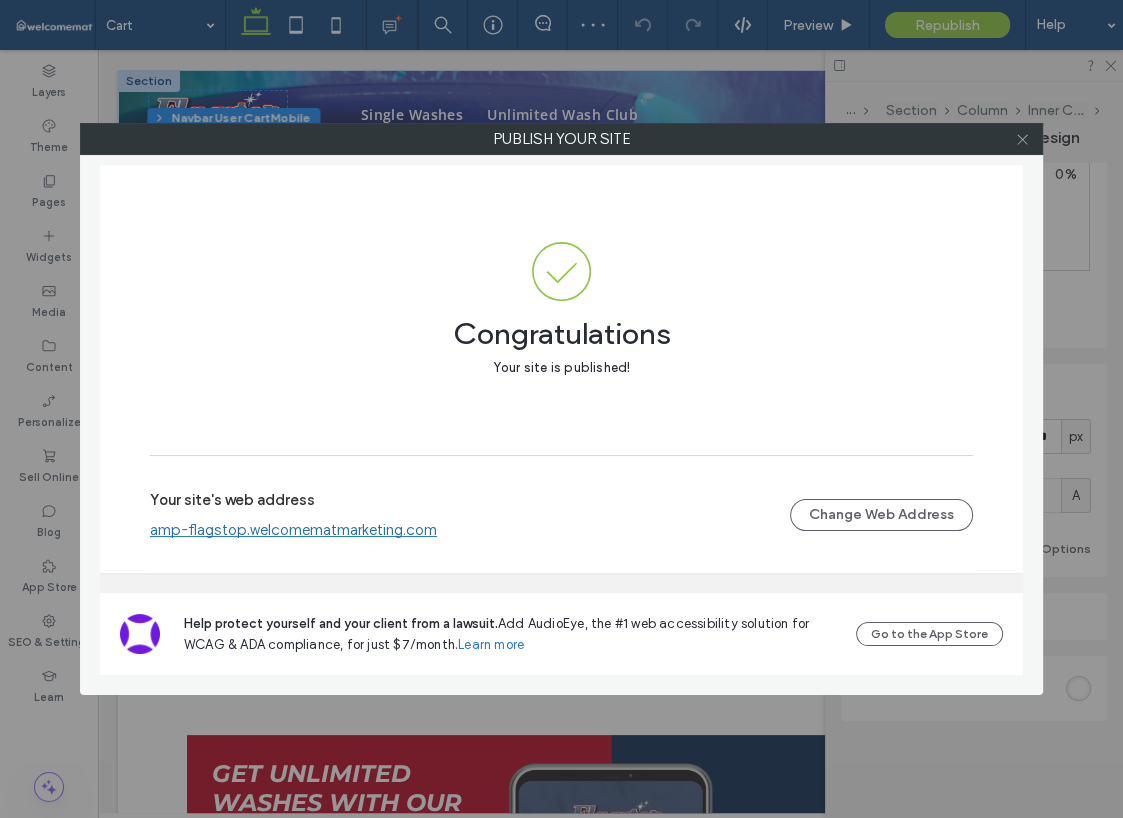 click 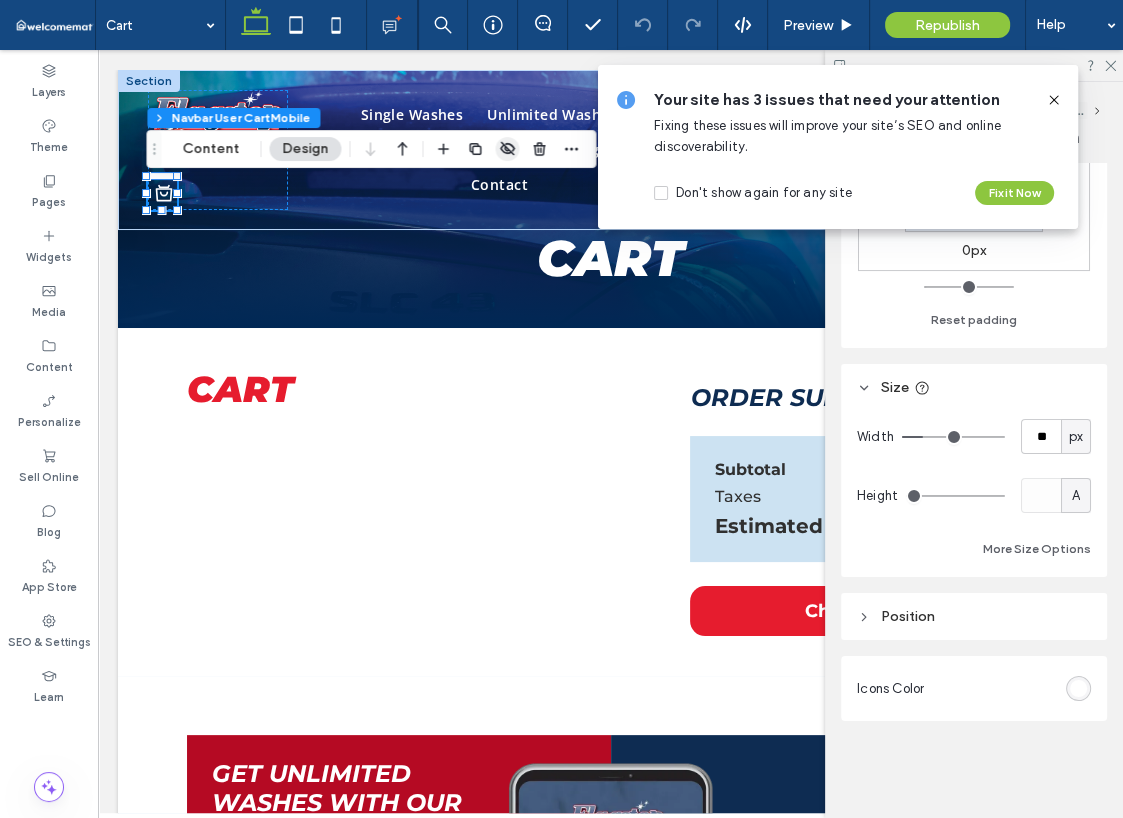 click 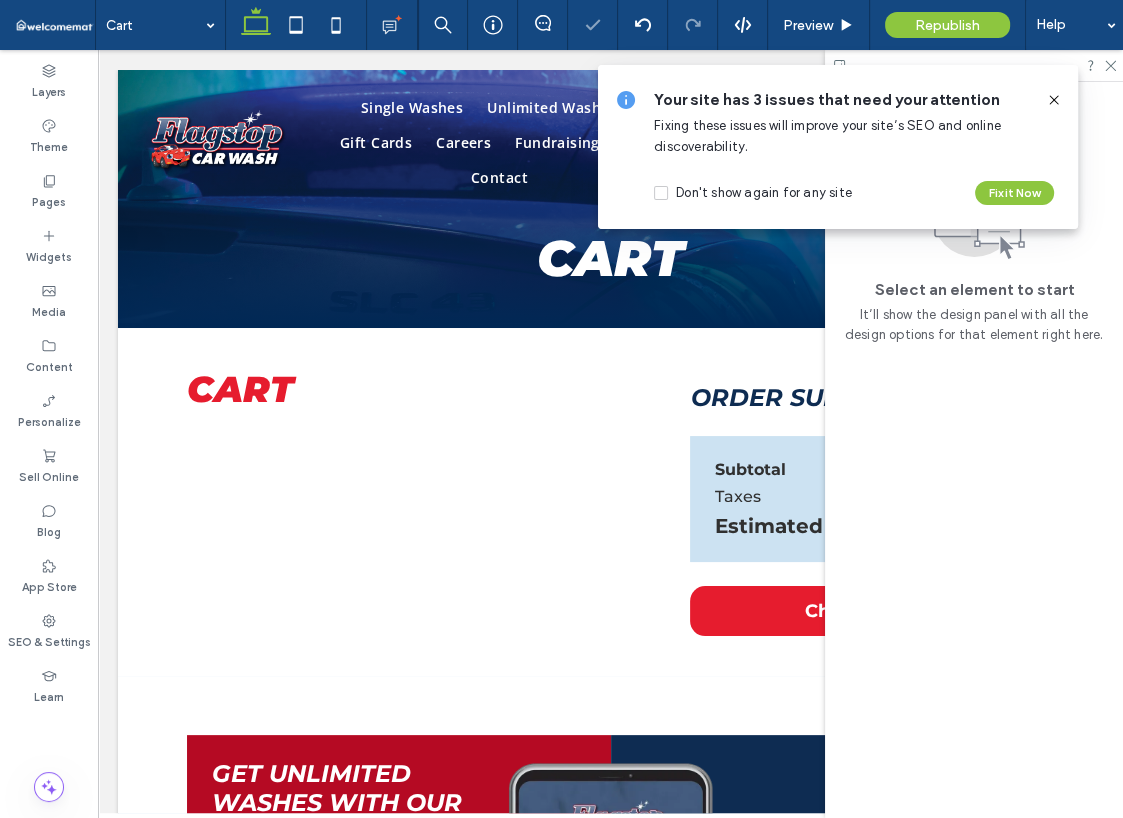 click 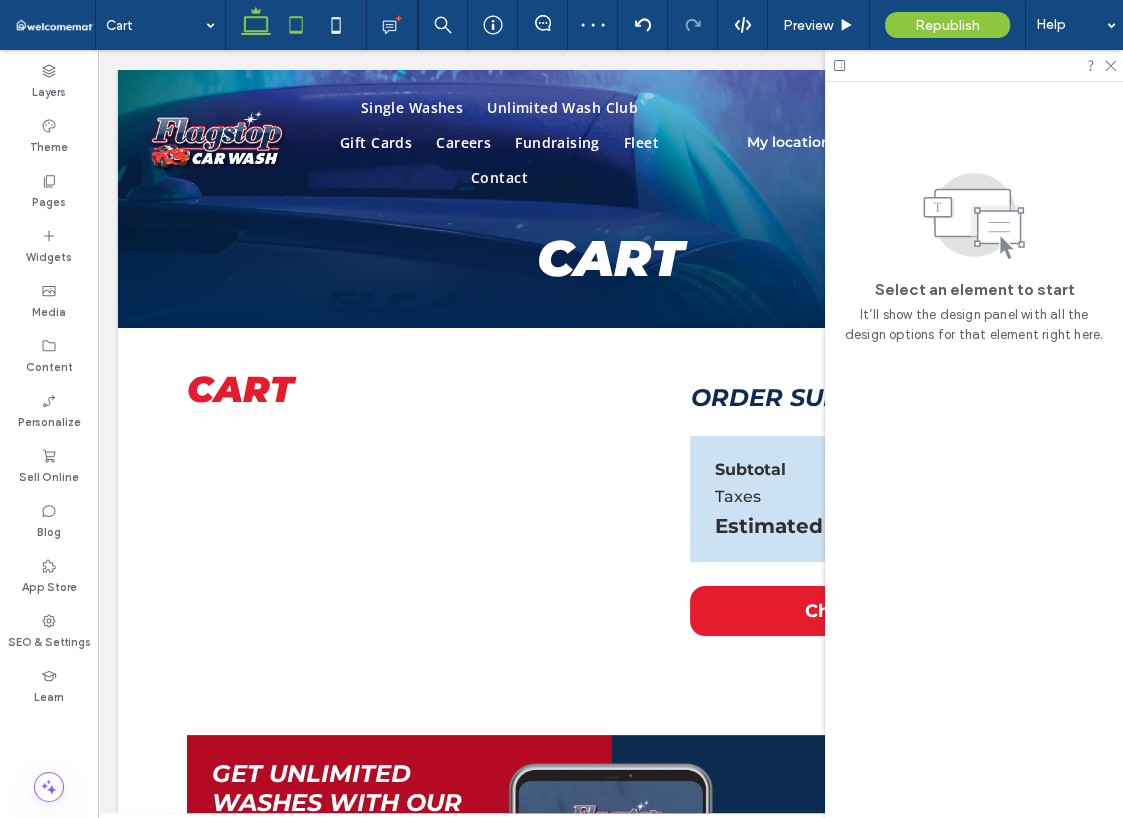 click 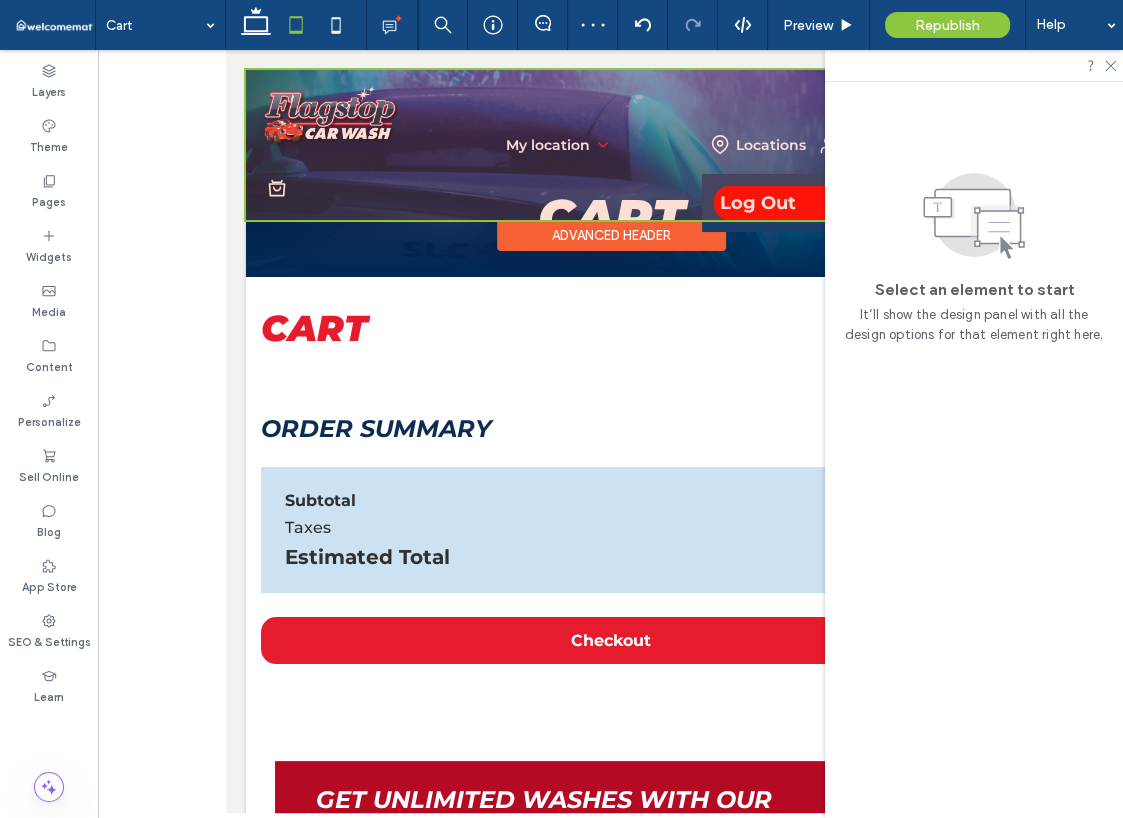 click at bounding box center [610, 145] 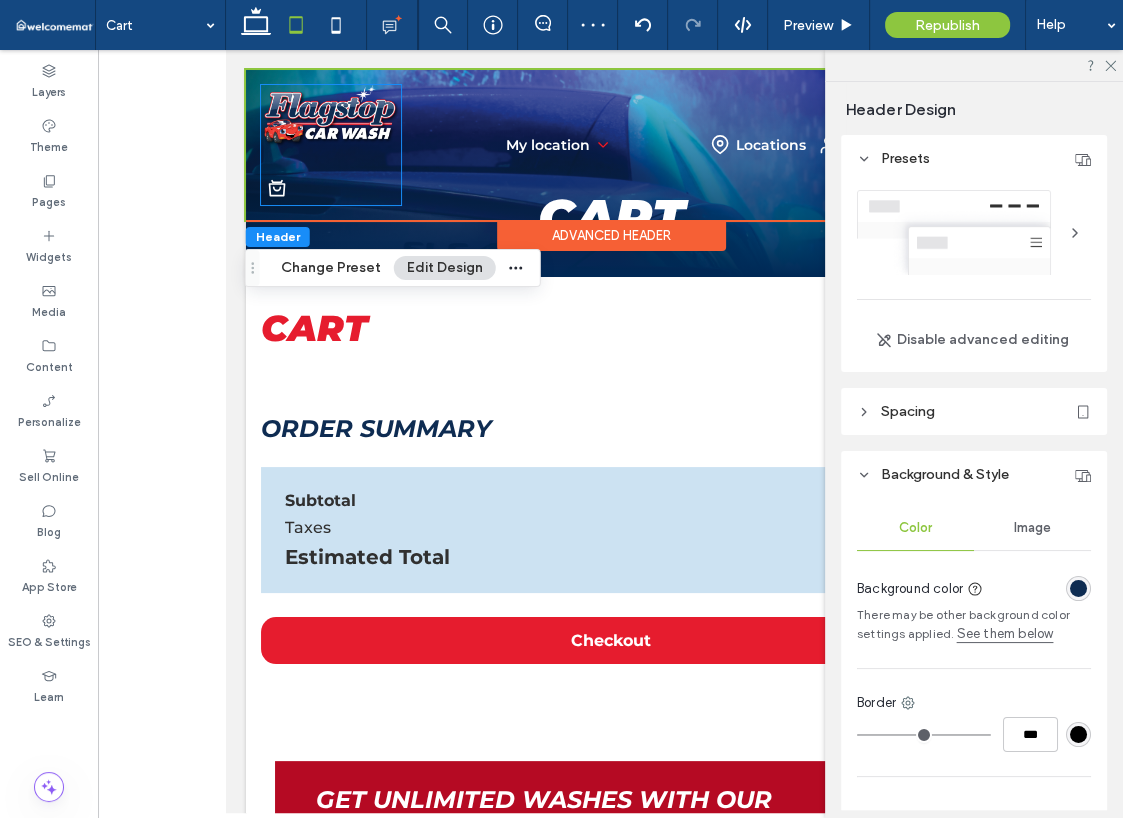 click 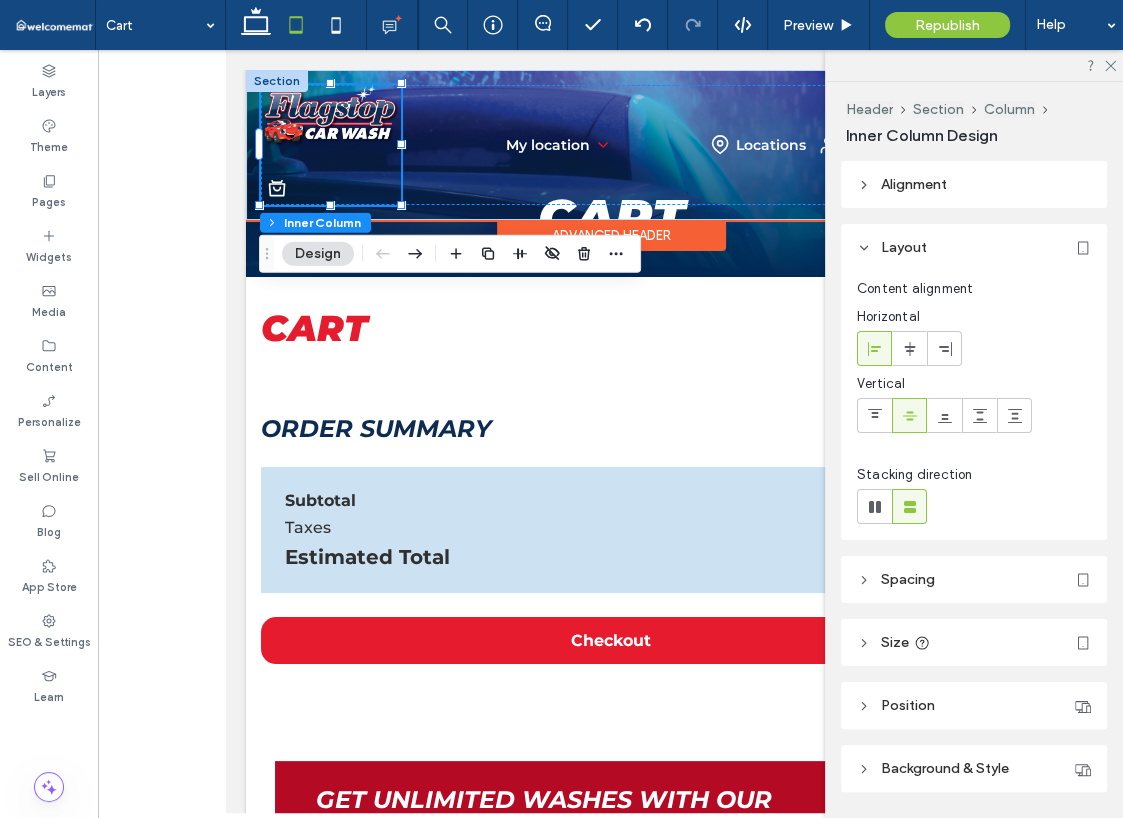 click 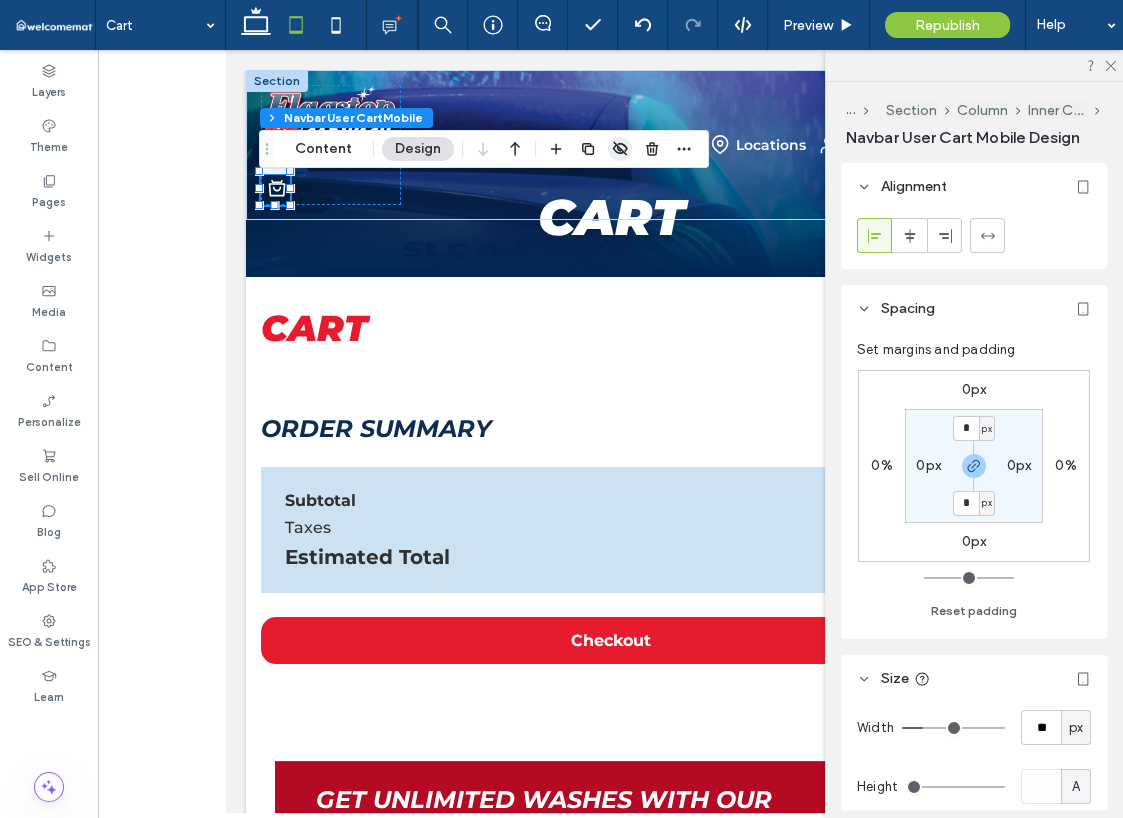 click 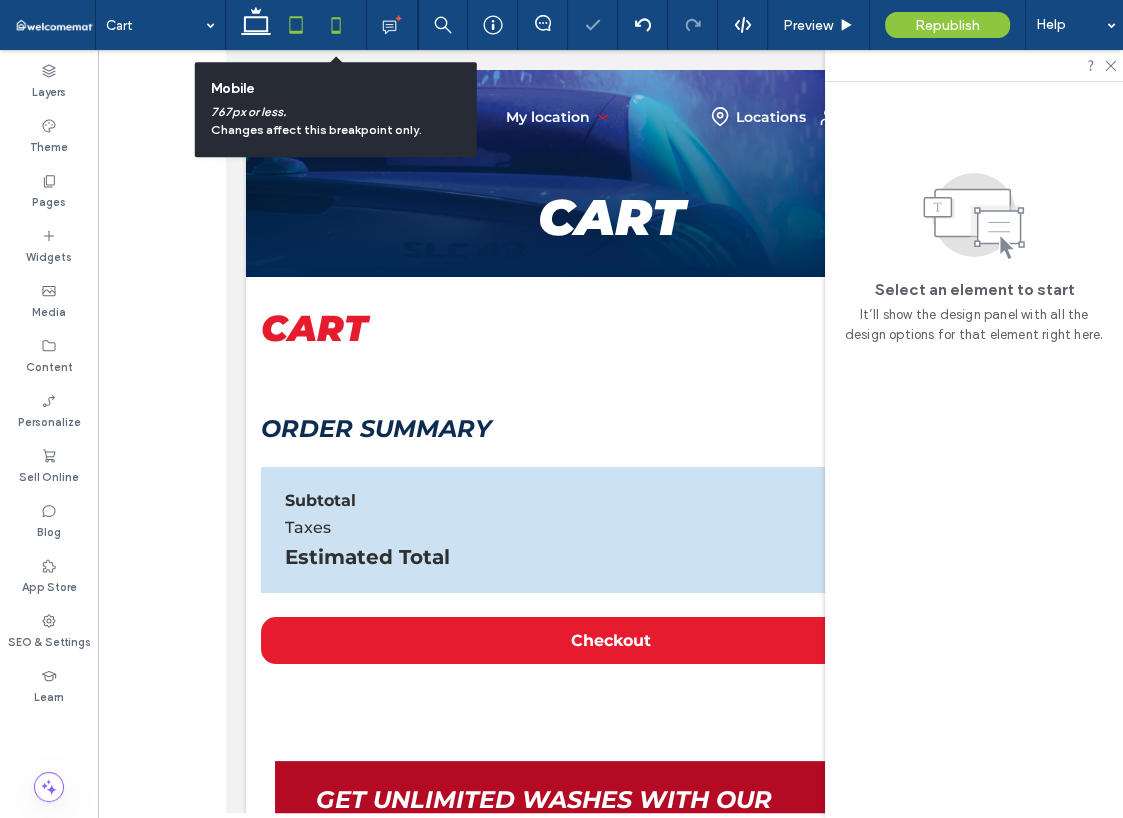 click 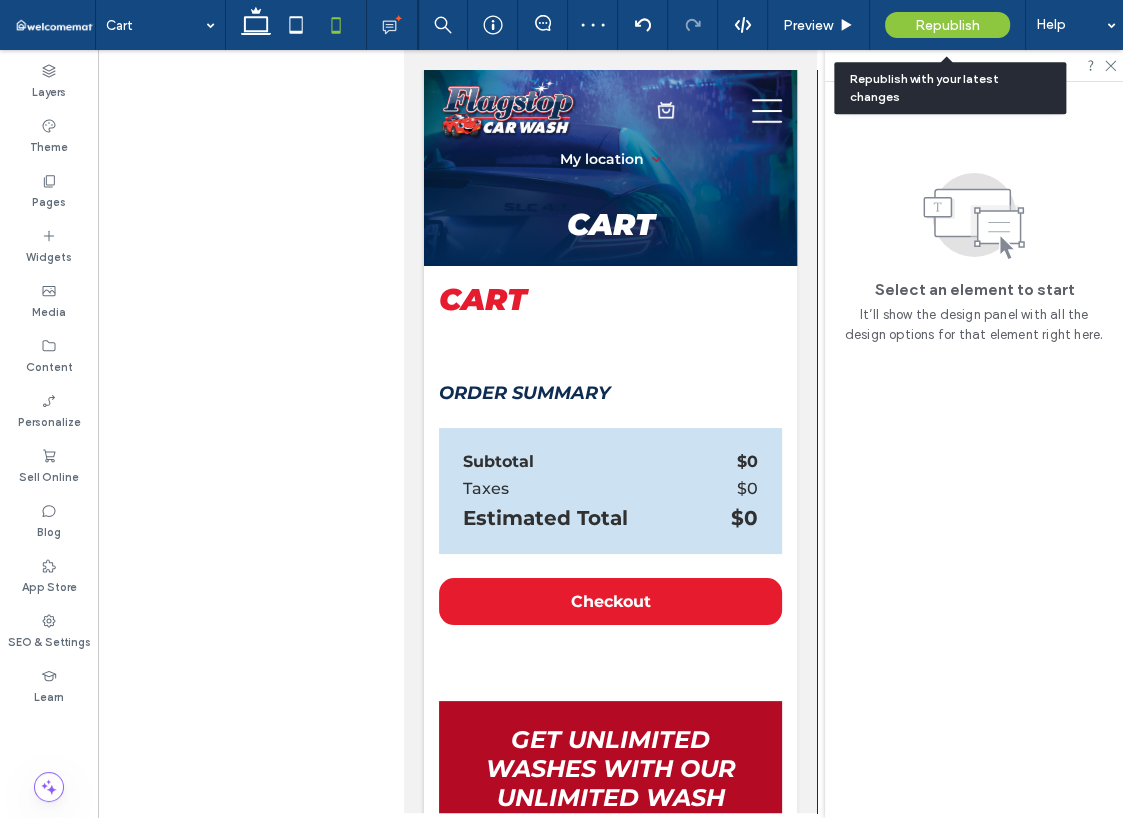 click on "Republish" at bounding box center (947, 25) 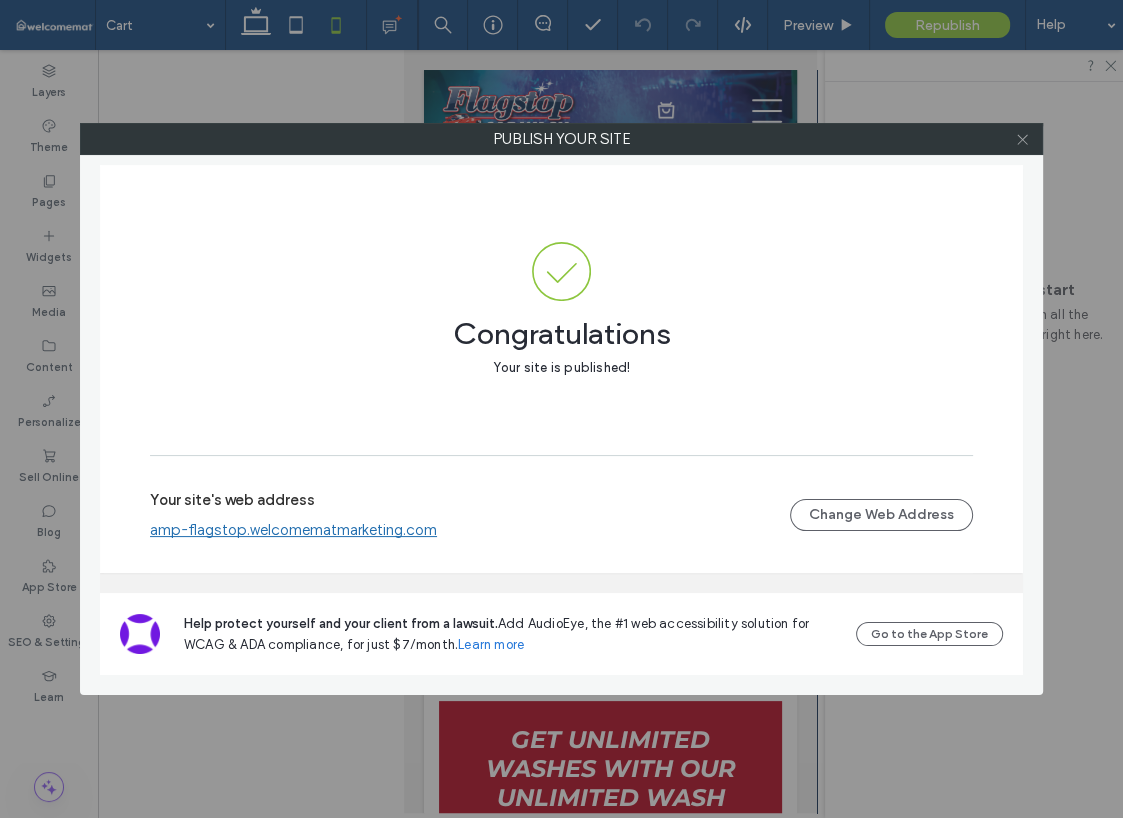 click 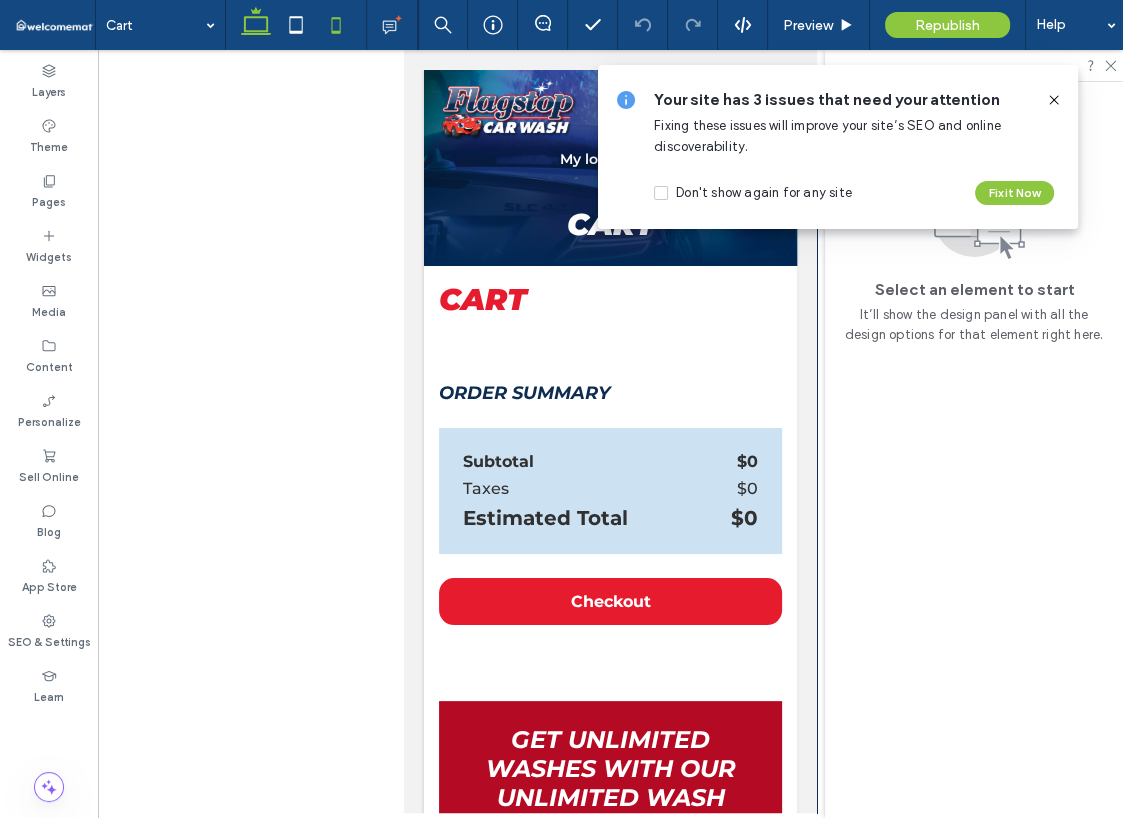 click 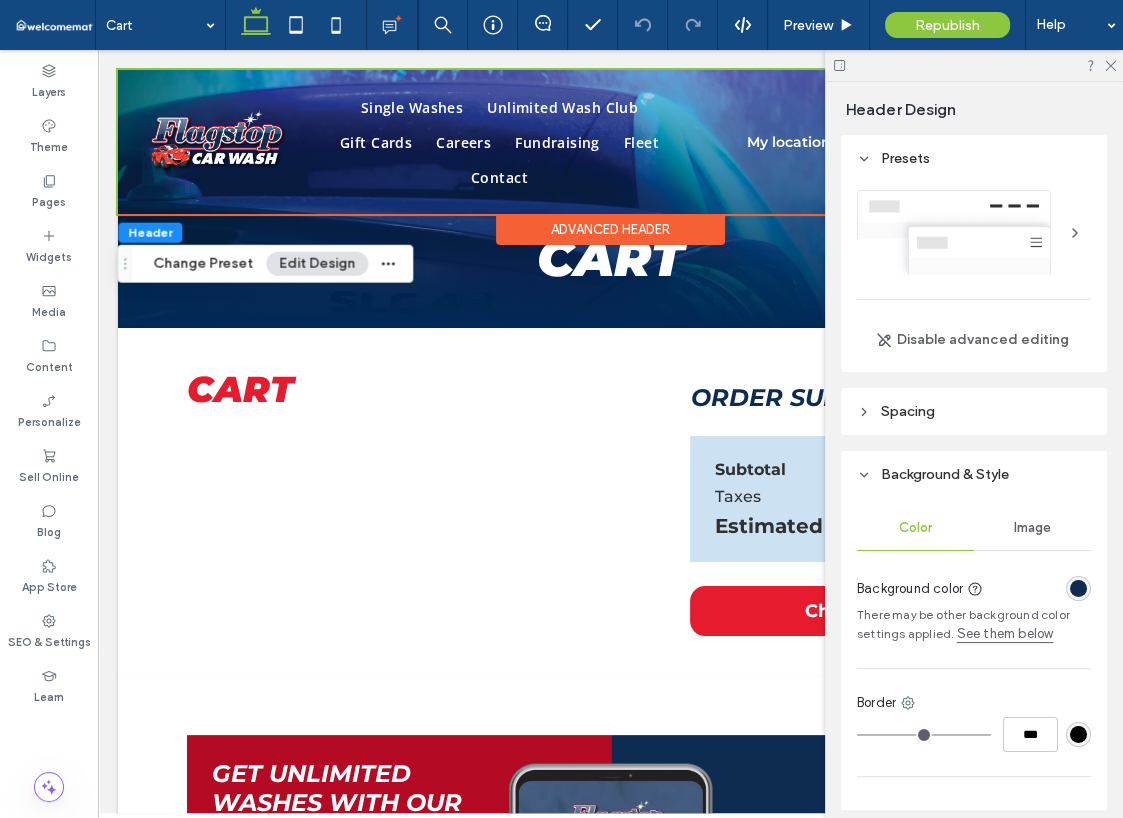 scroll, scrollTop: 0, scrollLeft: 0, axis: both 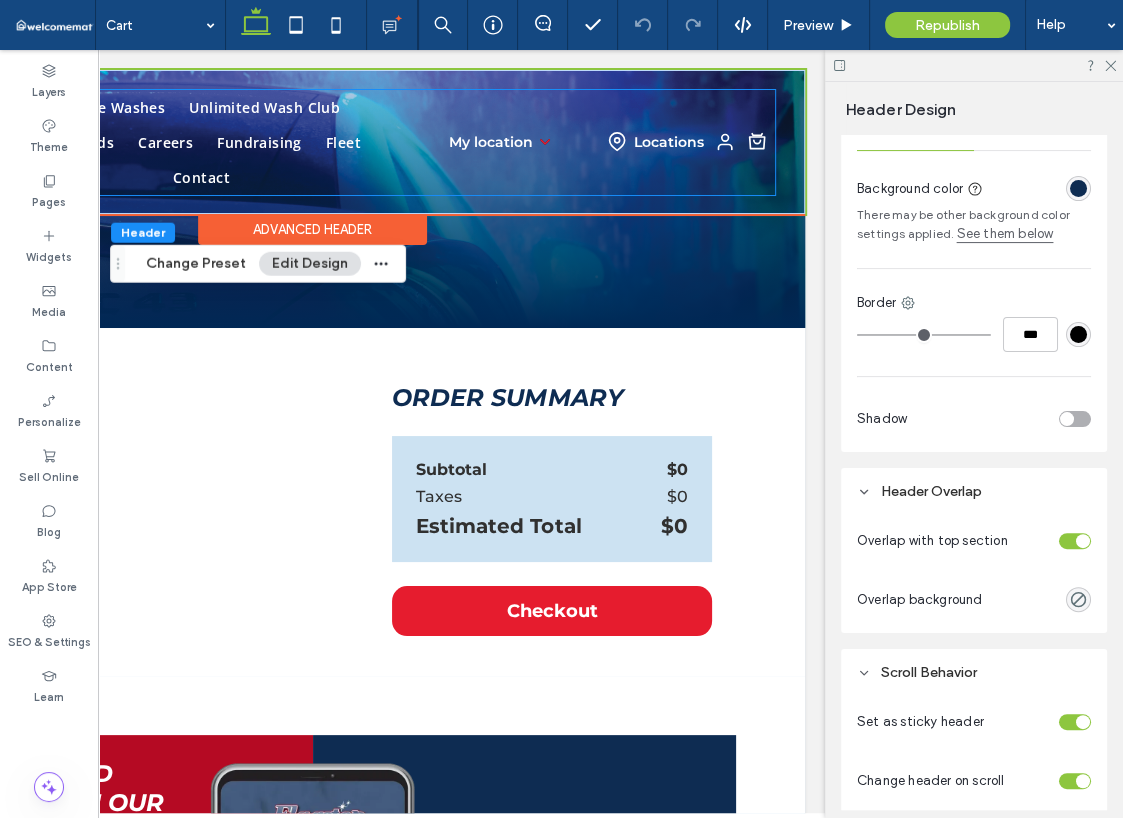 click on "Locations
Log Out" at bounding box center (687, 142) 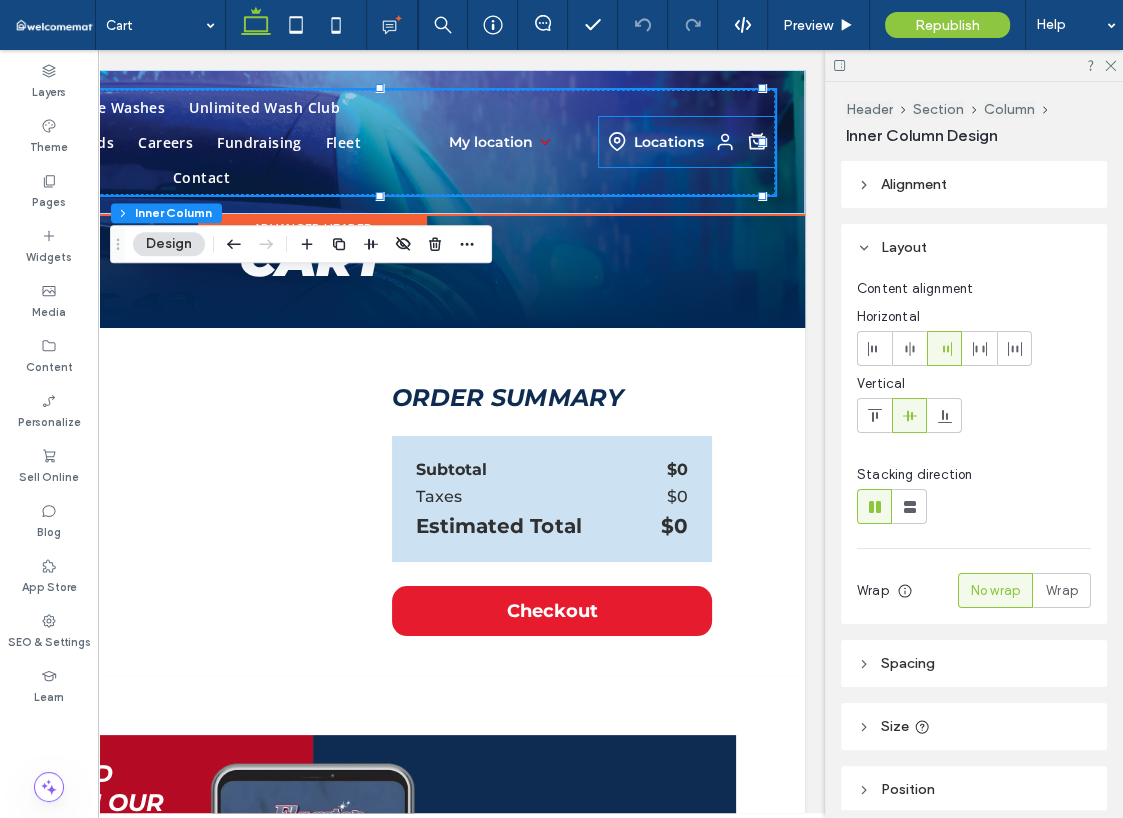 click on "Locations
Log Out" at bounding box center [687, 142] 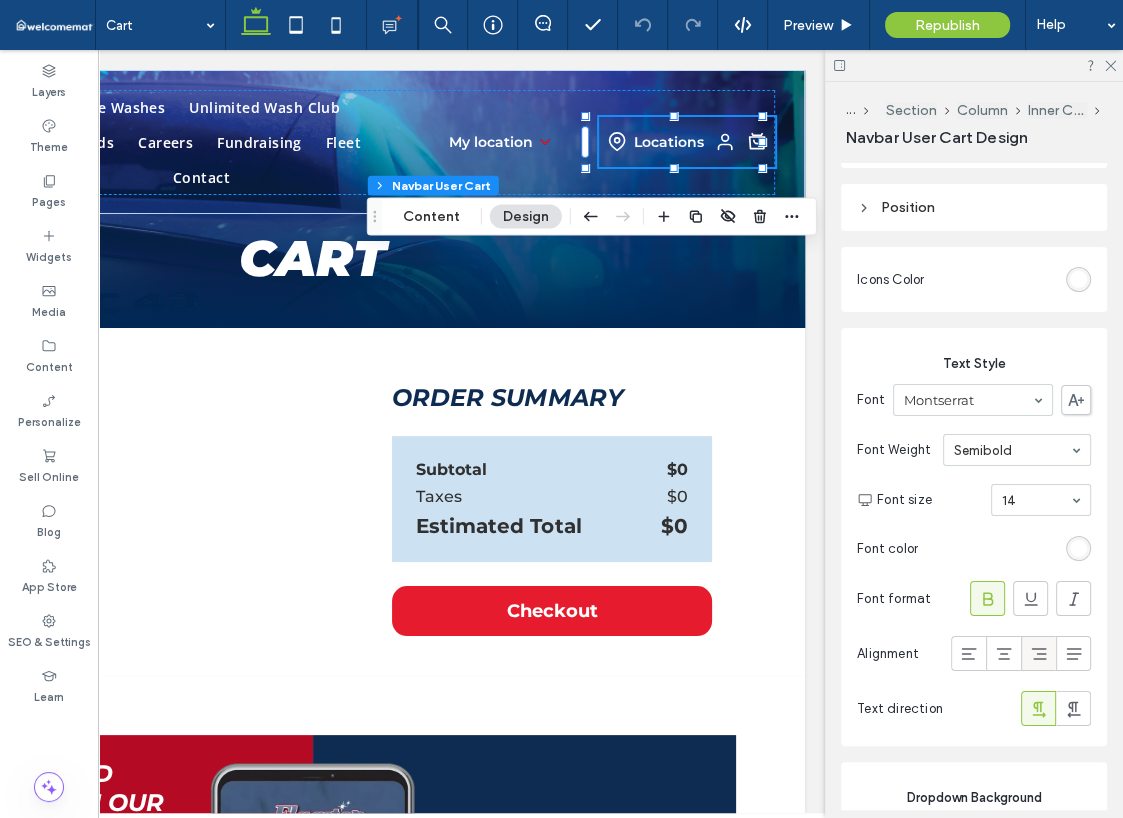 scroll, scrollTop: 1000, scrollLeft: 0, axis: vertical 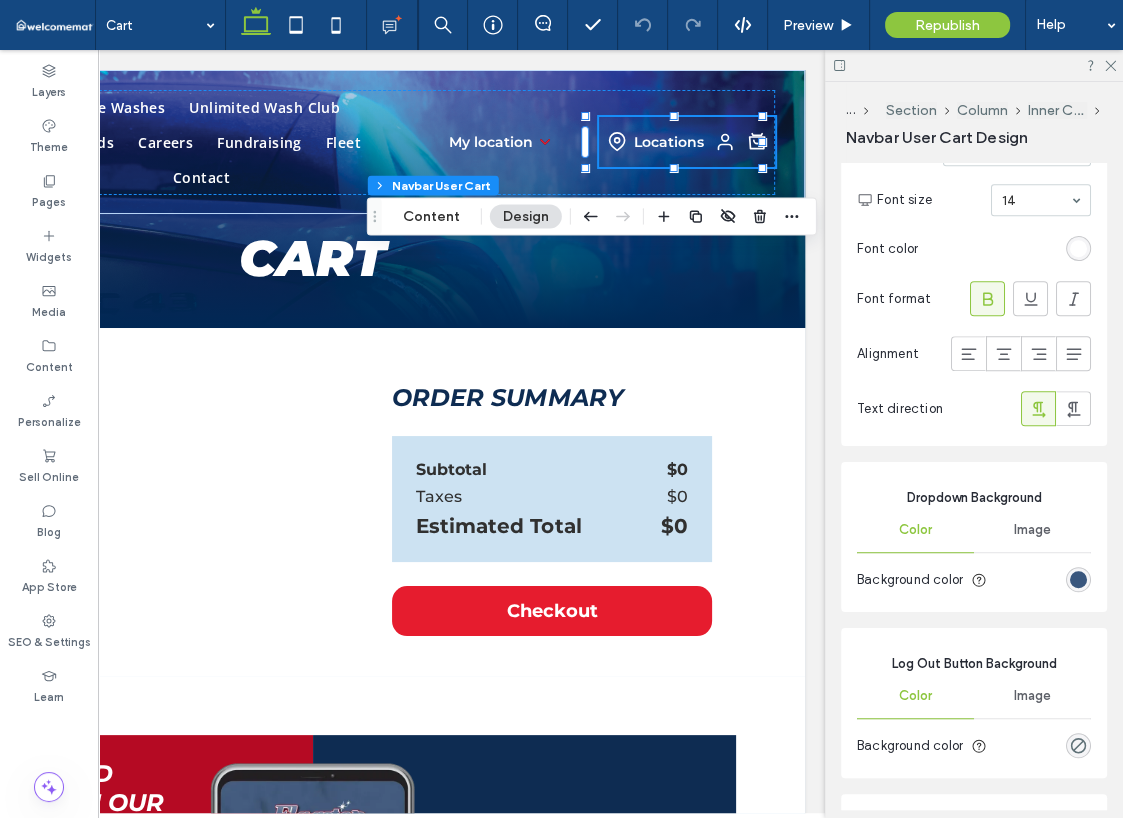 click at bounding box center (1078, 579) 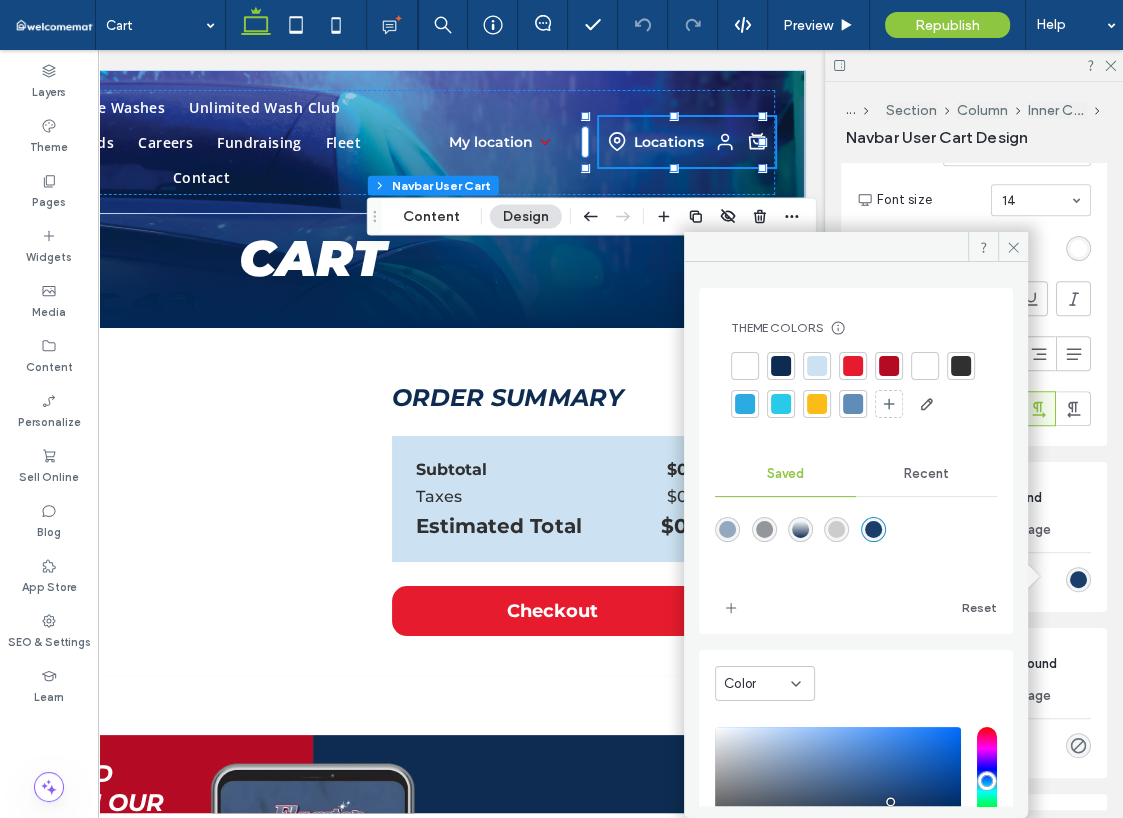 click at bounding box center (853, 366) 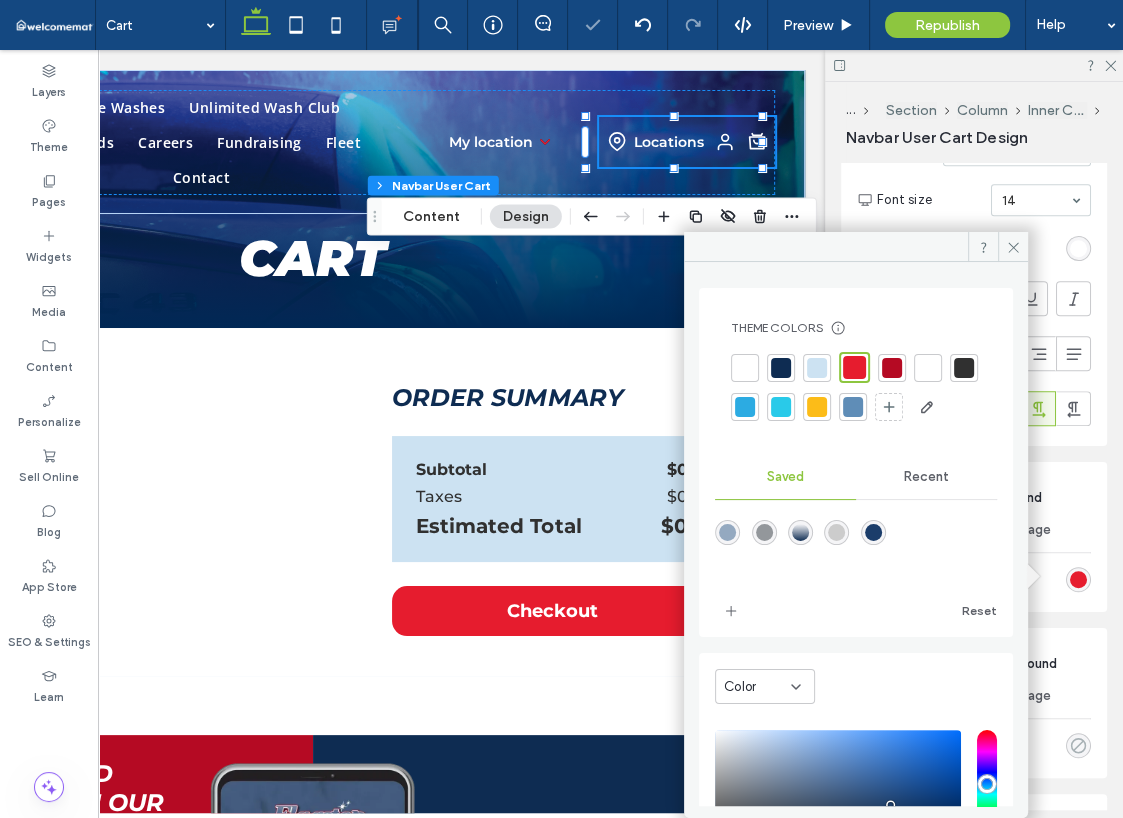 click 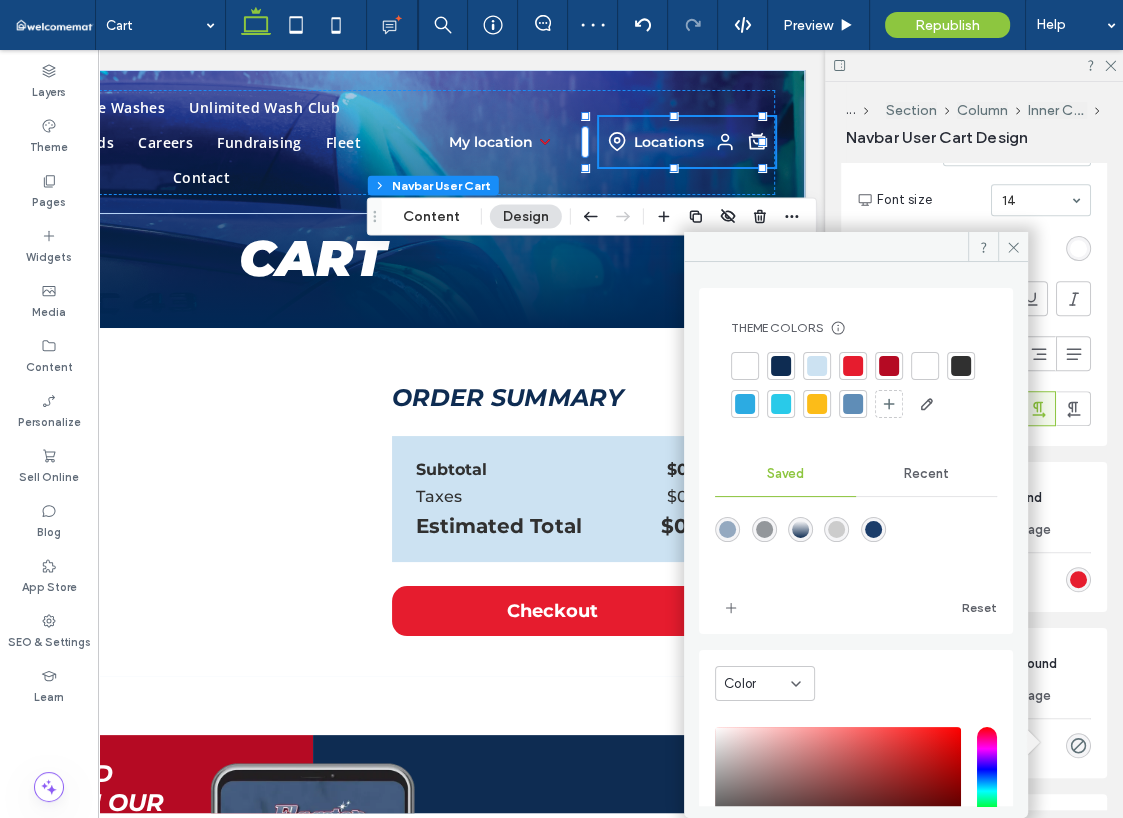 click at bounding box center (745, 366) 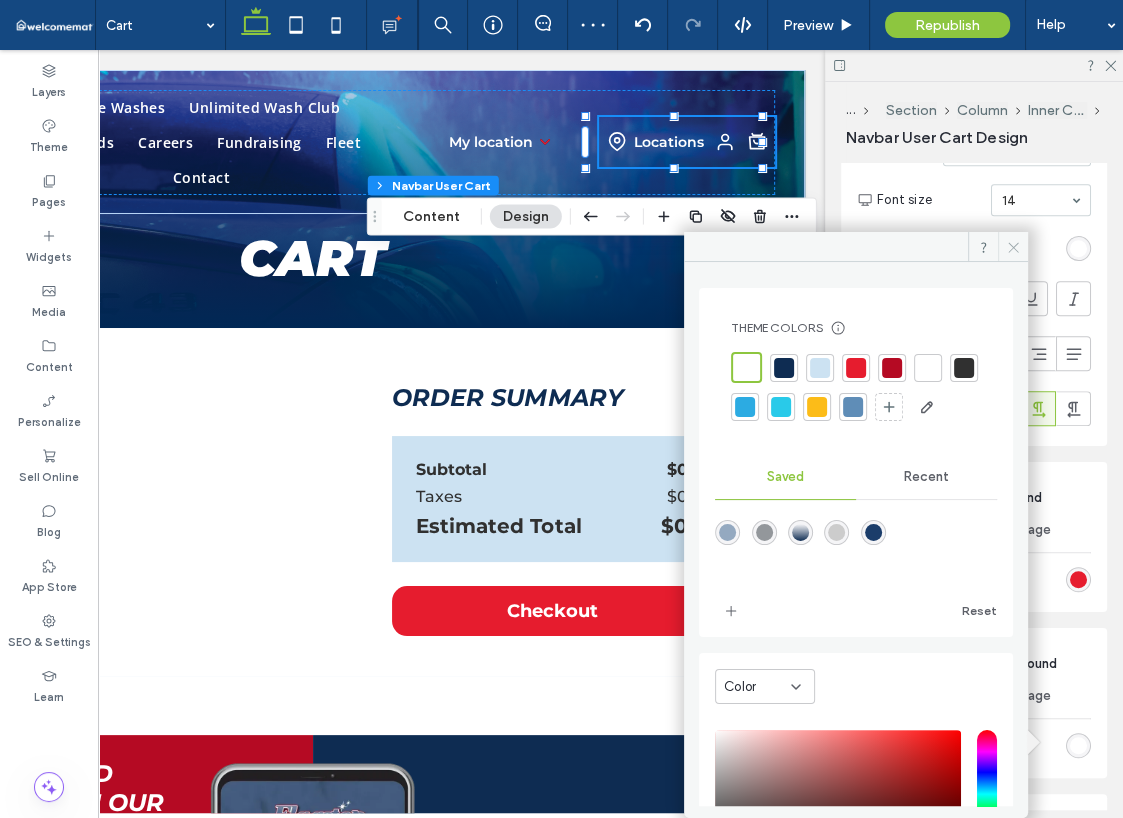 click 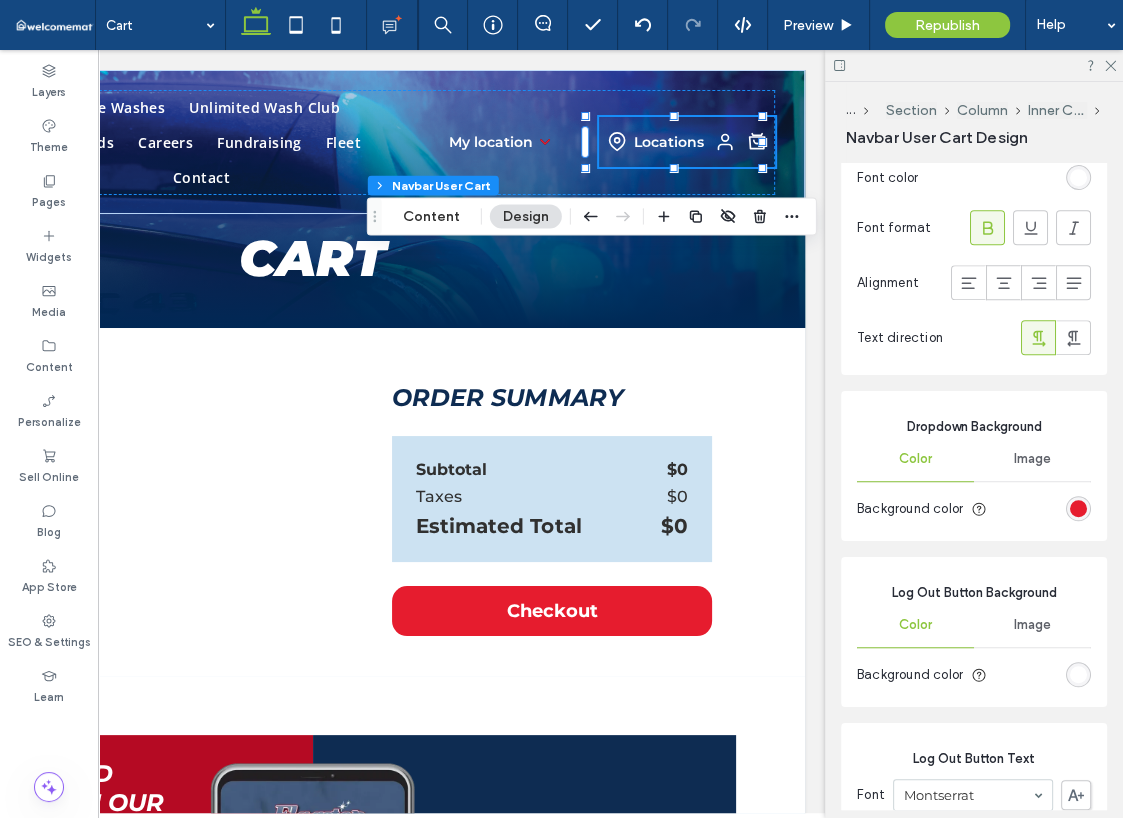 scroll, scrollTop: 1200, scrollLeft: 0, axis: vertical 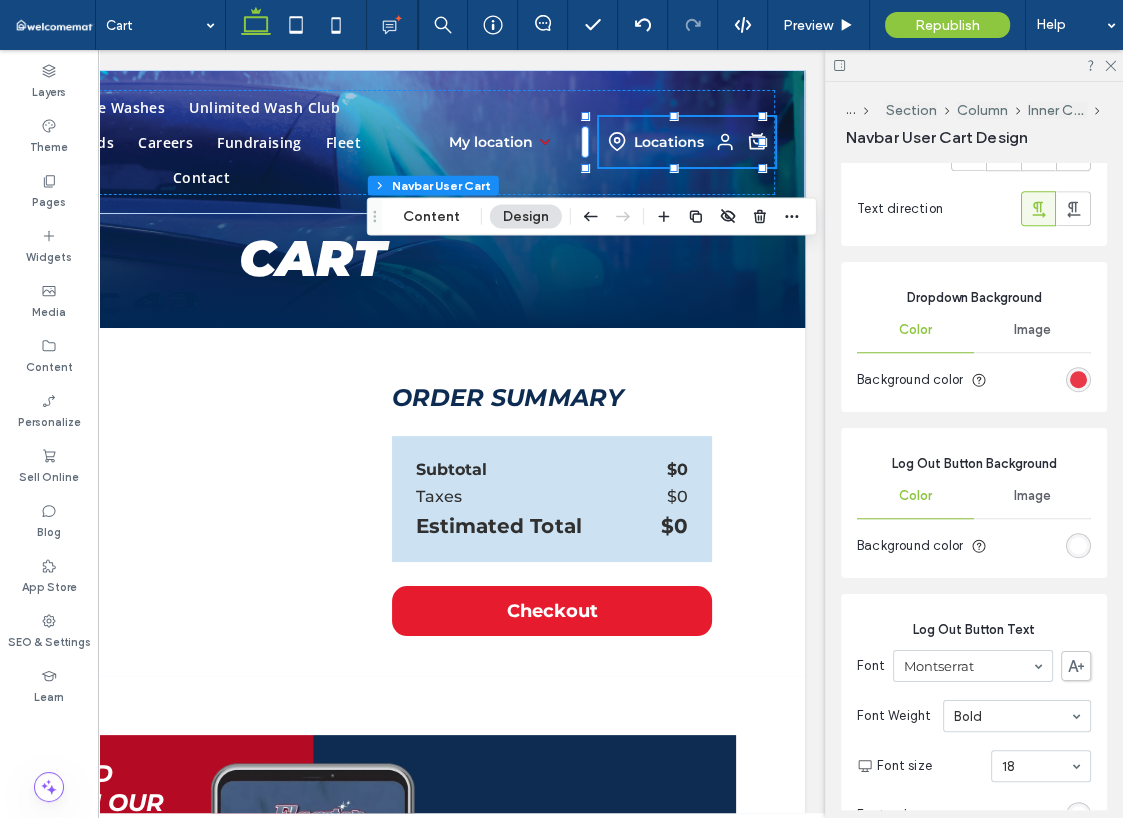 click at bounding box center [1078, 379] 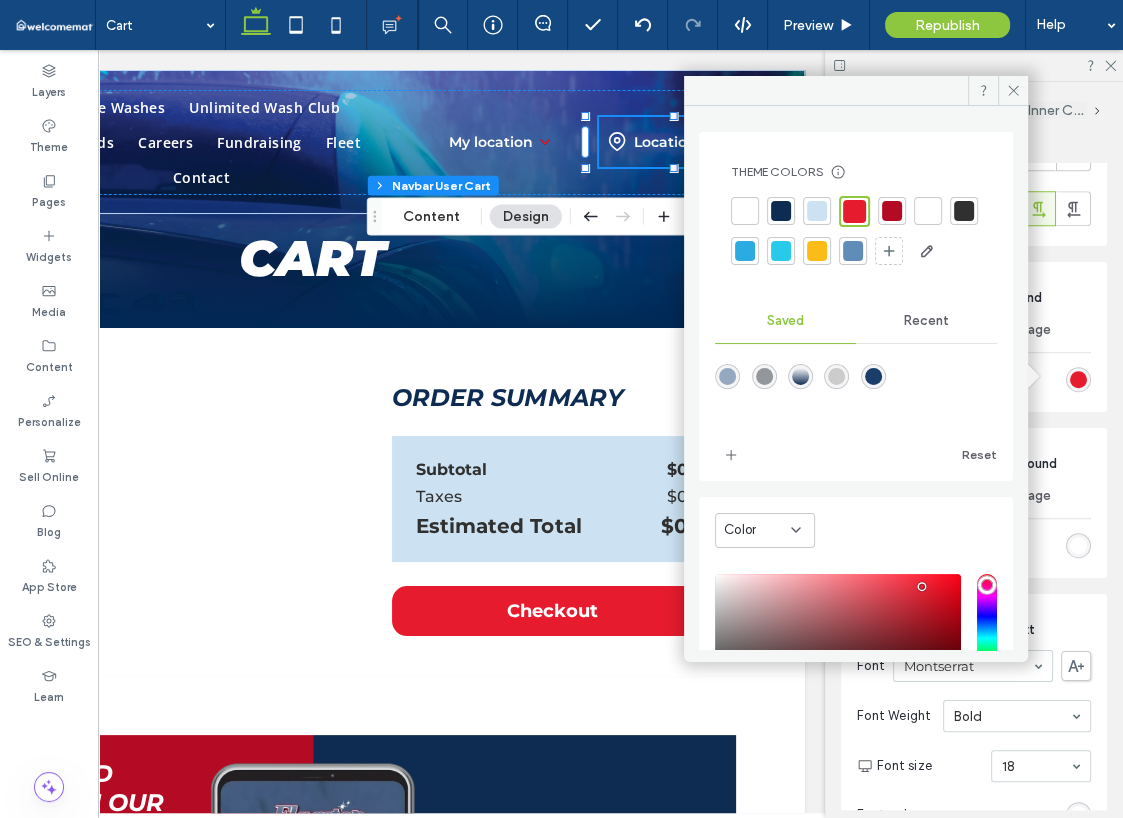 click at bounding box center [873, 376] 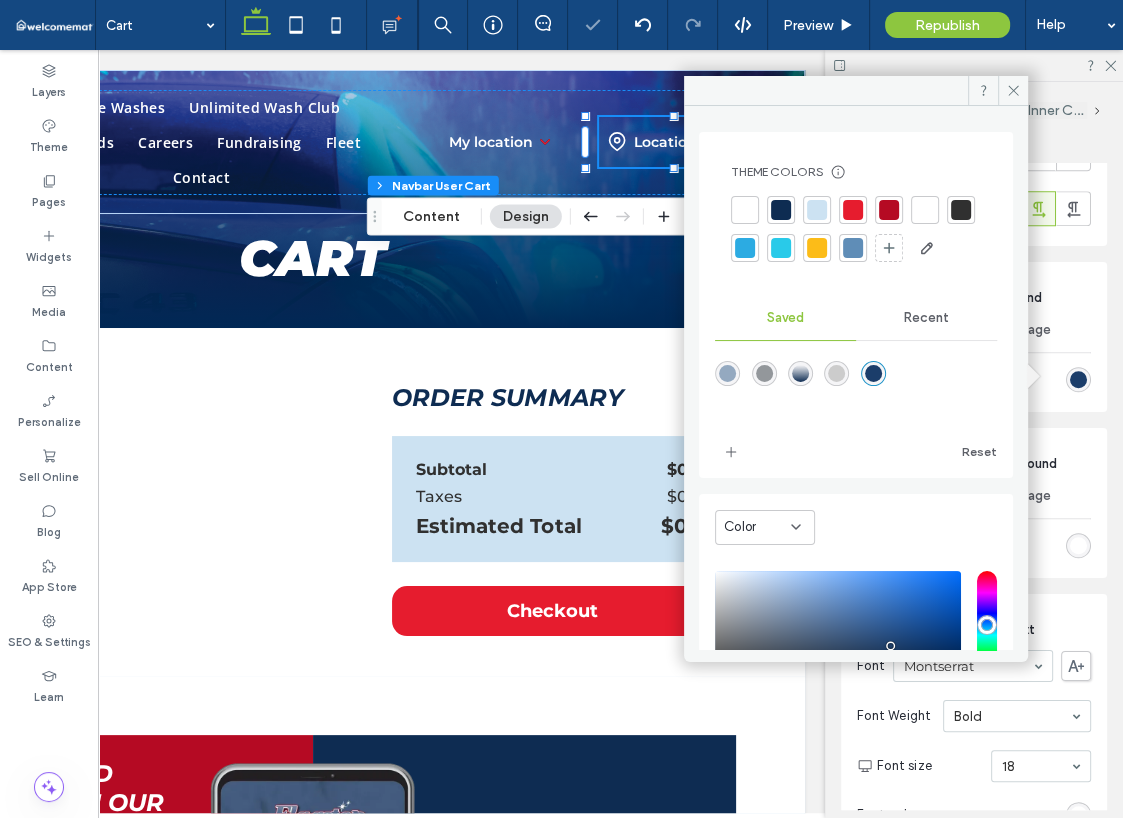 type on "*******" 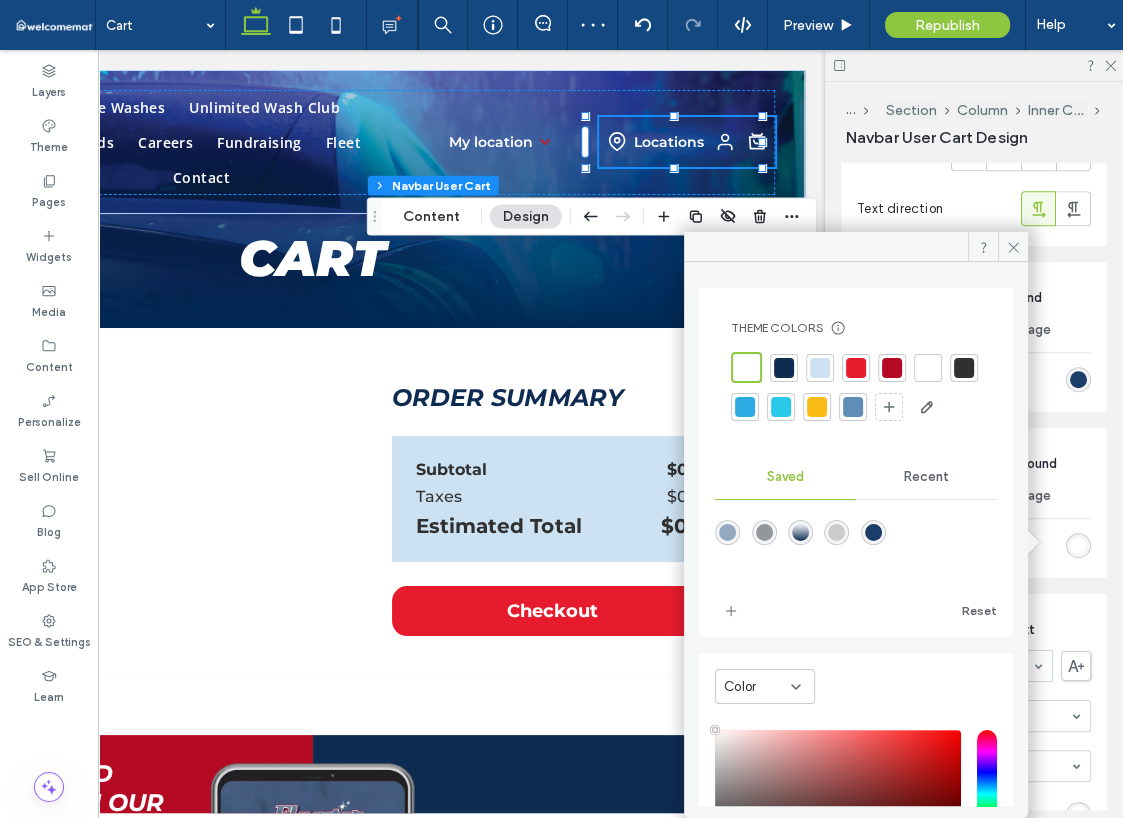 click at bounding box center [856, 368] 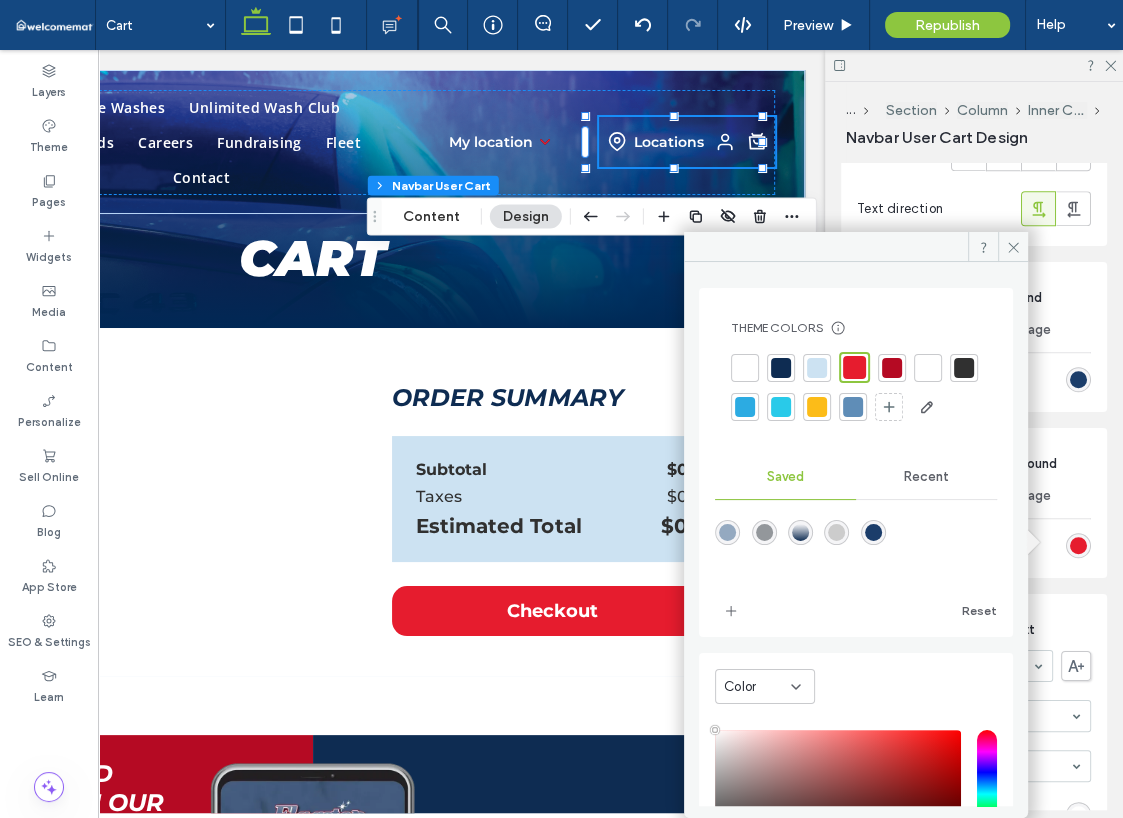 click on "Log Out Button Text Font Montserrat Font Weight Bold Font size 18 Font color Font format Alignment Text direction" at bounding box center (974, 803) 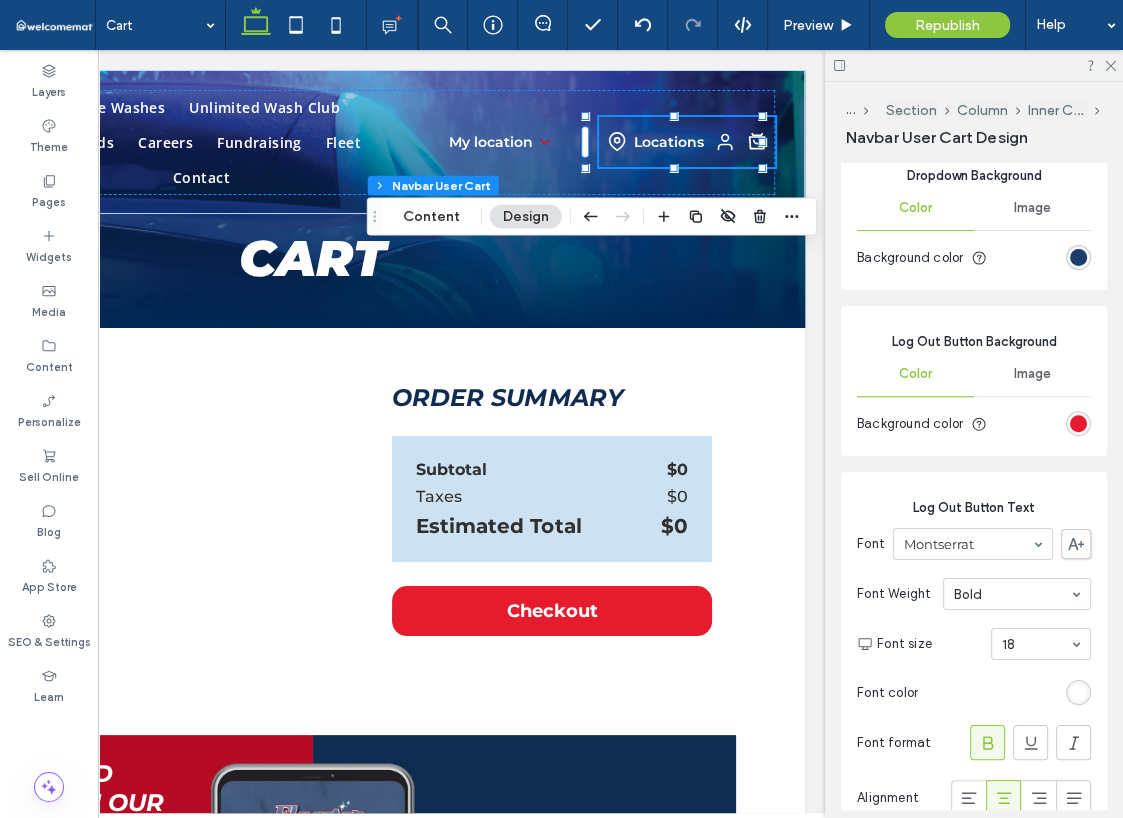 scroll, scrollTop: 1487, scrollLeft: 0, axis: vertical 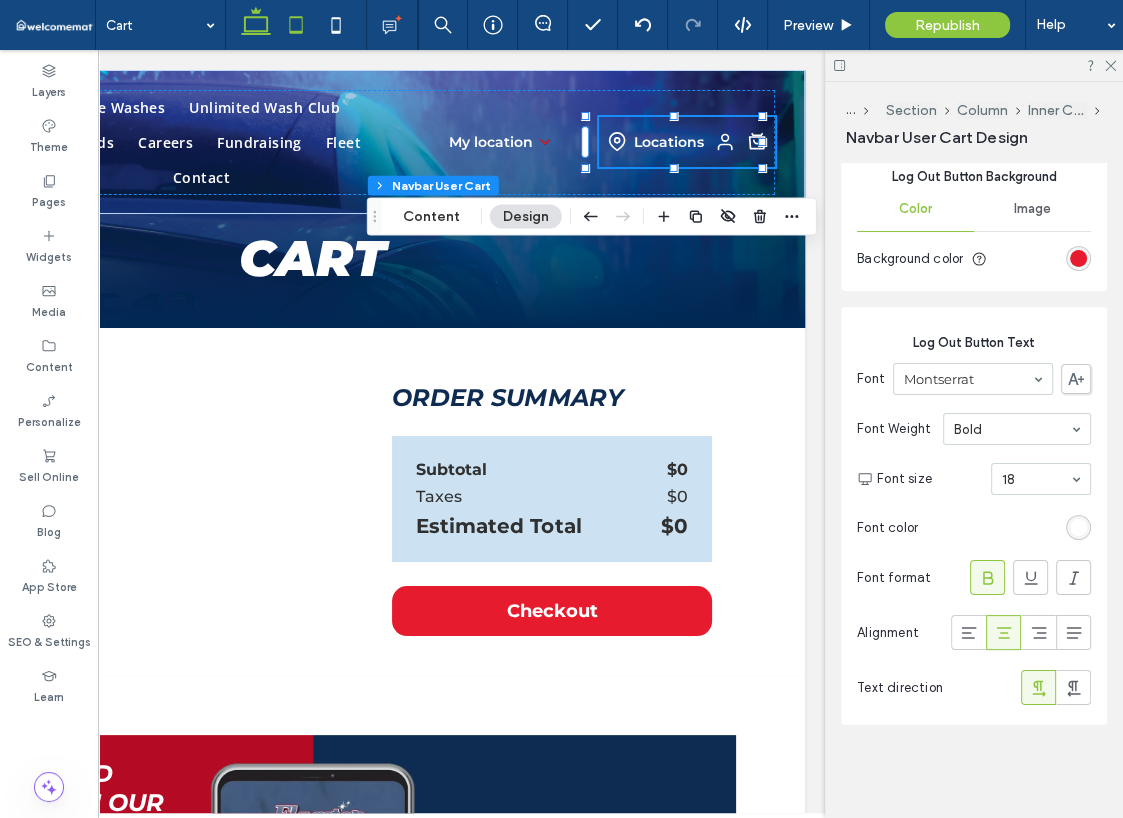 click 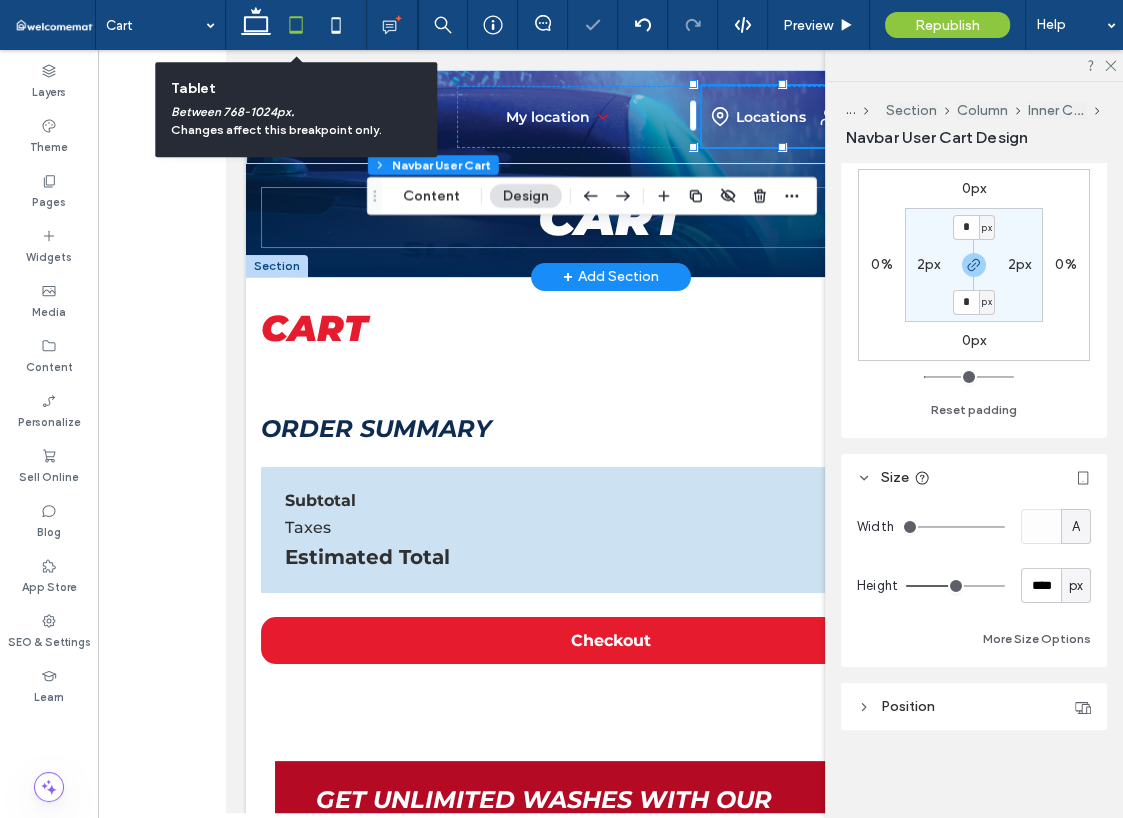type on "**" 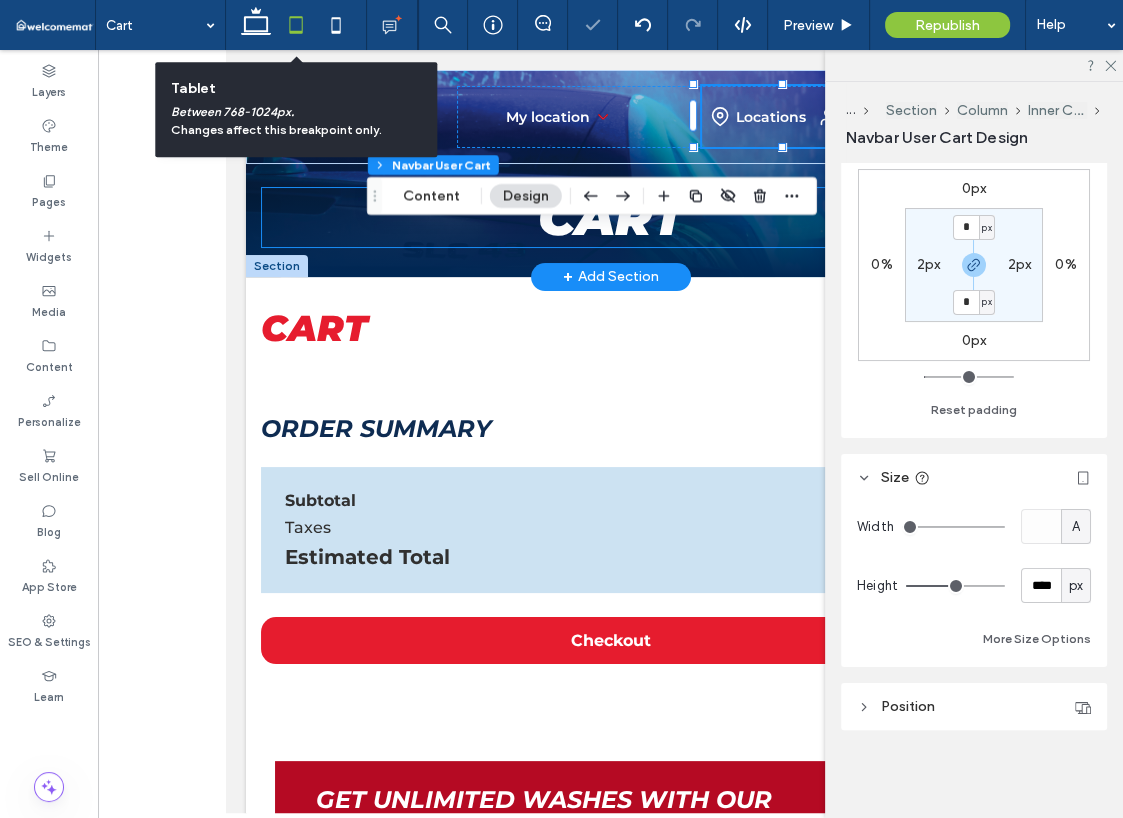 type on "**" 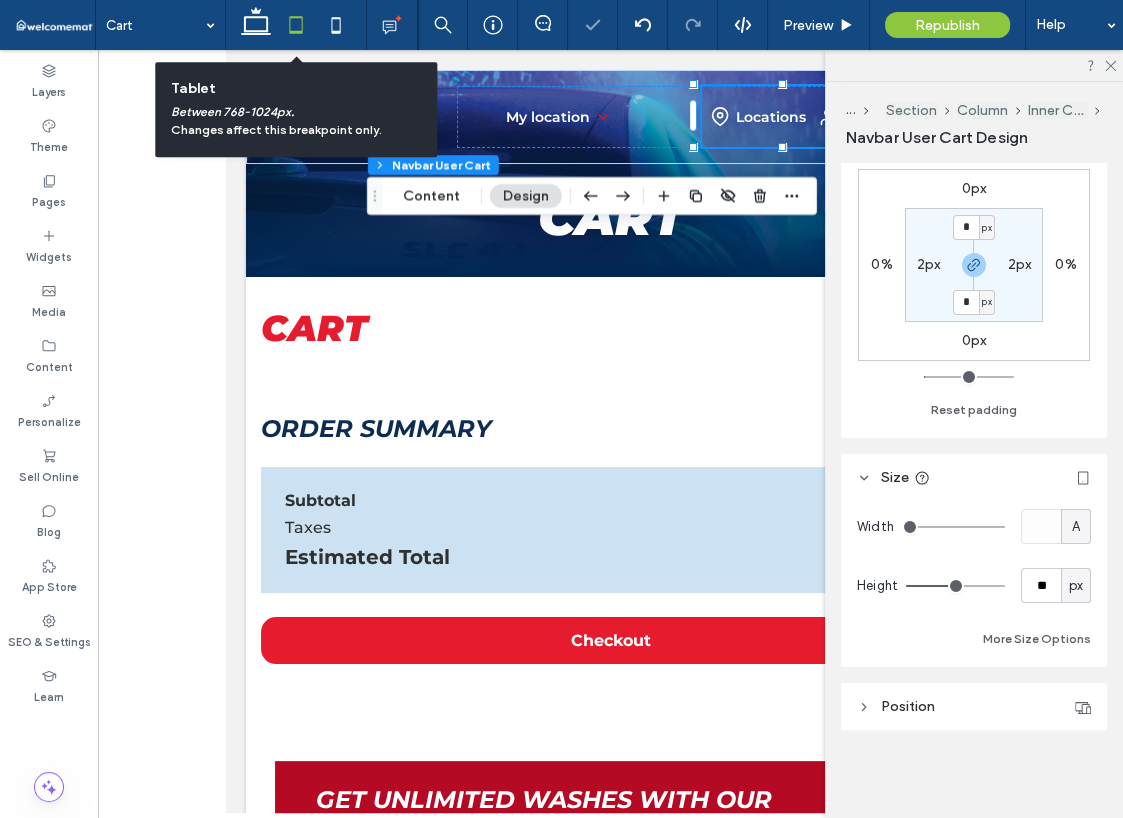 scroll, scrollTop: 0, scrollLeft: 0, axis: both 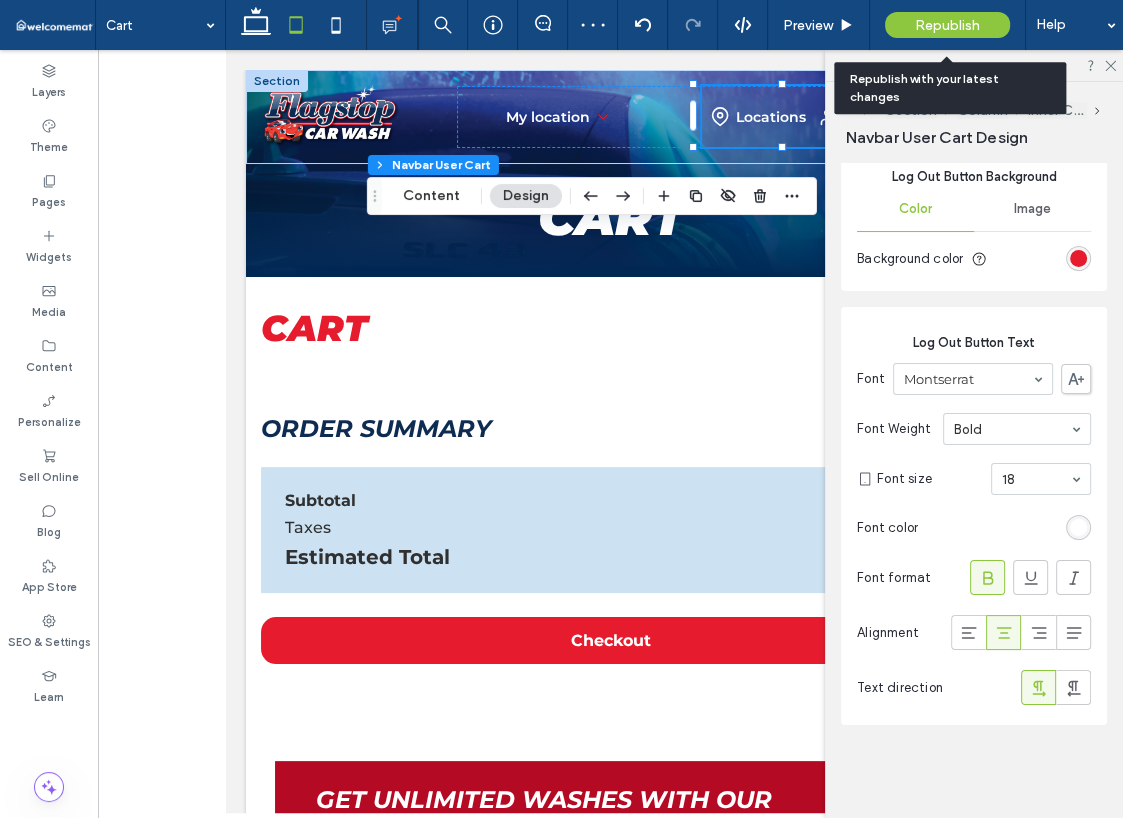 click on "Republish" at bounding box center (947, 25) 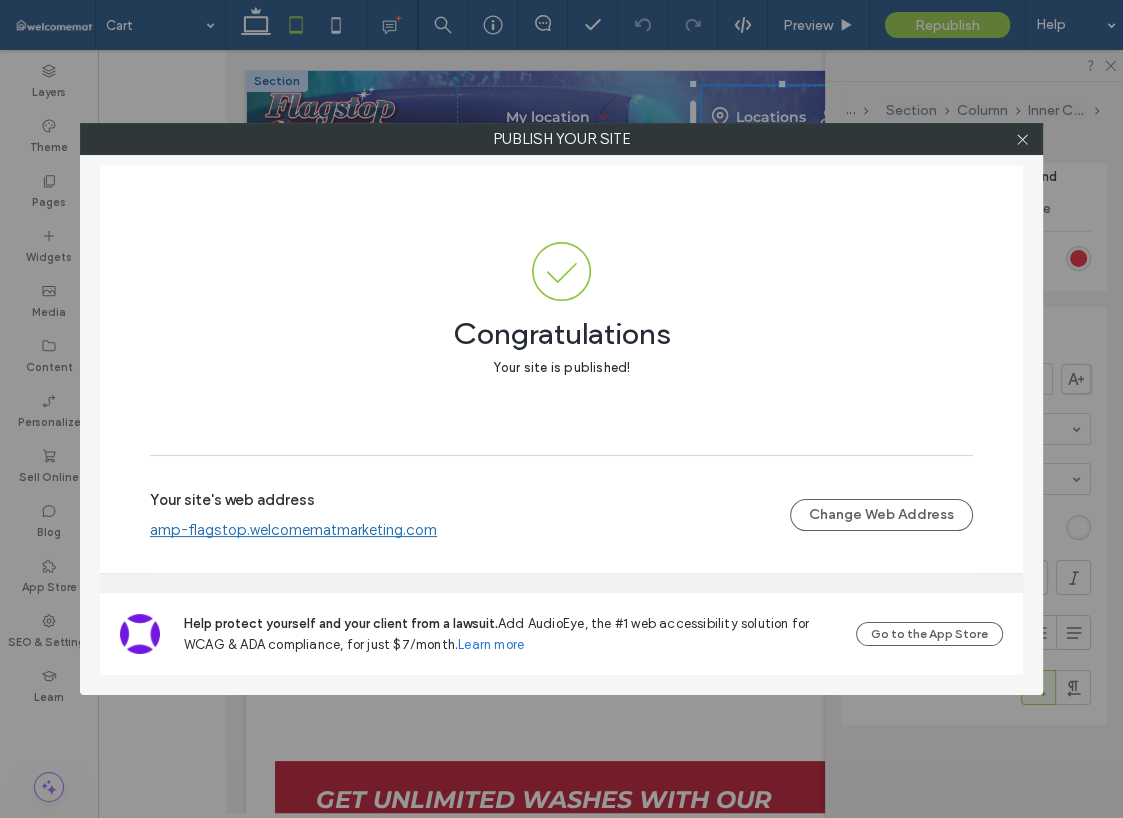 click at bounding box center (1022, 139) 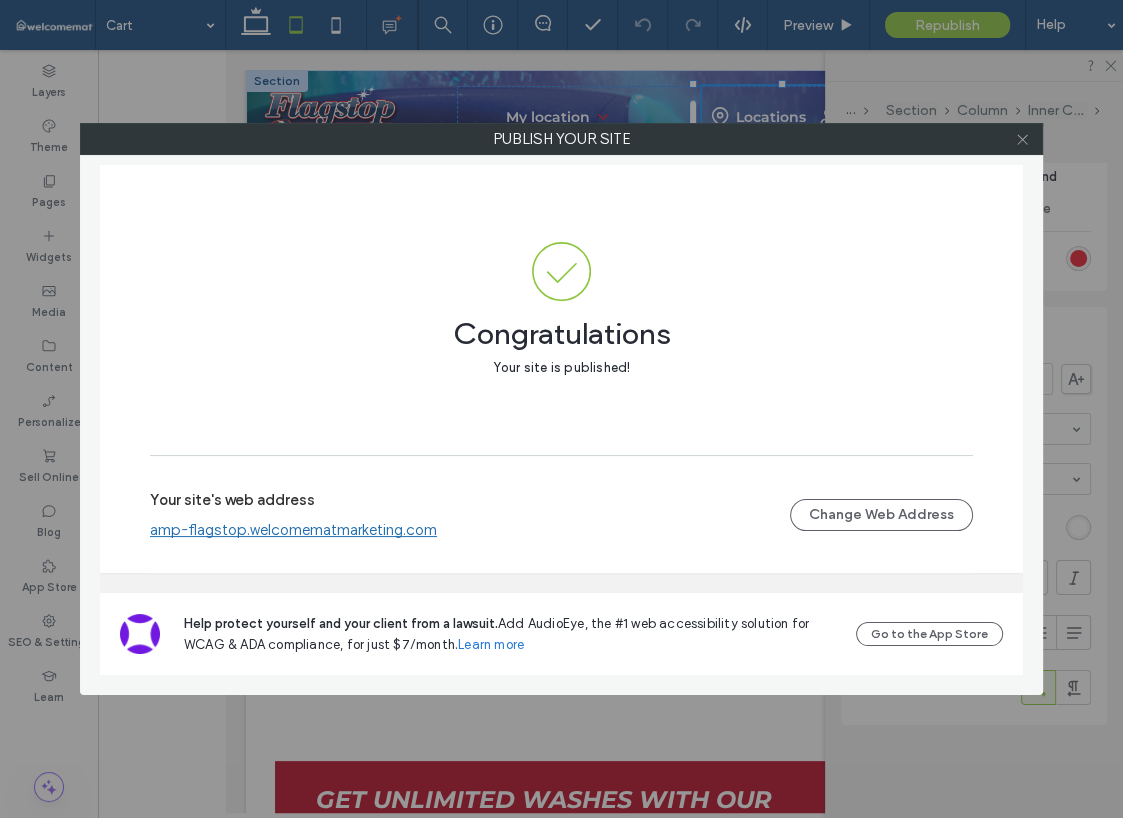 click 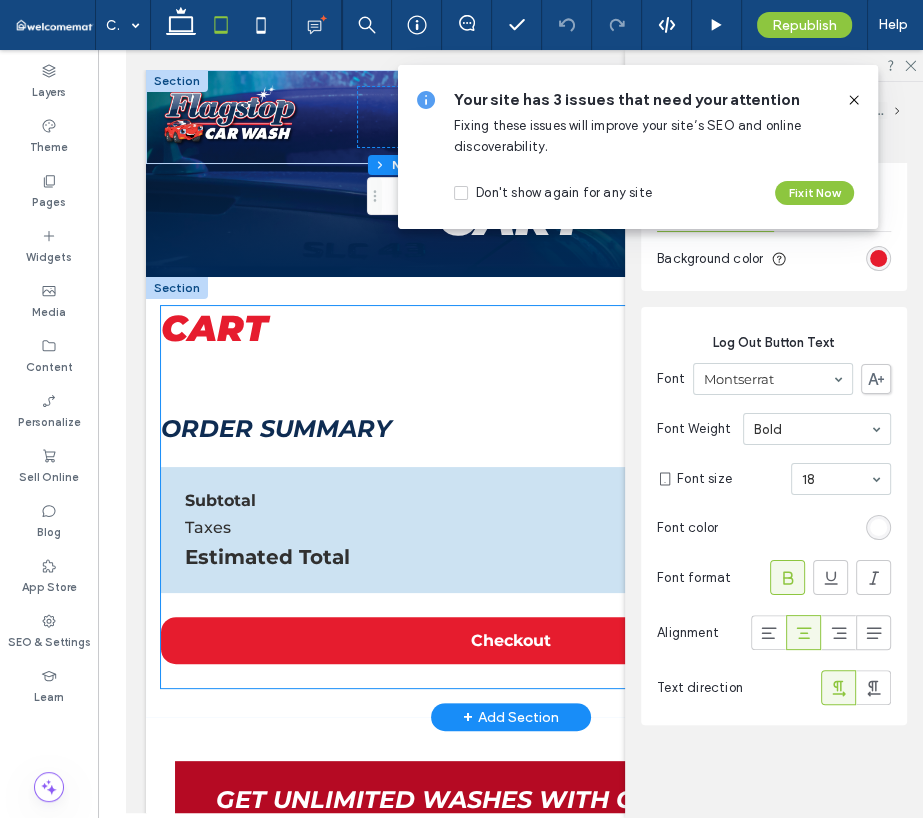 click on "Order Summary" at bounding box center (510, 428) 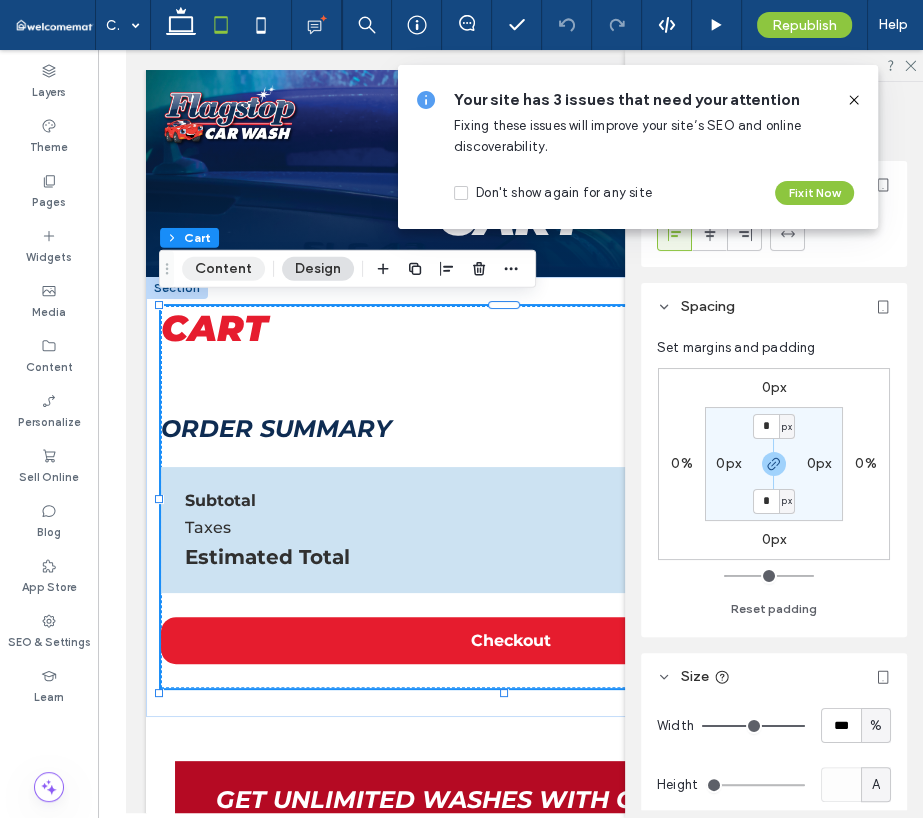 click on "Content" at bounding box center (223, 269) 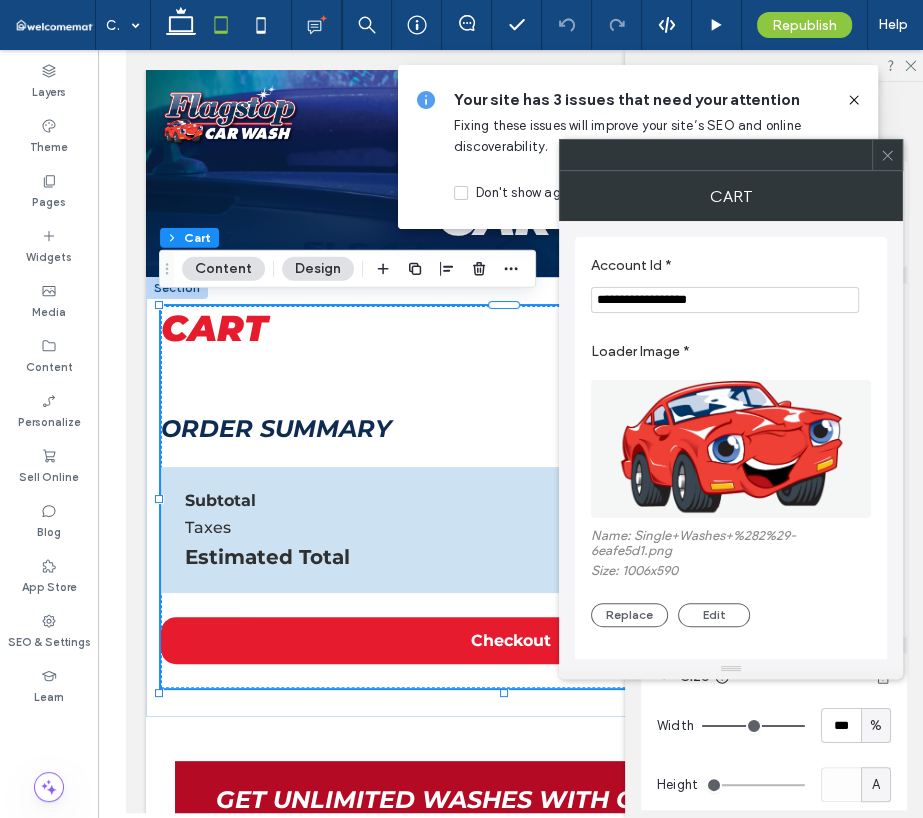 click on "**********" at bounding box center [725, 300] 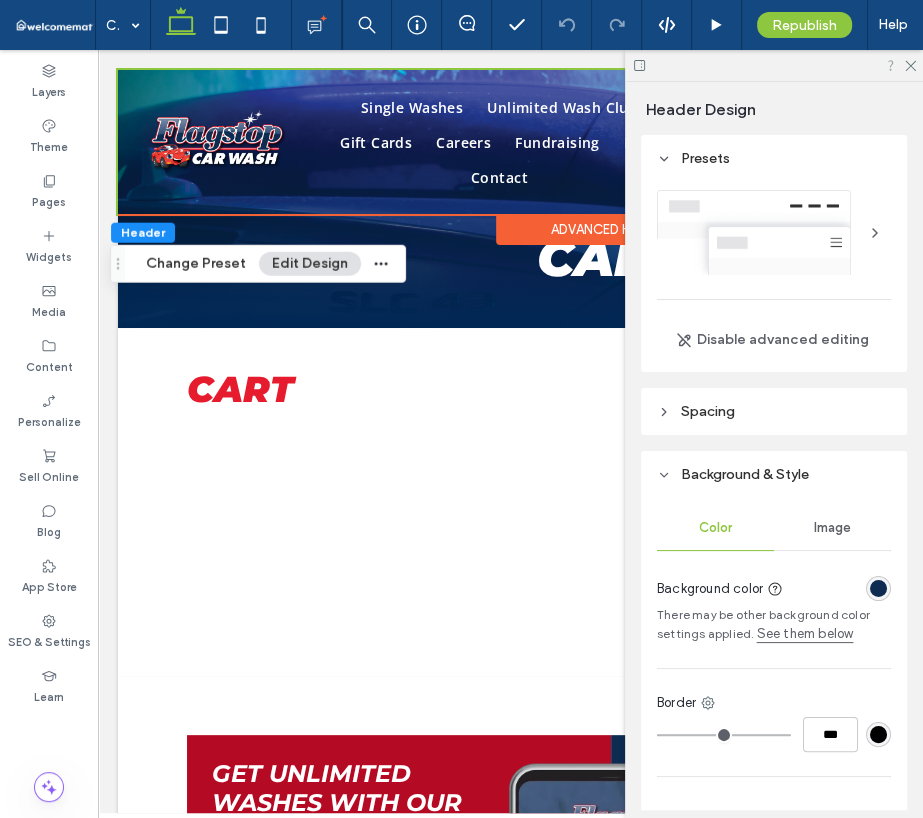 scroll, scrollTop: 0, scrollLeft: 0, axis: both 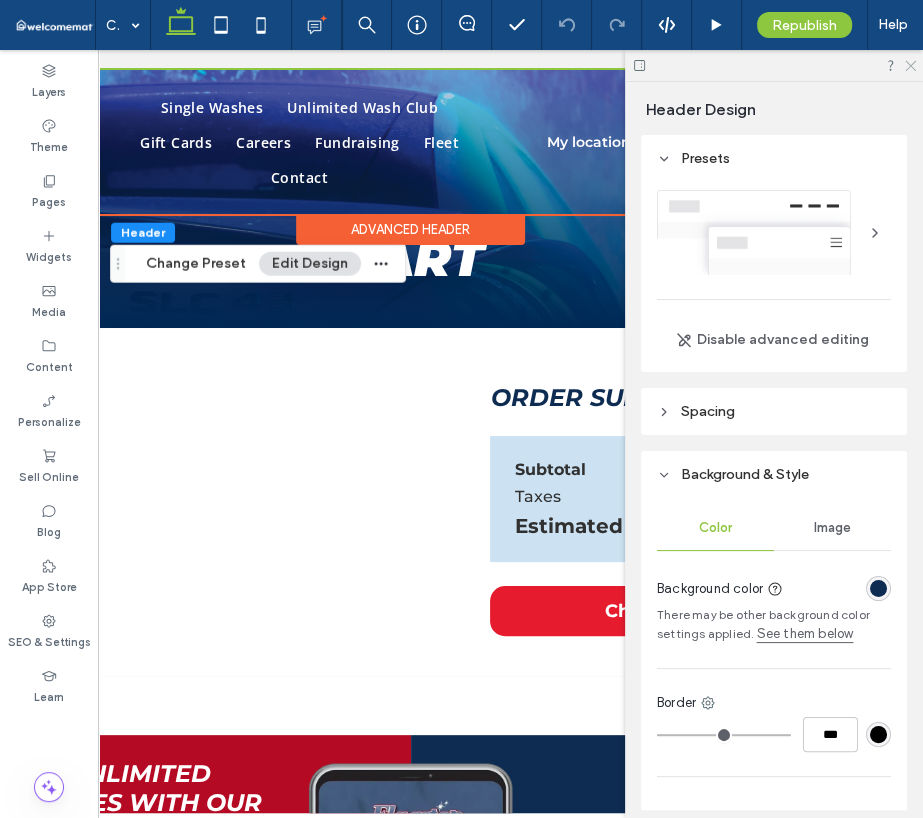 click 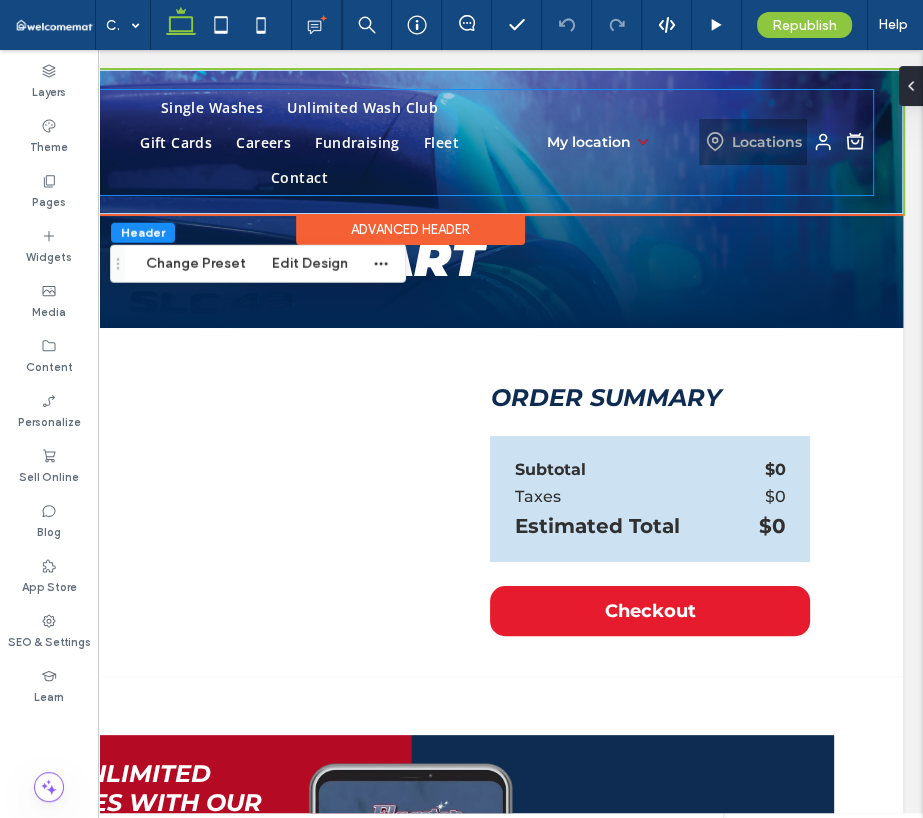 click on "Locations" at bounding box center (753, 142) 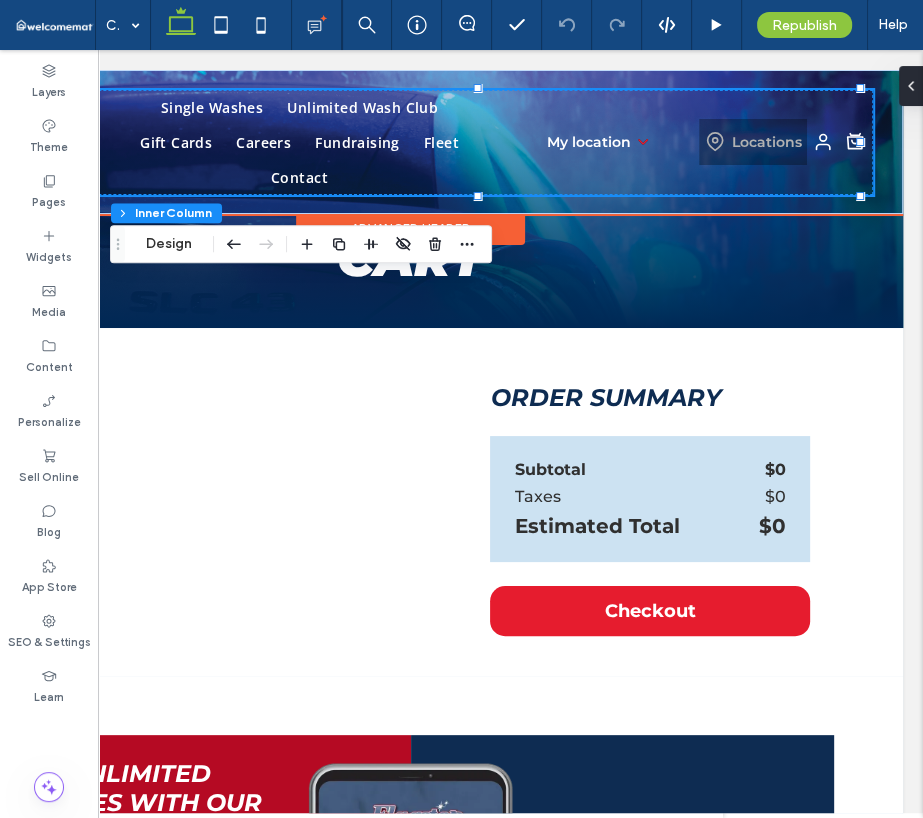 click on "Locations" at bounding box center [753, 142] 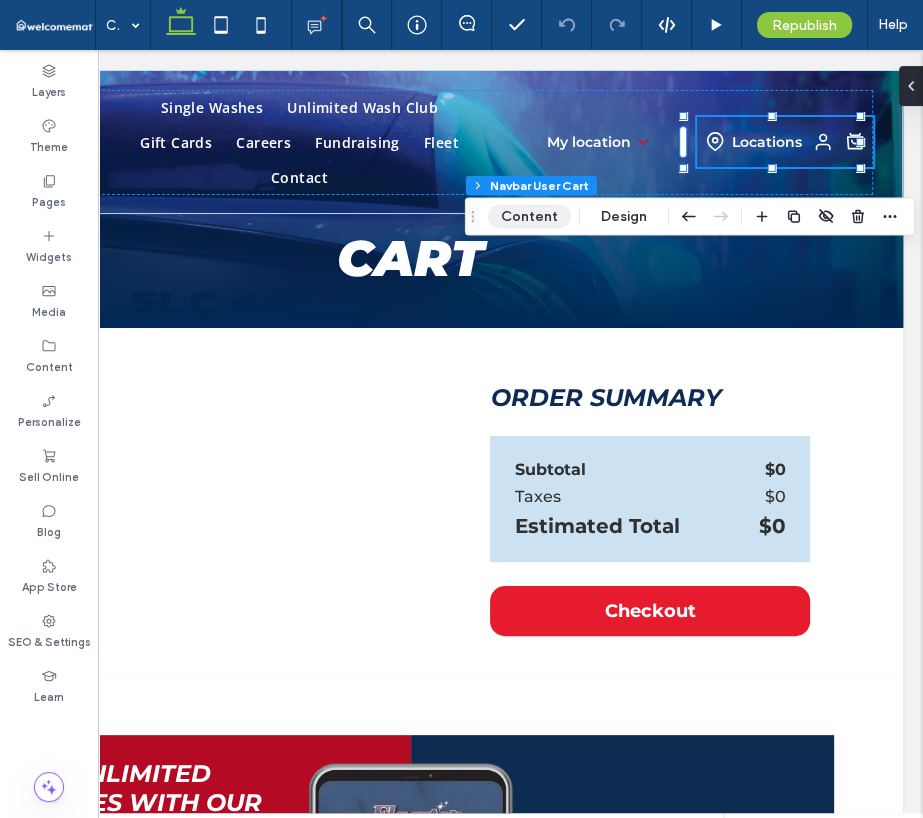 click on "Content" at bounding box center (529, 217) 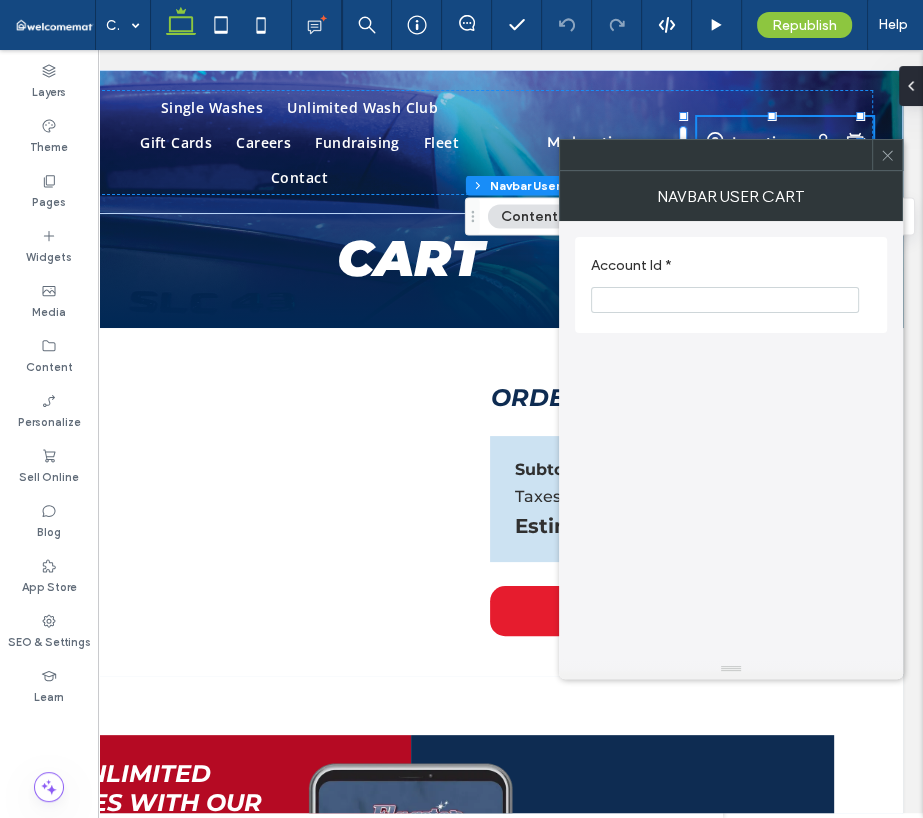 click at bounding box center [725, 300] 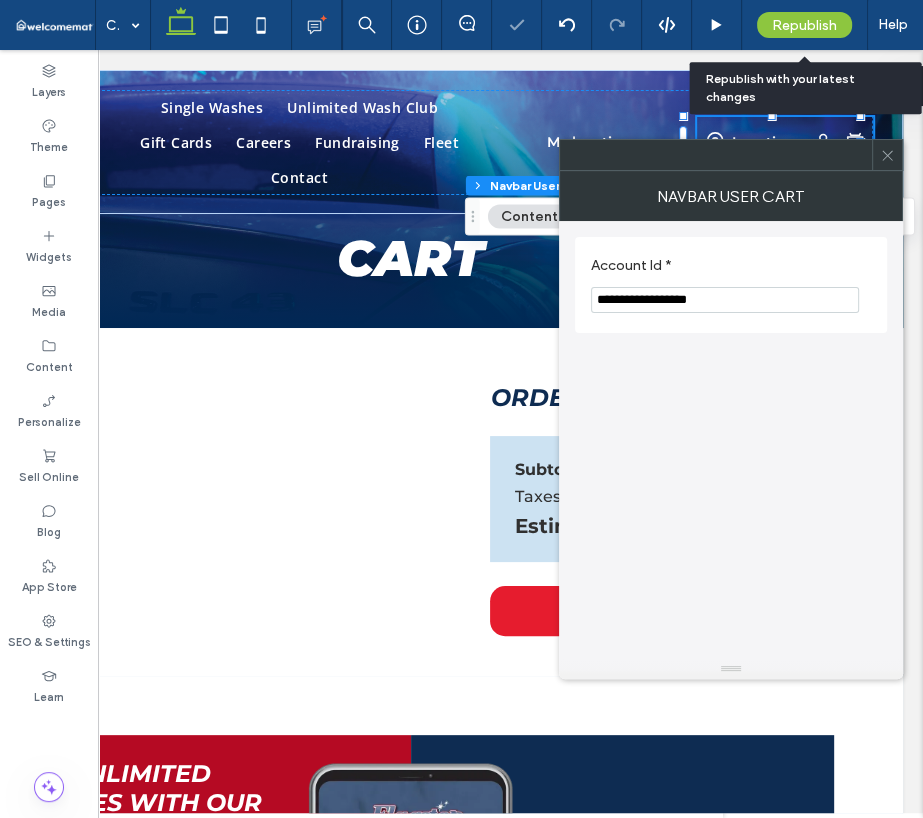 type on "**********" 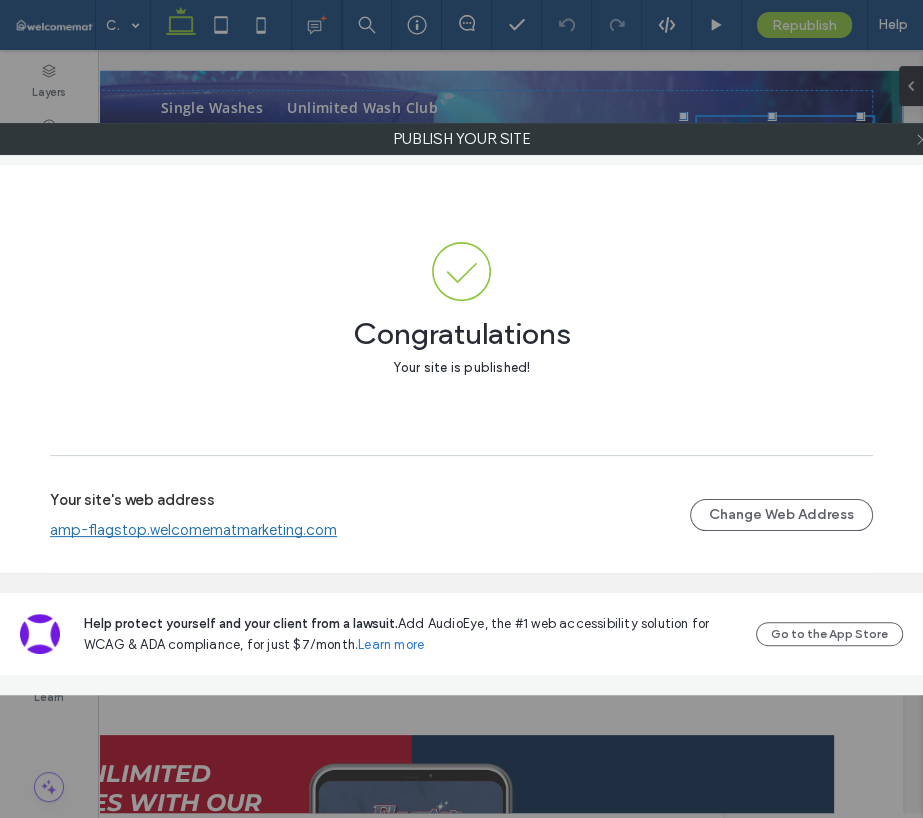 click 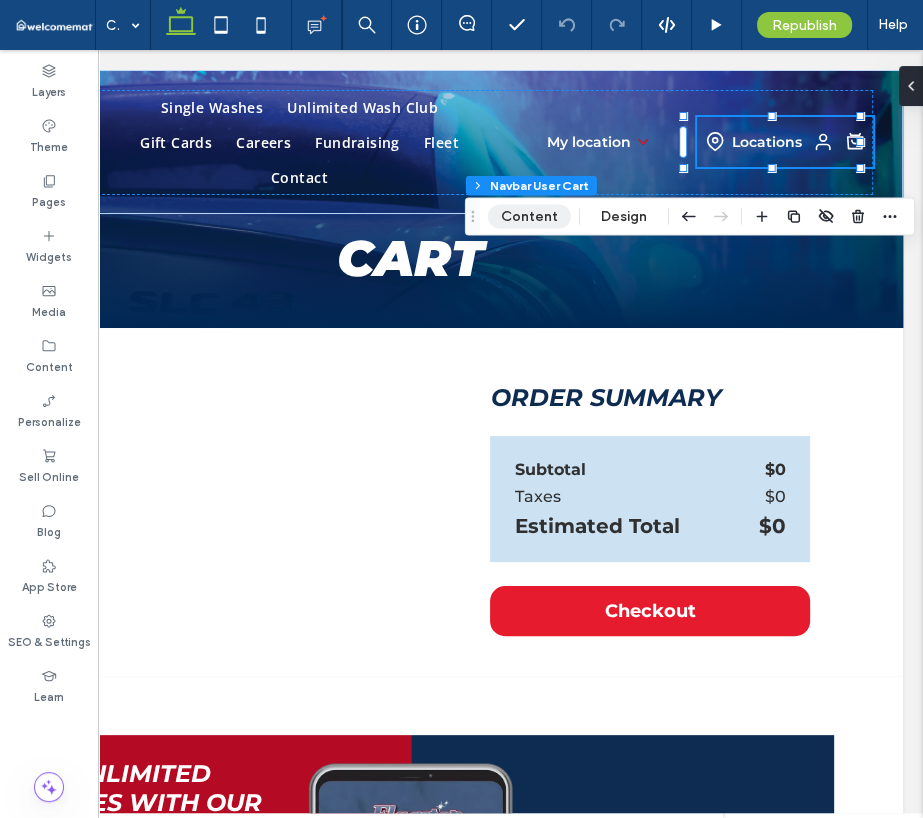 click on "Content" at bounding box center (529, 217) 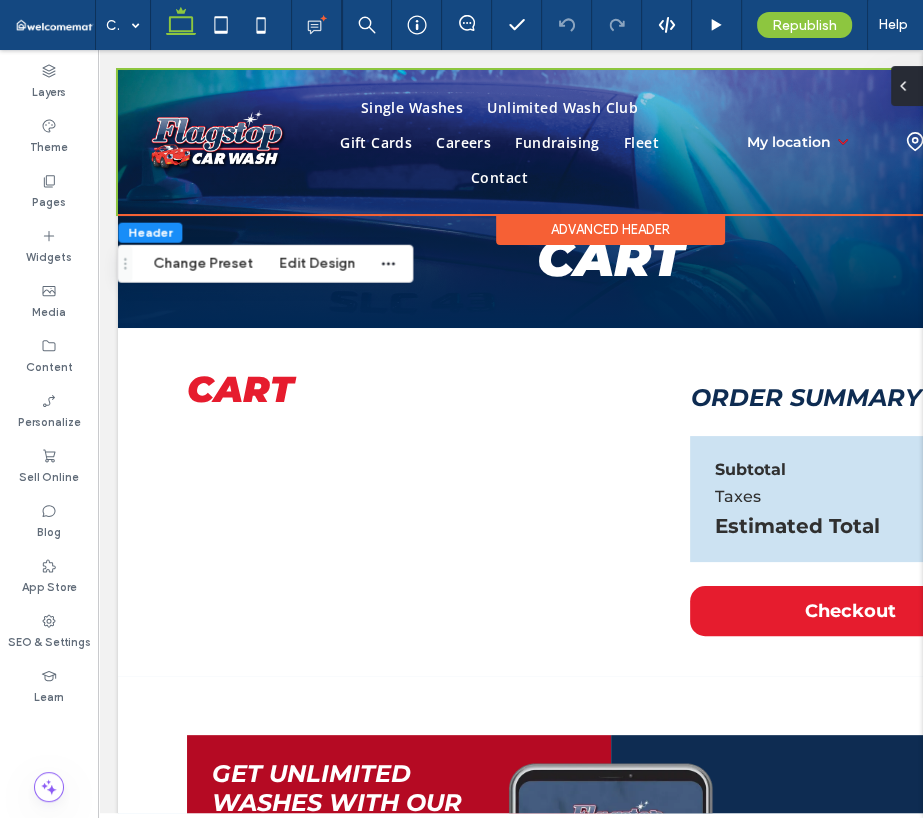 scroll, scrollTop: 0, scrollLeft: 0, axis: both 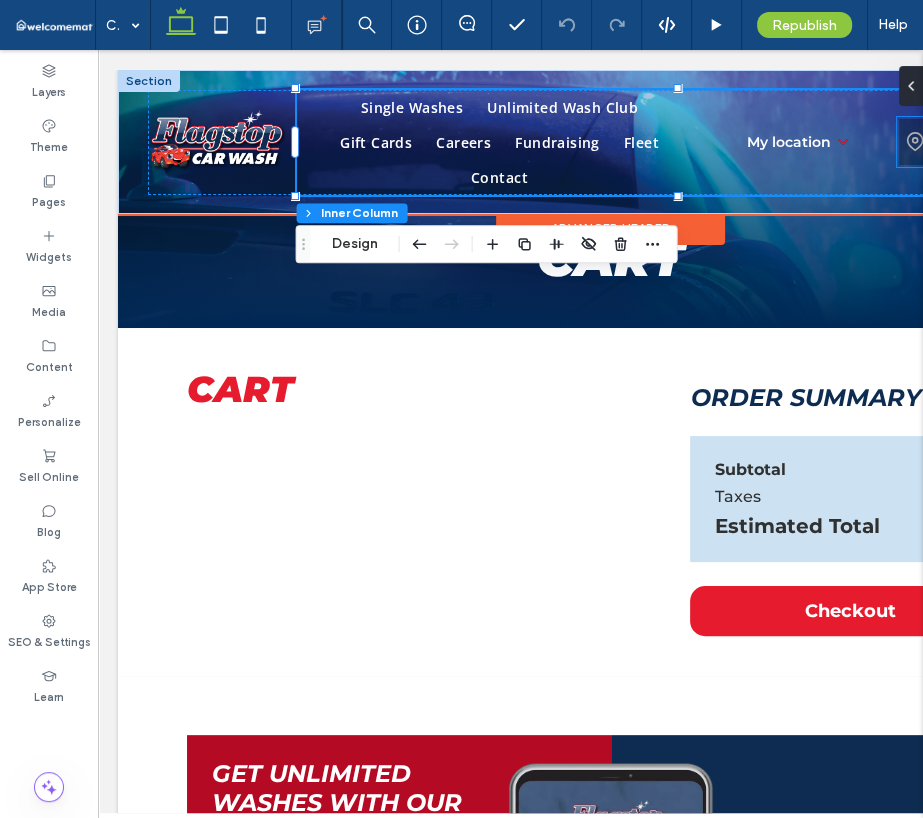 click at bounding box center [915, 142] 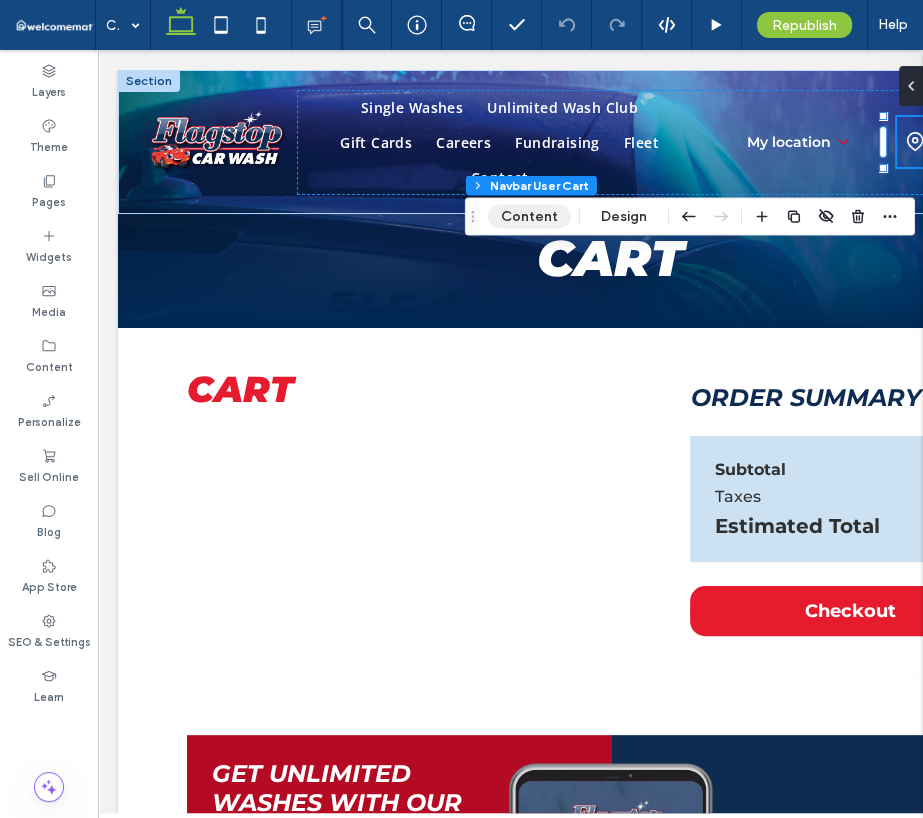 click on "Content" at bounding box center (529, 217) 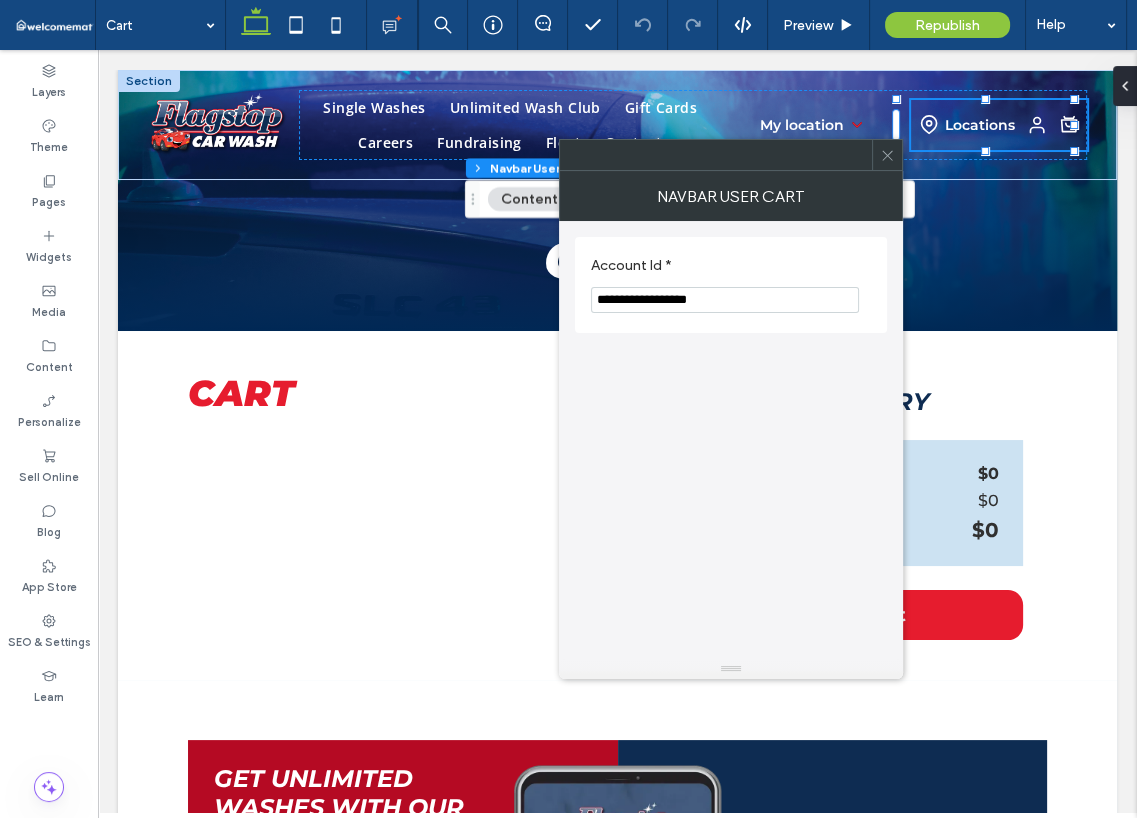 click 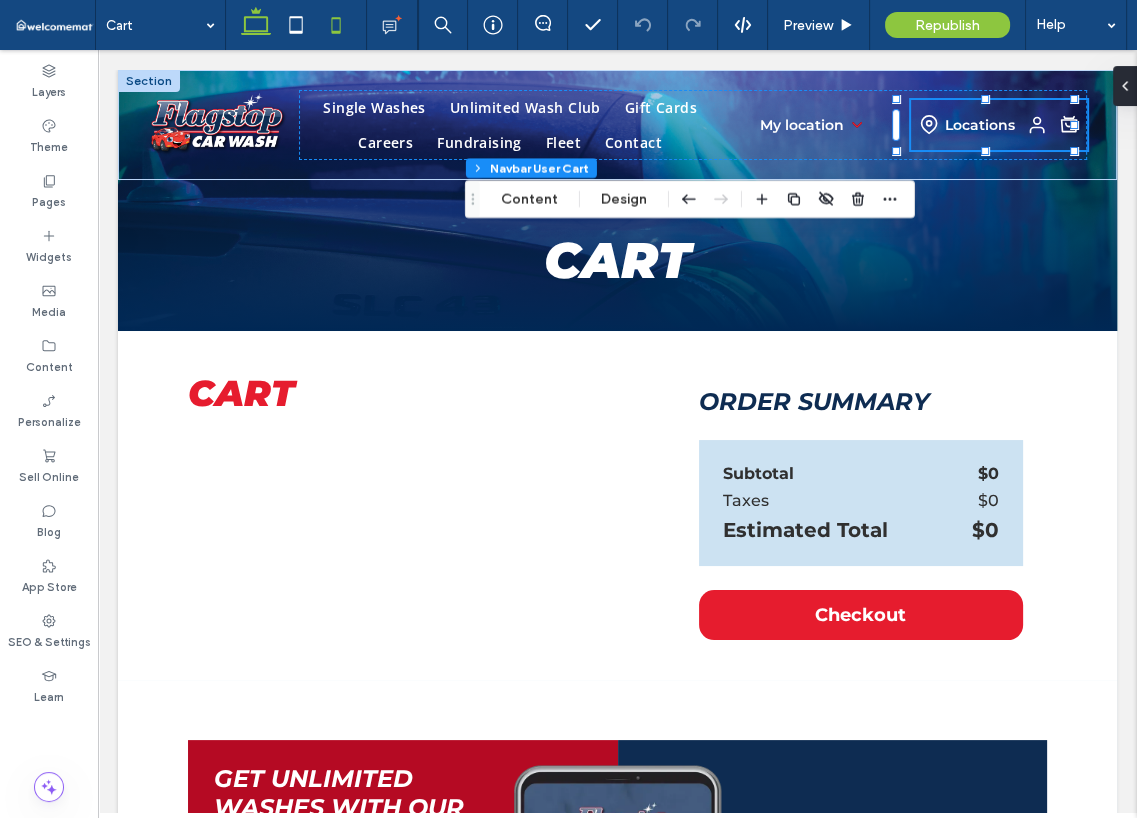 click 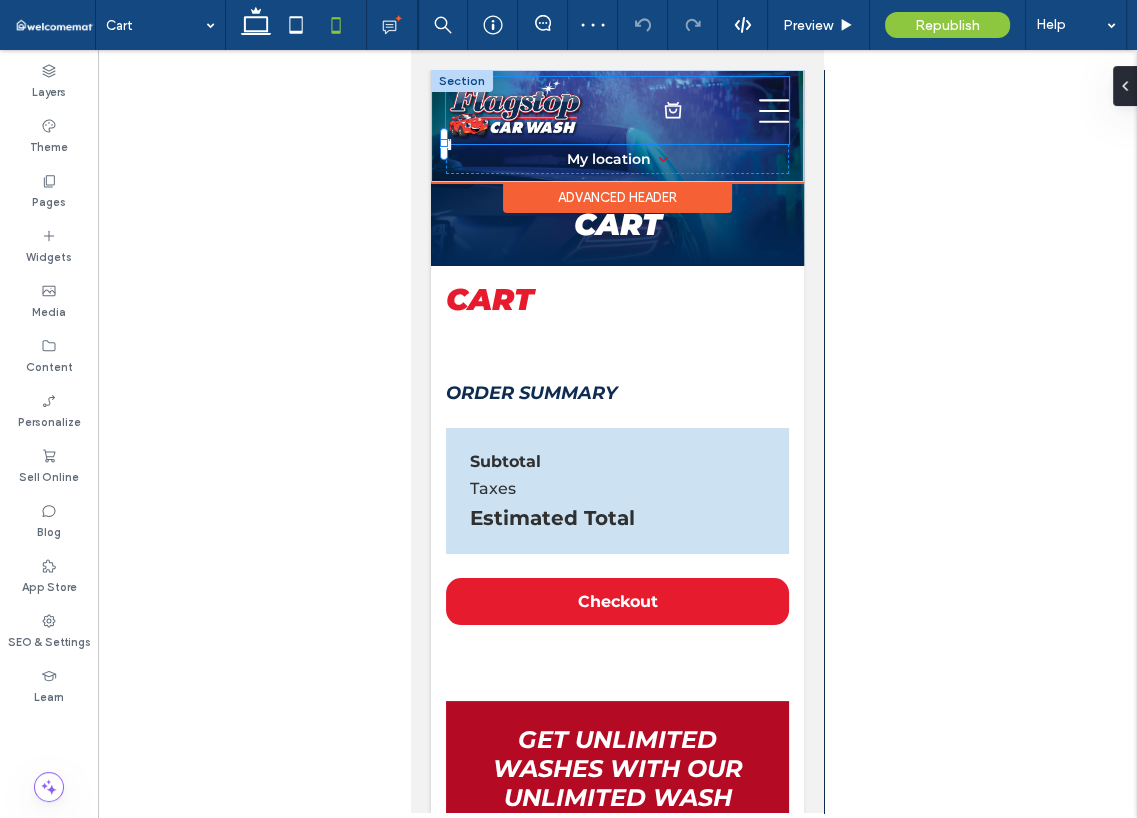 click 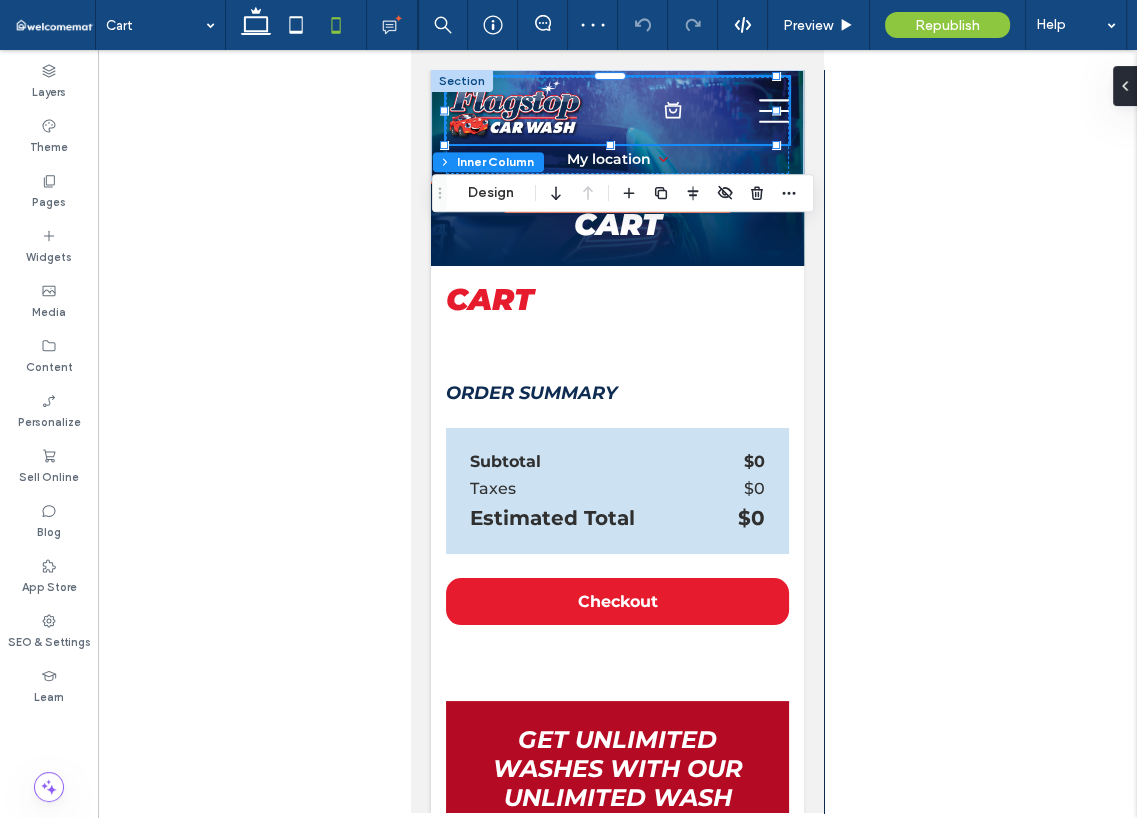 click 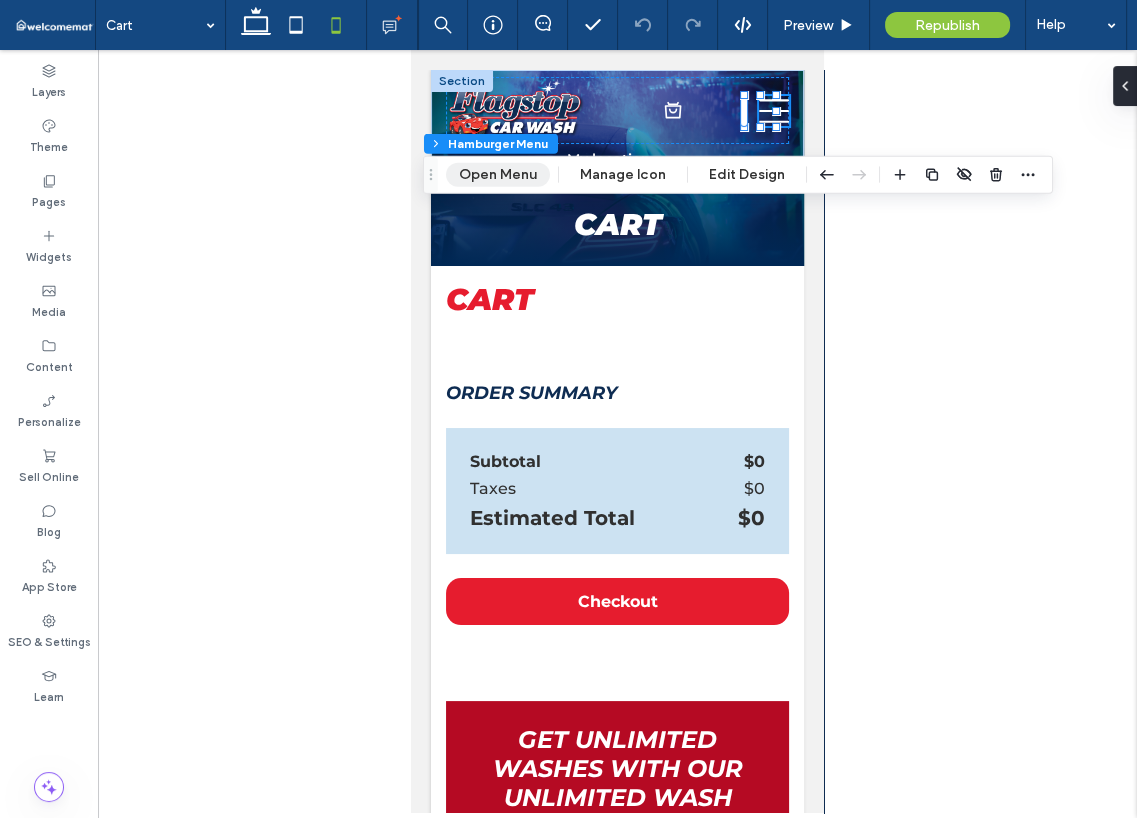 click on "Open Menu" at bounding box center [498, 175] 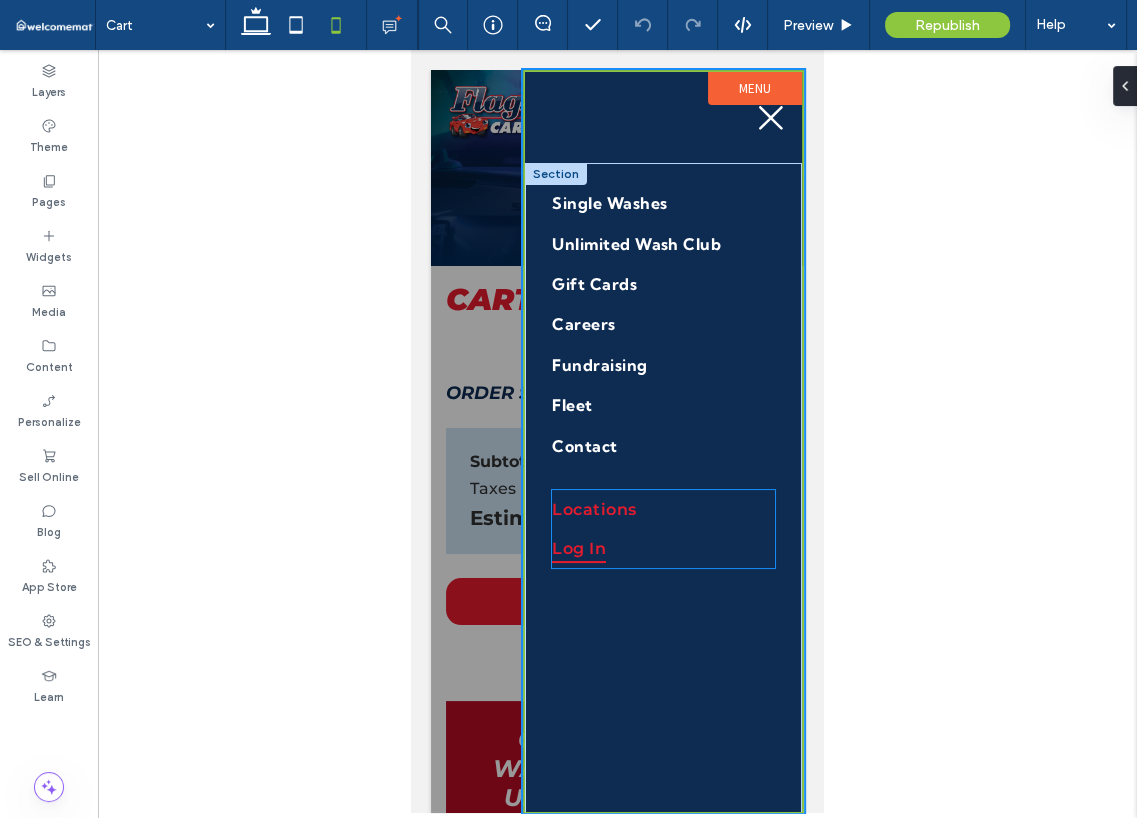 click on "Log In" at bounding box center (579, 548) 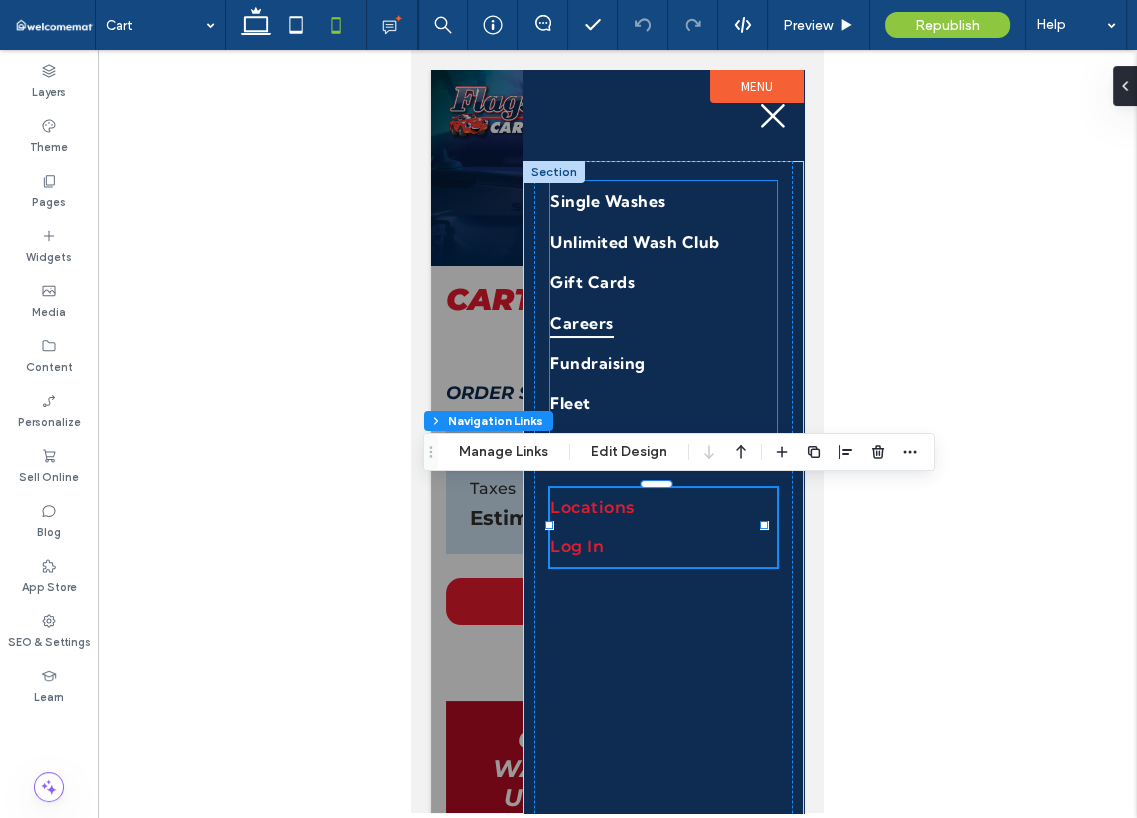 type on "***" 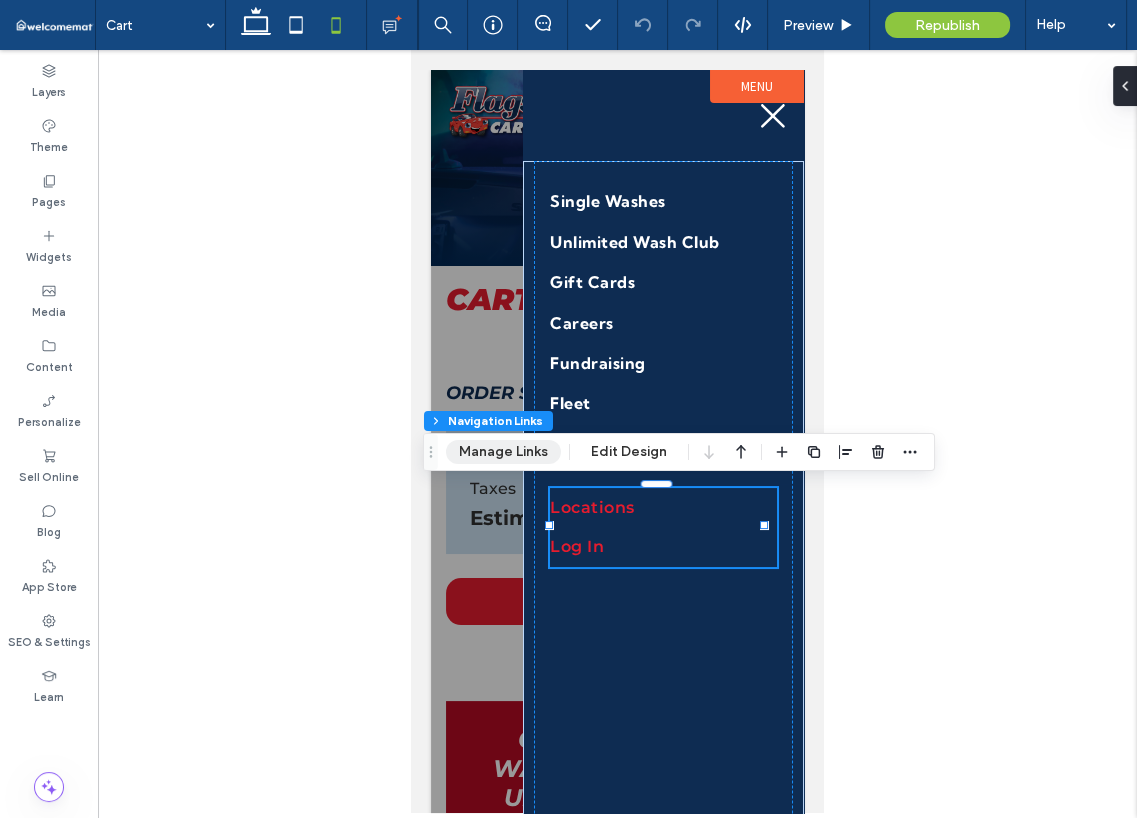click on "Manage Links" at bounding box center [503, 452] 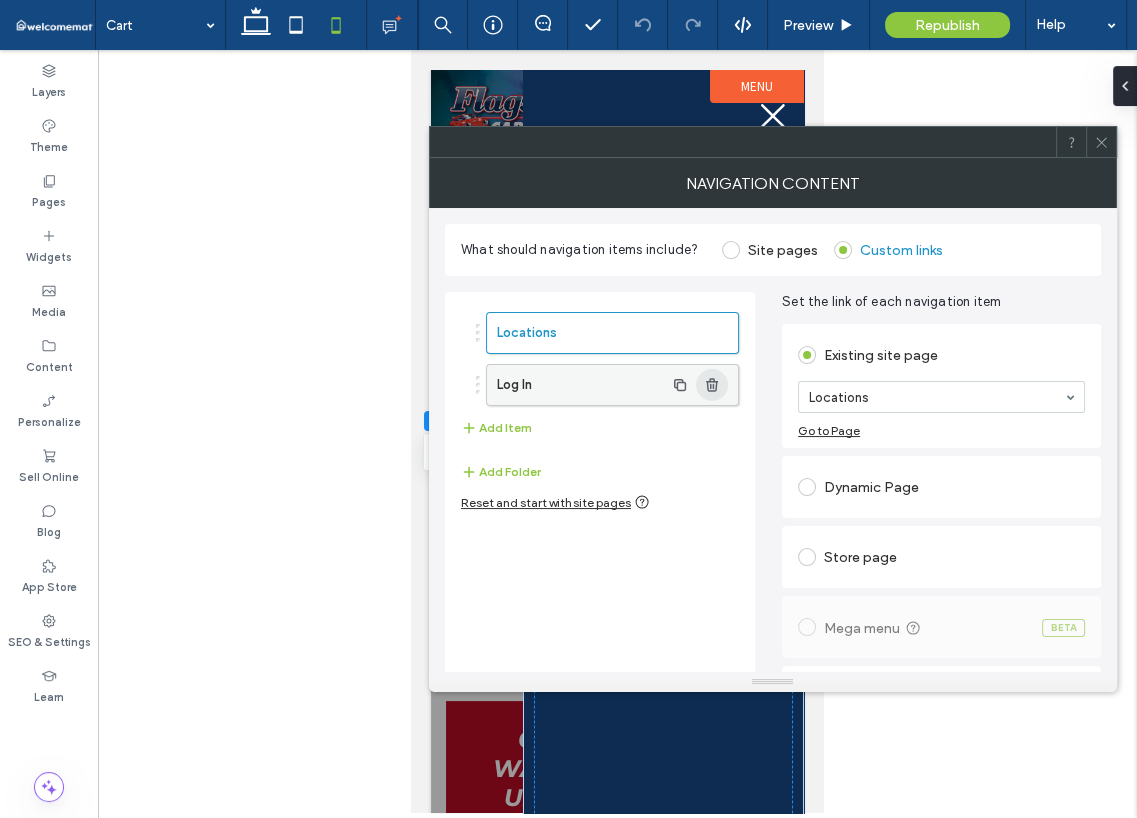 click 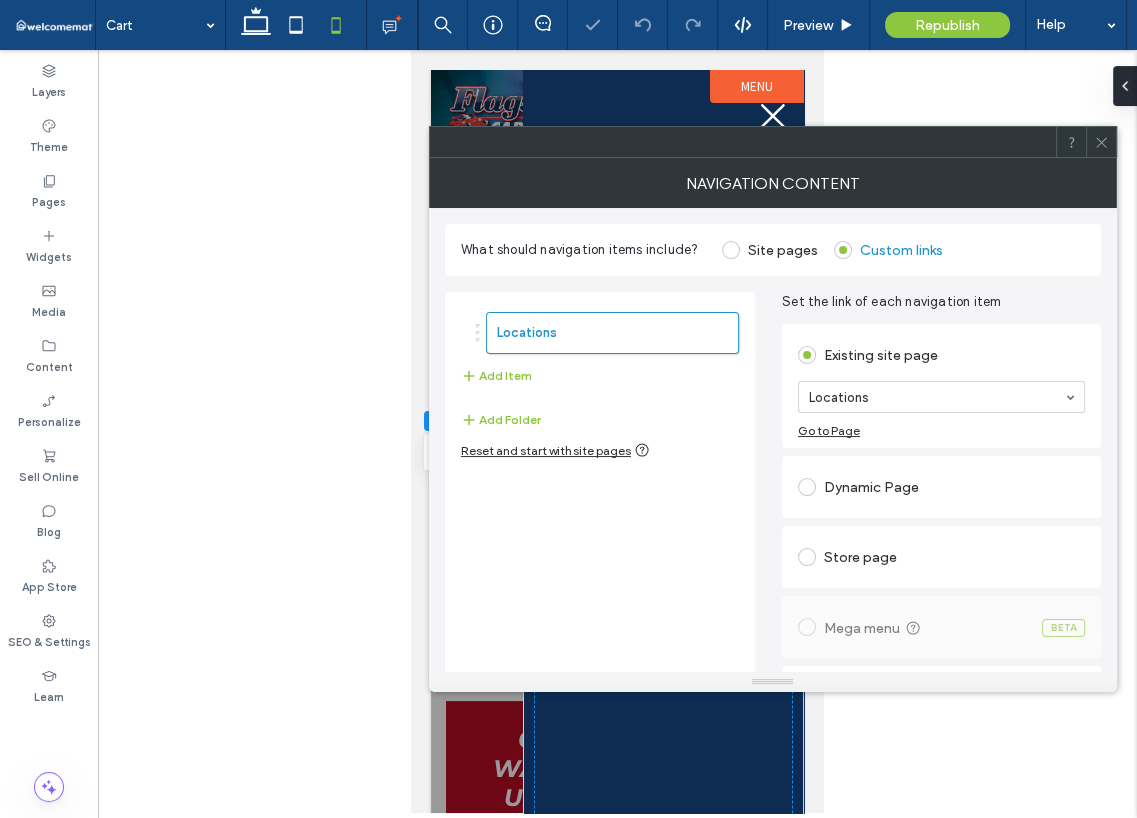 type on "*" 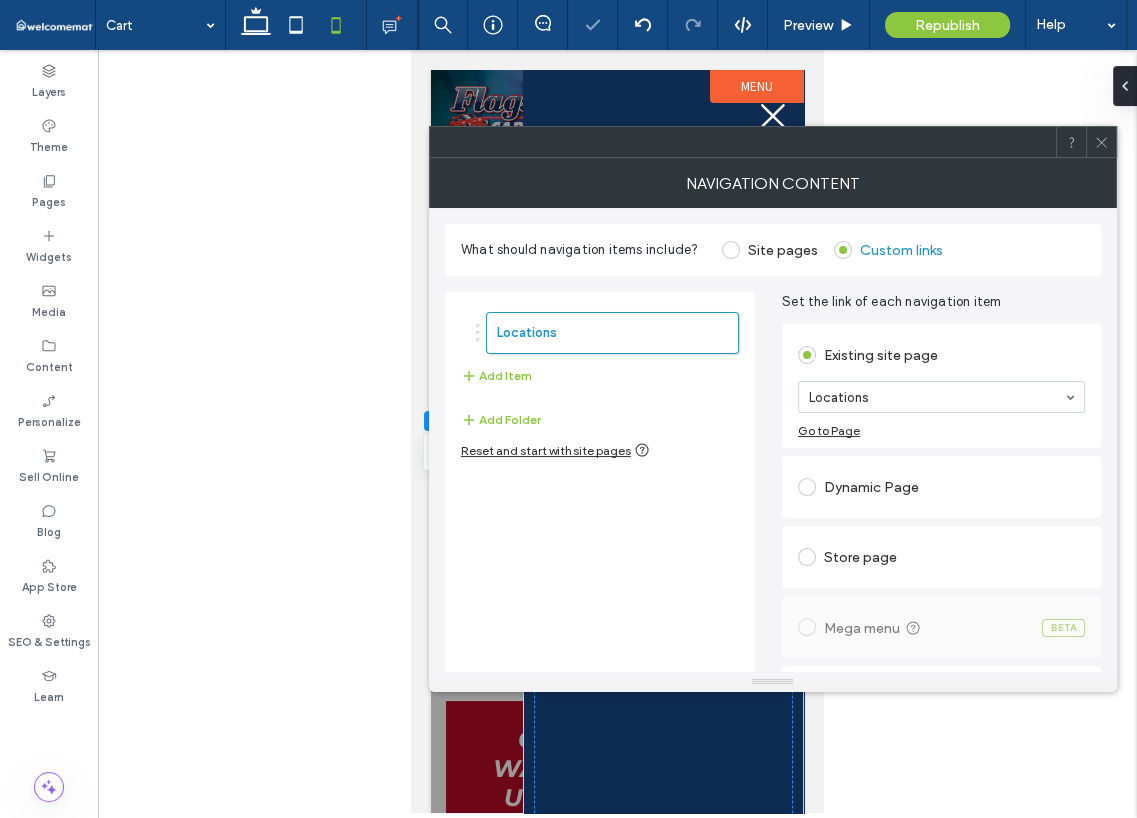 click at bounding box center (1101, 142) 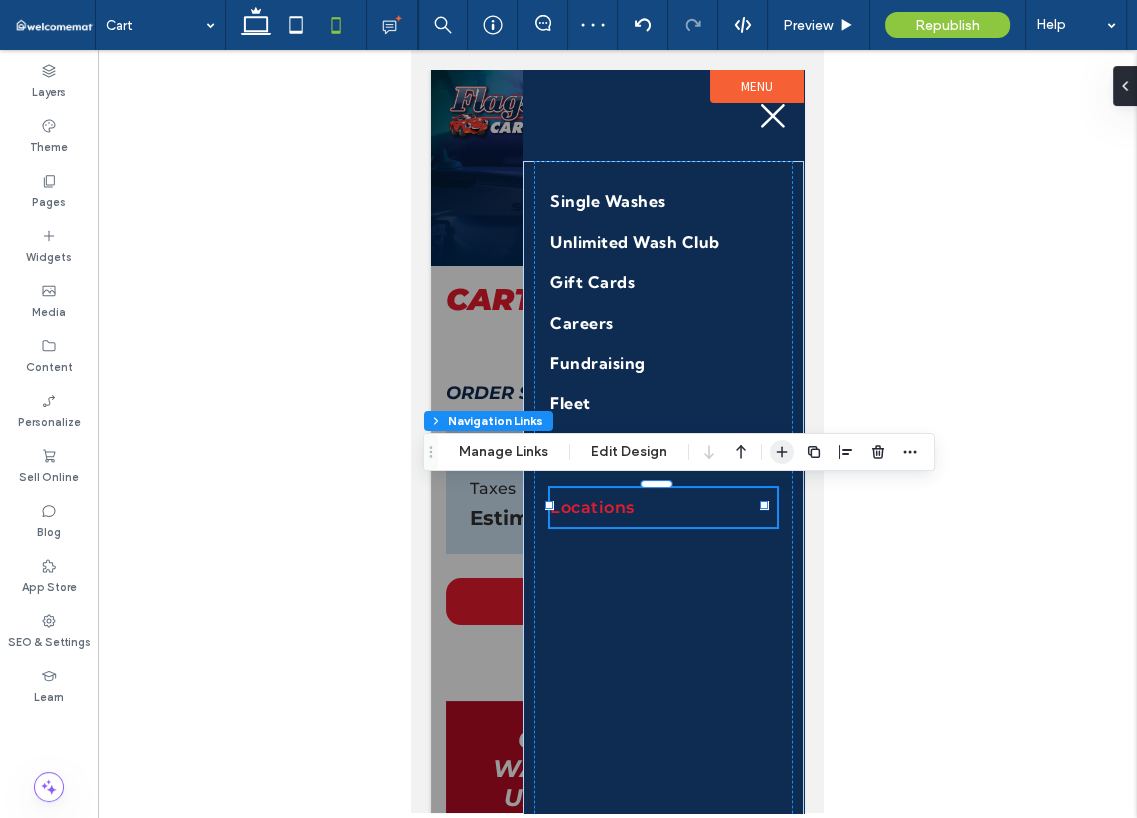 click at bounding box center (782, 452) 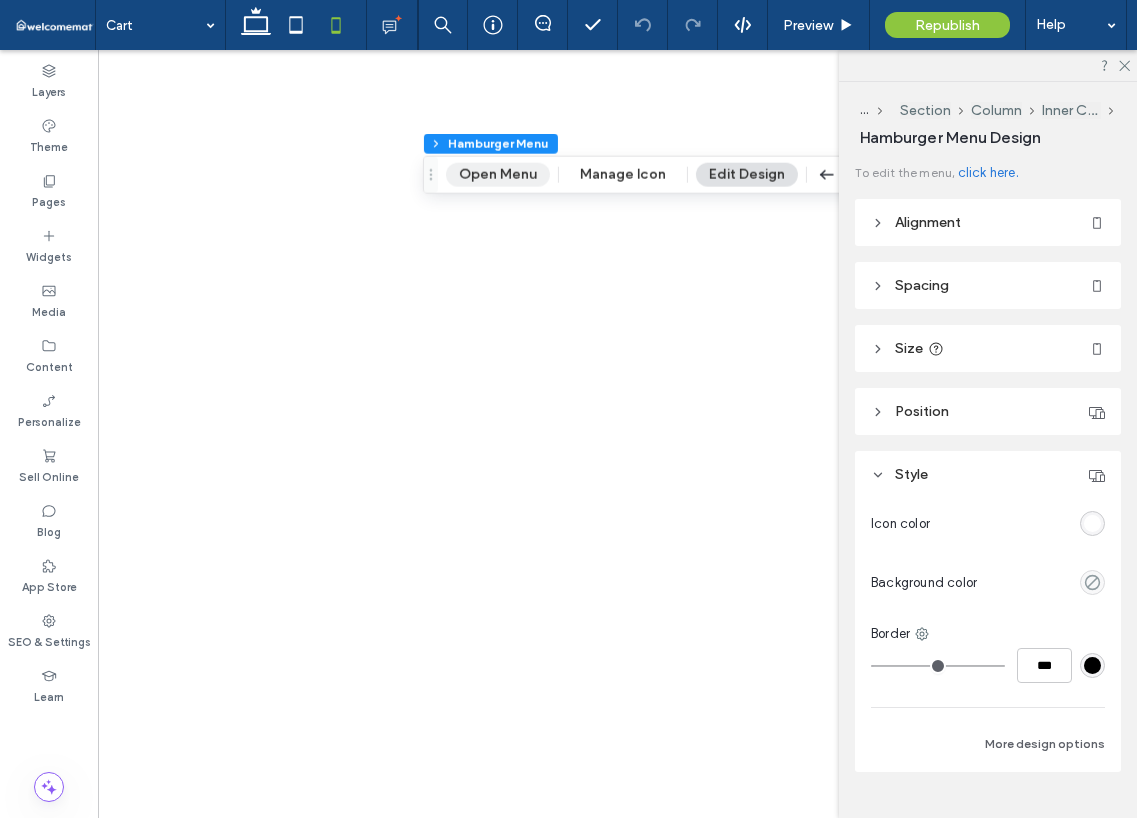 click on "Open Menu" at bounding box center (498, 175) 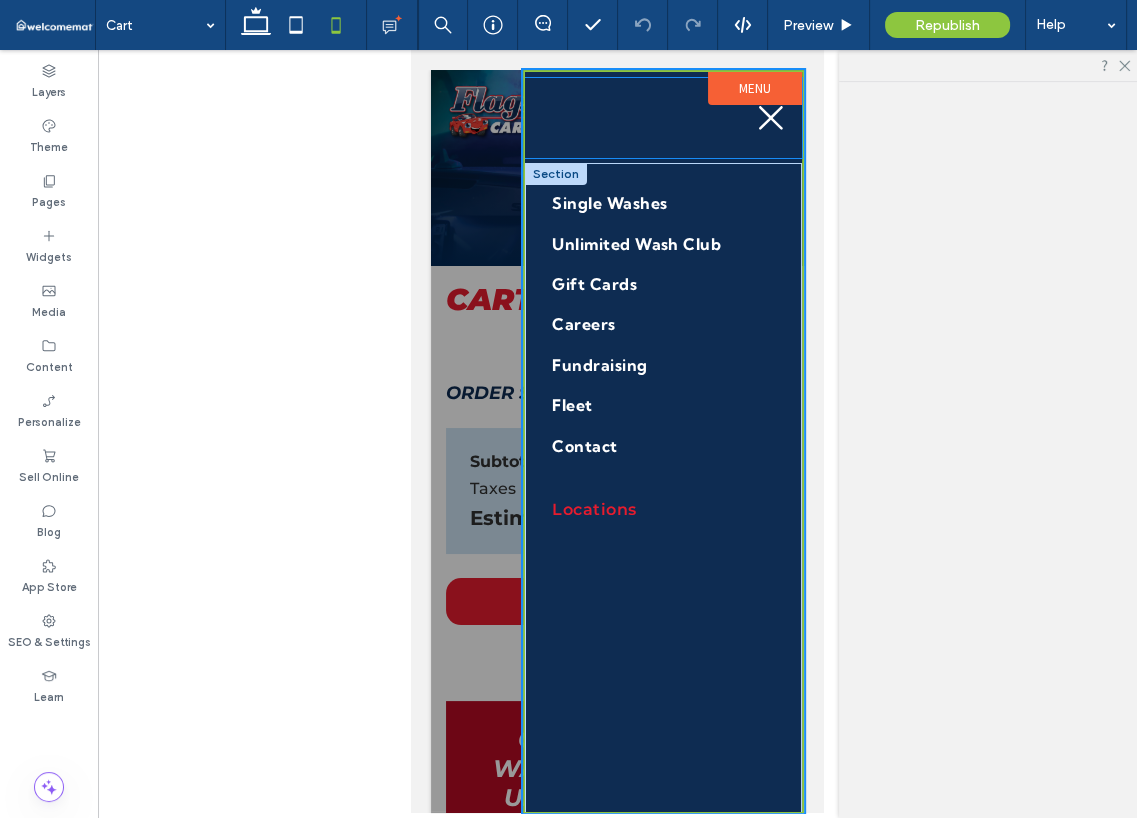 scroll, scrollTop: 0, scrollLeft: 0, axis: both 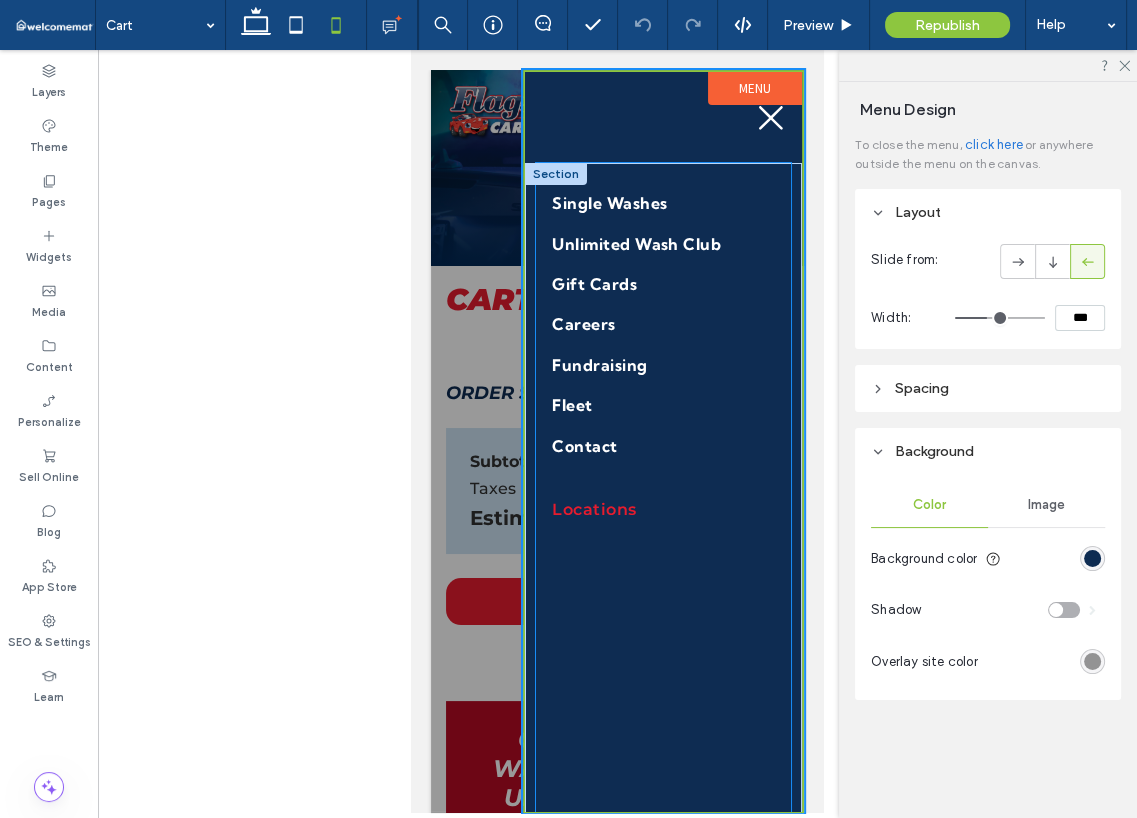 click on "Single Washes
Unlimited Wash Club
Gift Cards
Careers
Fundraising
Fleet
Contact
Locations" at bounding box center [663, 629] 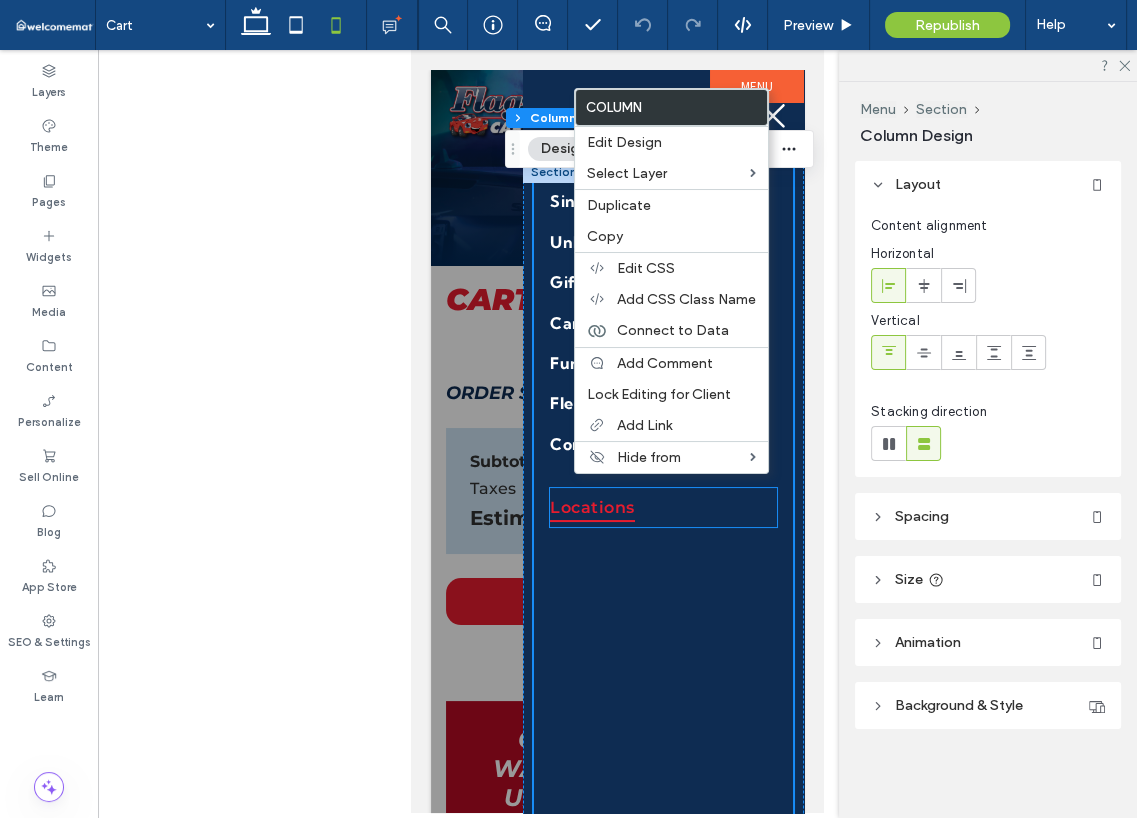 click on "Locations" at bounding box center (663, 507) 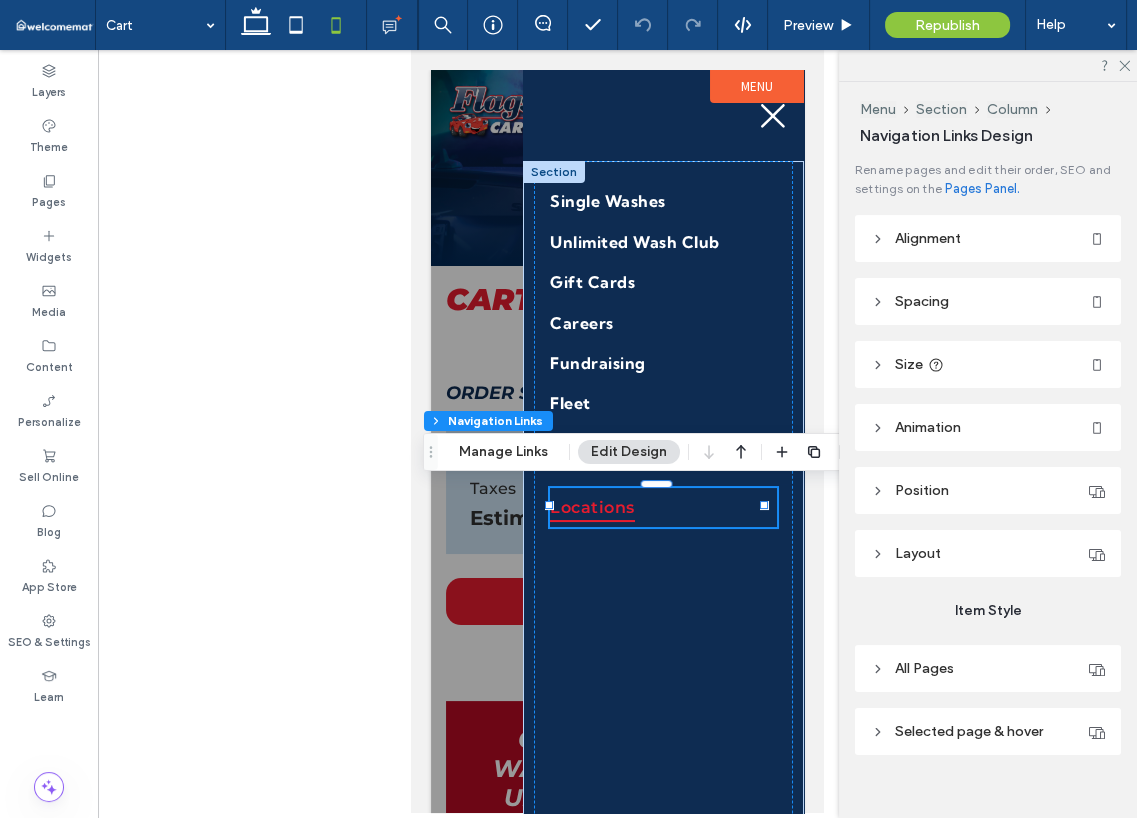 type on "***" 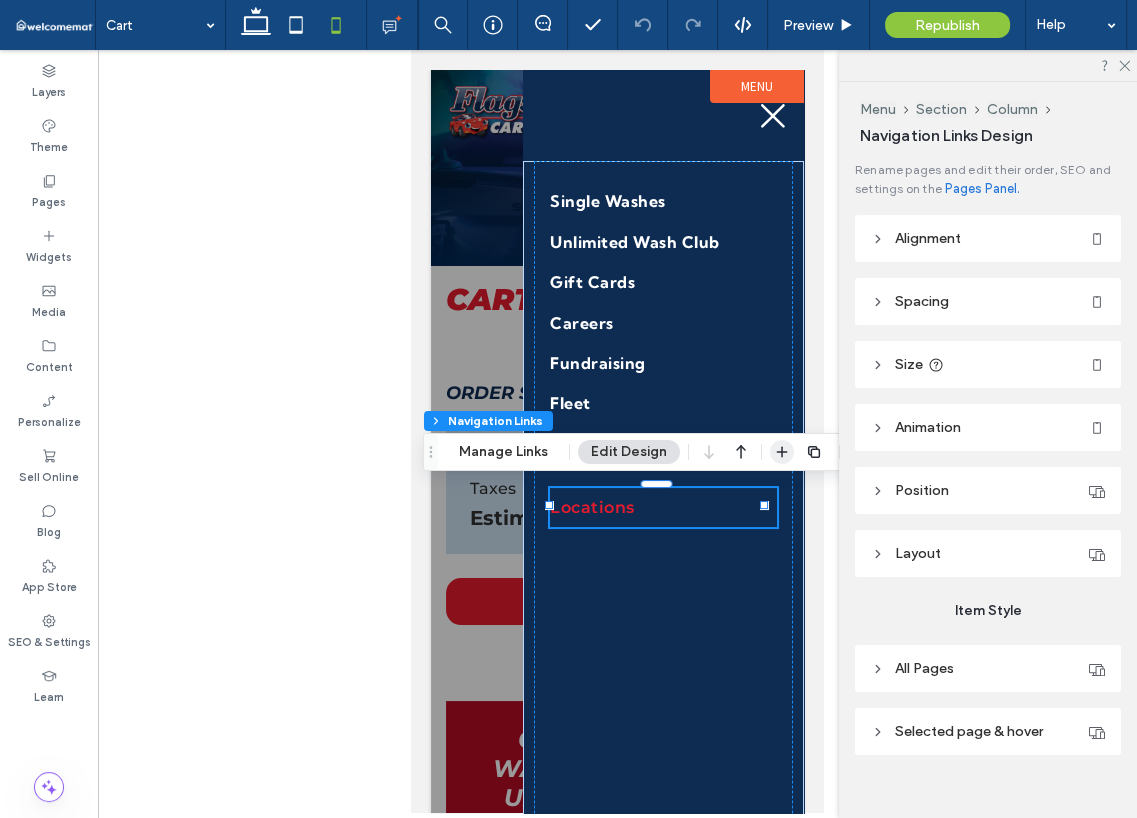 click 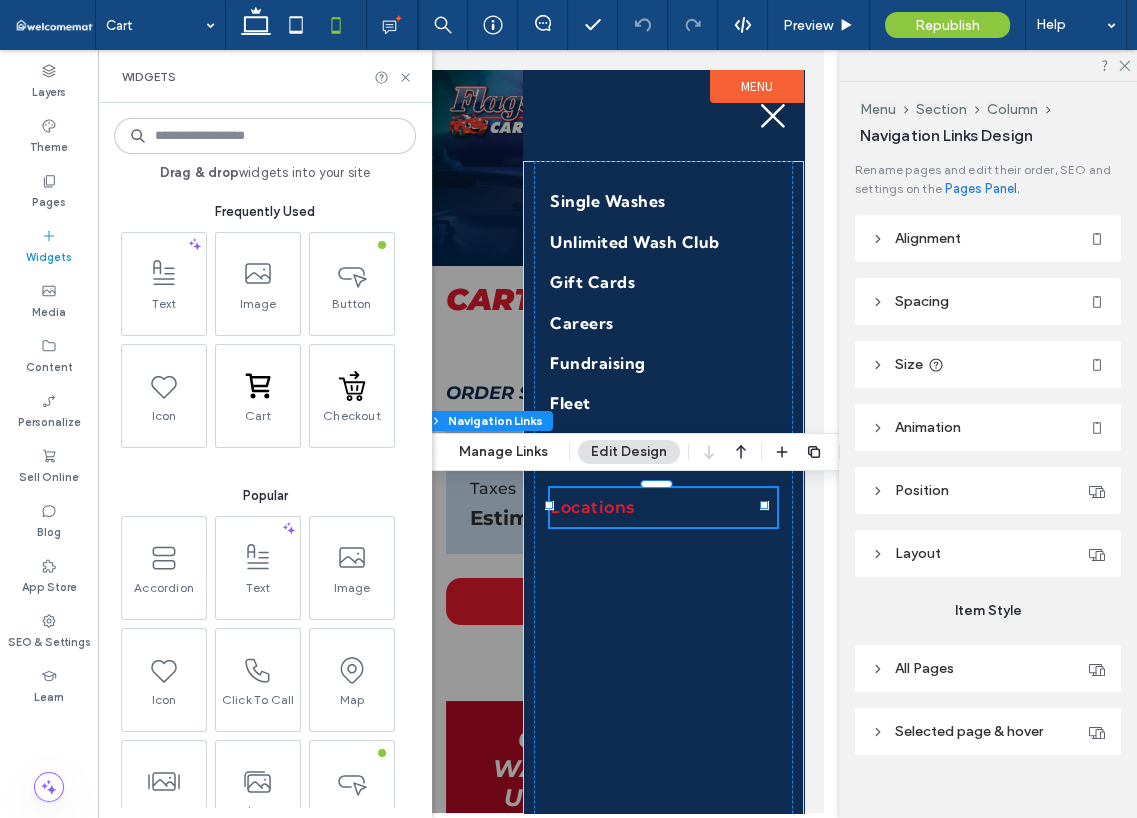 click at bounding box center [265, 136] 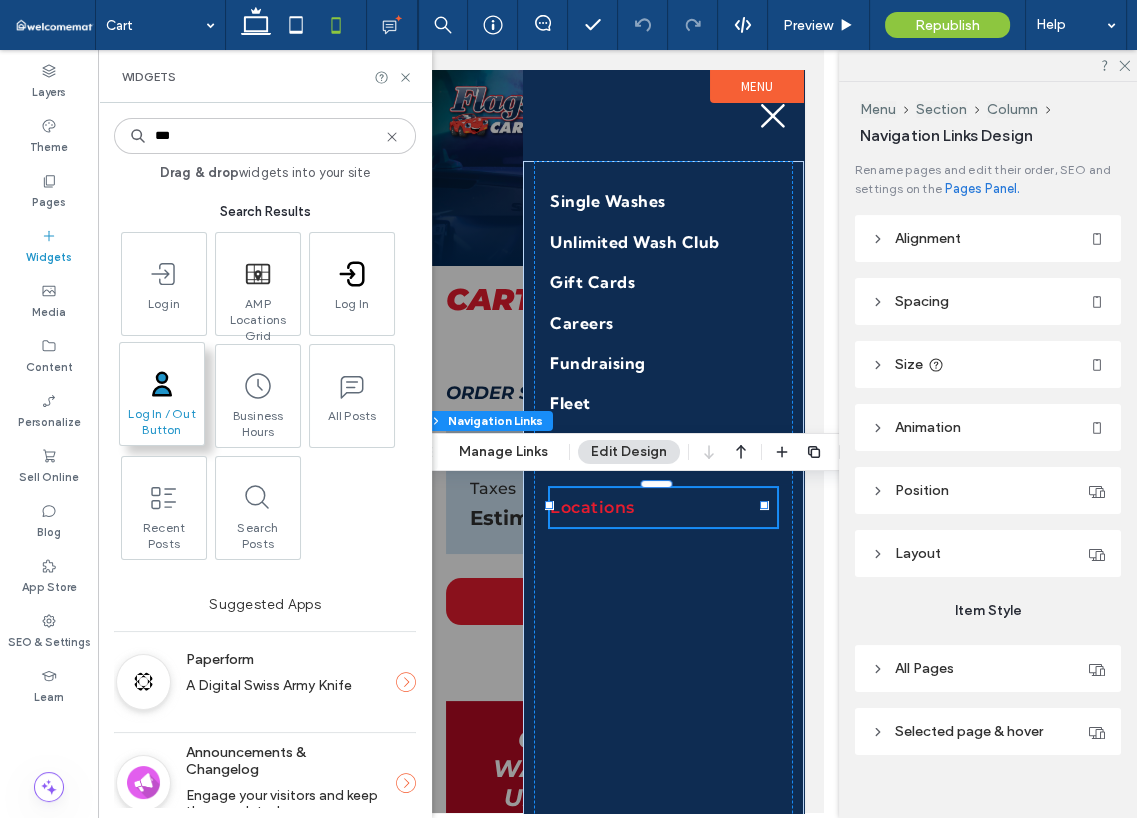 type on "***" 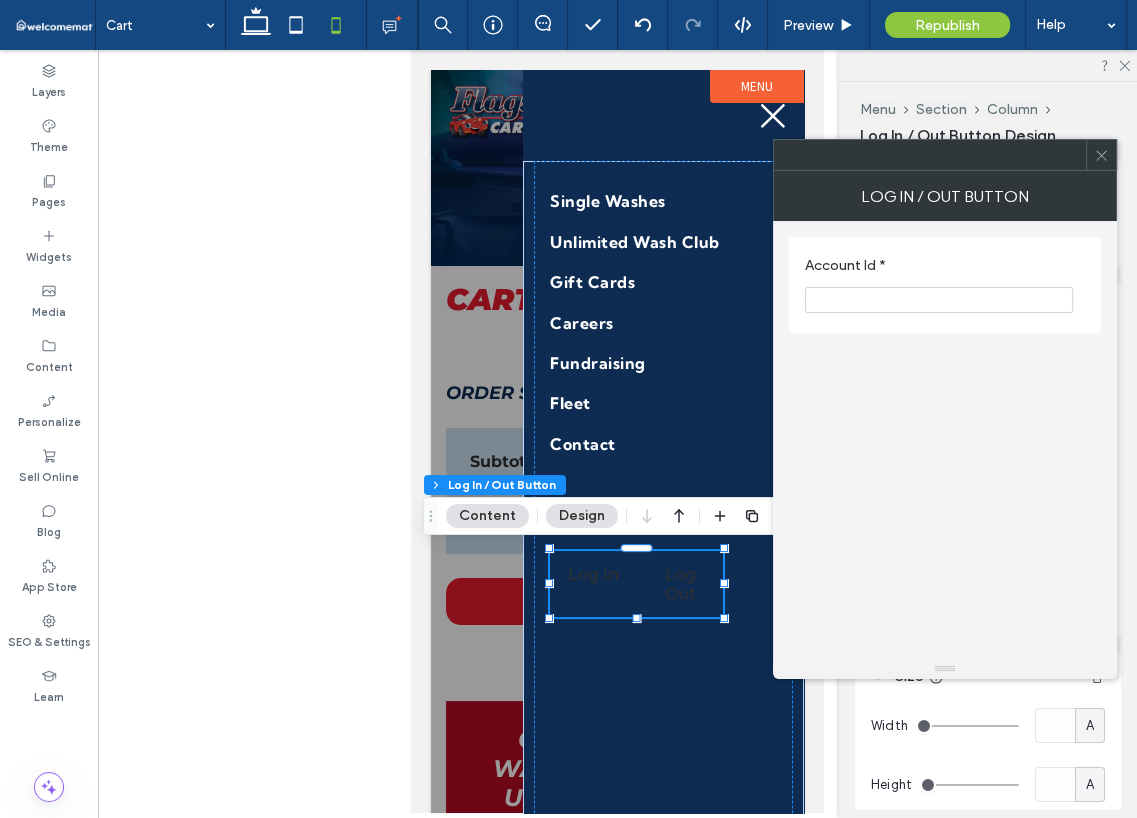click at bounding box center [939, 300] 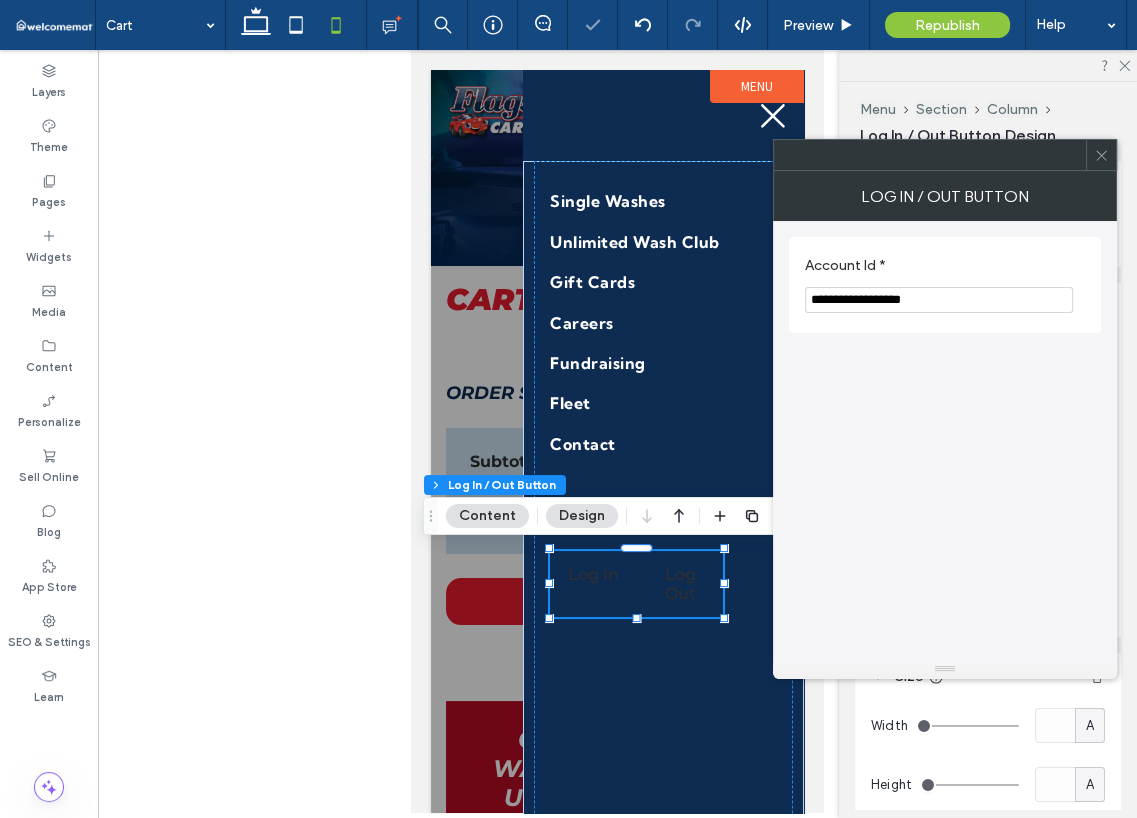 type on "**********" 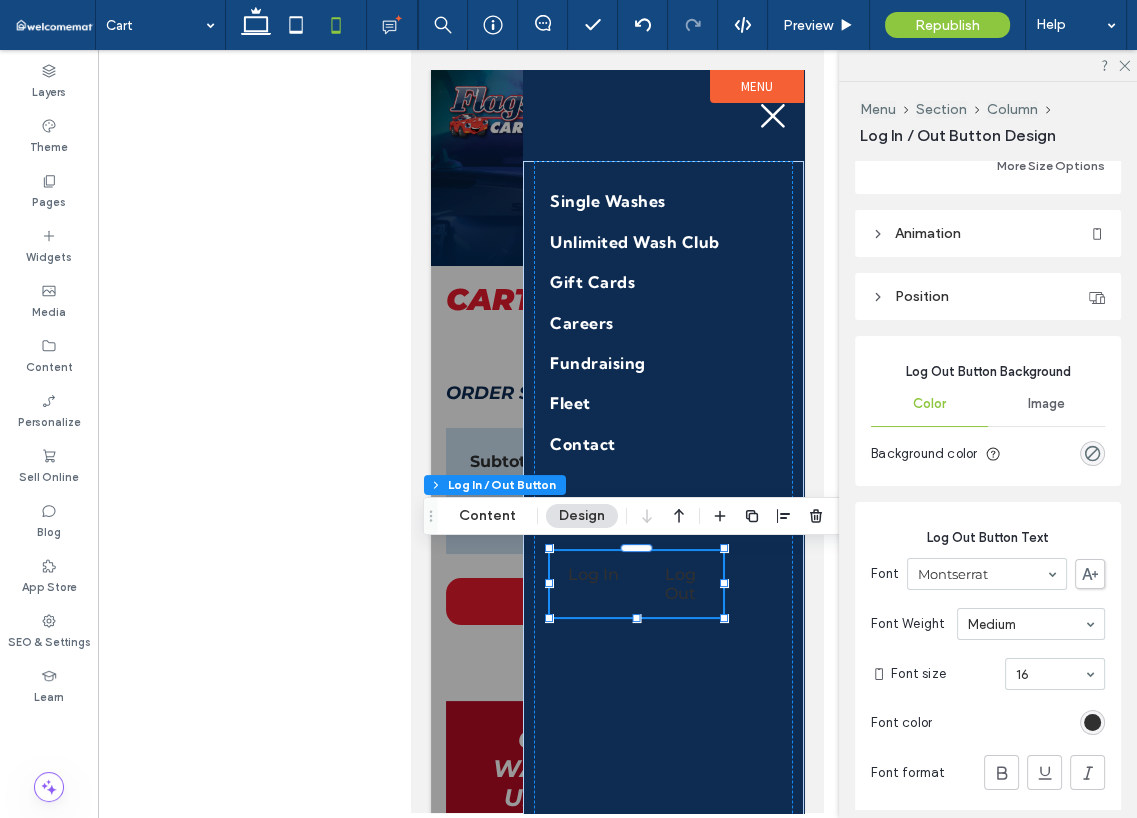 scroll, scrollTop: 669, scrollLeft: 0, axis: vertical 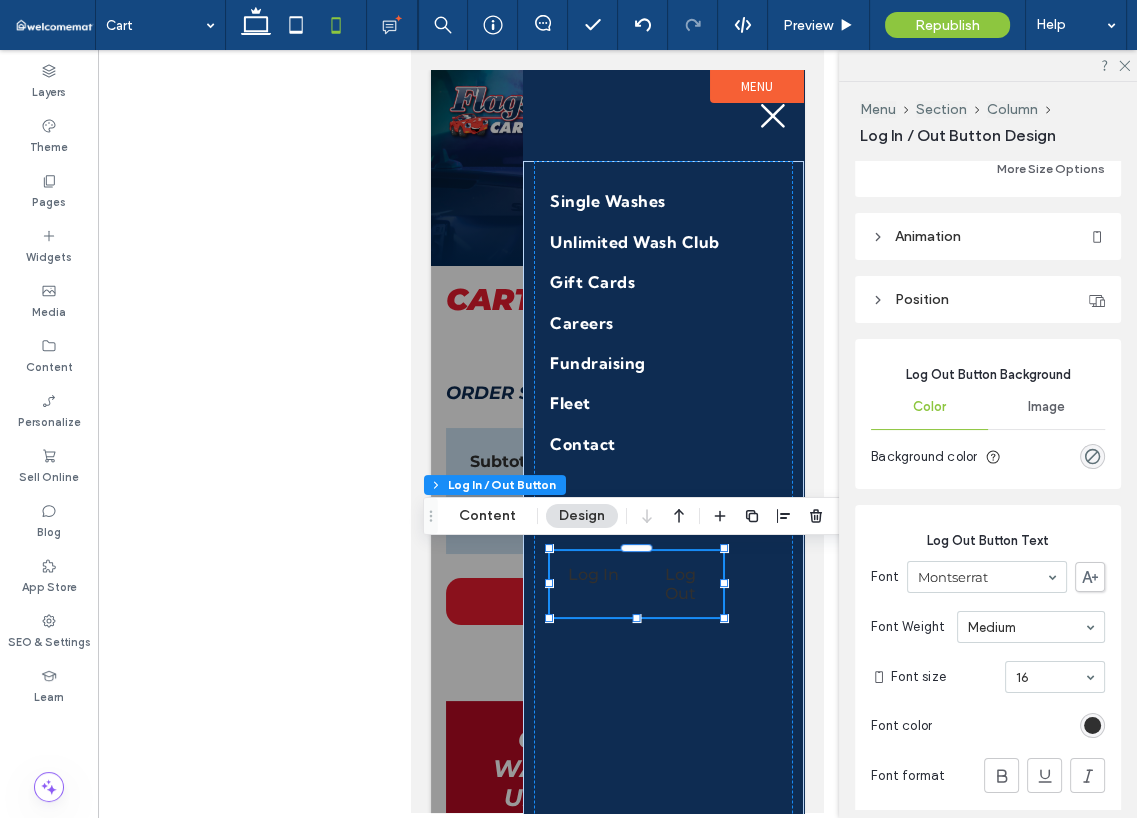 click at bounding box center [1092, 456] 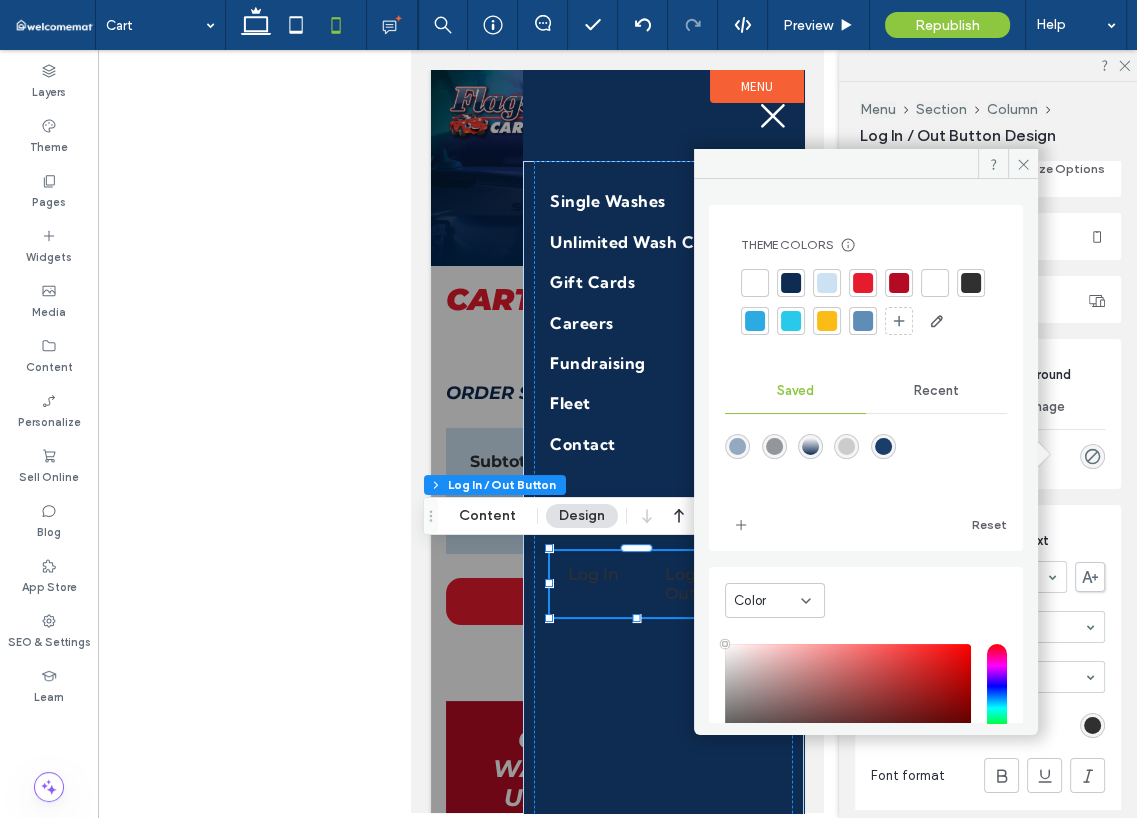 type on "**" 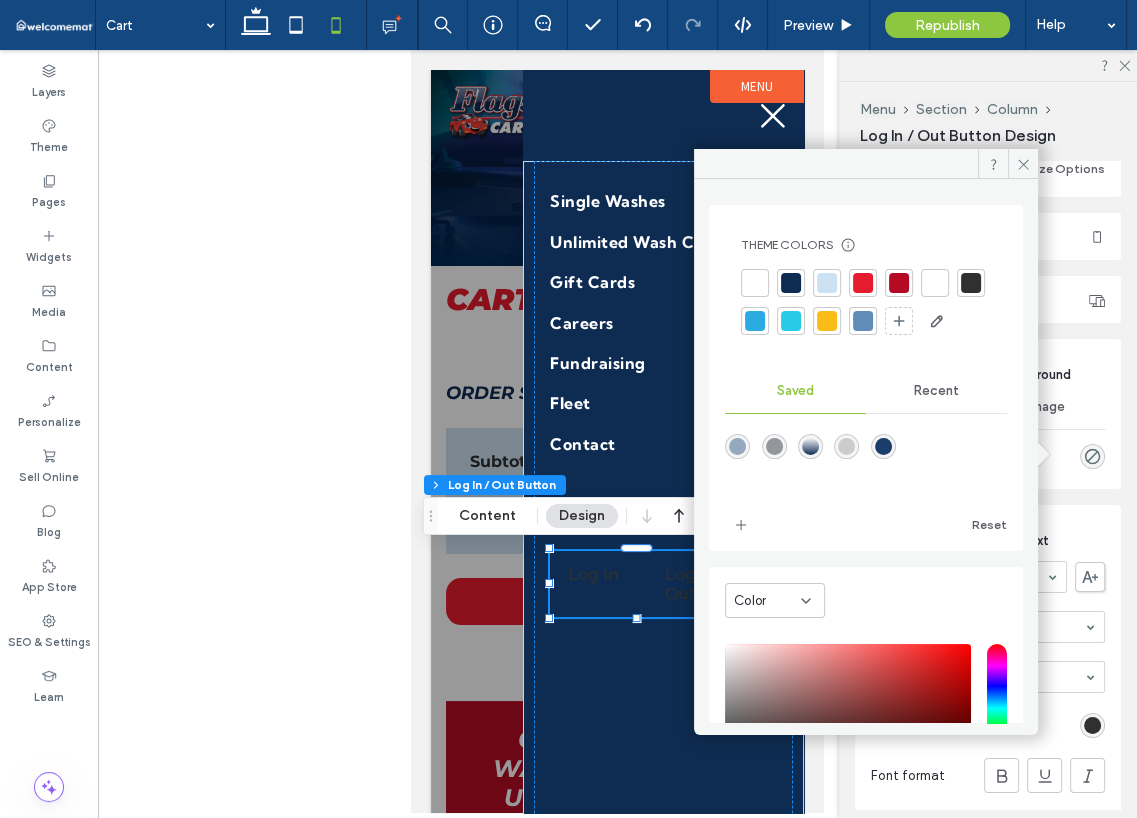 click at bounding box center [863, 283] 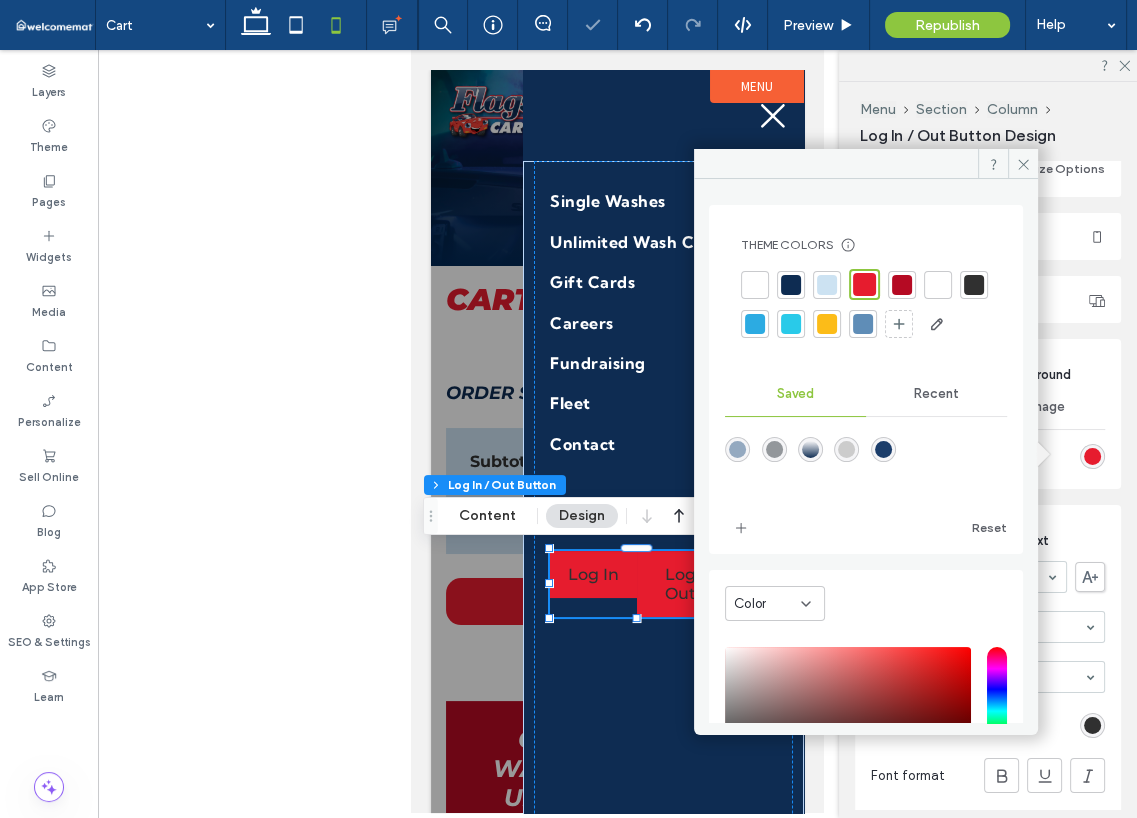 click on "Log Out Button Text Font Montserrat Font Weight Medium Font size 16 Font color Font format Alignment Text direction" at bounding box center (988, 714) 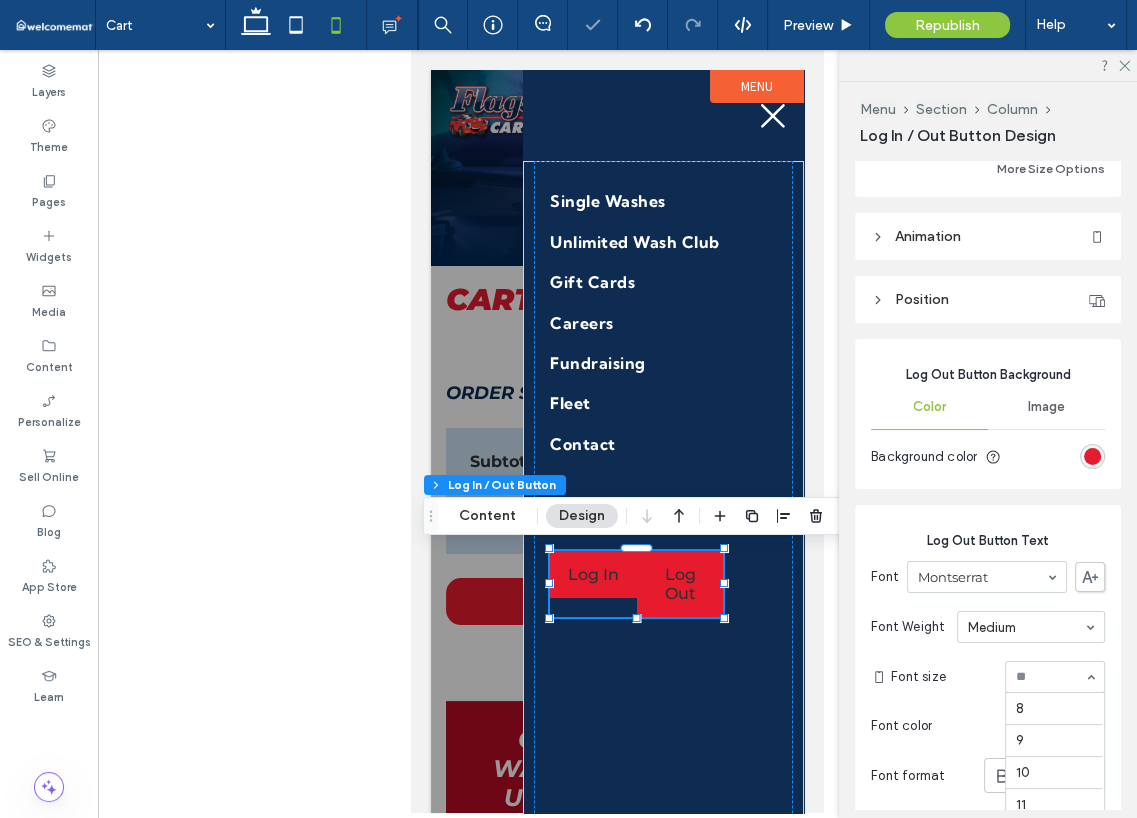 scroll, scrollTop: 195, scrollLeft: 0, axis: vertical 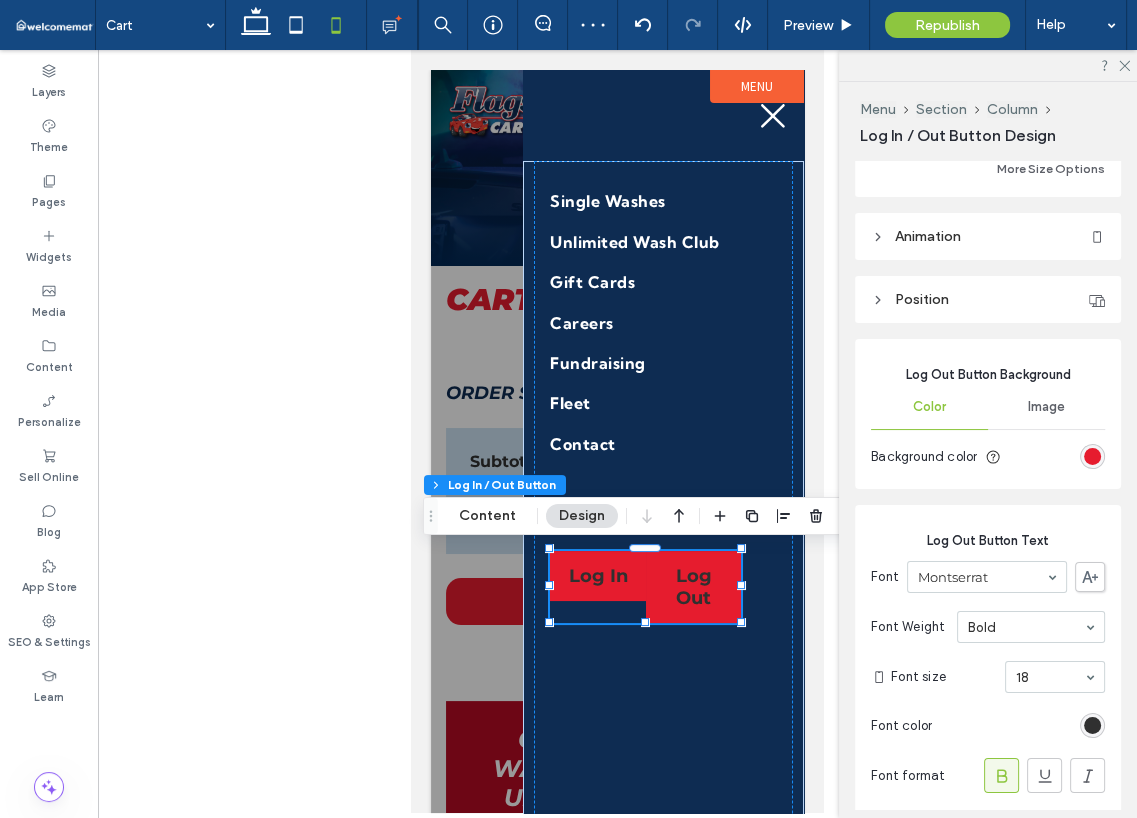 drag, startPoint x: 1005, startPoint y: 754, endPoint x: 1025, endPoint y: 741, distance: 23.853722 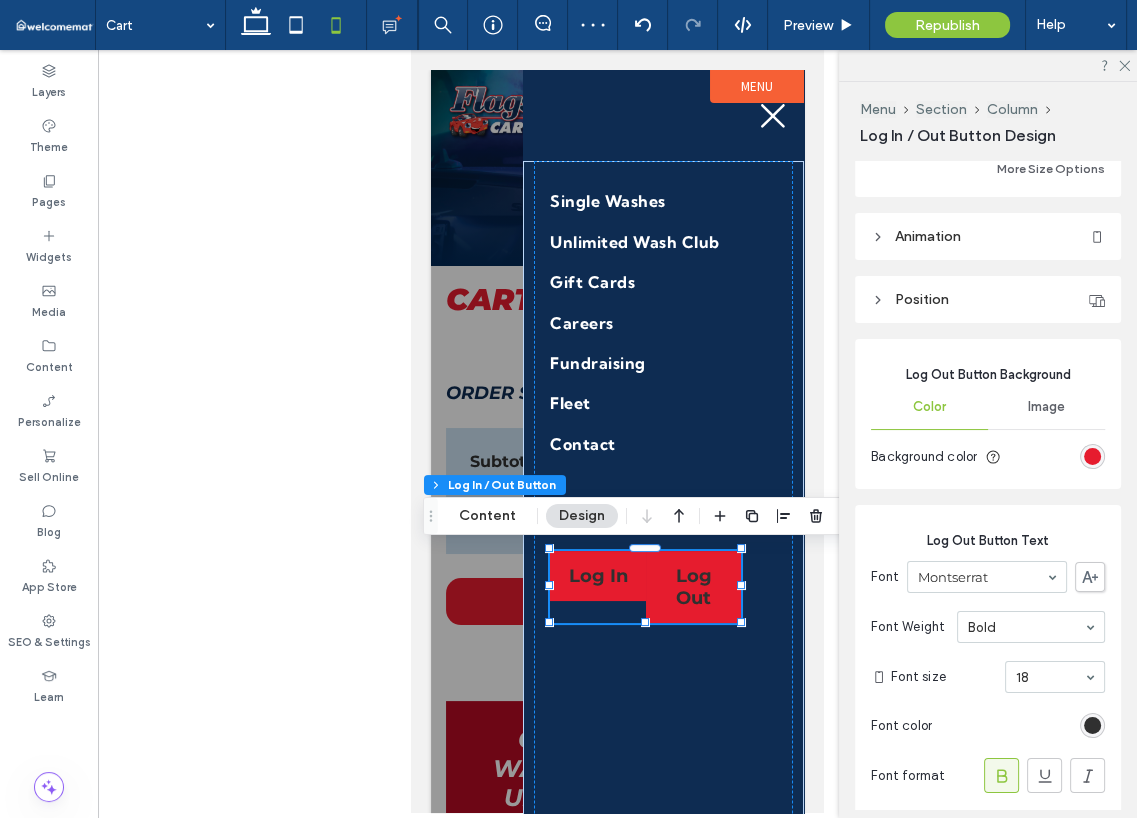 click at bounding box center [1092, 725] 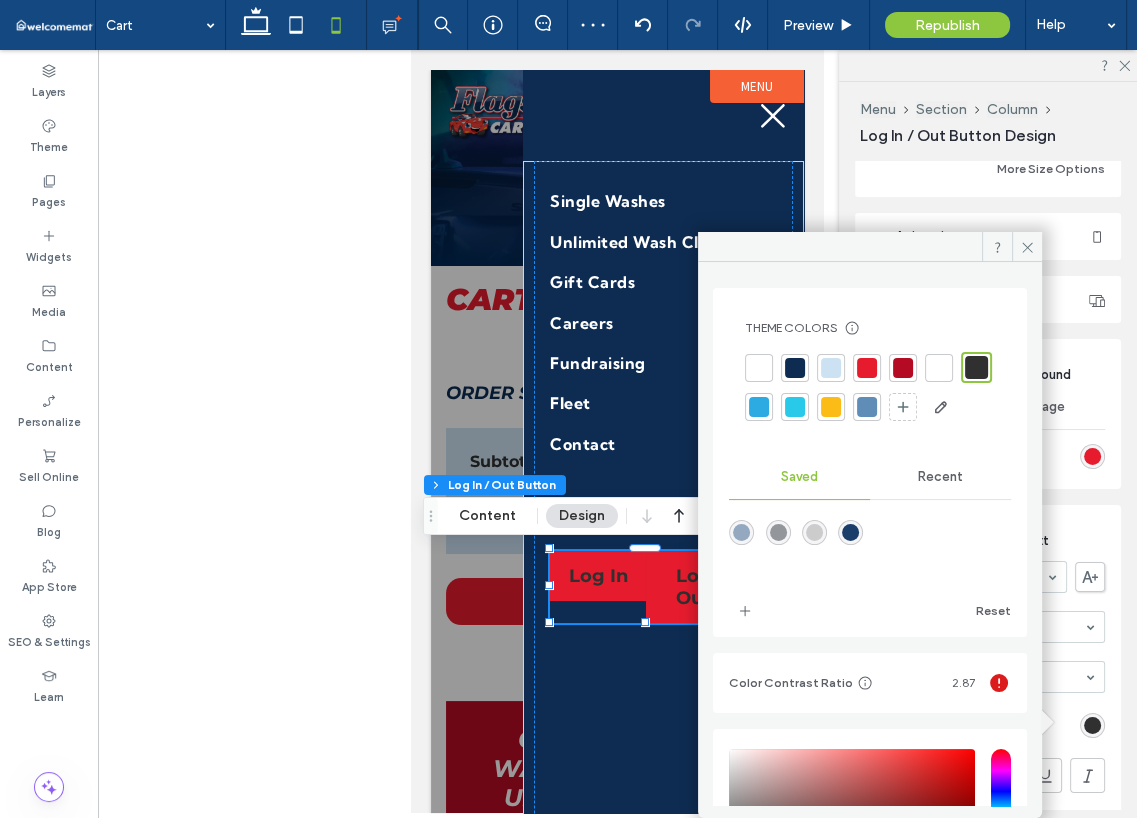 click at bounding box center [759, 368] 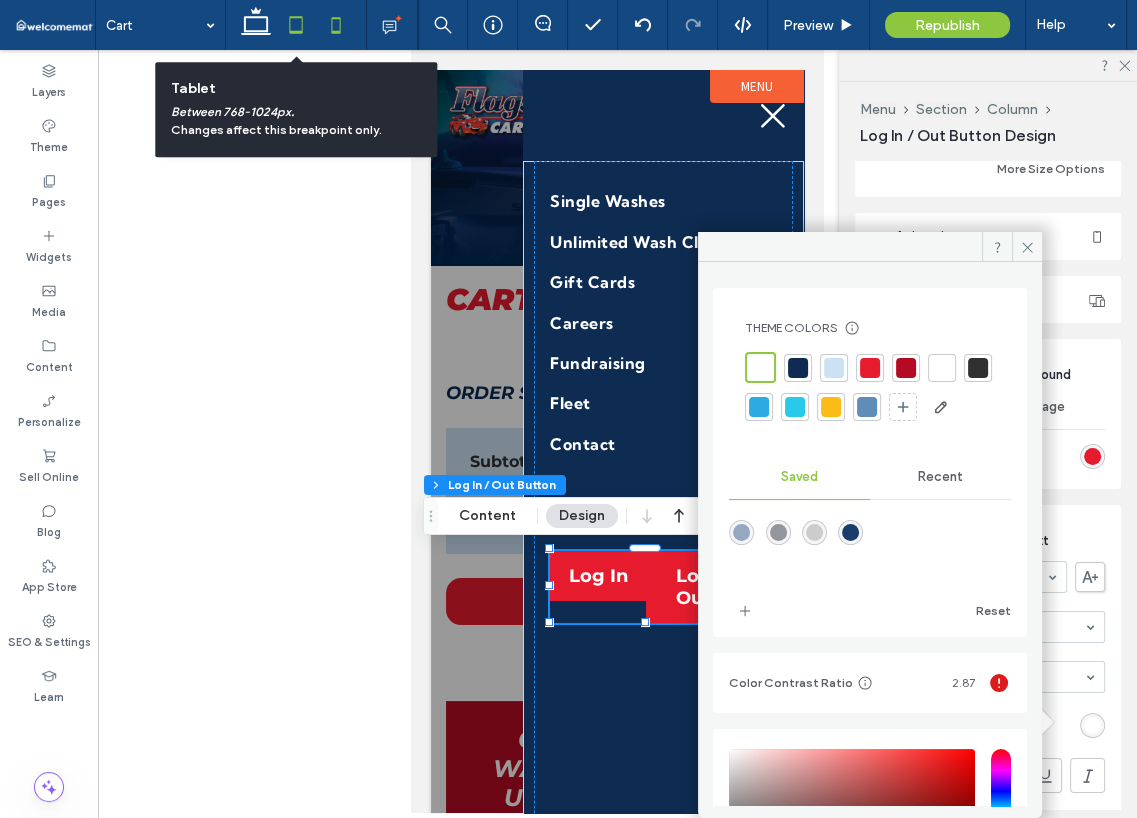 click 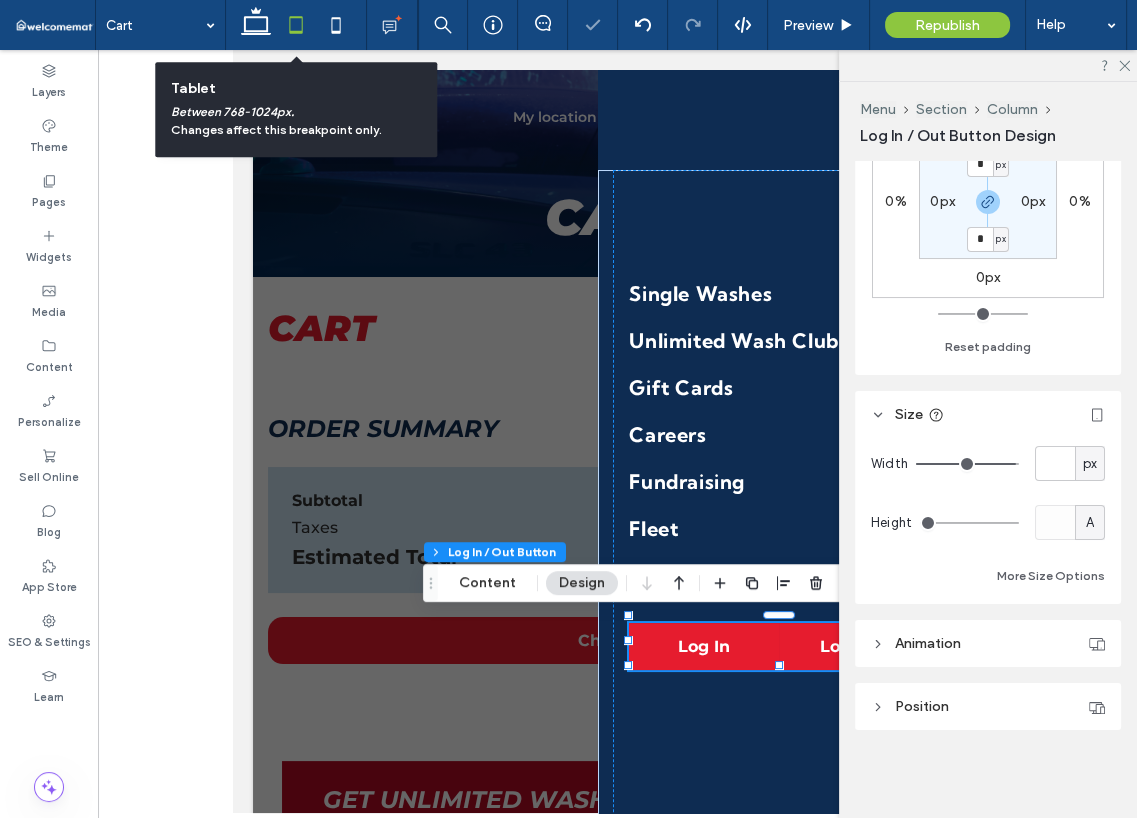 type on "***" 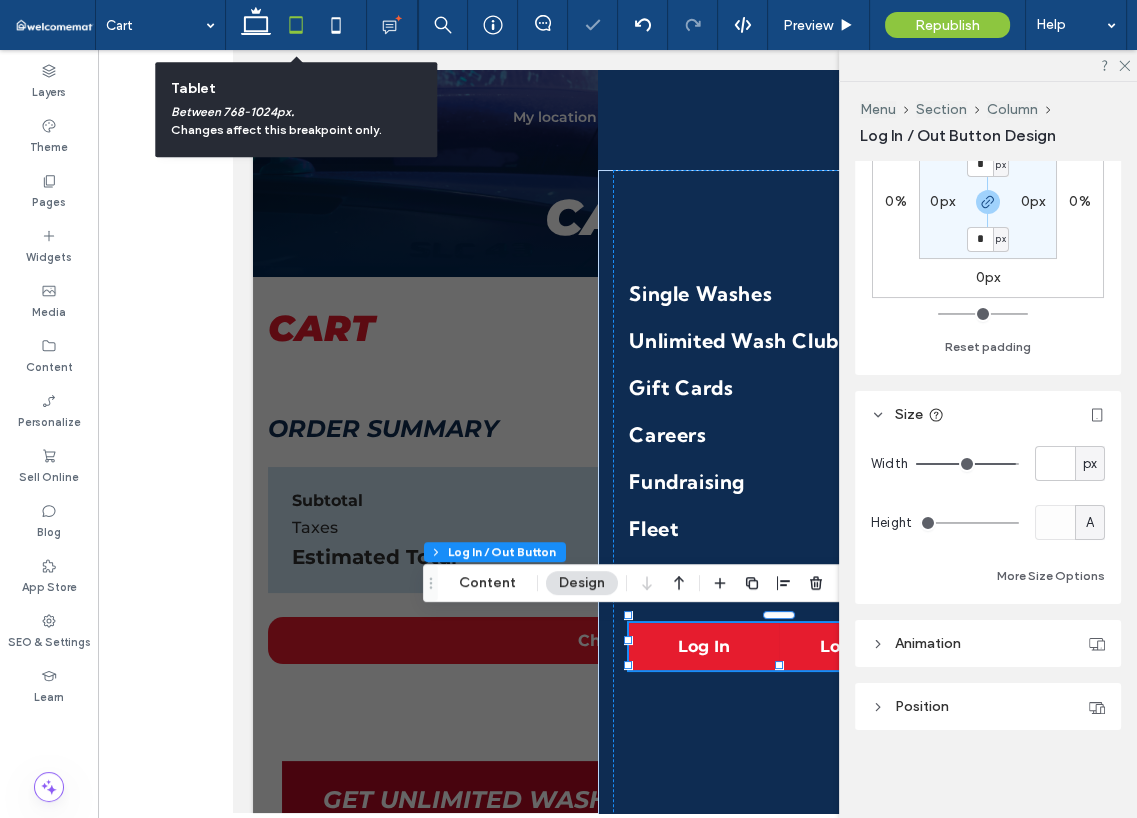 type on "***" 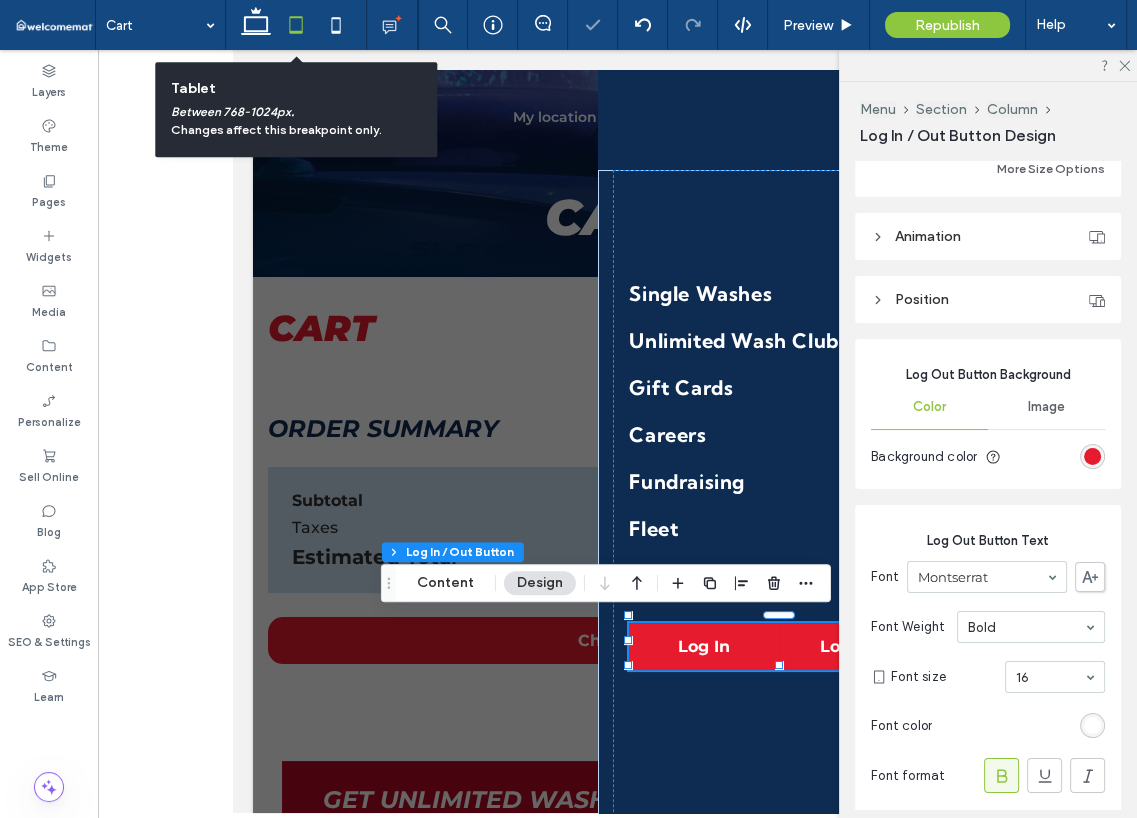 scroll, scrollTop: 669, scrollLeft: 0, axis: vertical 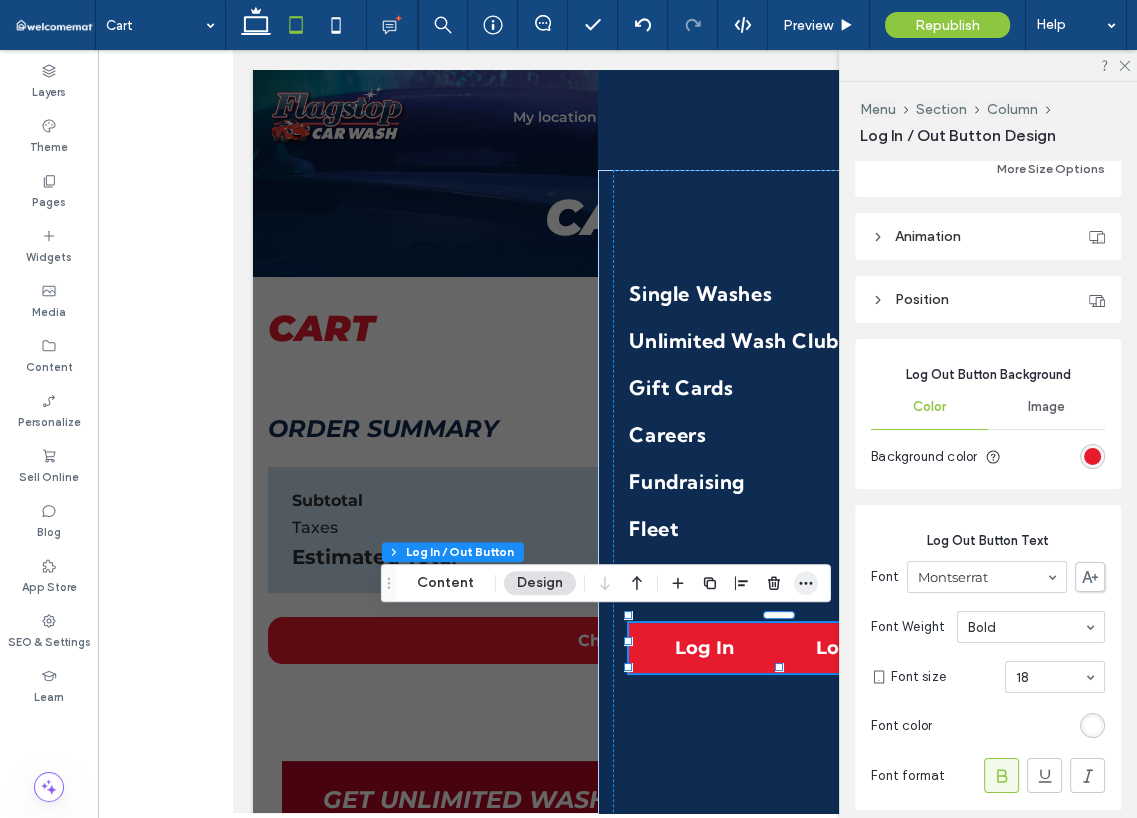 click 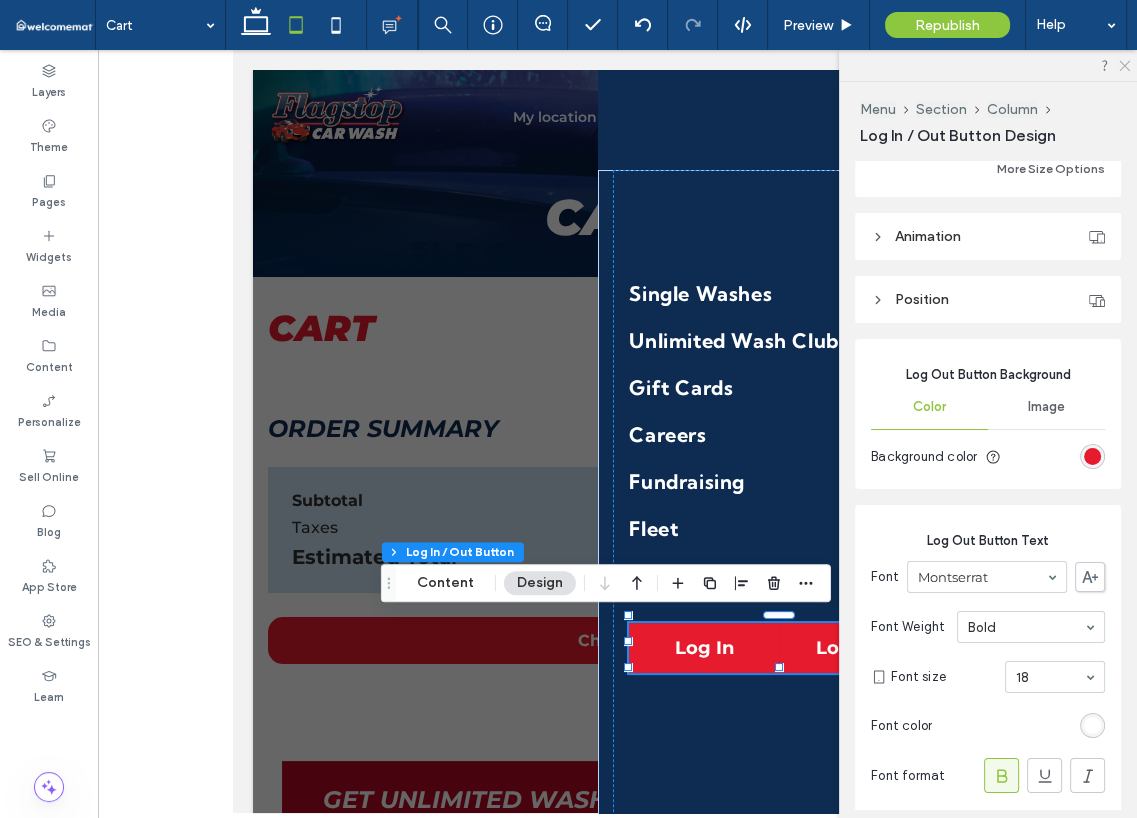 click 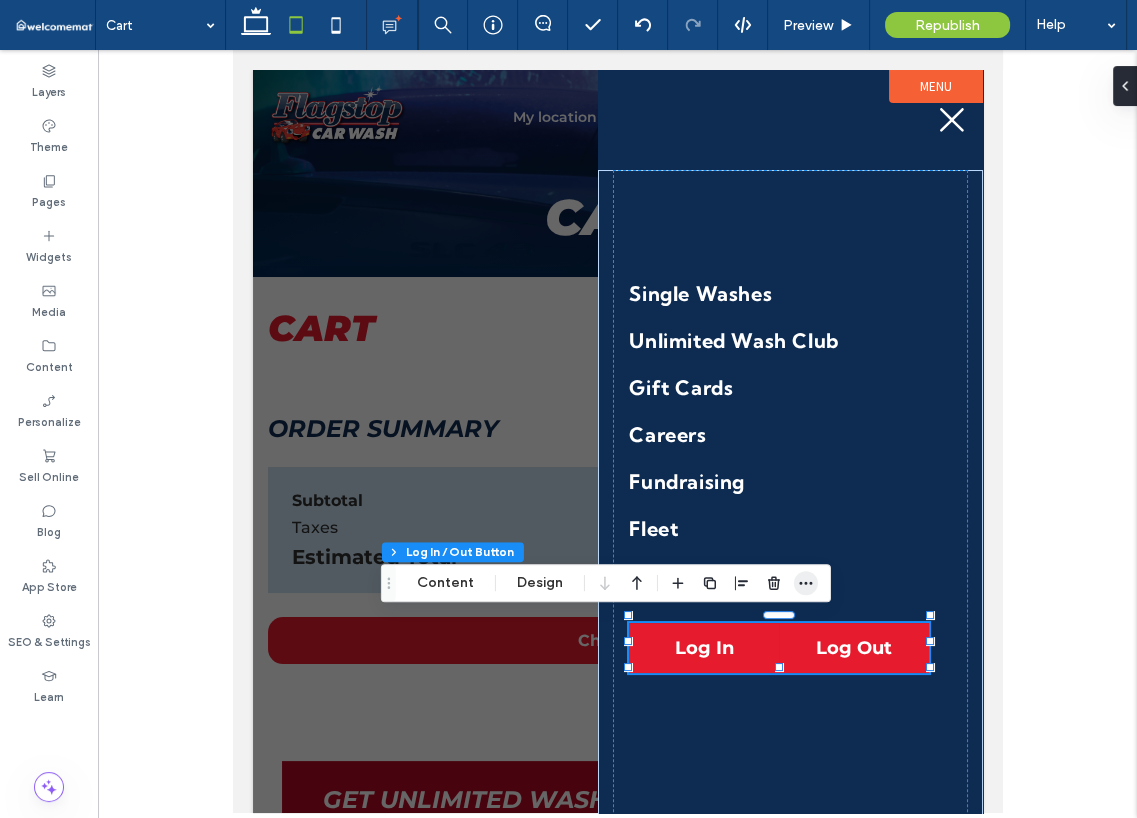 click 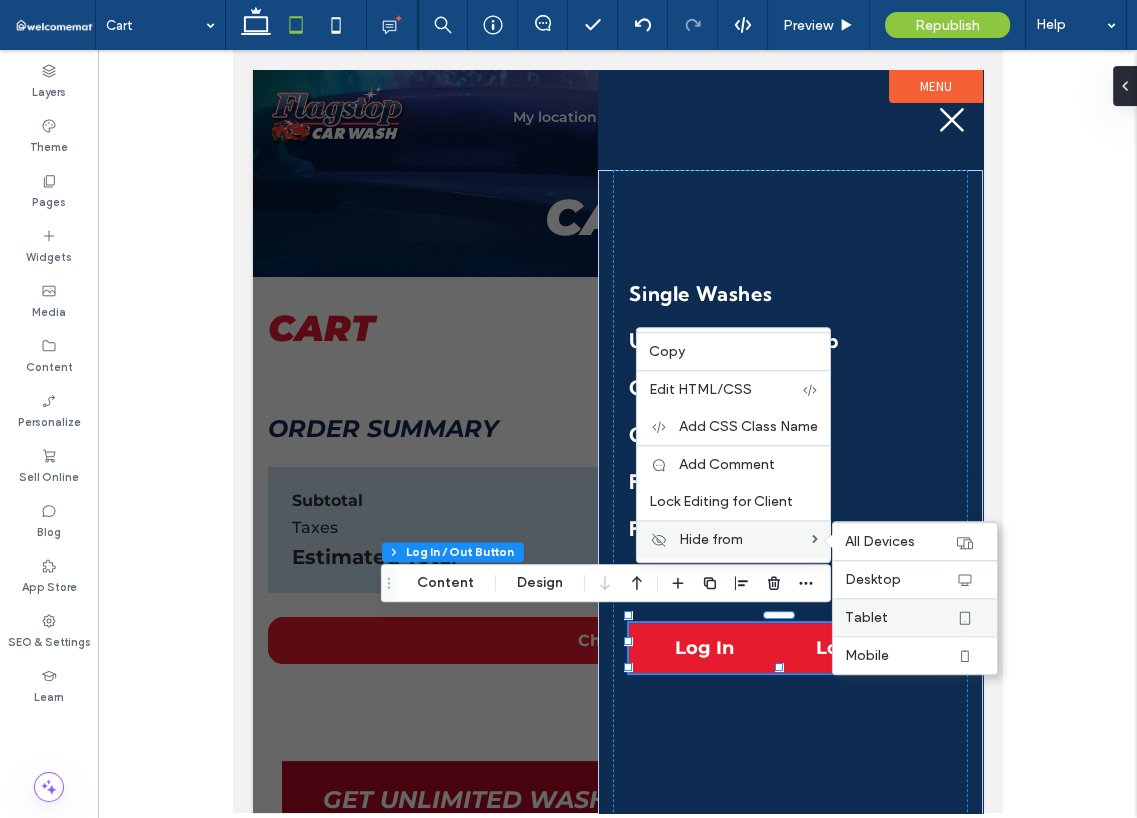 click on "Tablet" at bounding box center [866, 617] 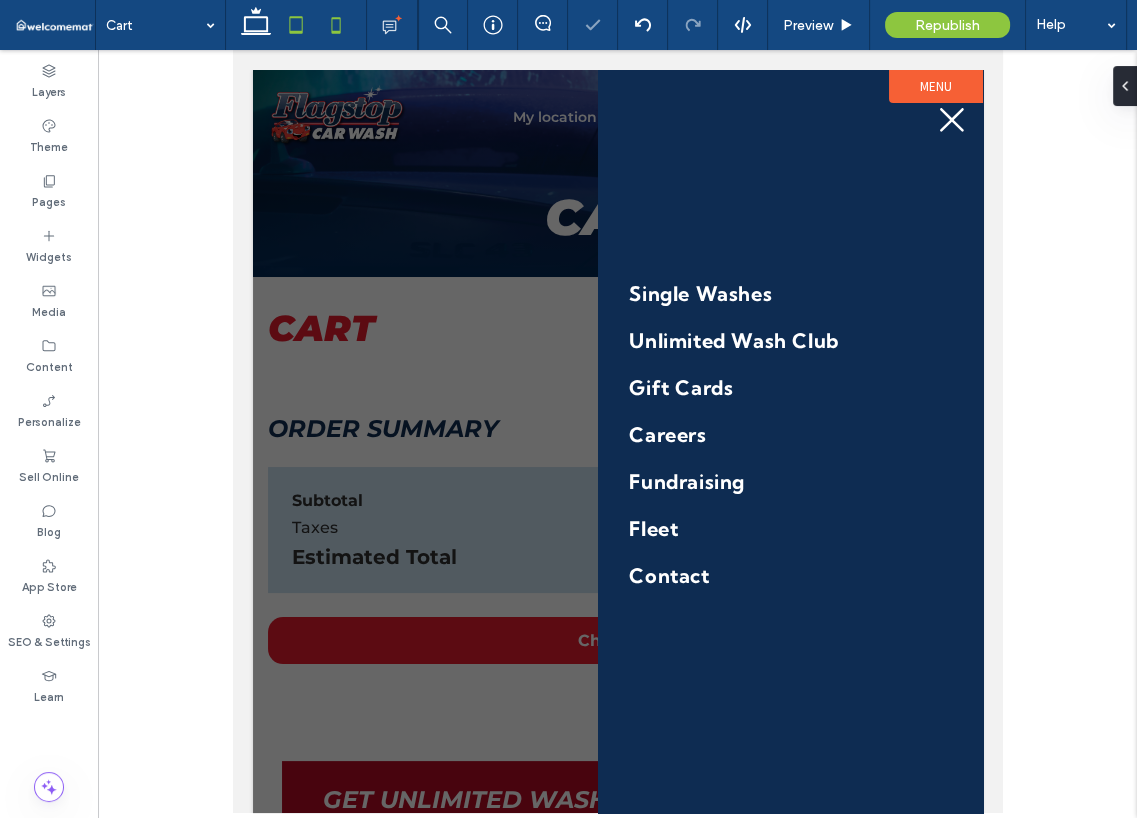 click 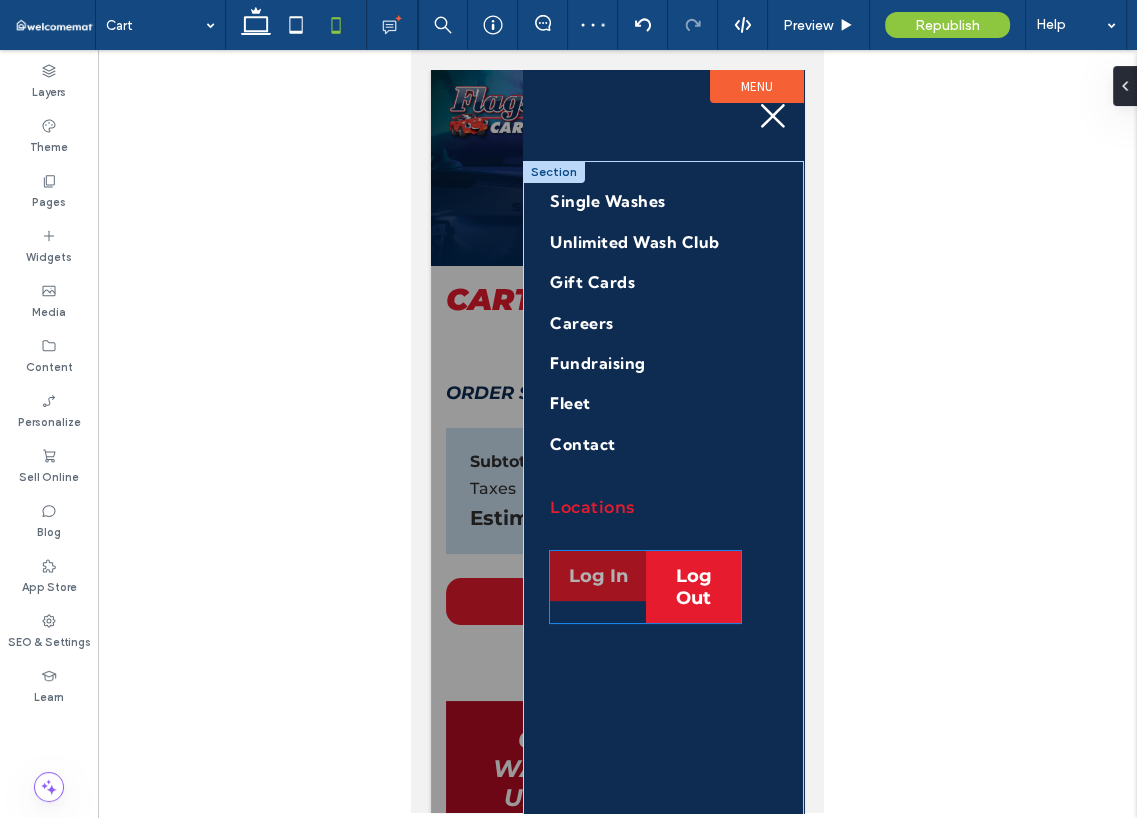 click on "Log In" at bounding box center [598, 576] 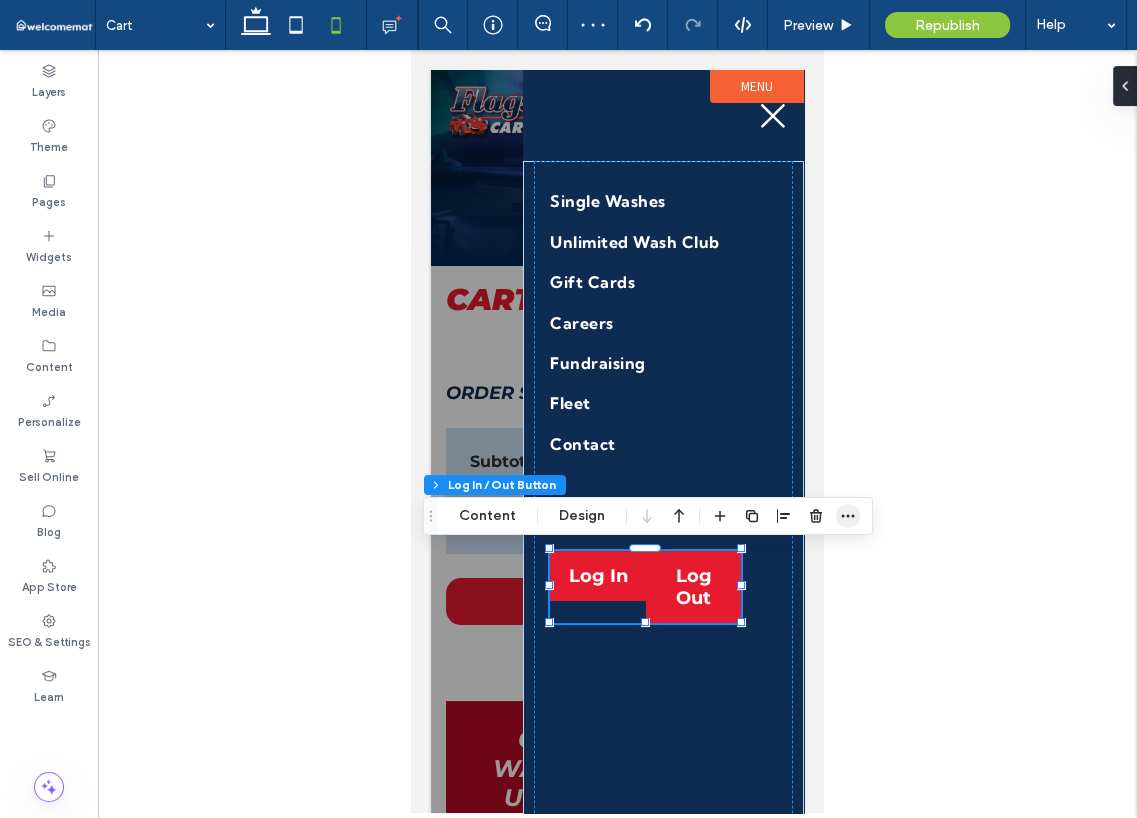 click at bounding box center [848, 516] 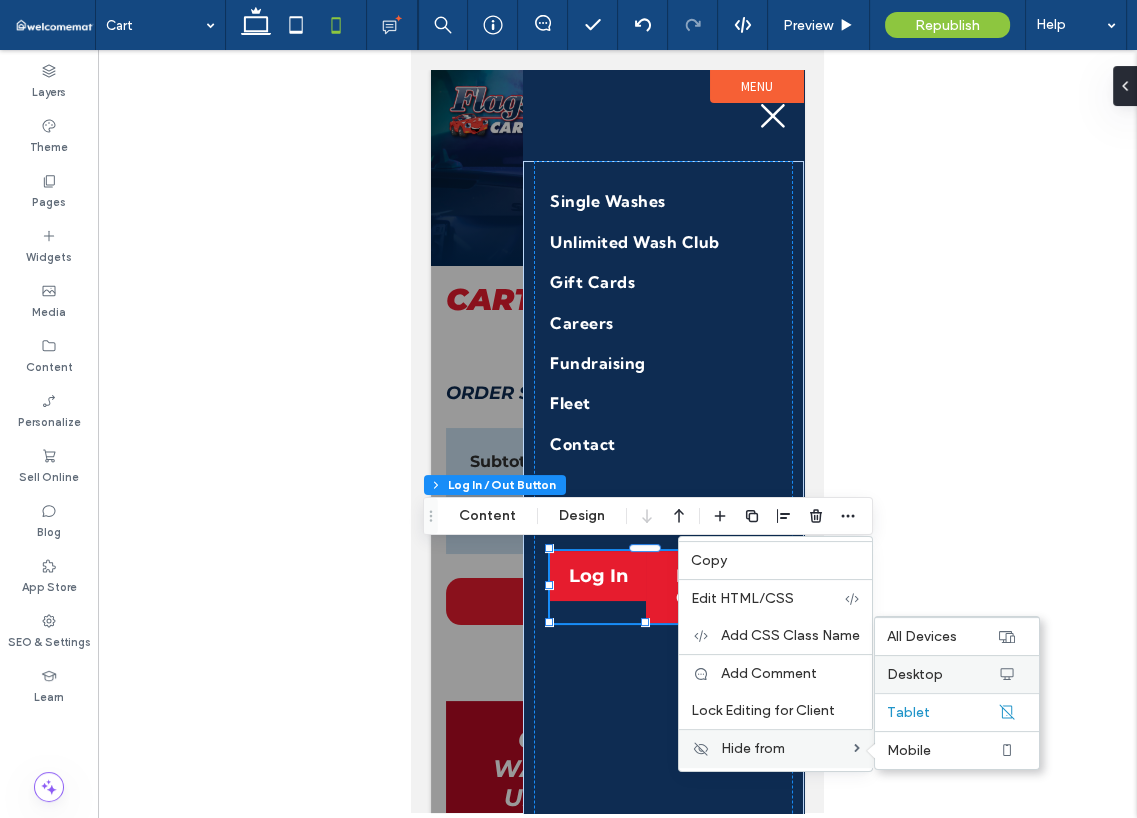 click on "Desktop" at bounding box center (915, 674) 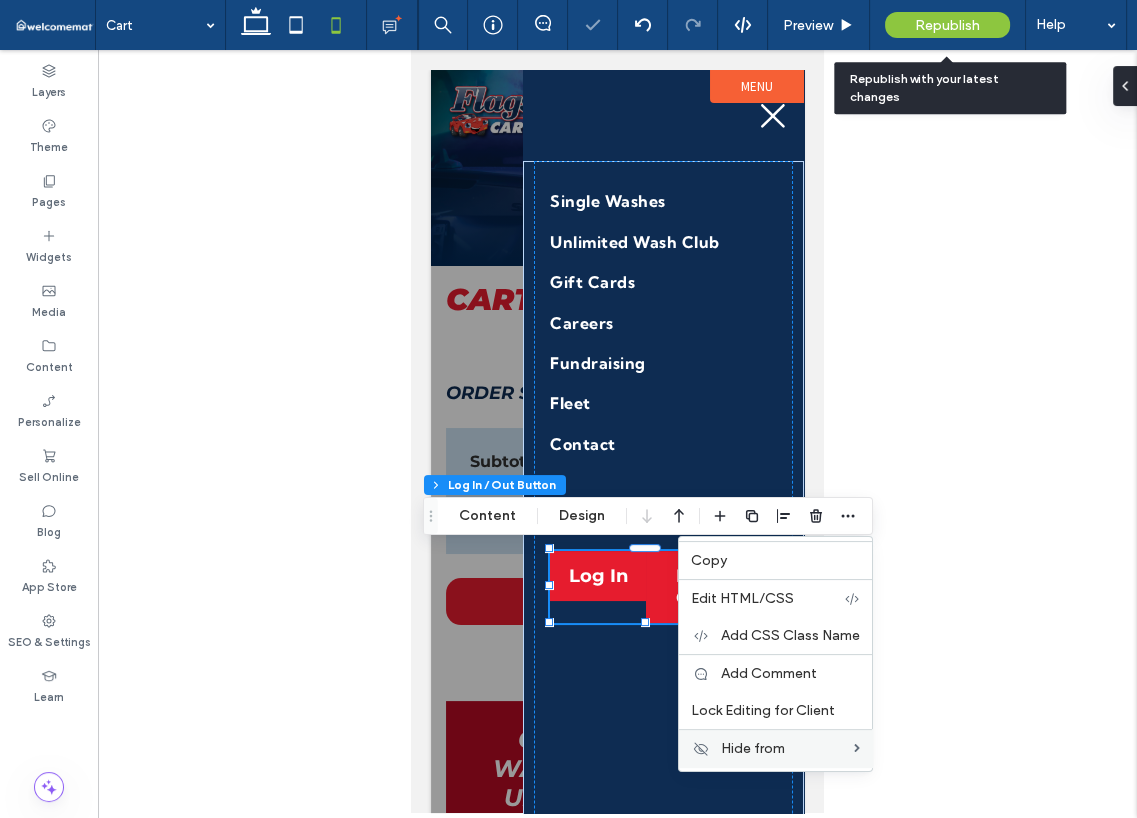click on "Republish" at bounding box center [947, 25] 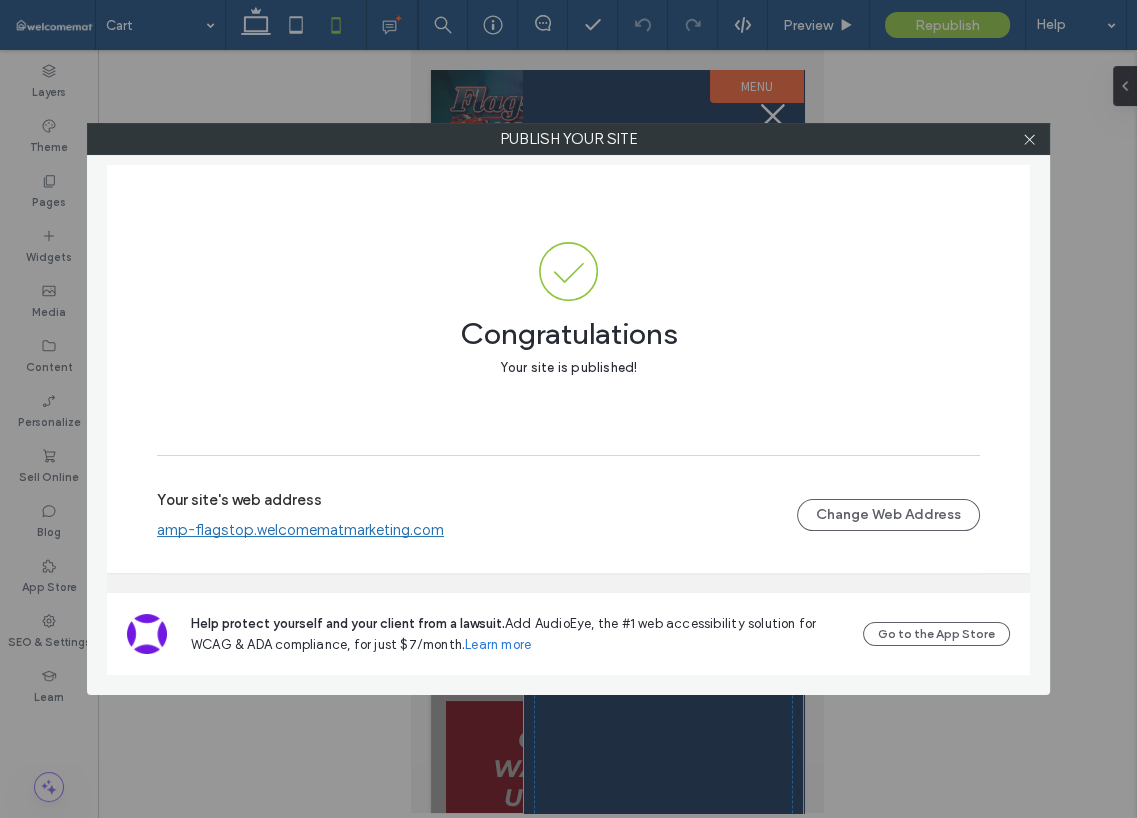 click at bounding box center [1029, 139] 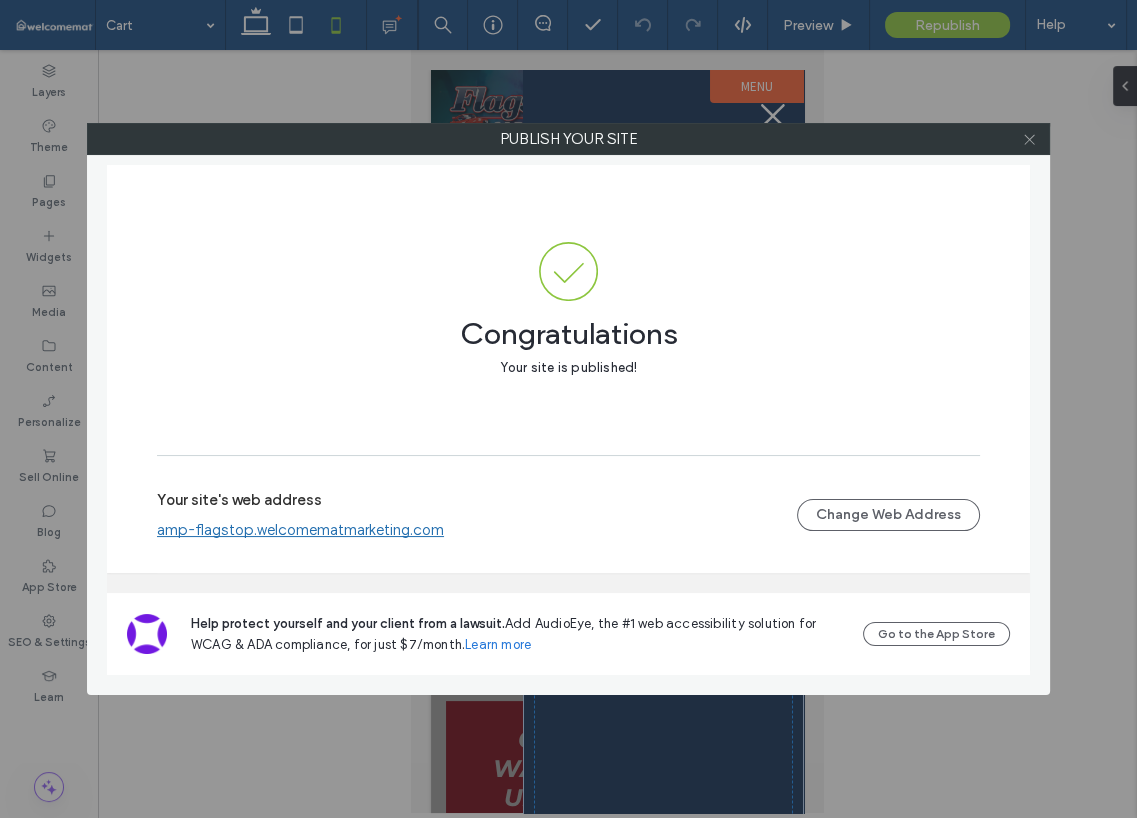 click 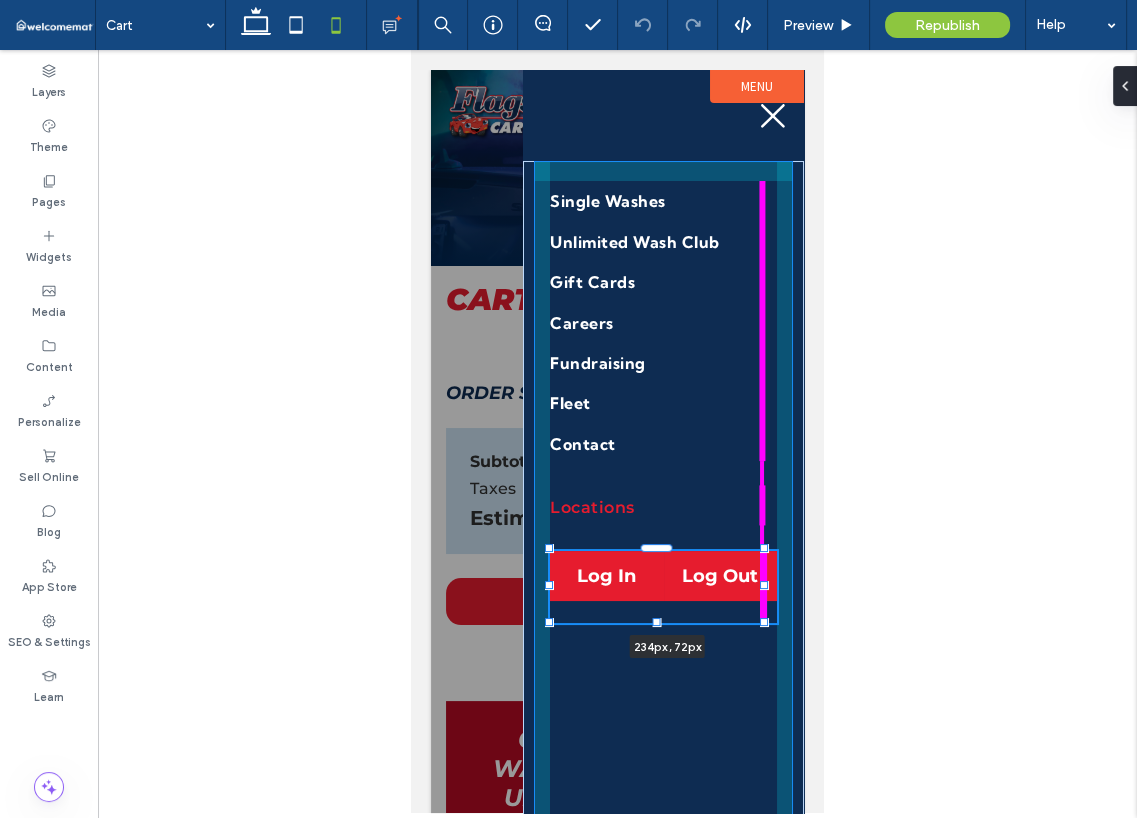 drag, startPoint x: 743, startPoint y: 583, endPoint x: 788, endPoint y: 585, distance: 45.044422 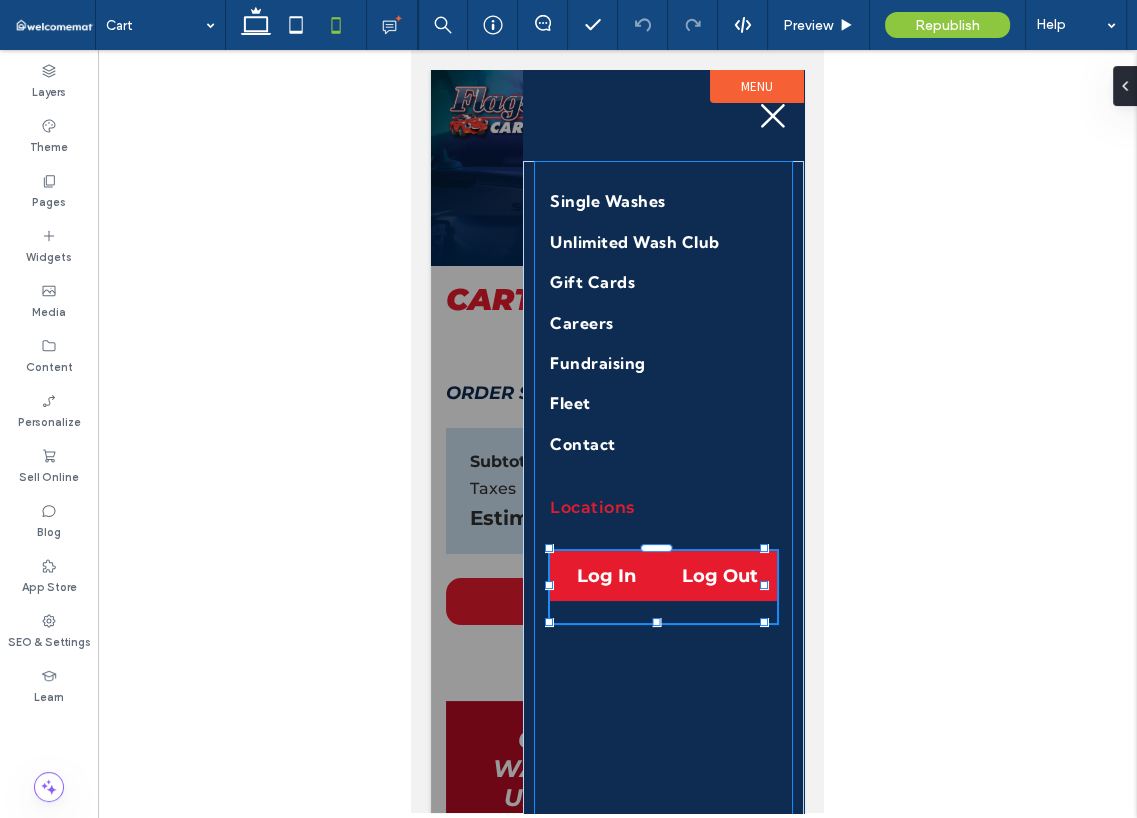 type on "***" 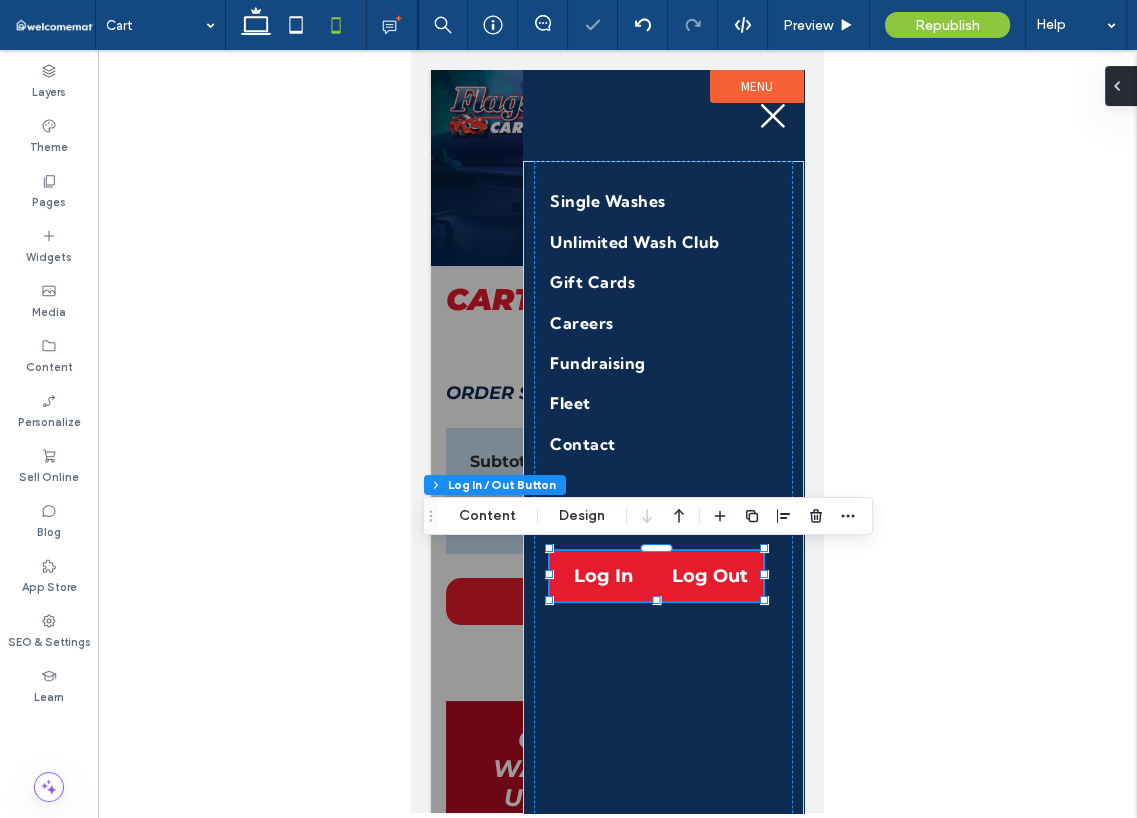 click at bounding box center [1117, 86] 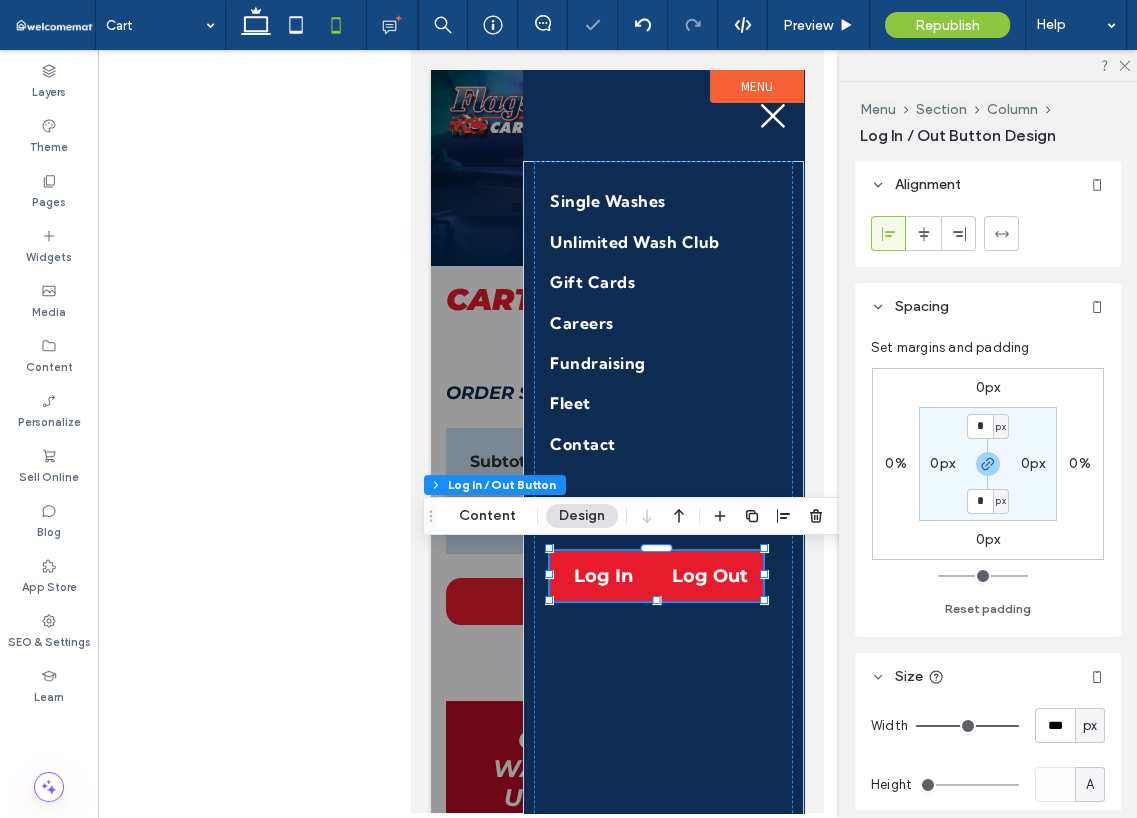 click on "px" at bounding box center (1090, 726) 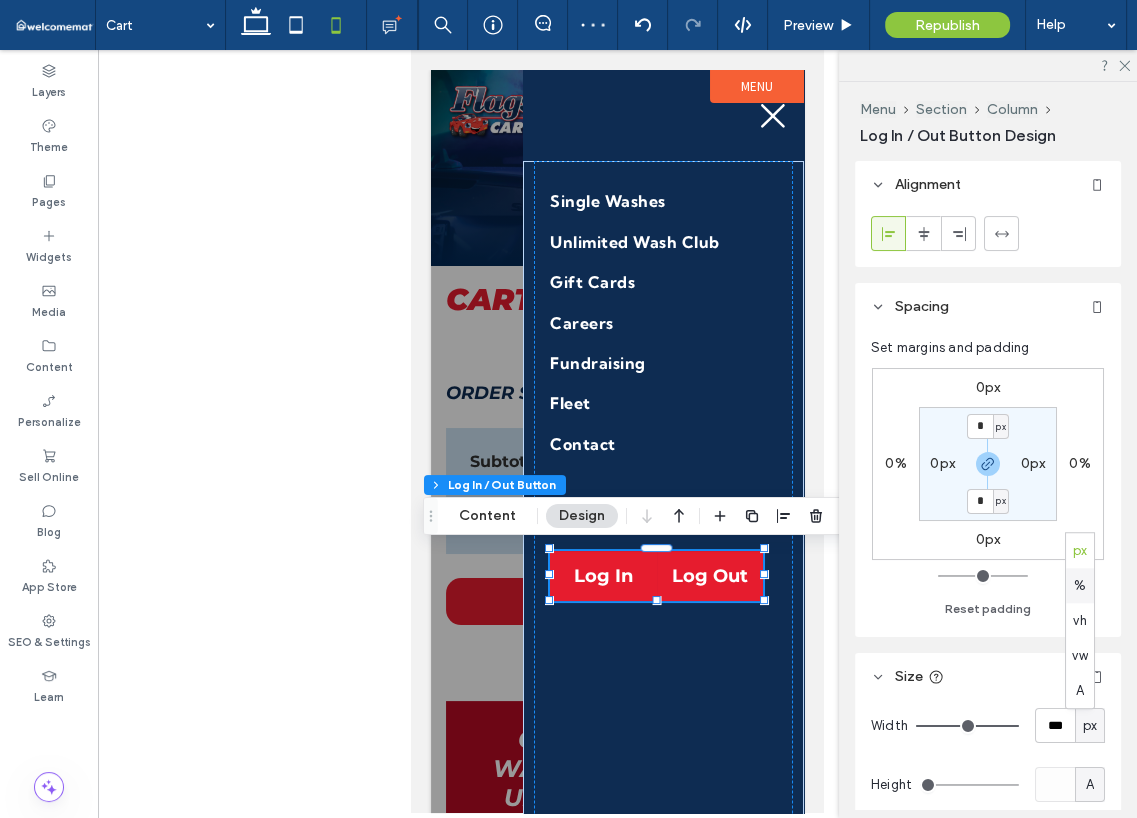 click on "%" at bounding box center (1080, 586) 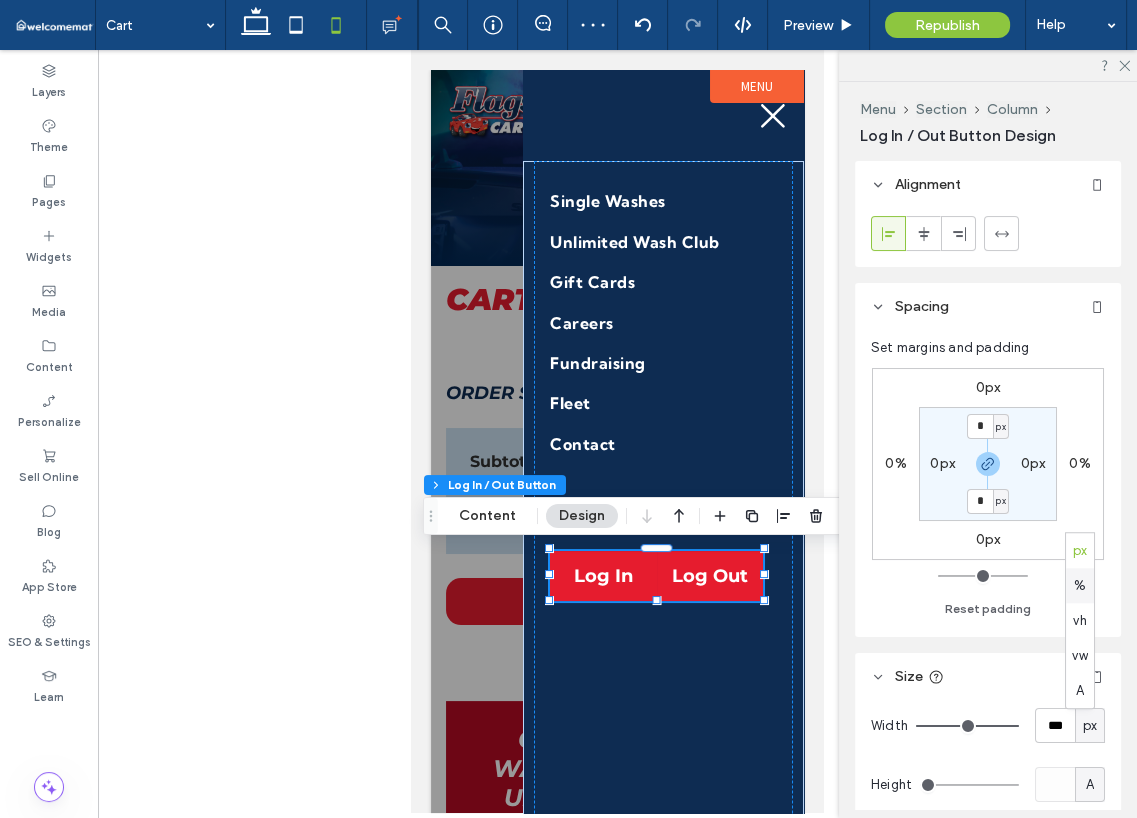 type on "***" 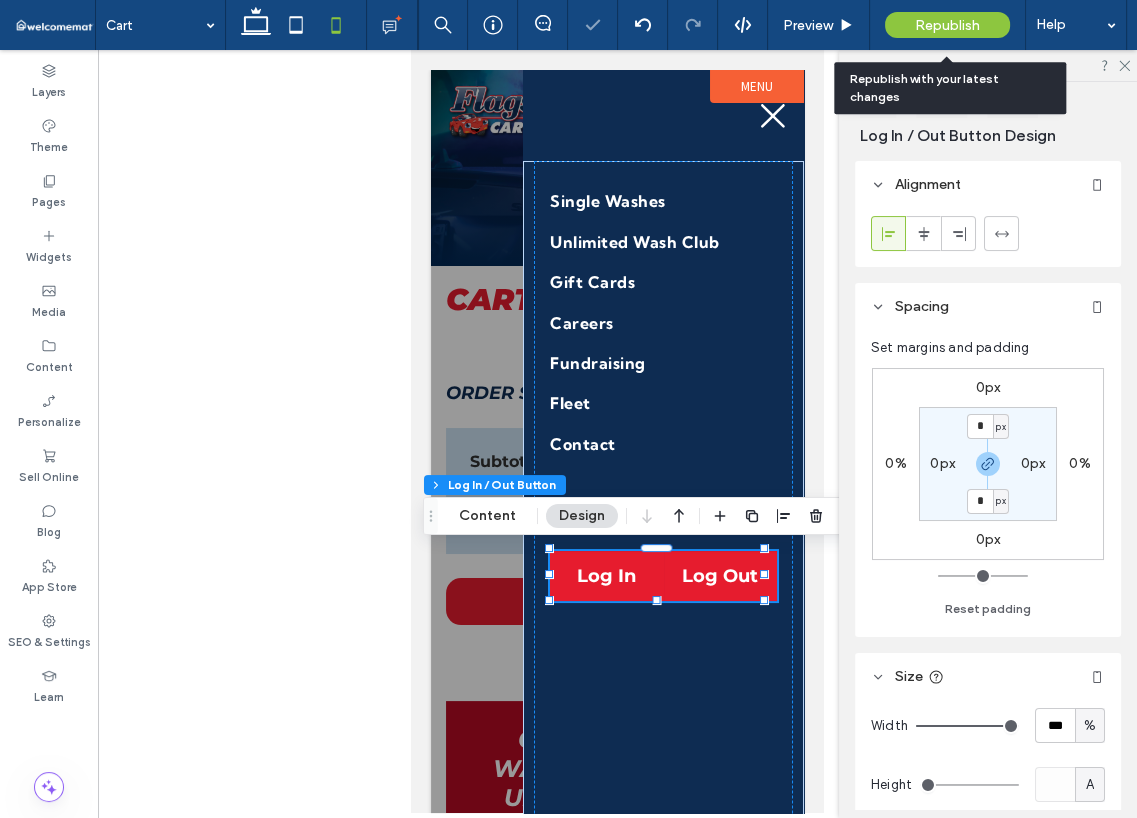 click on "Republish" at bounding box center (947, 25) 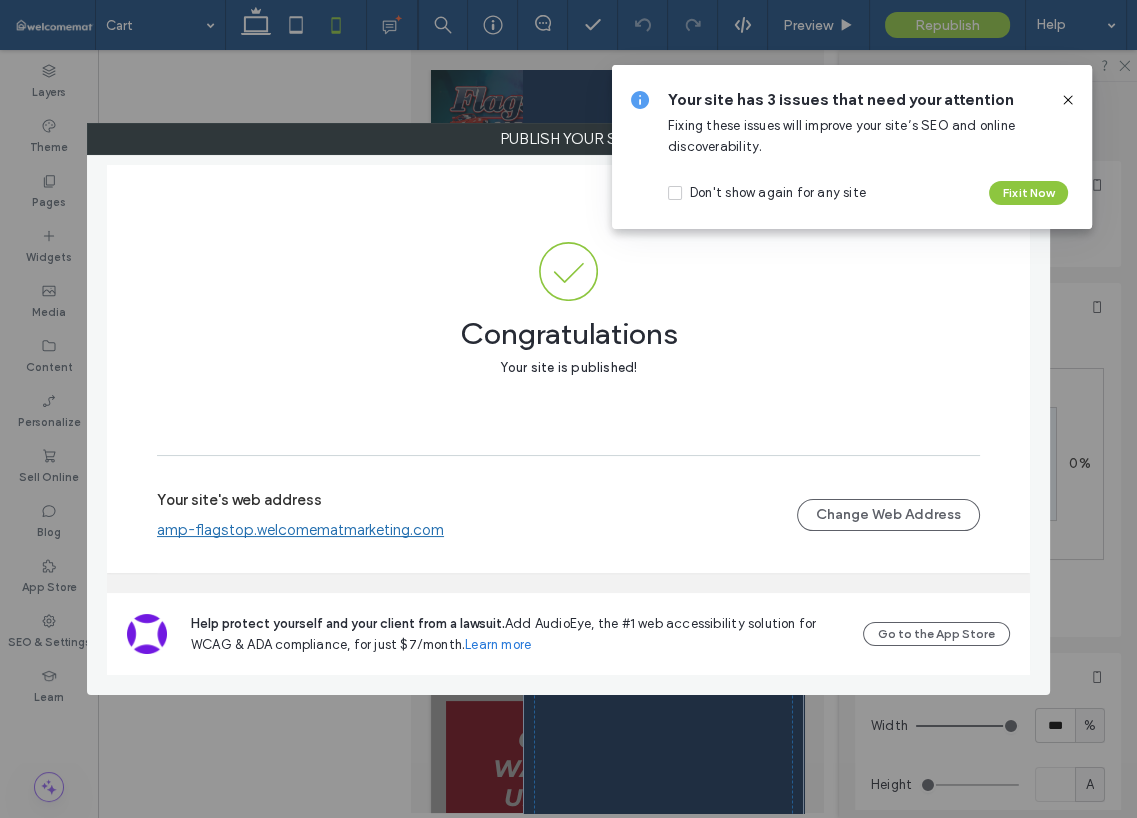 click 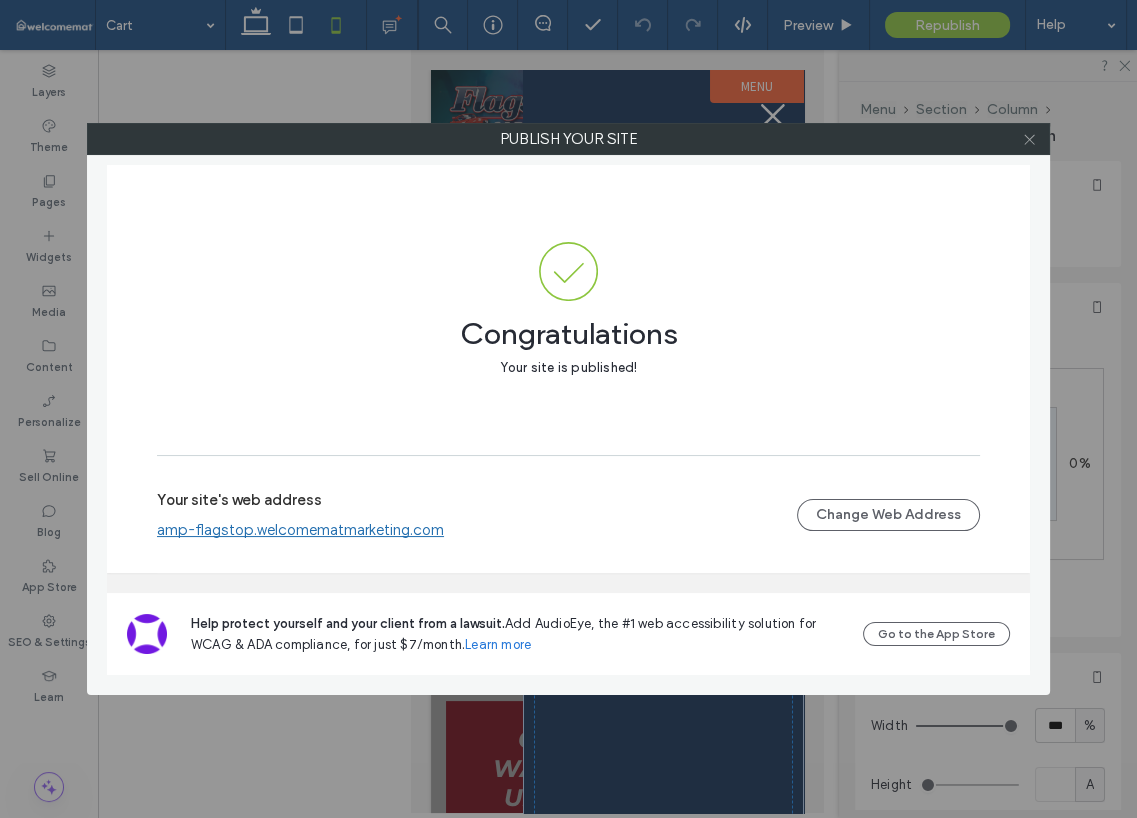 click 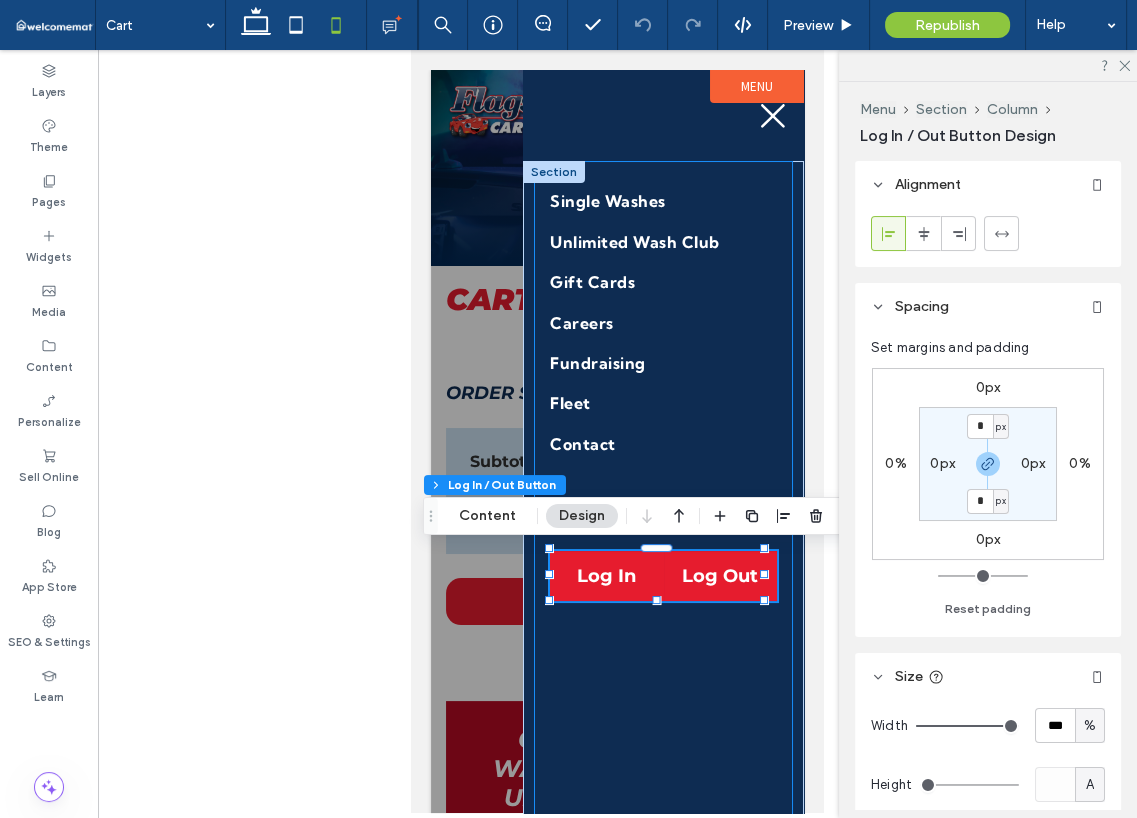 click on "Single Washes
Unlimited Wash Club
Gift Cards
Careers
Fundraising
Fleet
Contact
Locations
Log In
Log Out
234px , 72px" at bounding box center (663, 627) 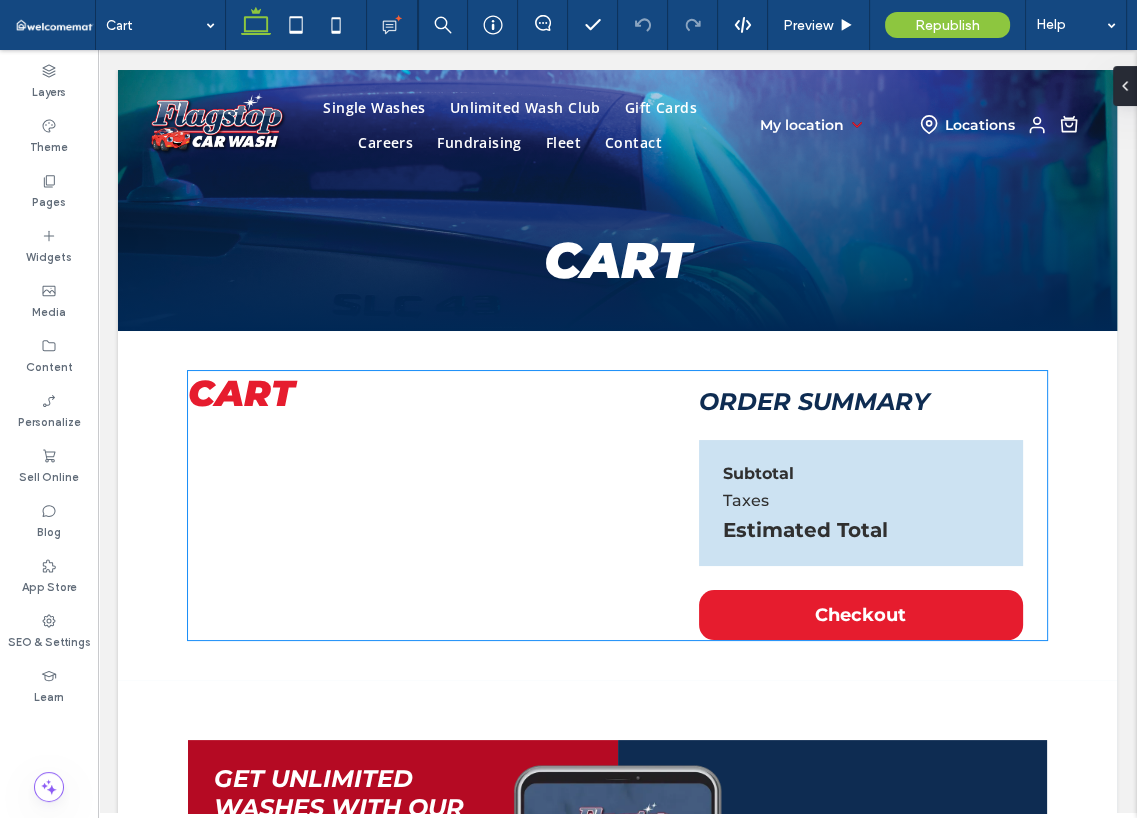 scroll, scrollTop: 0, scrollLeft: 0, axis: both 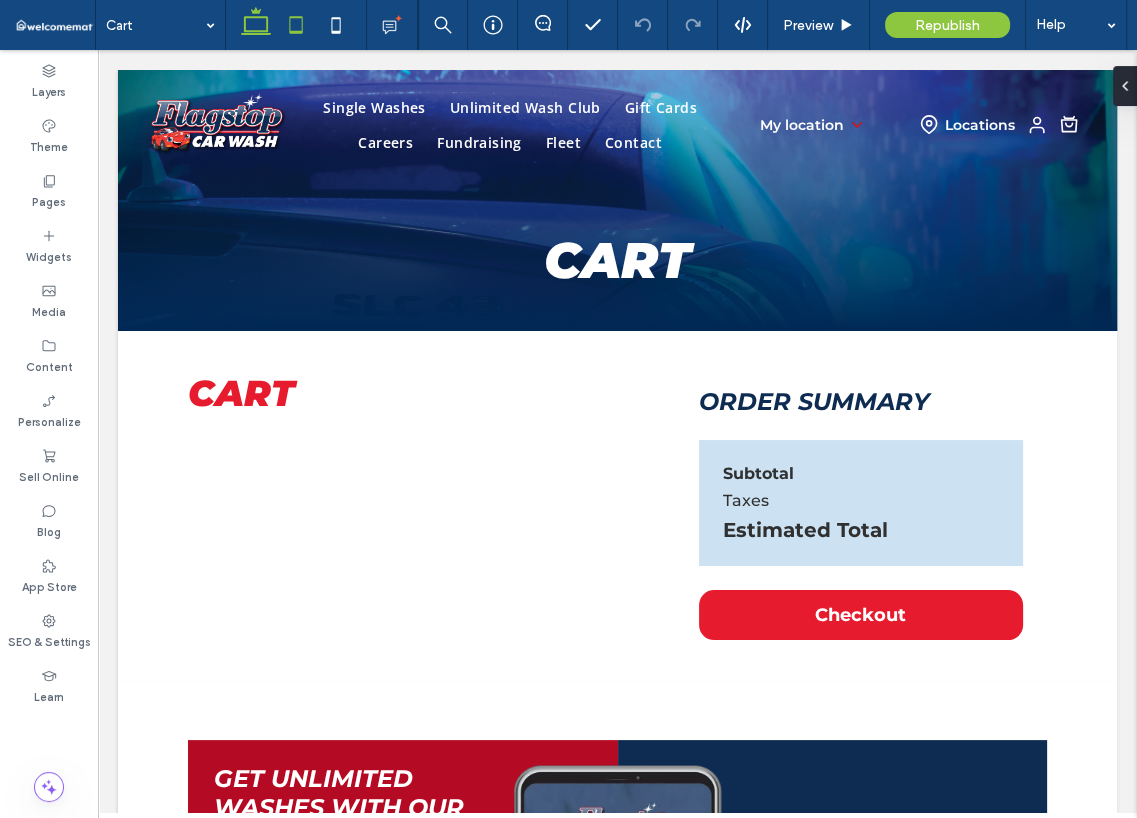 click 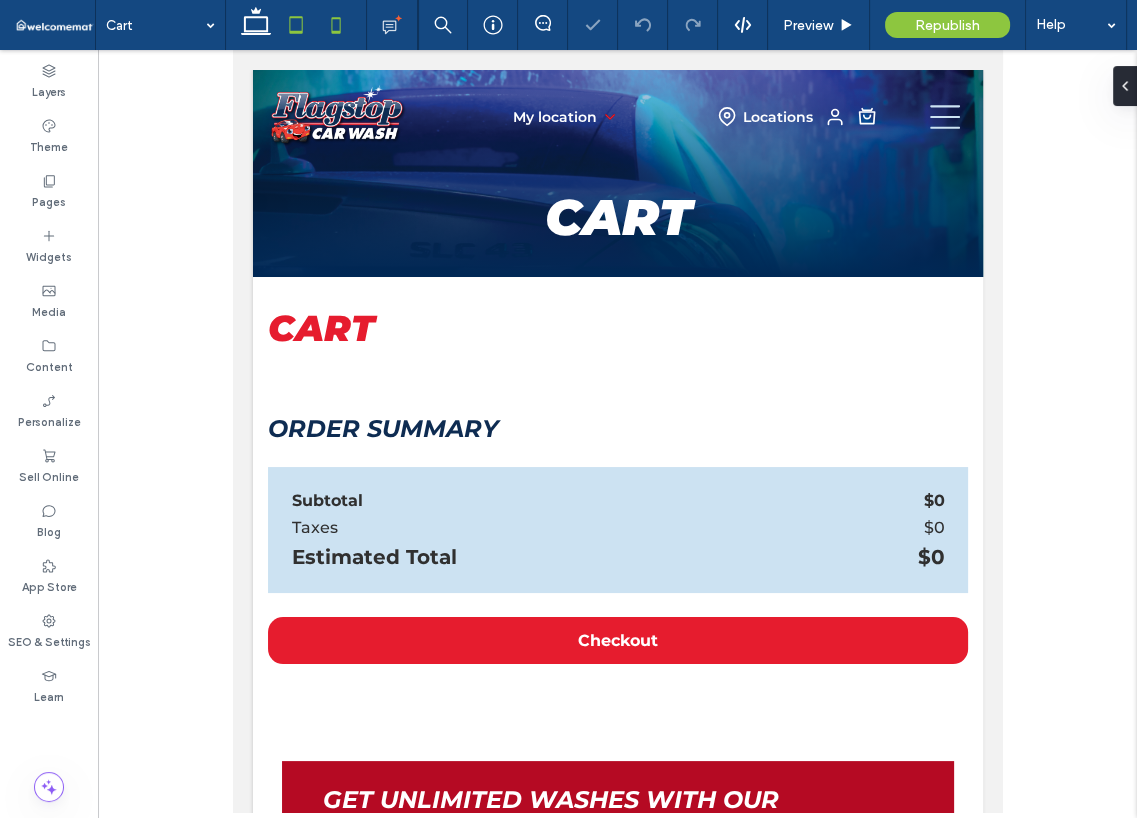click 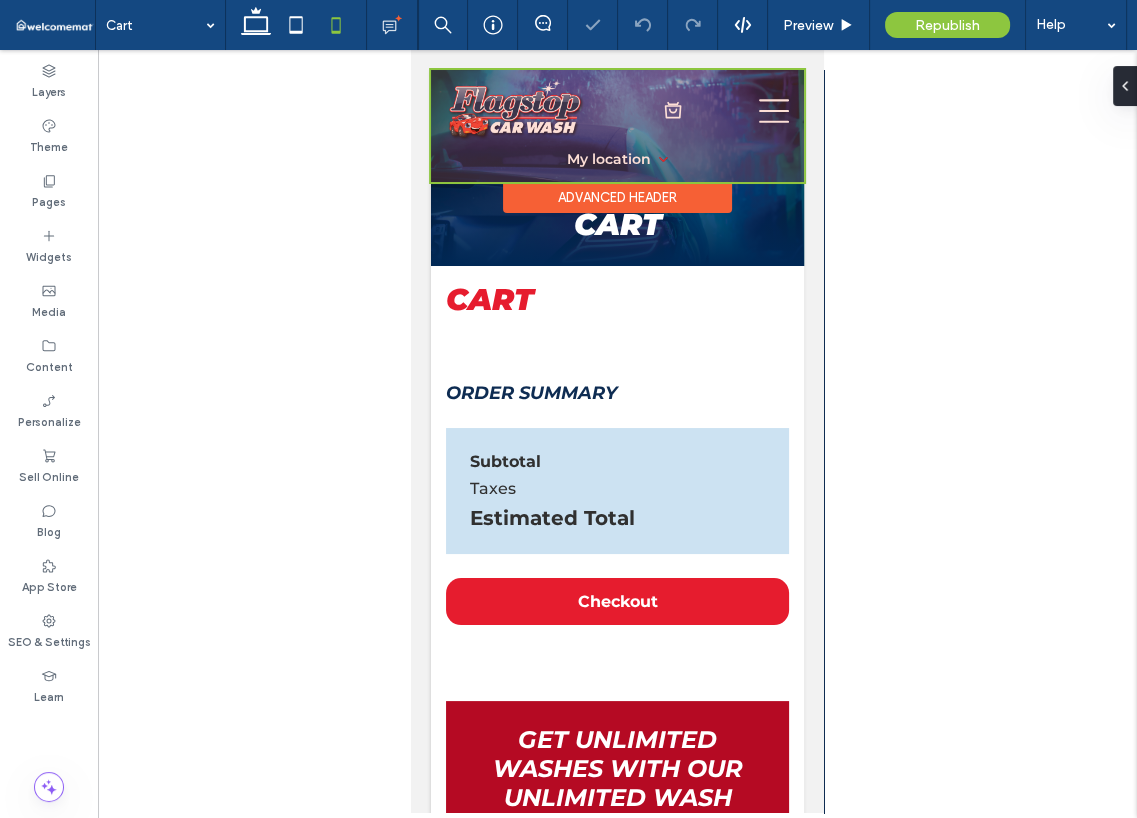 click at bounding box center [617, 126] 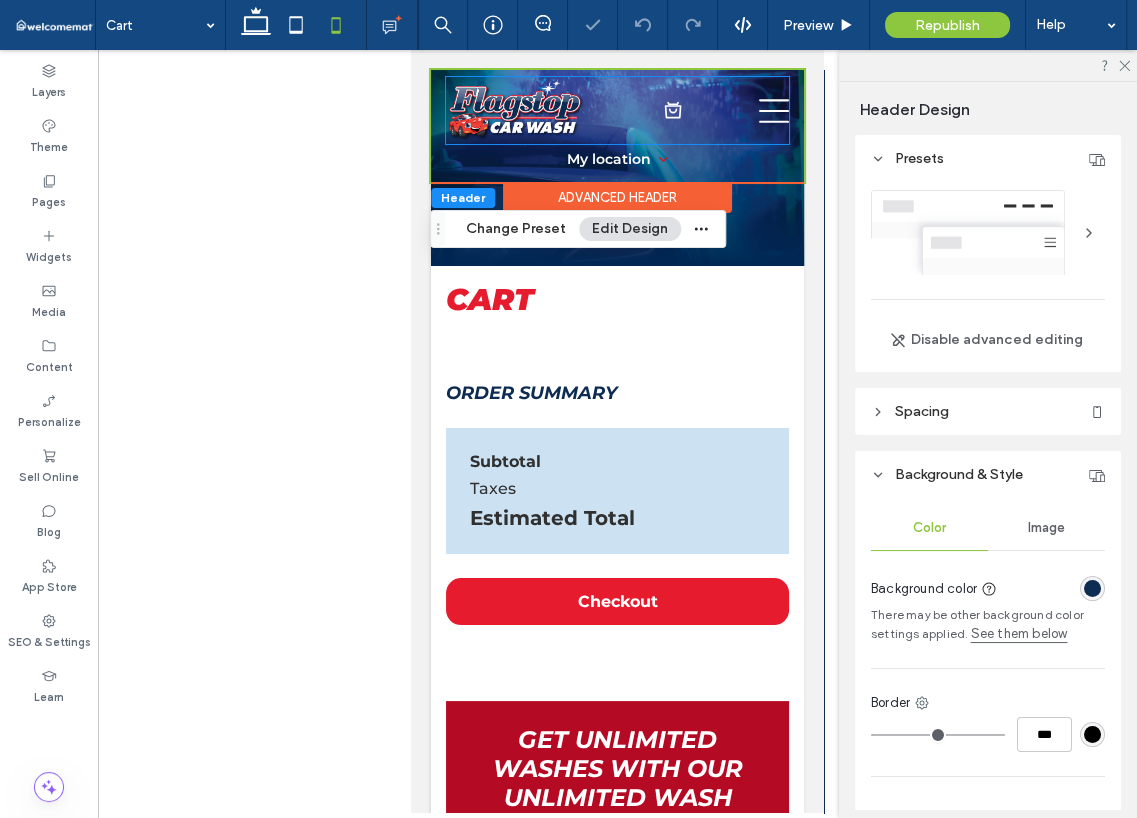 click 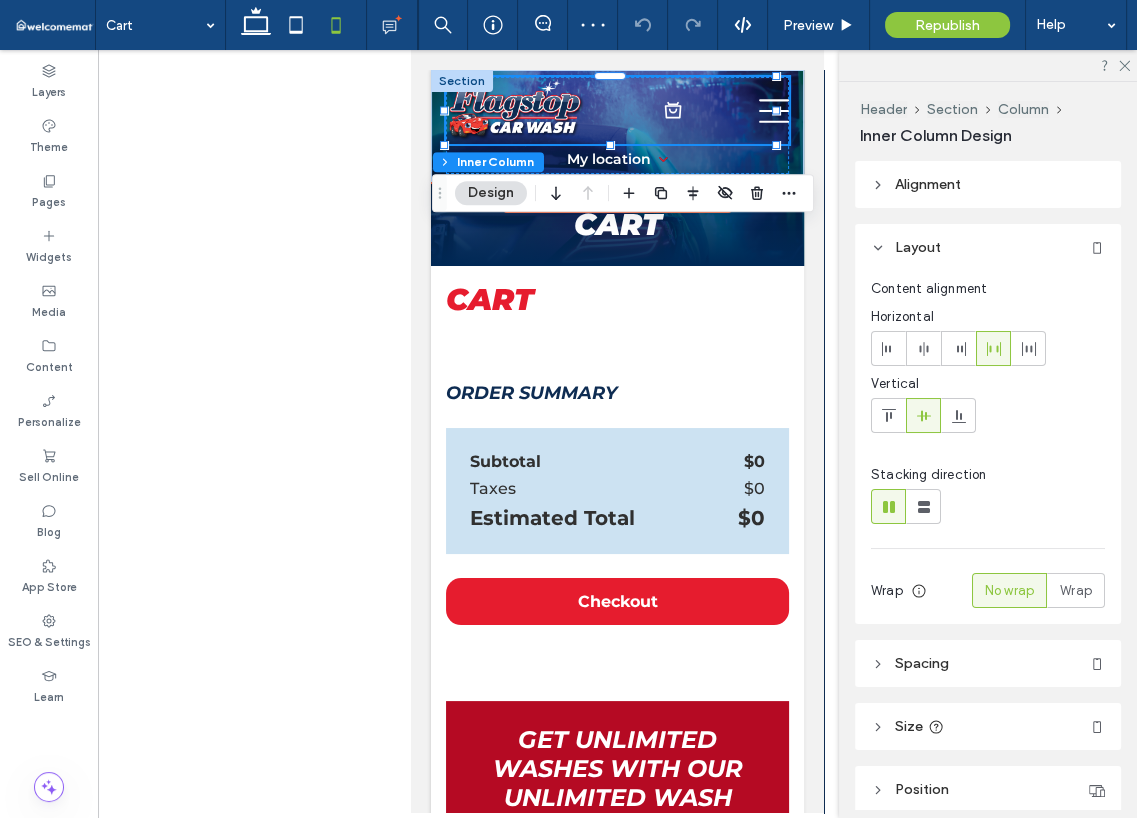 click 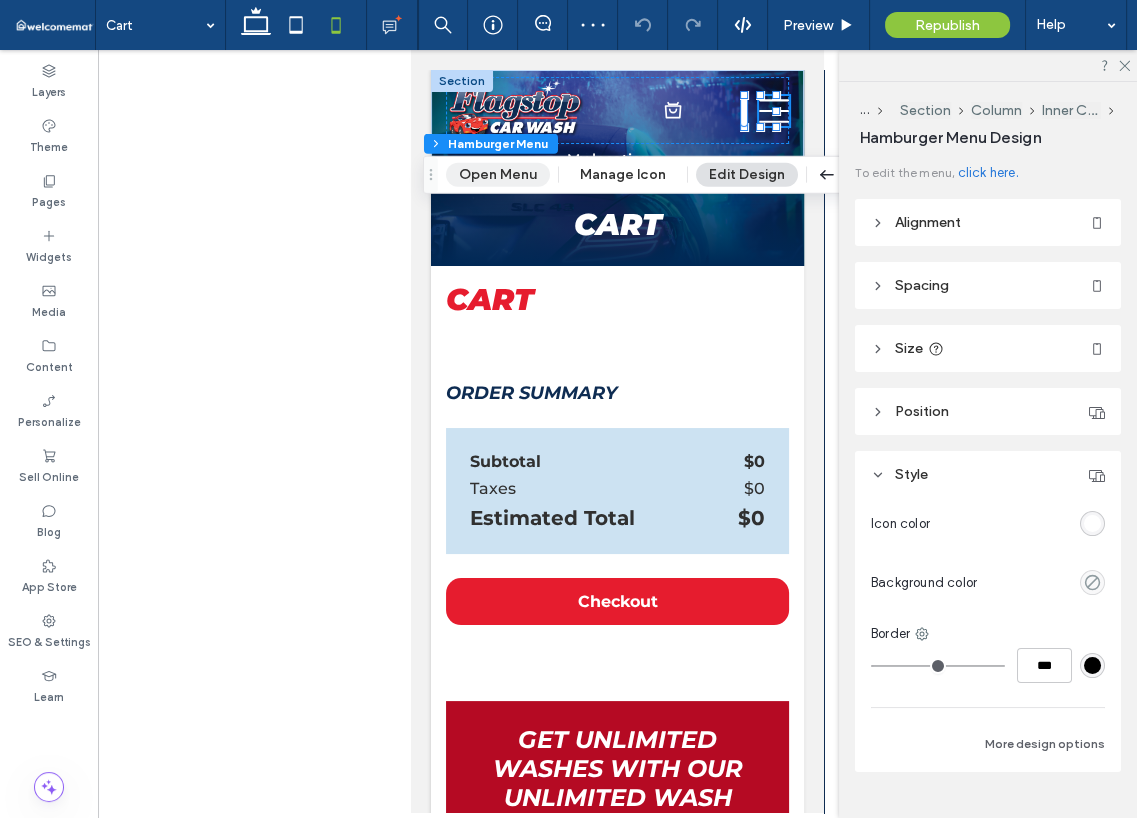 click on "Open Menu" at bounding box center [498, 175] 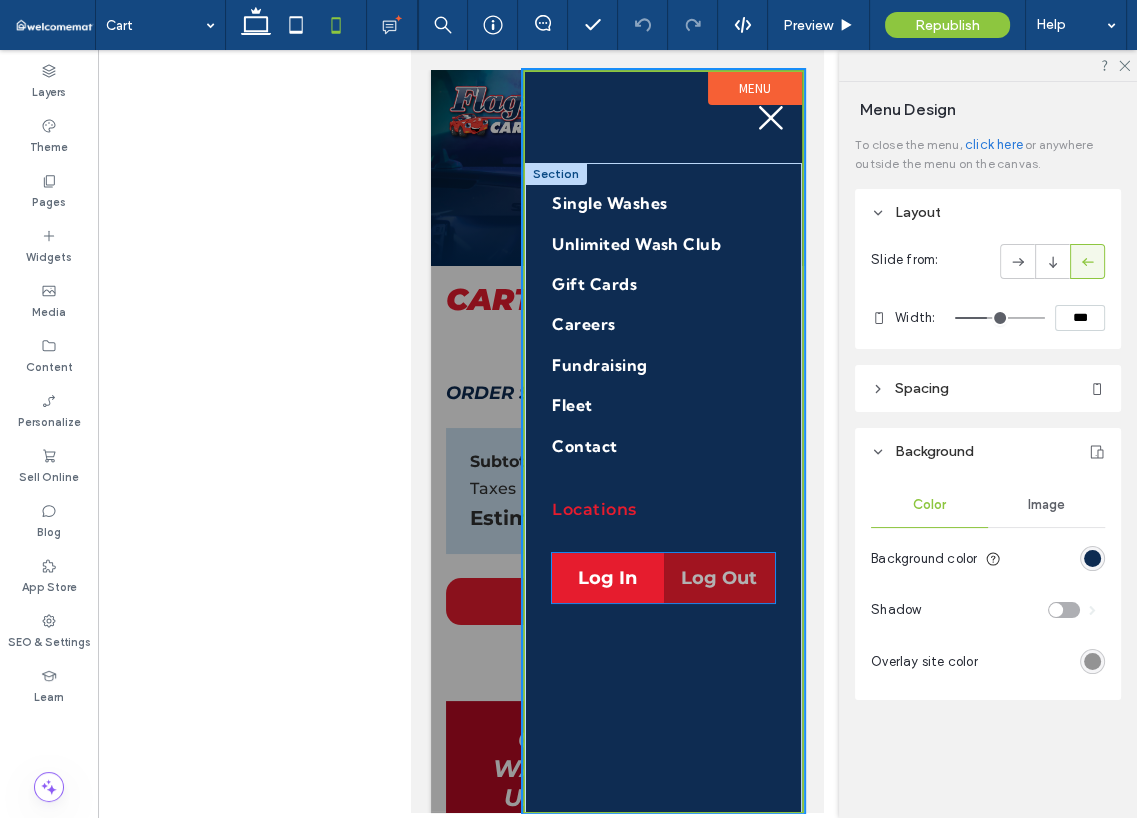 click on "Log Out" at bounding box center [719, 578] 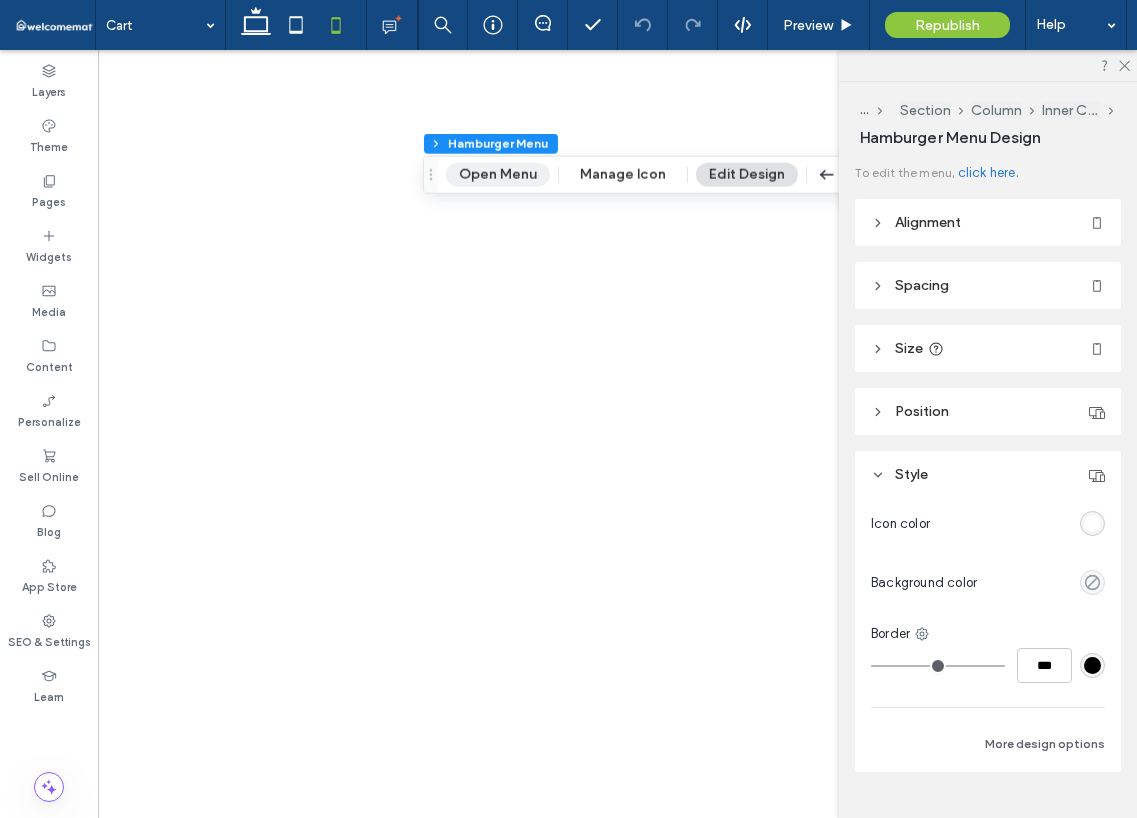 scroll, scrollTop: 0, scrollLeft: 0, axis: both 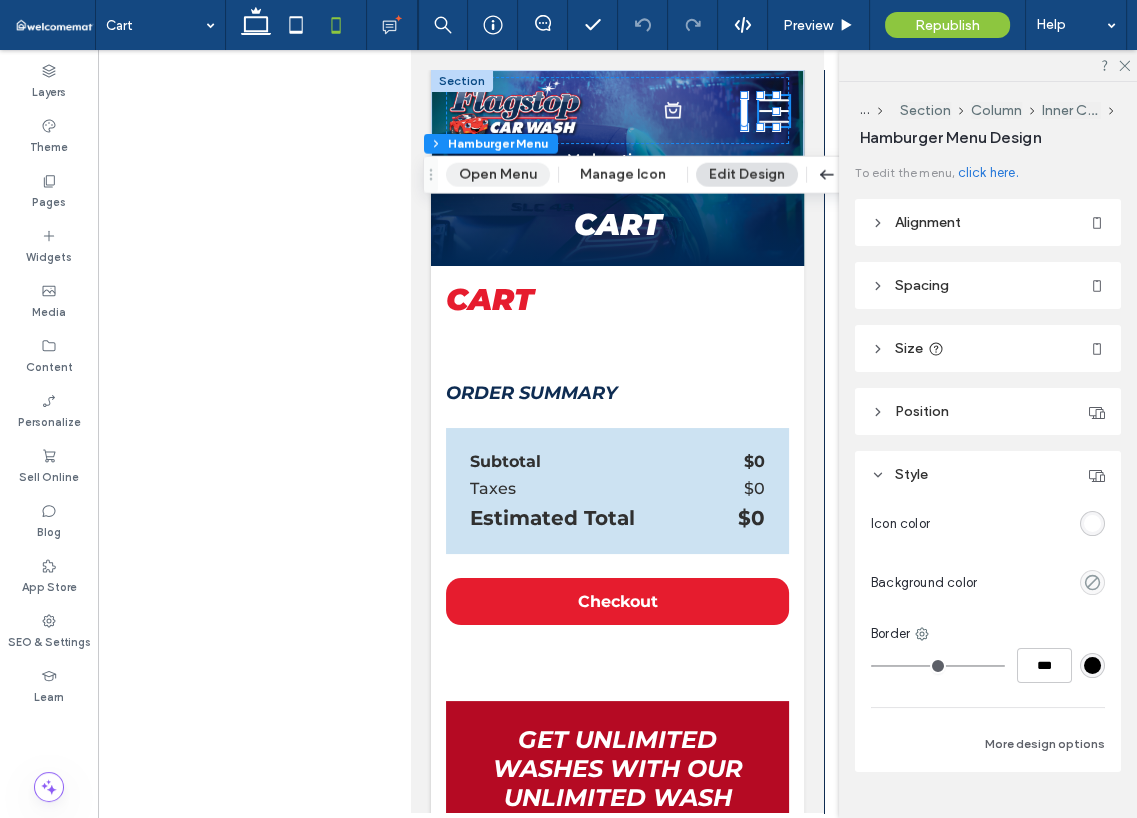 click on "Open Menu" at bounding box center (498, 175) 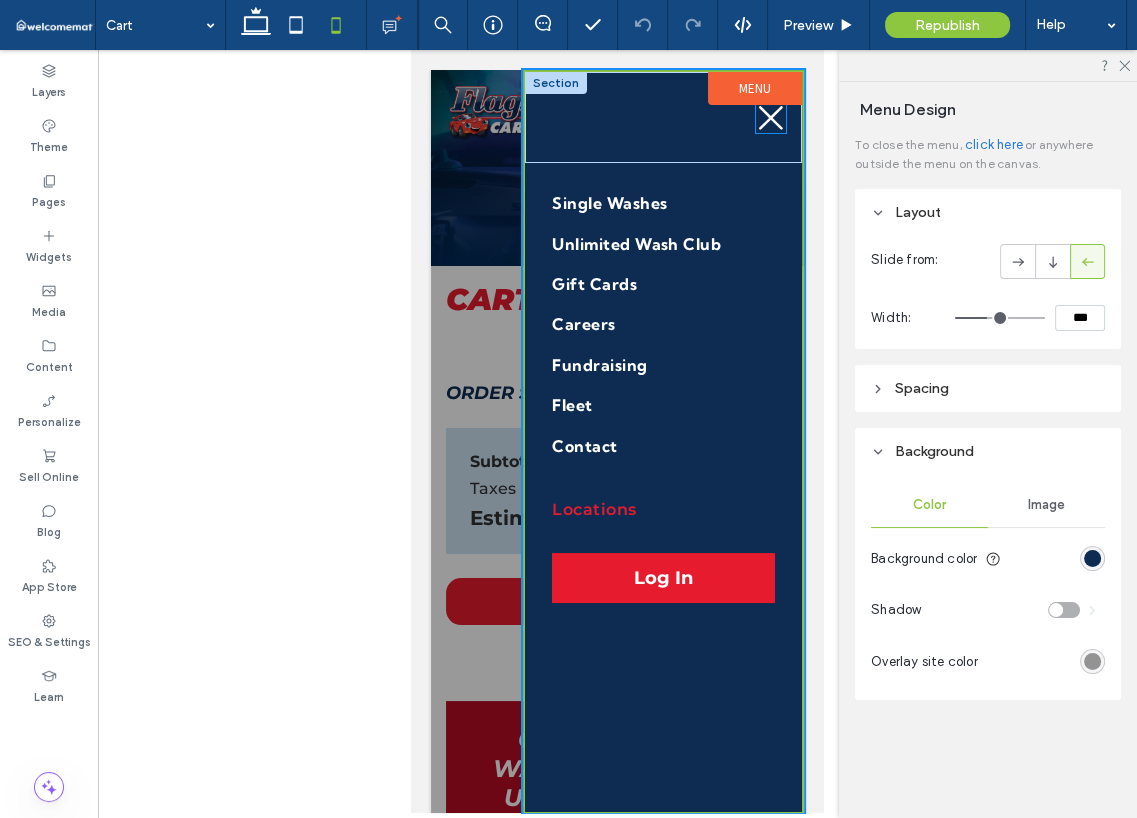 click 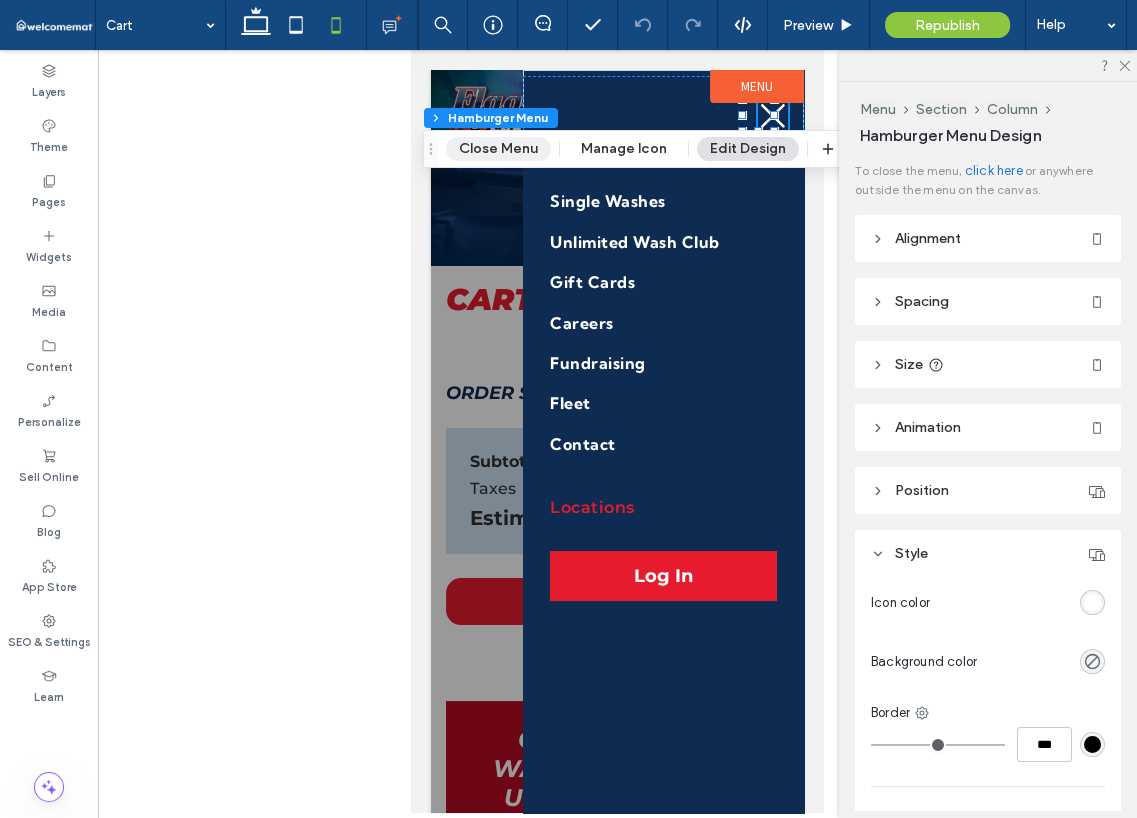 click on "Close Menu" at bounding box center (498, 149) 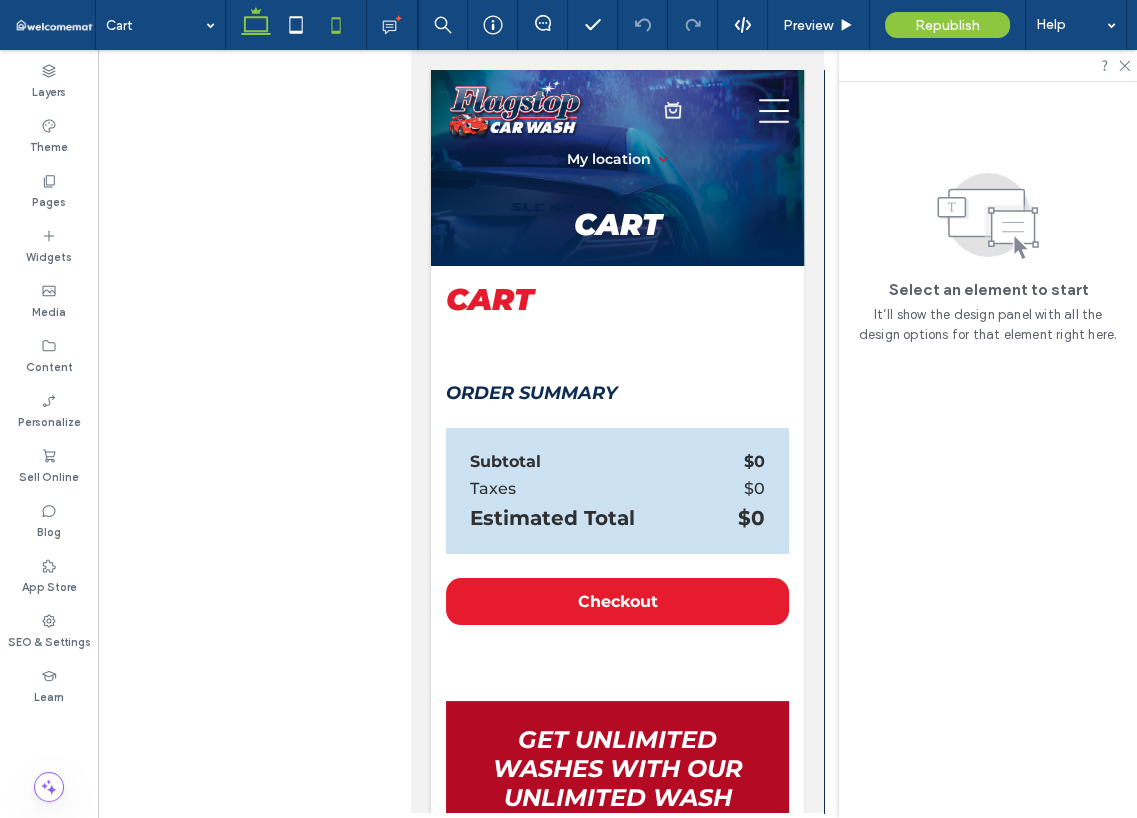 click 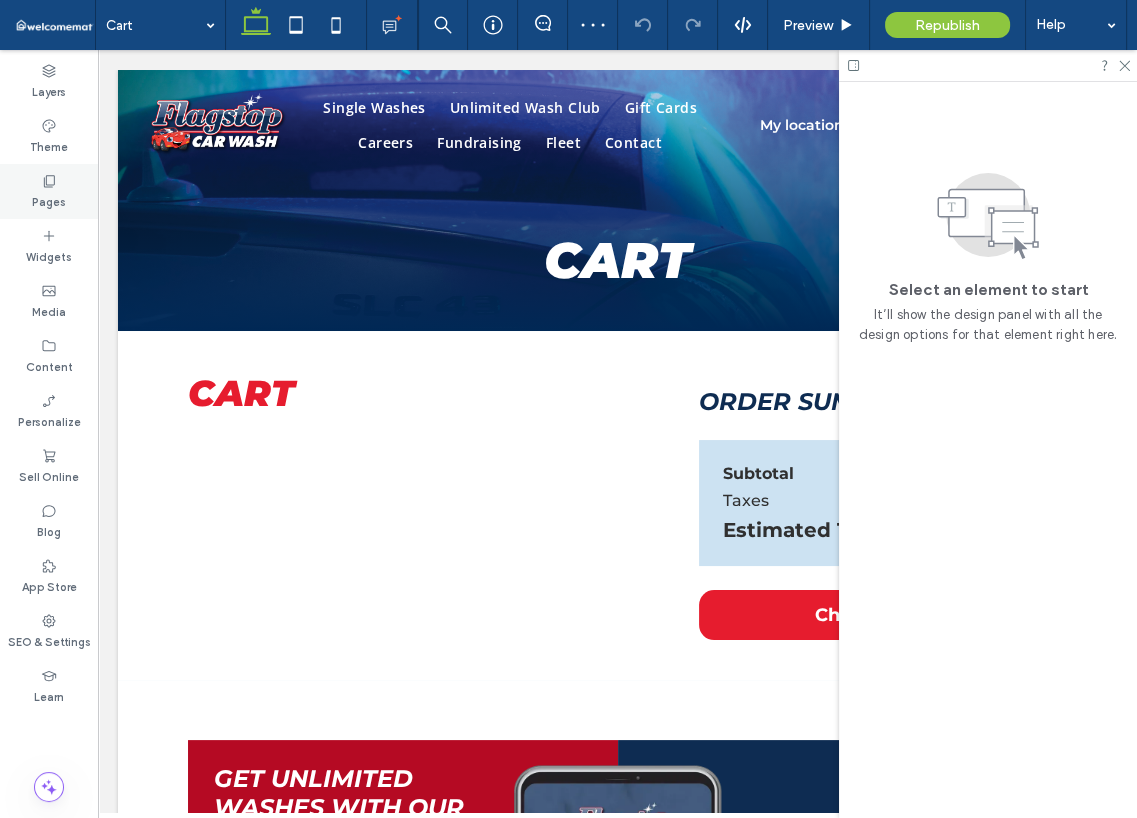 drag, startPoint x: 58, startPoint y: 190, endPoint x: 75, endPoint y: 178, distance: 20.808653 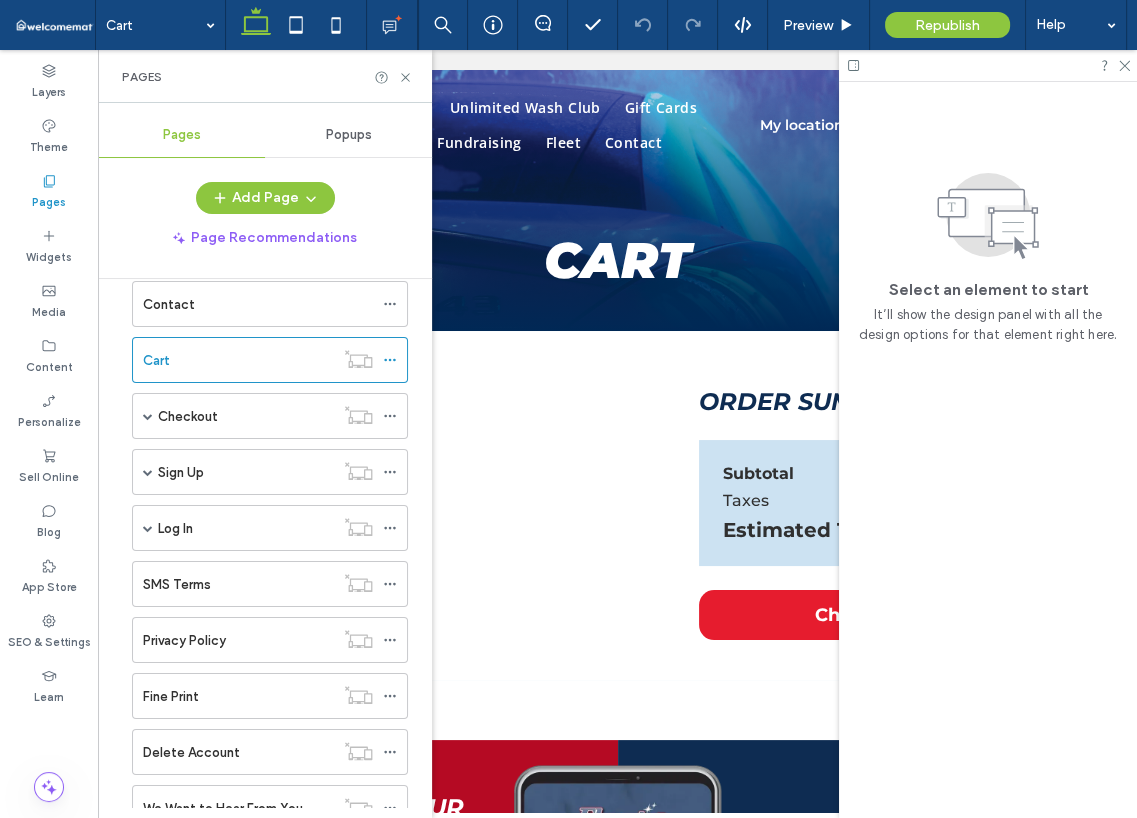 scroll, scrollTop: 400, scrollLeft: 0, axis: vertical 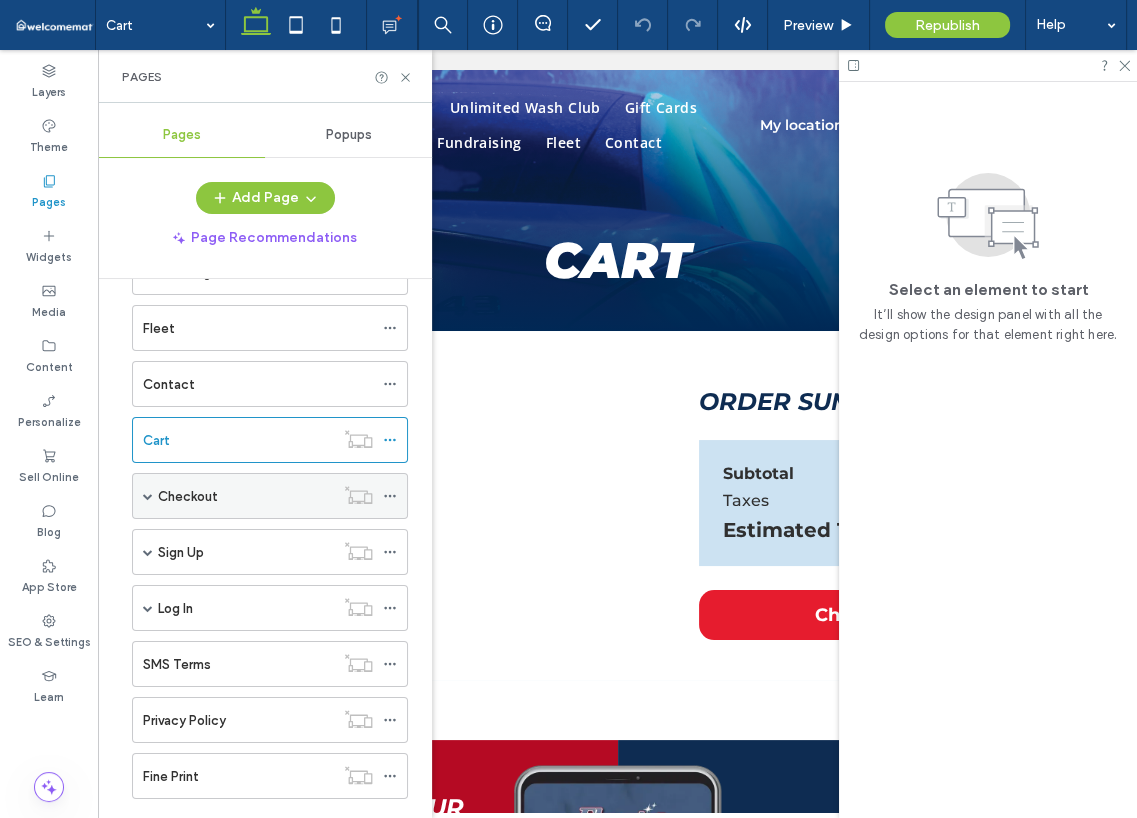 click at bounding box center [148, 496] 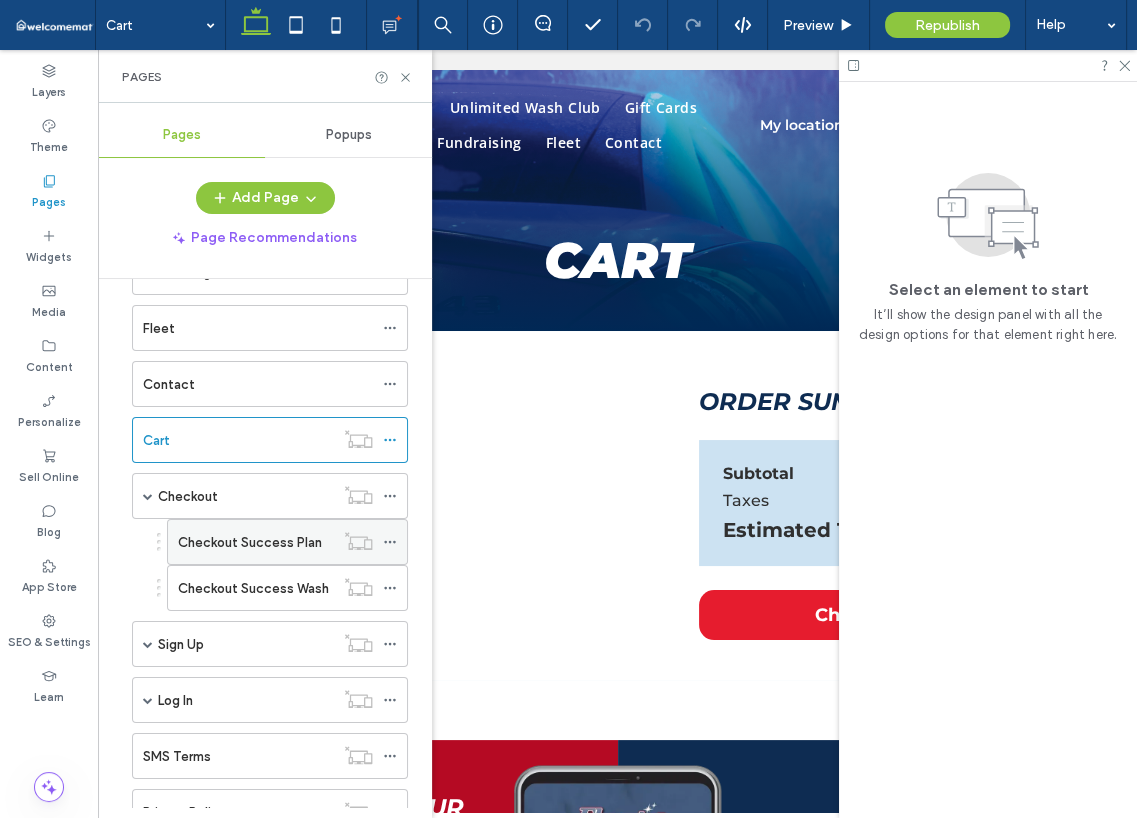 click 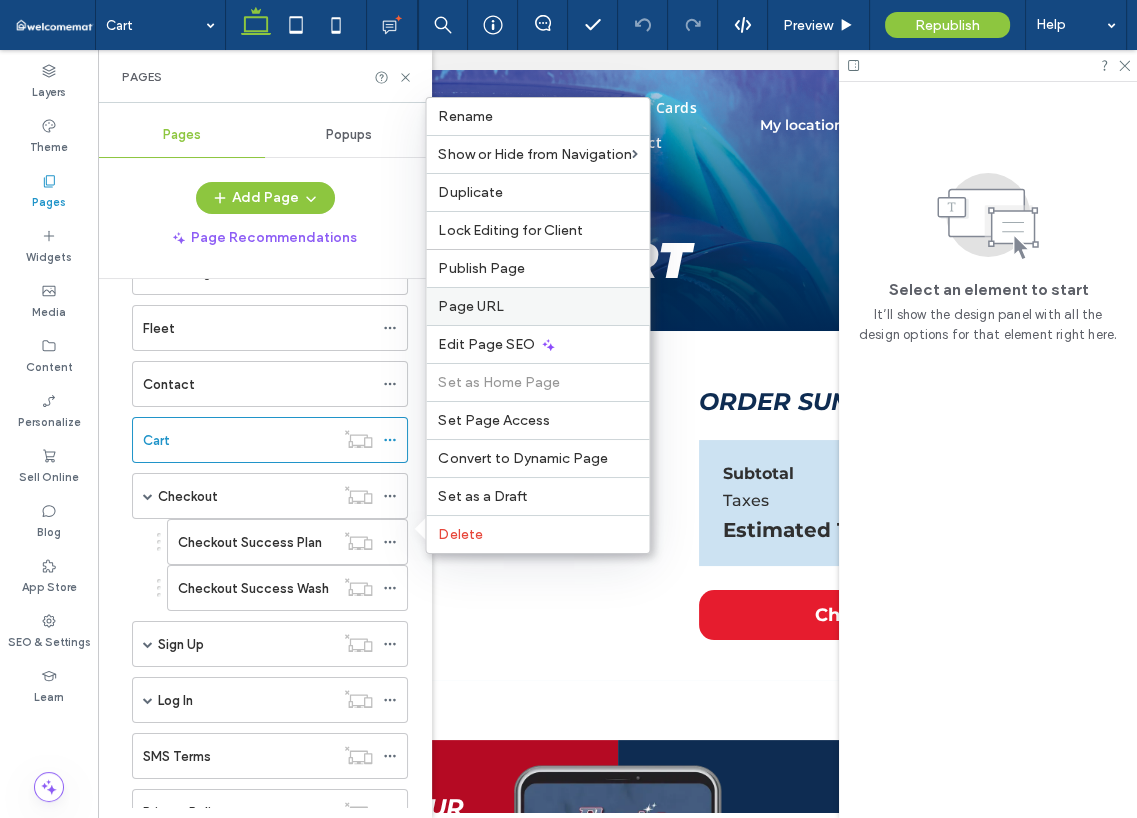 click on "Page URL" at bounding box center (537, 306) 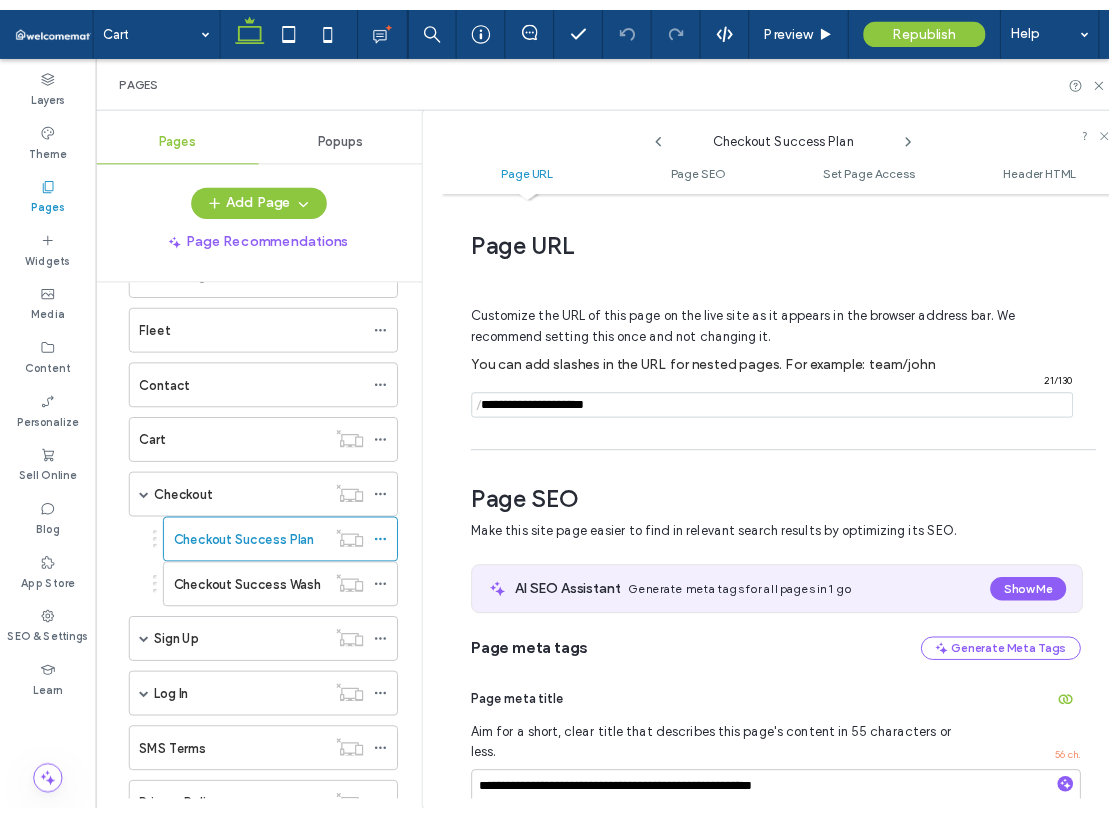 scroll, scrollTop: 9, scrollLeft: 0, axis: vertical 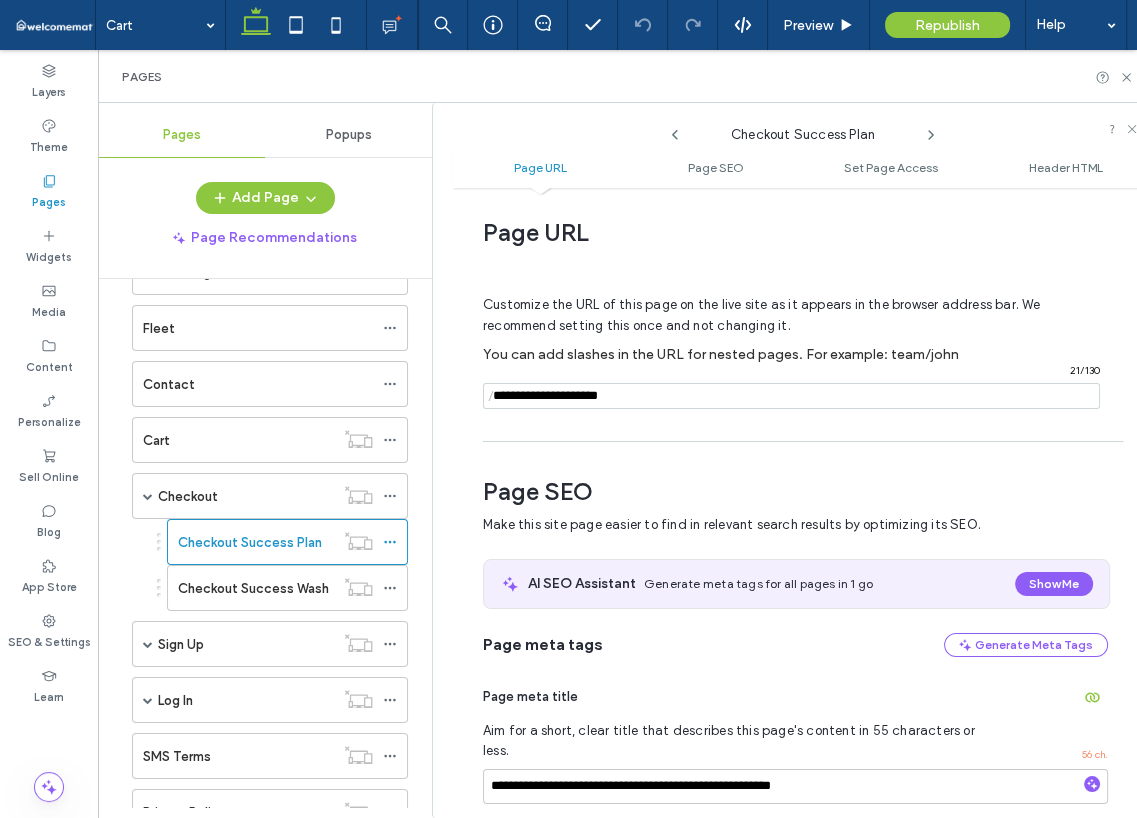 drag, startPoint x: 588, startPoint y: 401, endPoint x: 555, endPoint y: 401, distance: 33 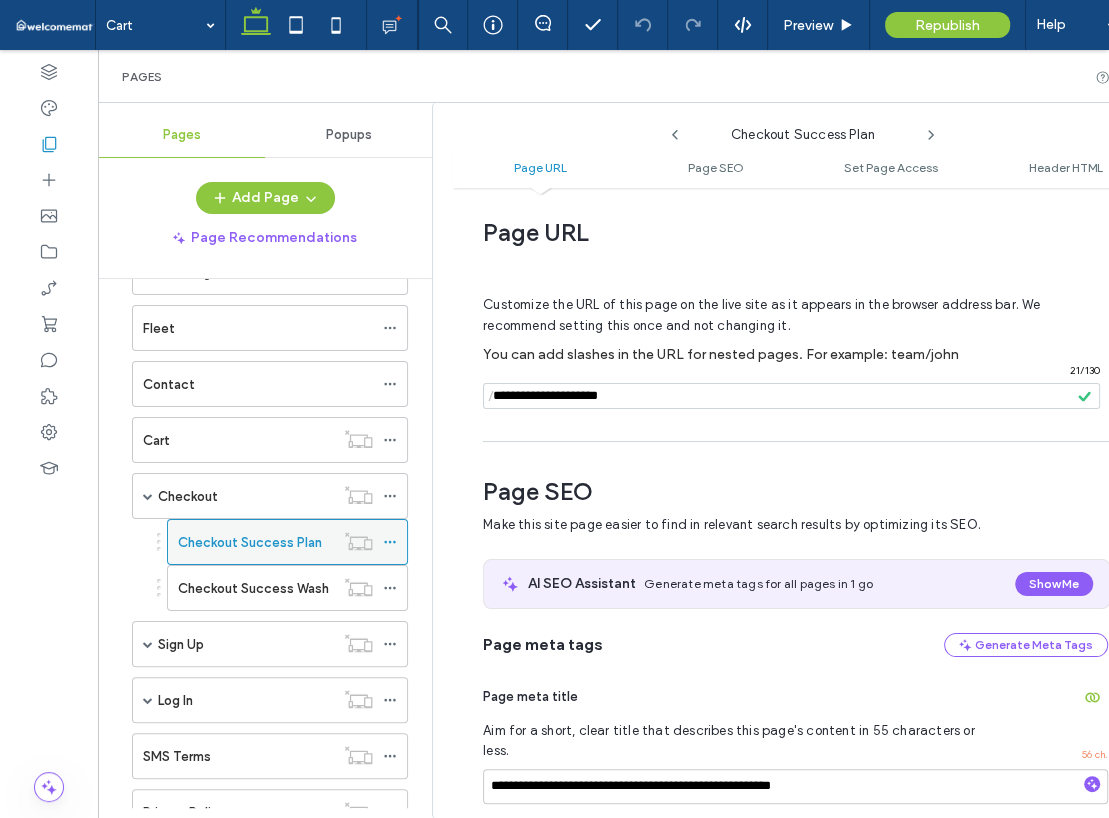 click on "Checkout Success Plan" at bounding box center (250, 542) 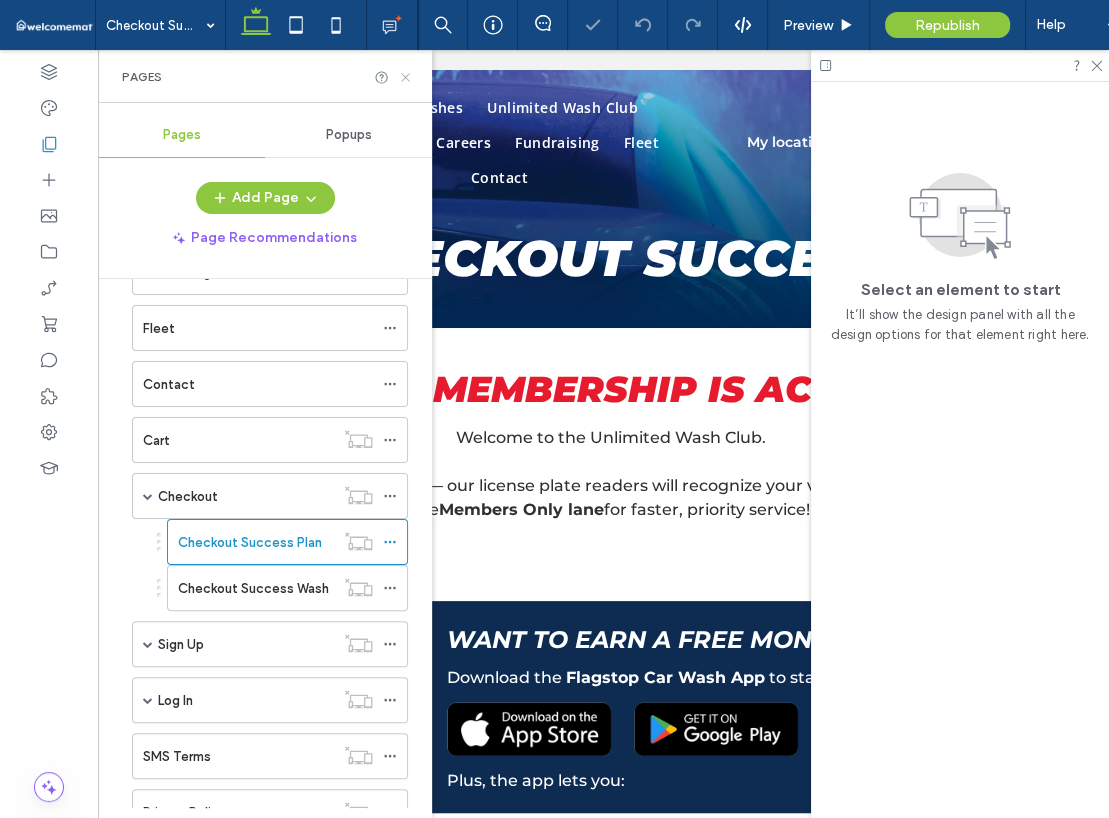 scroll, scrollTop: 0, scrollLeft: 0, axis: both 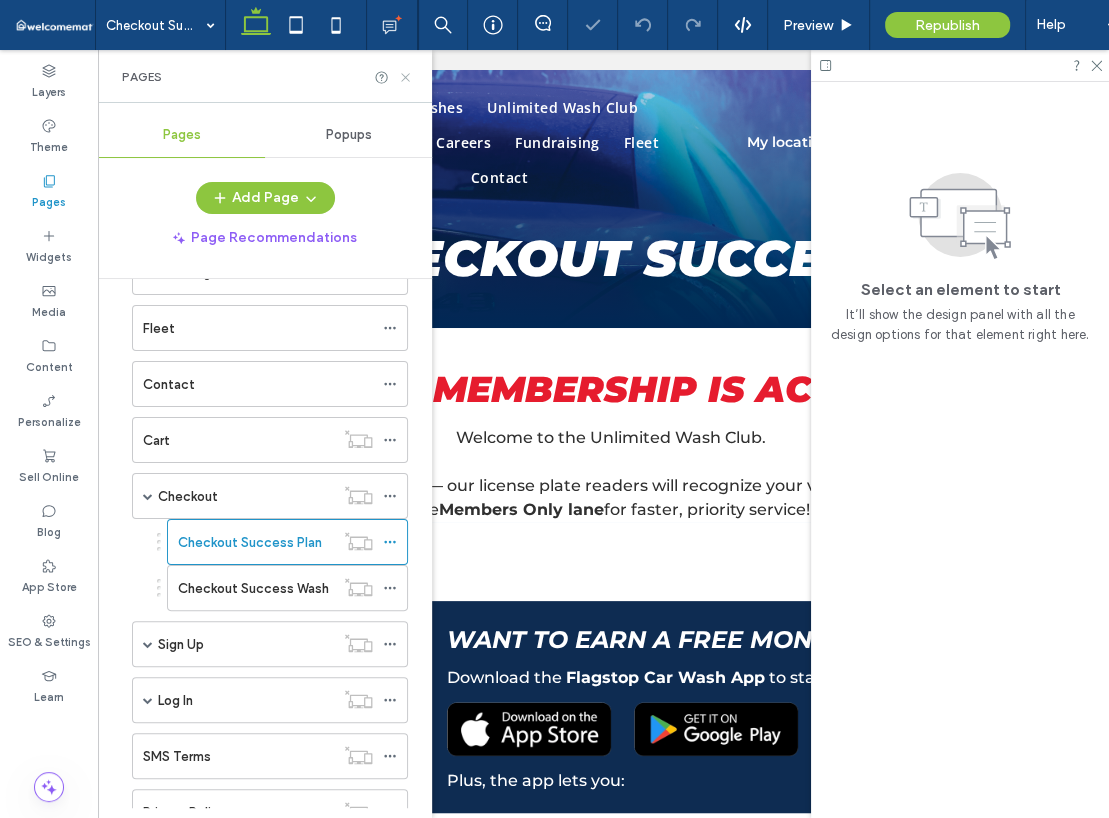 click 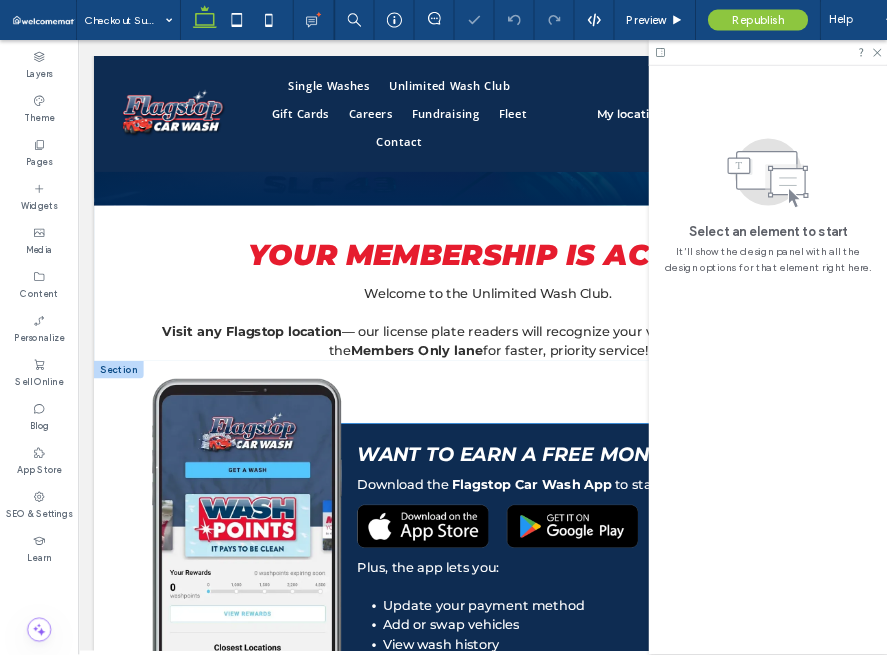 scroll, scrollTop: 200, scrollLeft: 0, axis: vertical 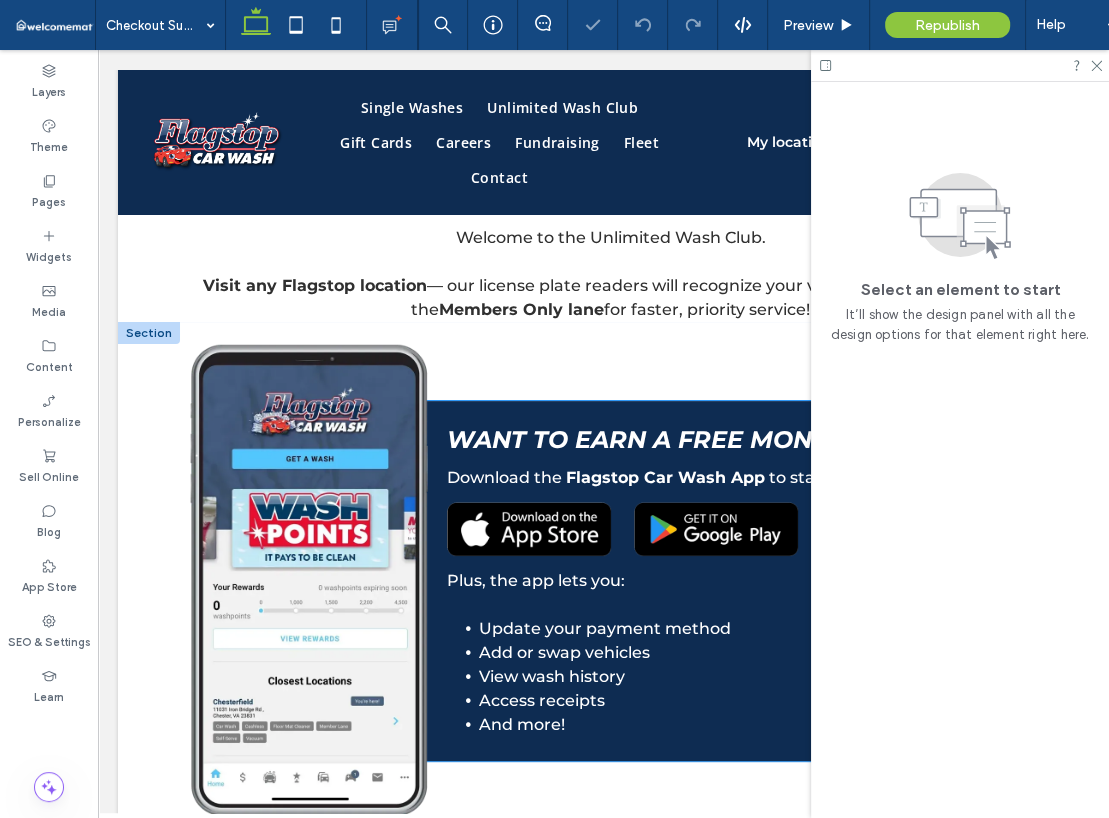 click on "Want to earn a free month?
Download the   Flagstop Car Wash App   to start earning
WashPoints .
Plus, the app lets you:   Updat e your payment method Add or swap vehicles View wash history Access receipts And more!" at bounding box center (728, 581) 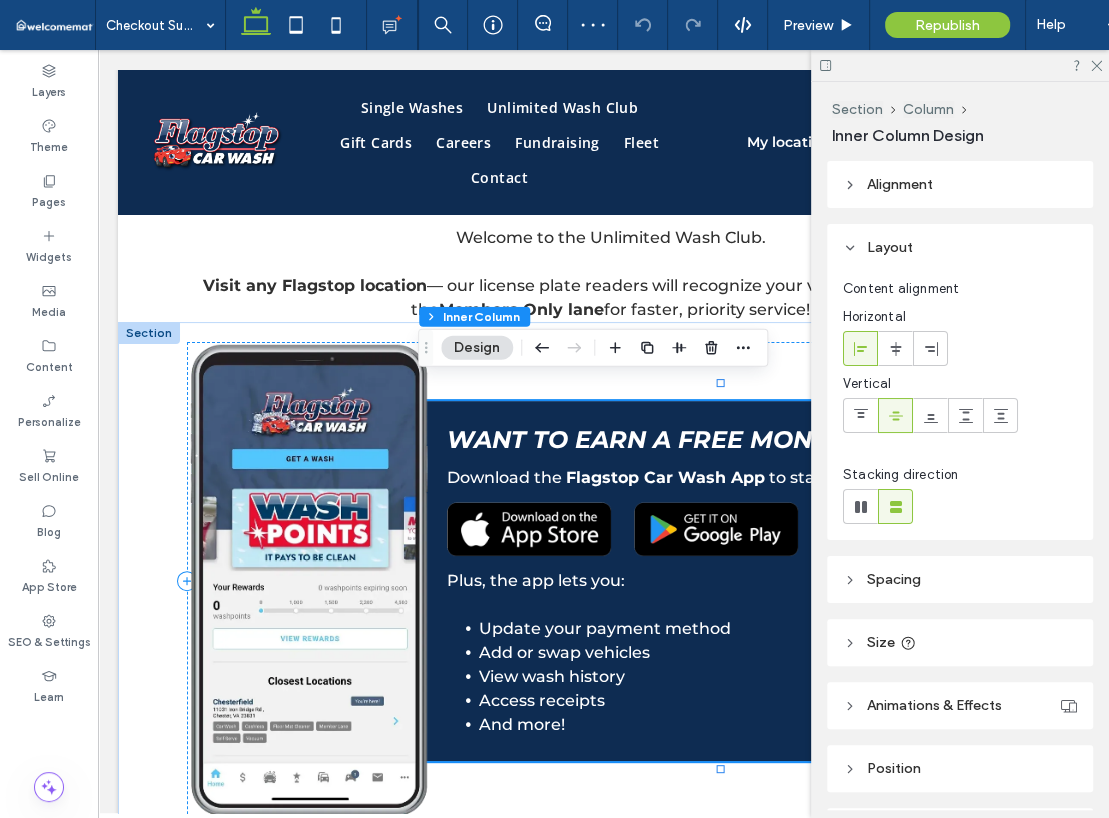 click on "Want to earn a free month?" at bounding box center [653, 439] 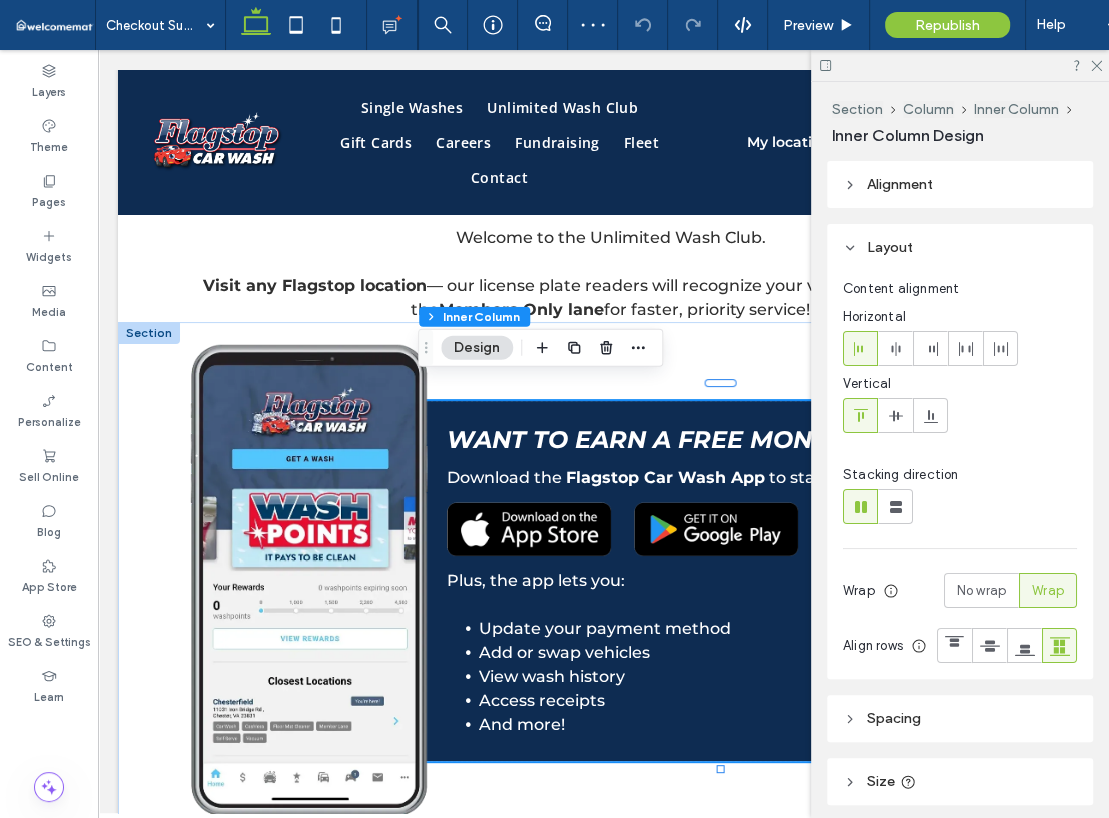 click on "Want to earn a free month?" at bounding box center [653, 439] 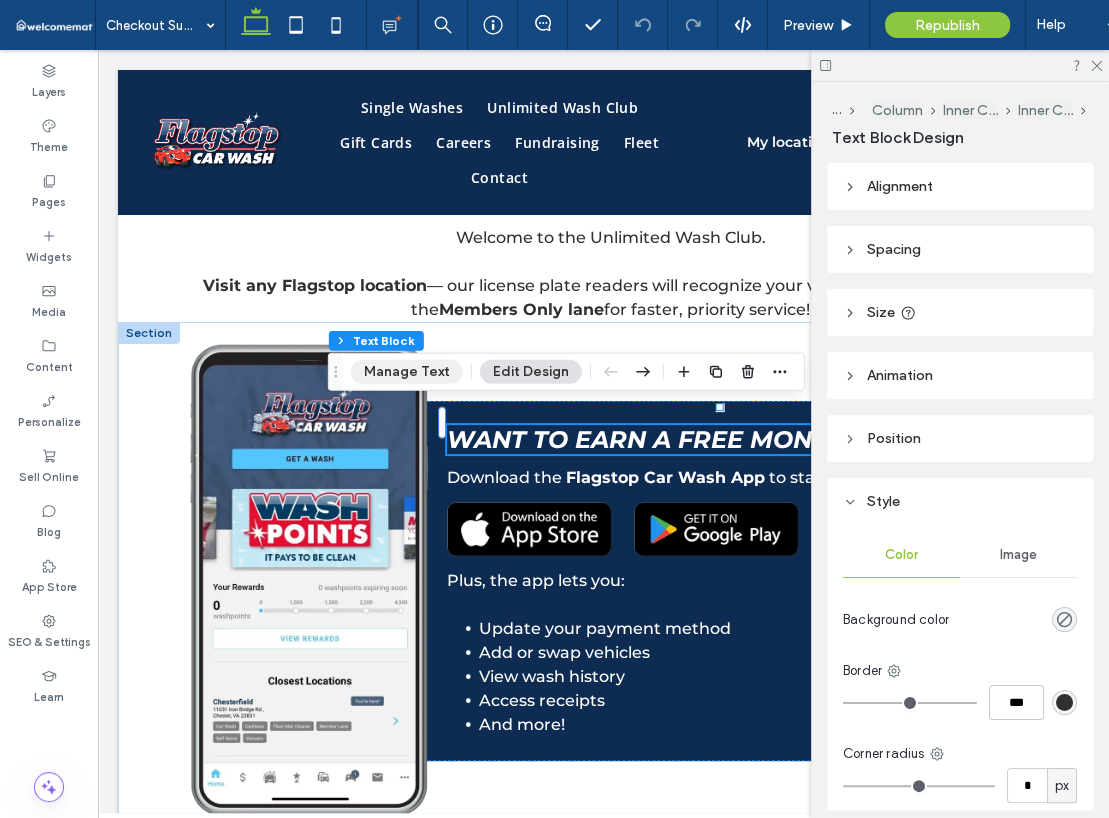 click on "Manage Text" at bounding box center (407, 372) 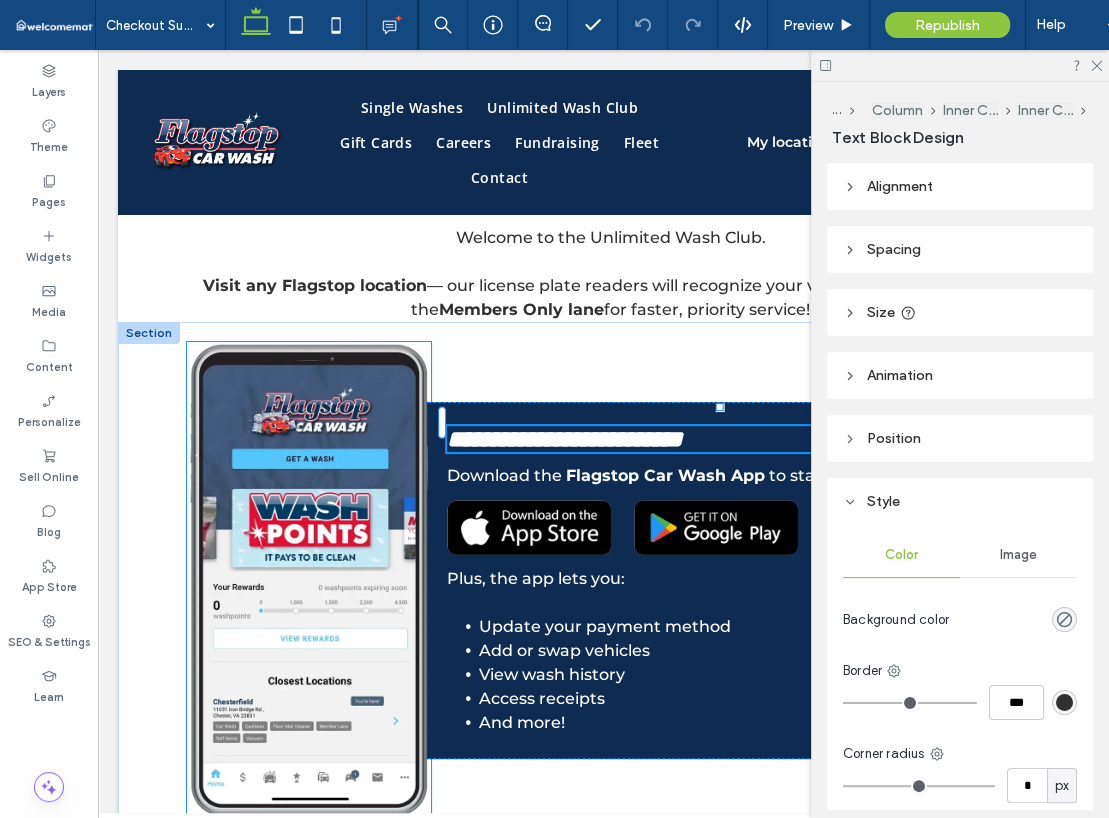 type on "**********" 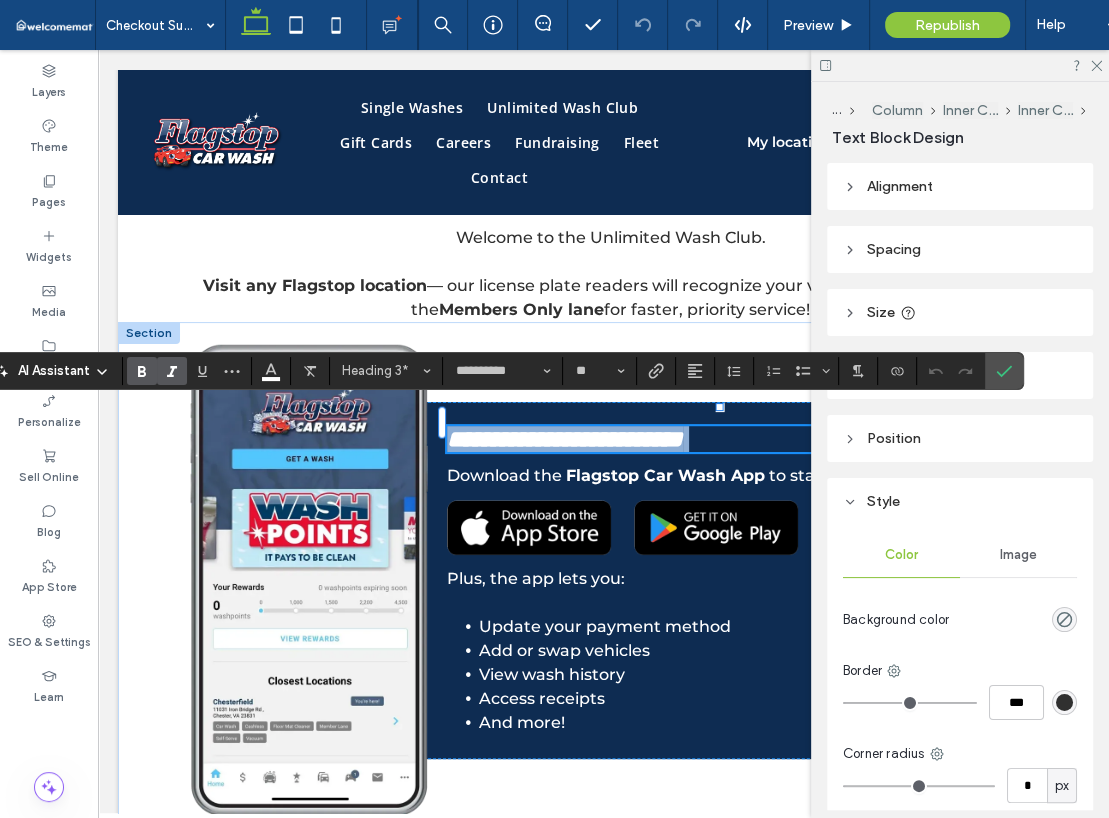 click on "**********" at bounding box center (565, 439) 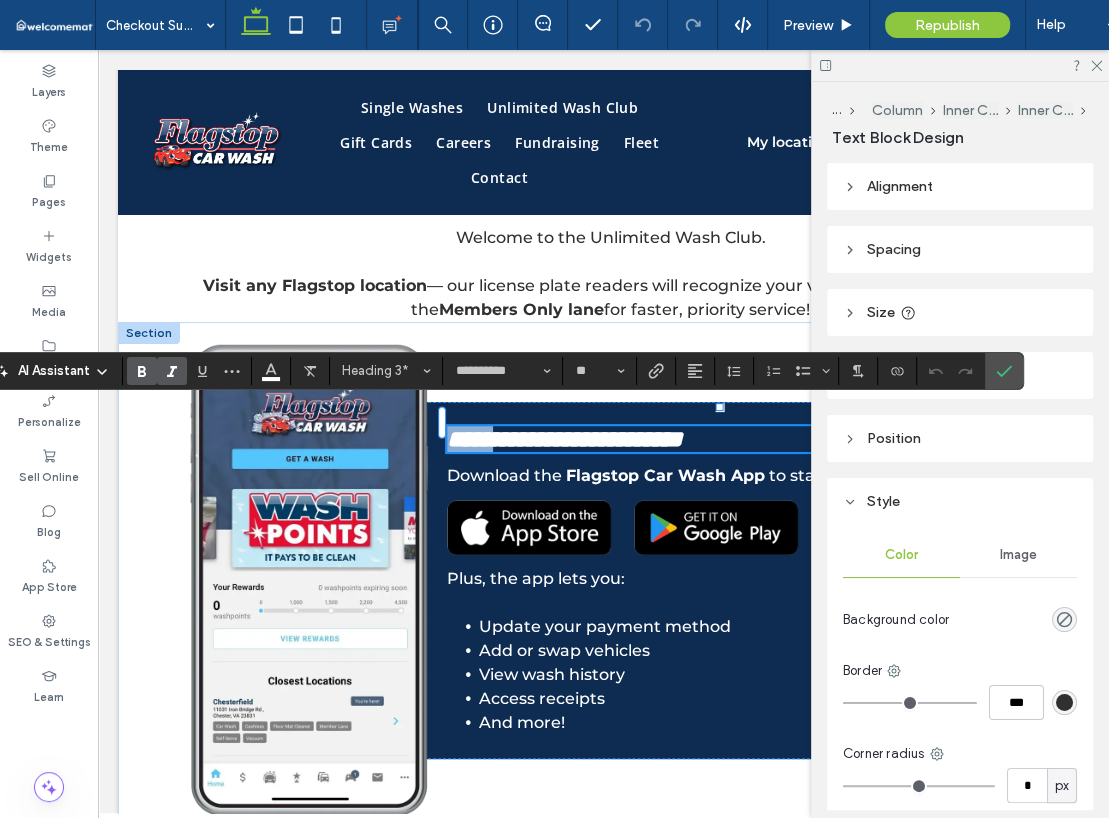 click on "**********" at bounding box center (565, 439) 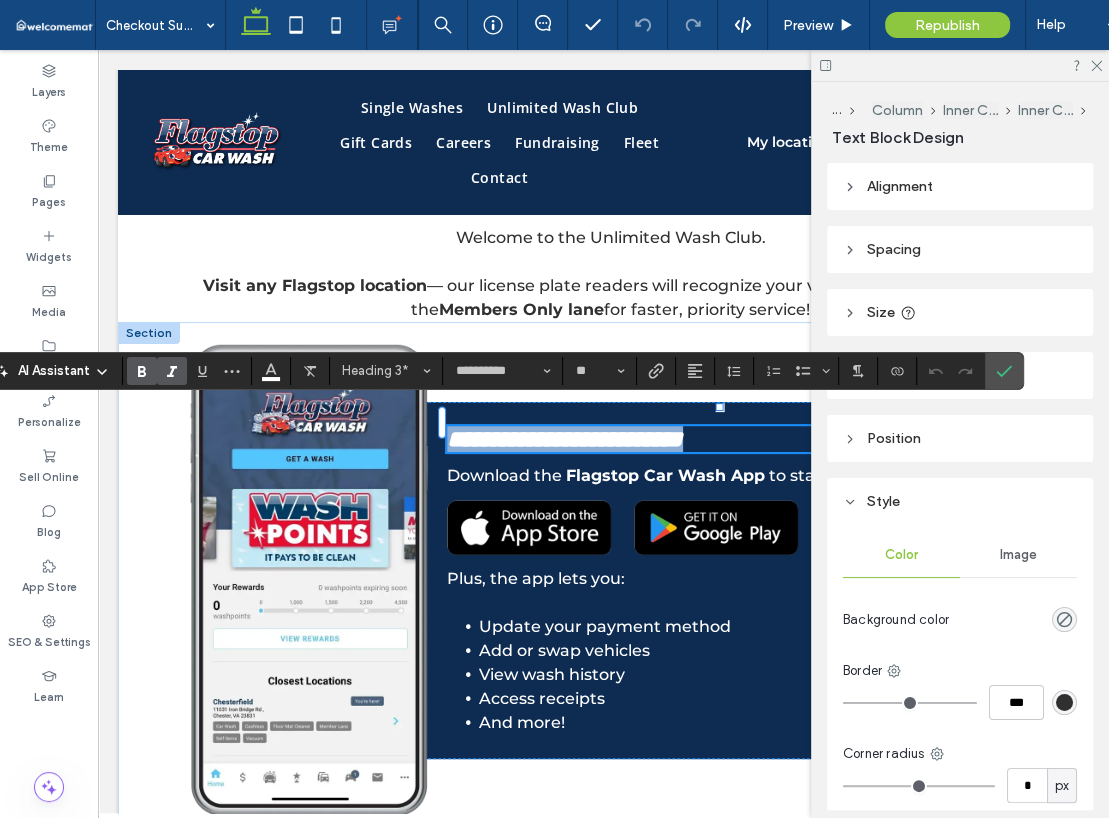 click on "**********" at bounding box center (565, 439) 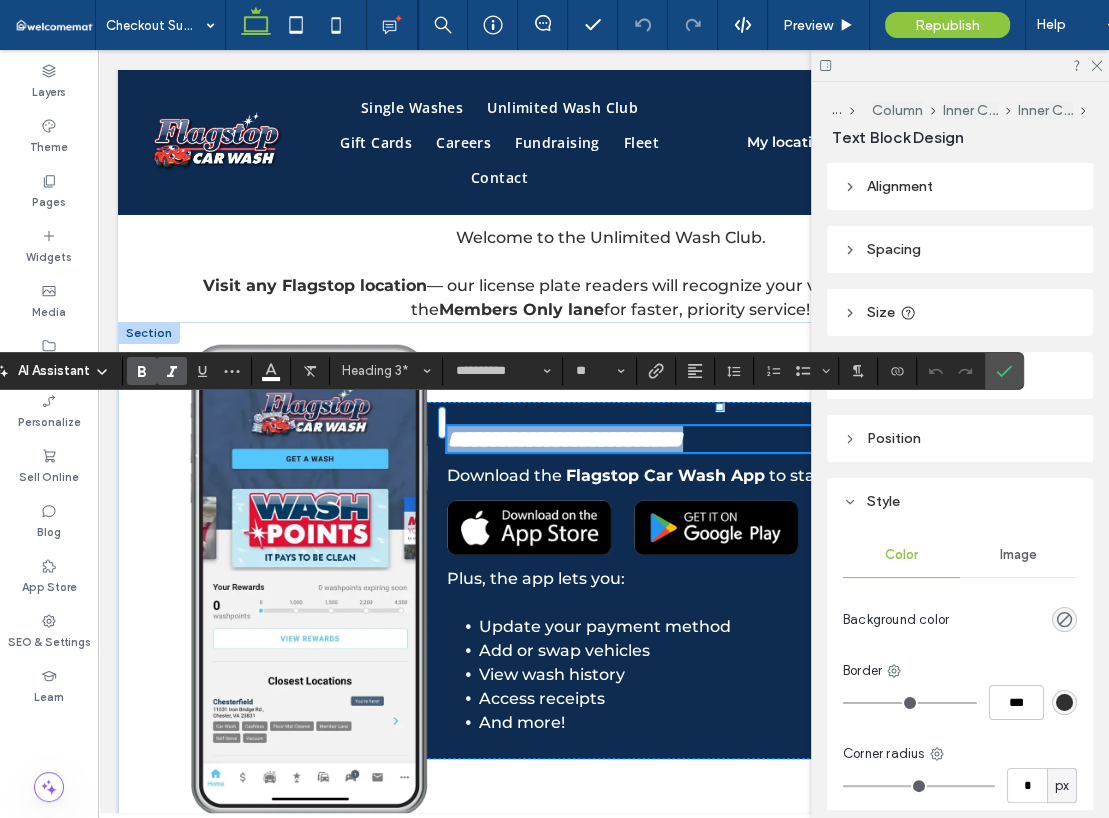 copy on "**********" 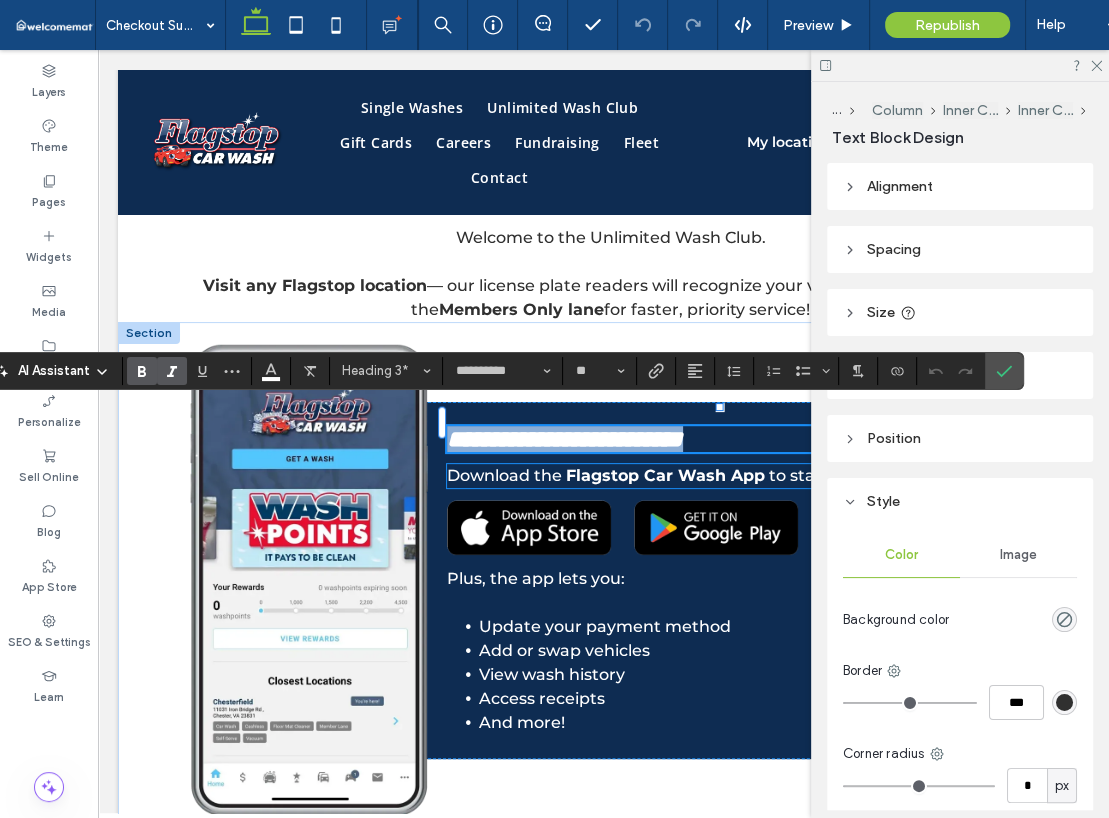 click on "Download the   Flagstop Car Wash App   to start earning
WashPoints ." at bounding box center [727, 476] 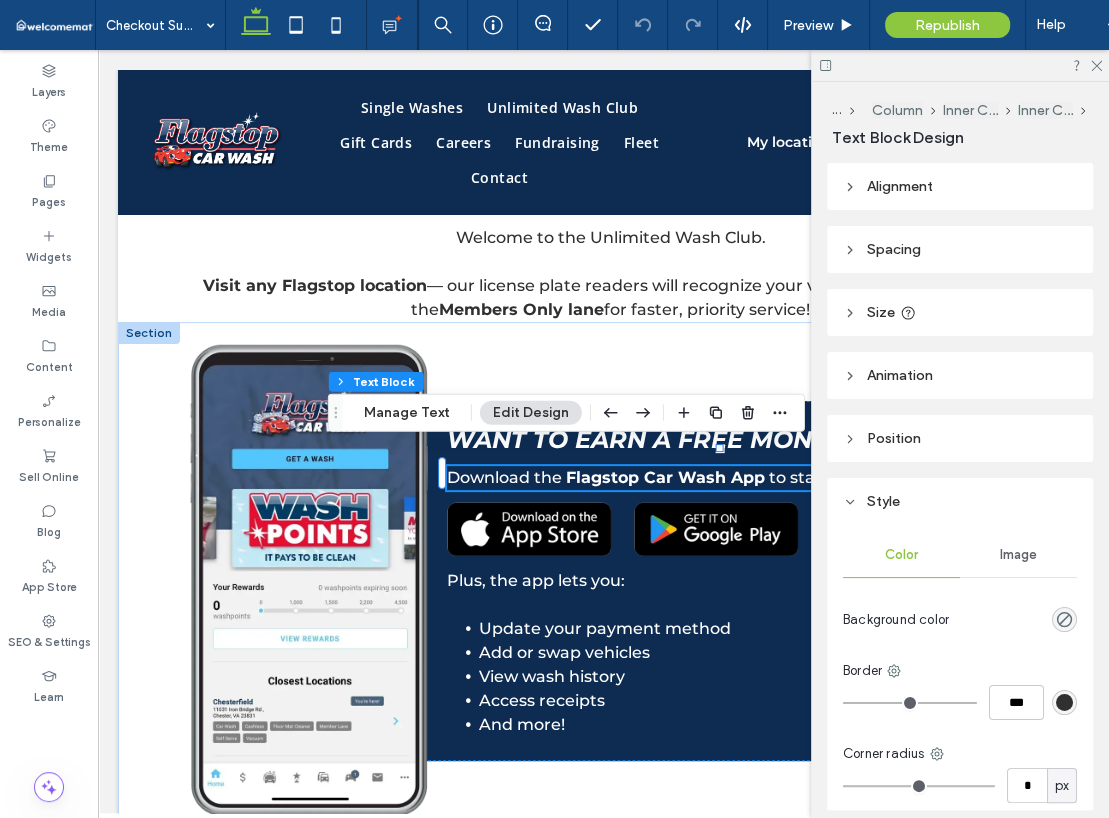 click on "Download the   Flagstop Car Wash App   to start earning
WashPoints ." at bounding box center [727, 478] 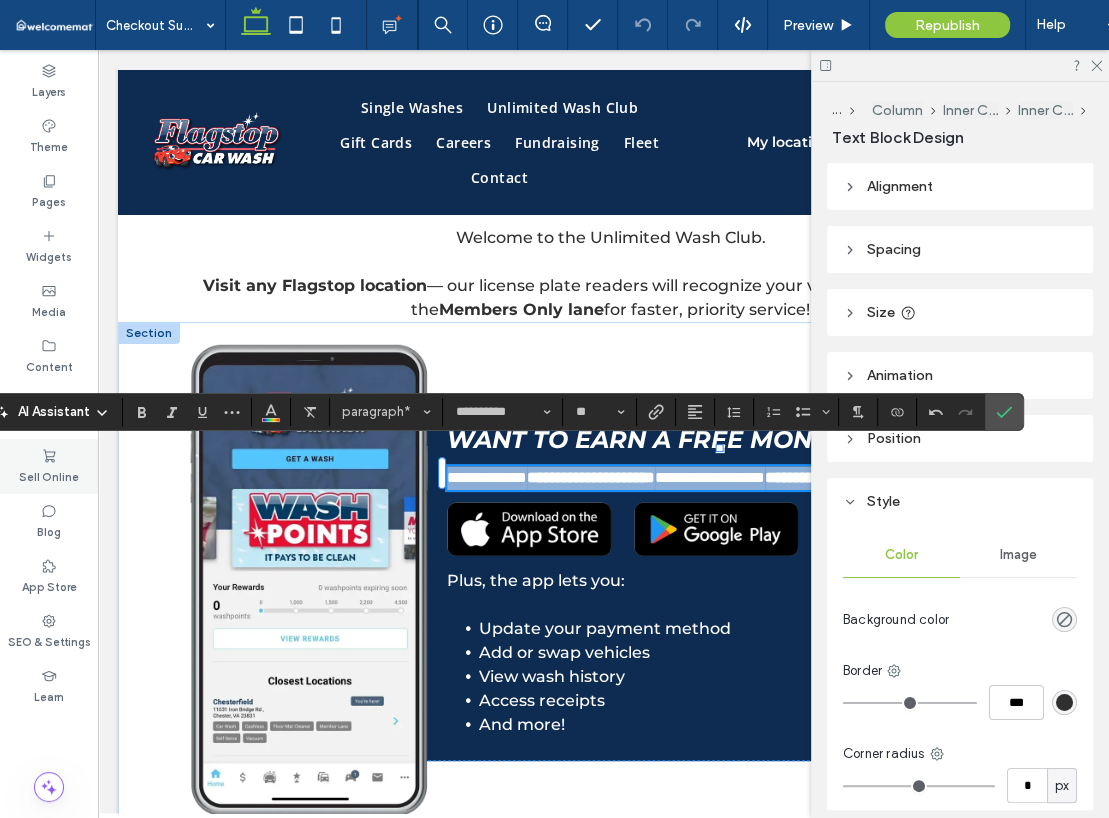 copy on "**********" 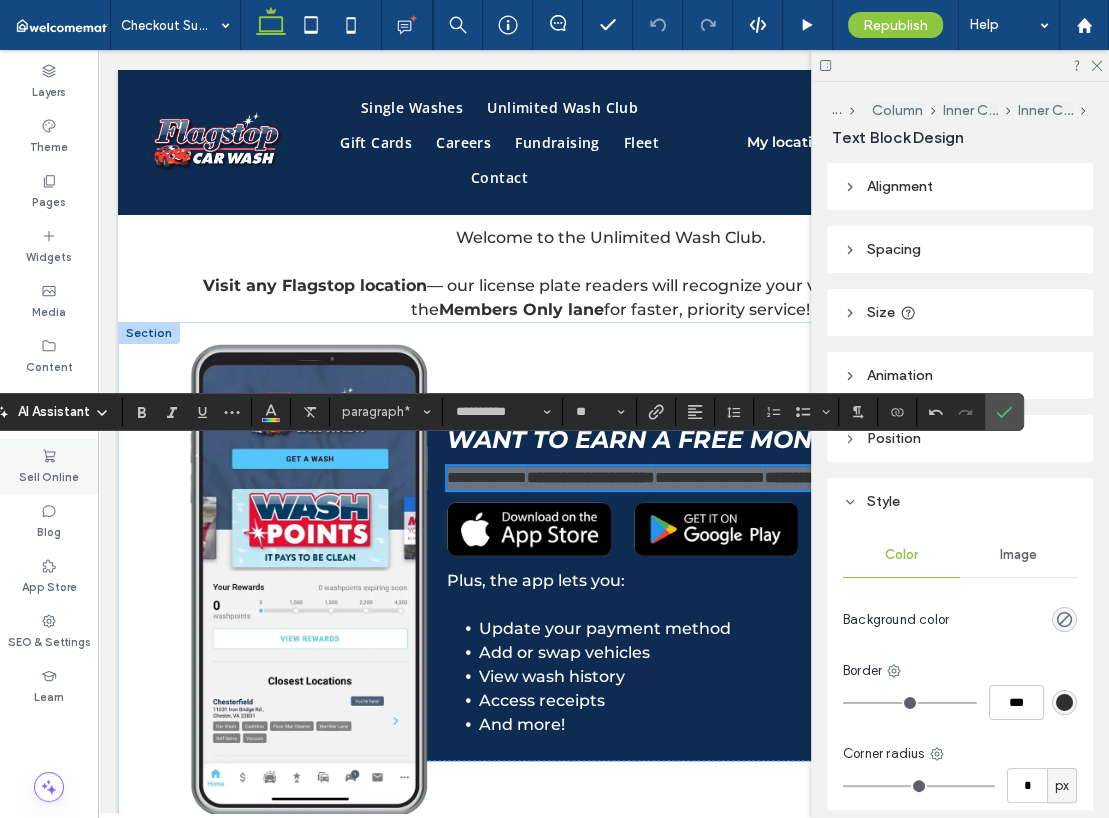 scroll, scrollTop: 200, scrollLeft: 0, axis: vertical 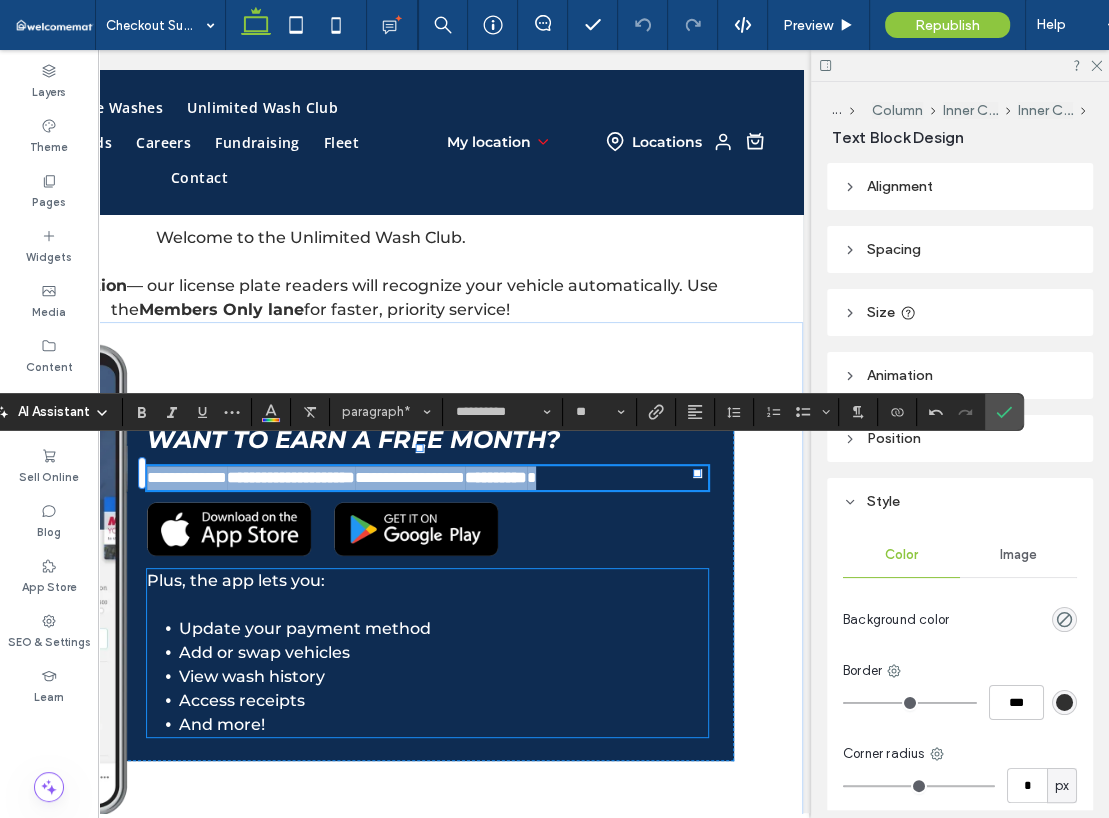 click on "Plus, the app lets you:" at bounding box center (236, 580) 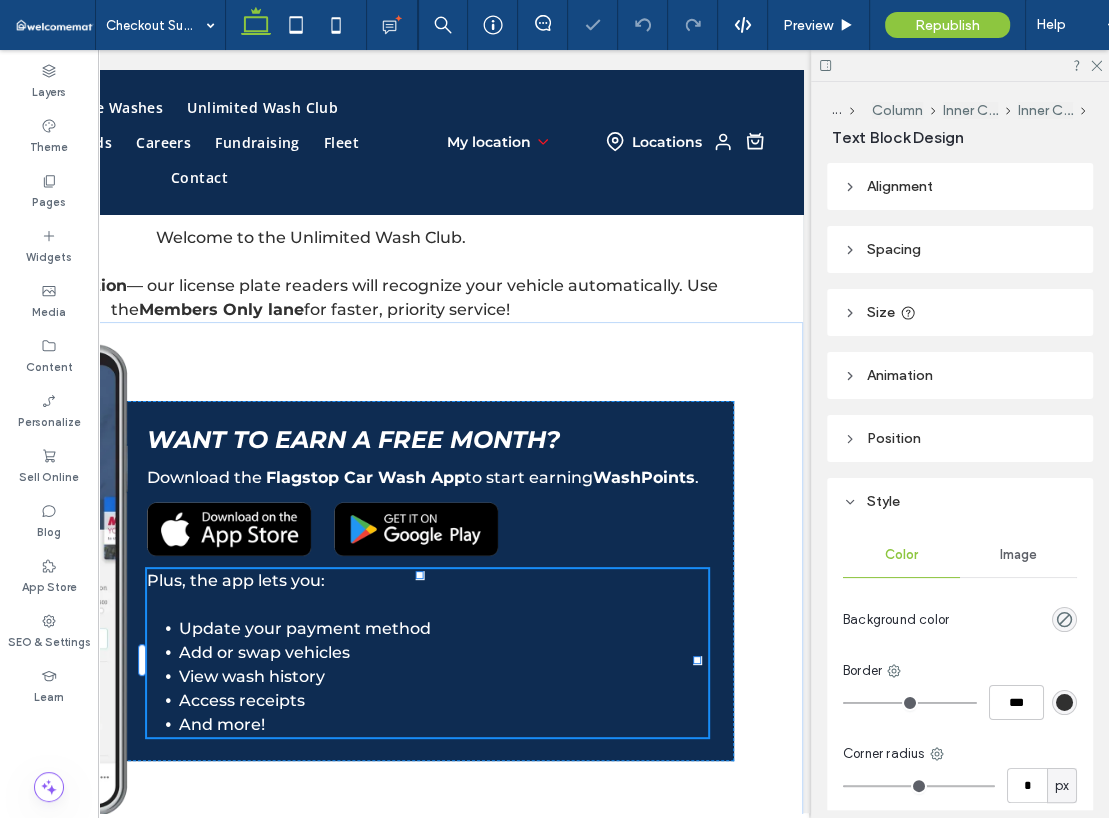 click on "Plus, the app lets you:   Updat e your payment method Add or swap vehicles View wash history Access receipts And more!" at bounding box center [427, 653] 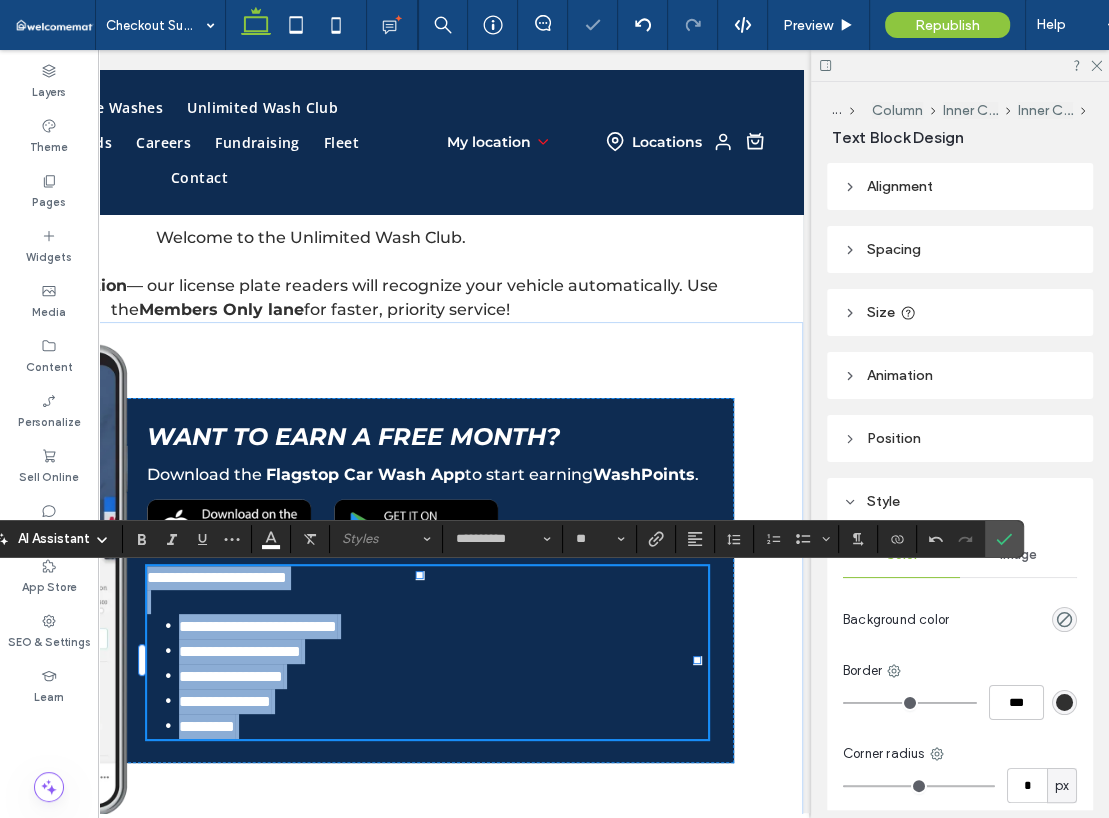 click on "**********" at bounding box center (217, 577) 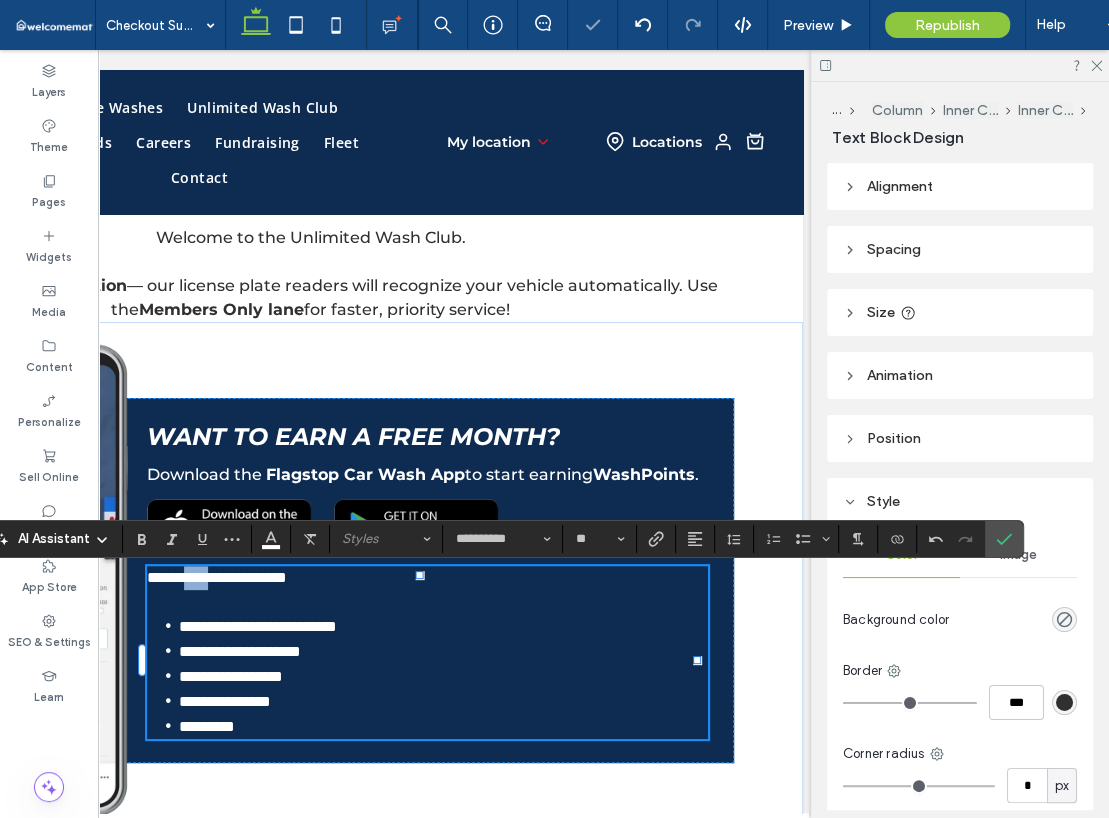 click on "**********" at bounding box center (217, 577) 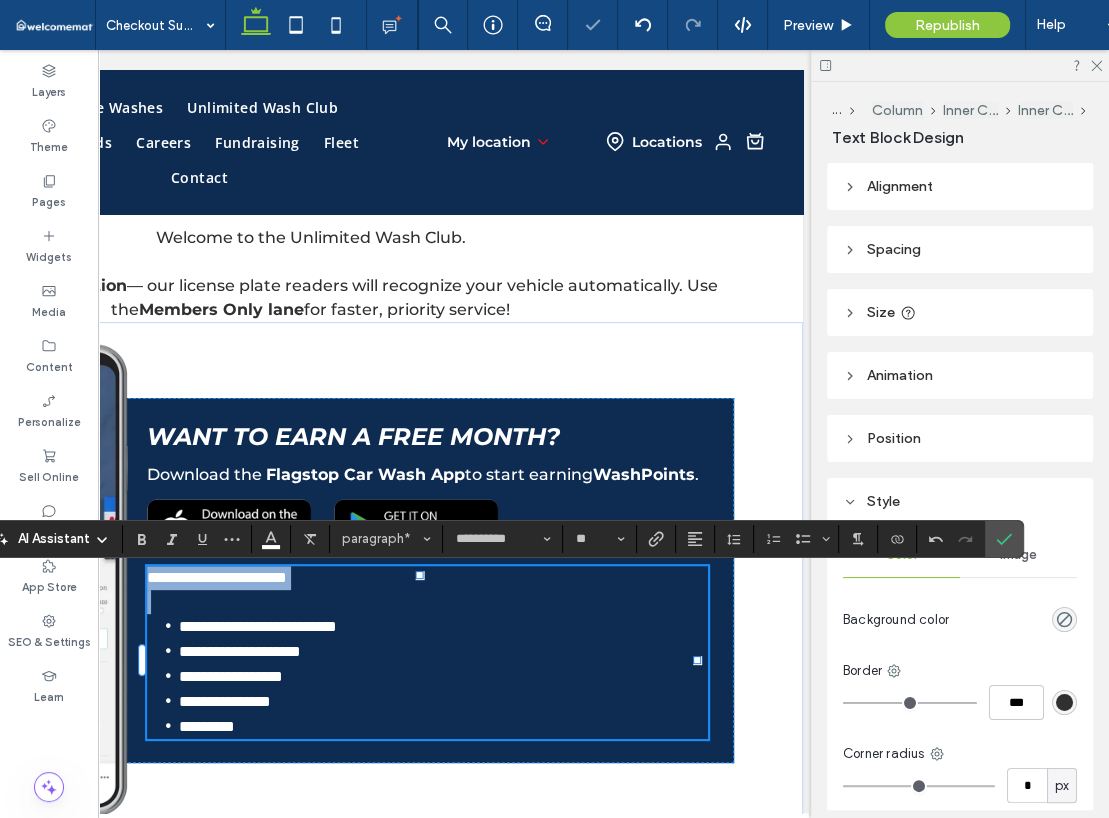 click on "**********" at bounding box center (217, 577) 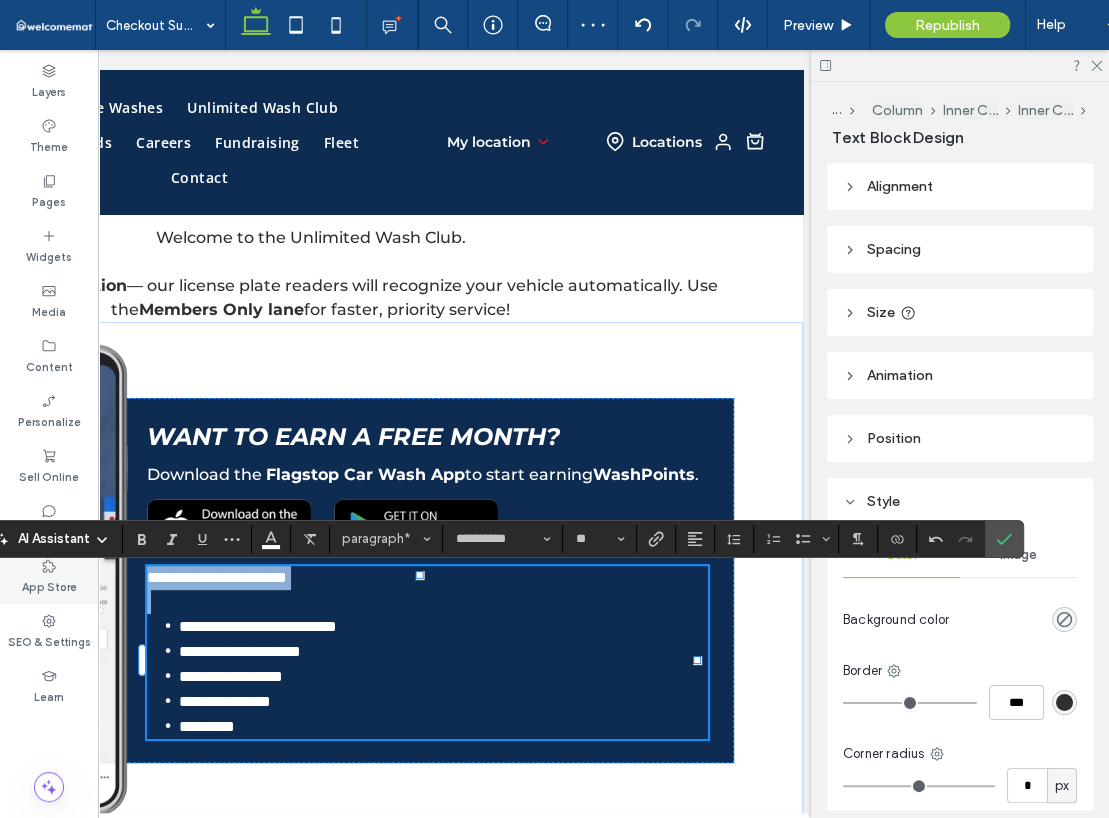 copy on "**********" 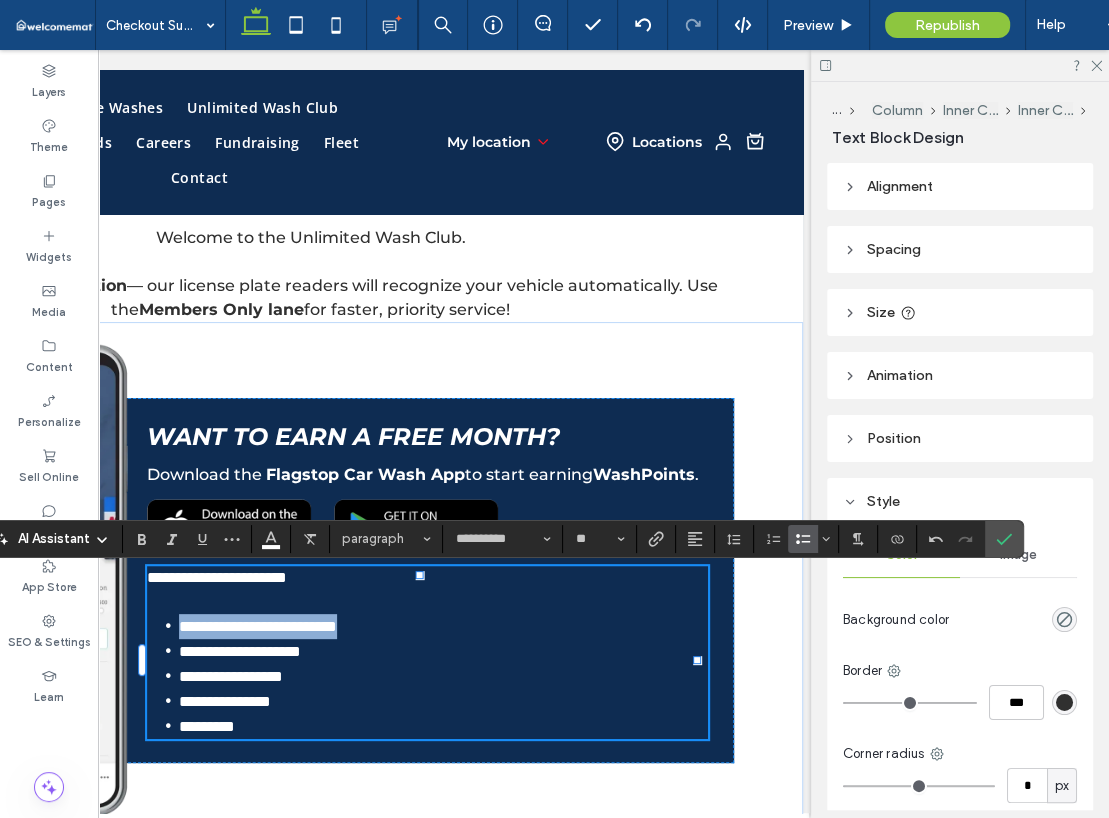 drag, startPoint x: 430, startPoint y: 630, endPoint x: 170, endPoint y: 631, distance: 260.00192 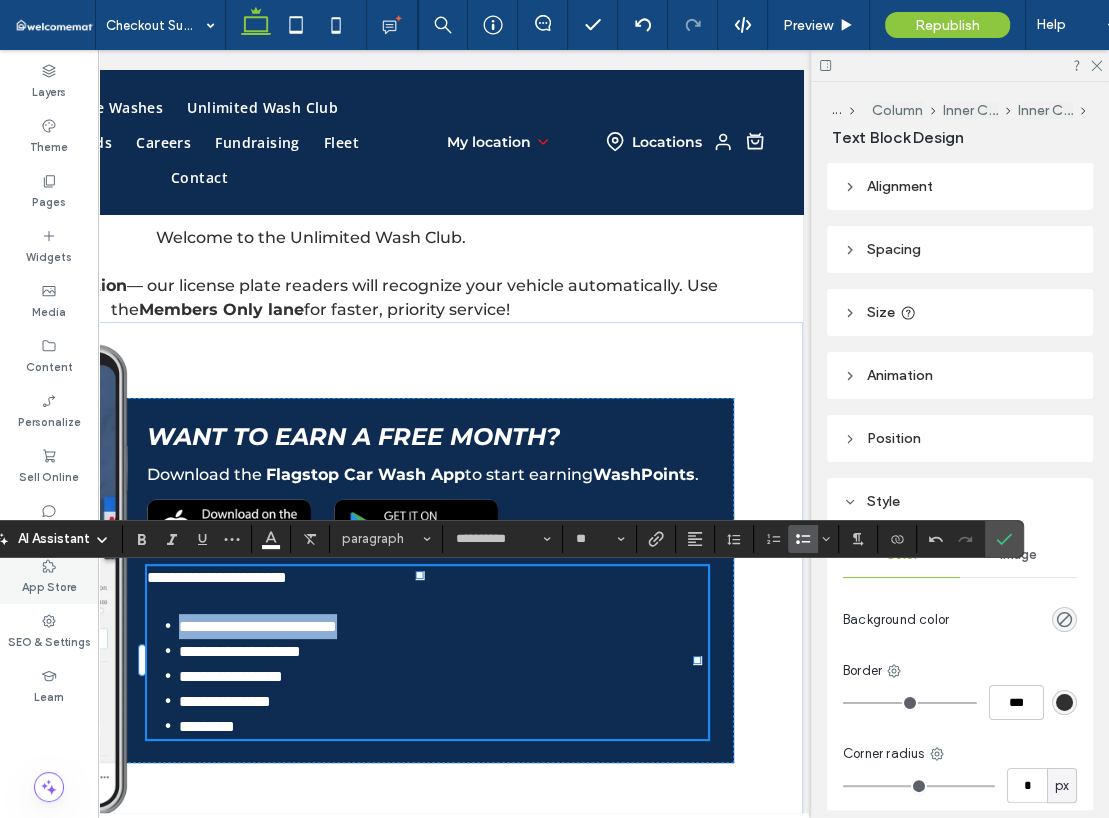 copy on "**********" 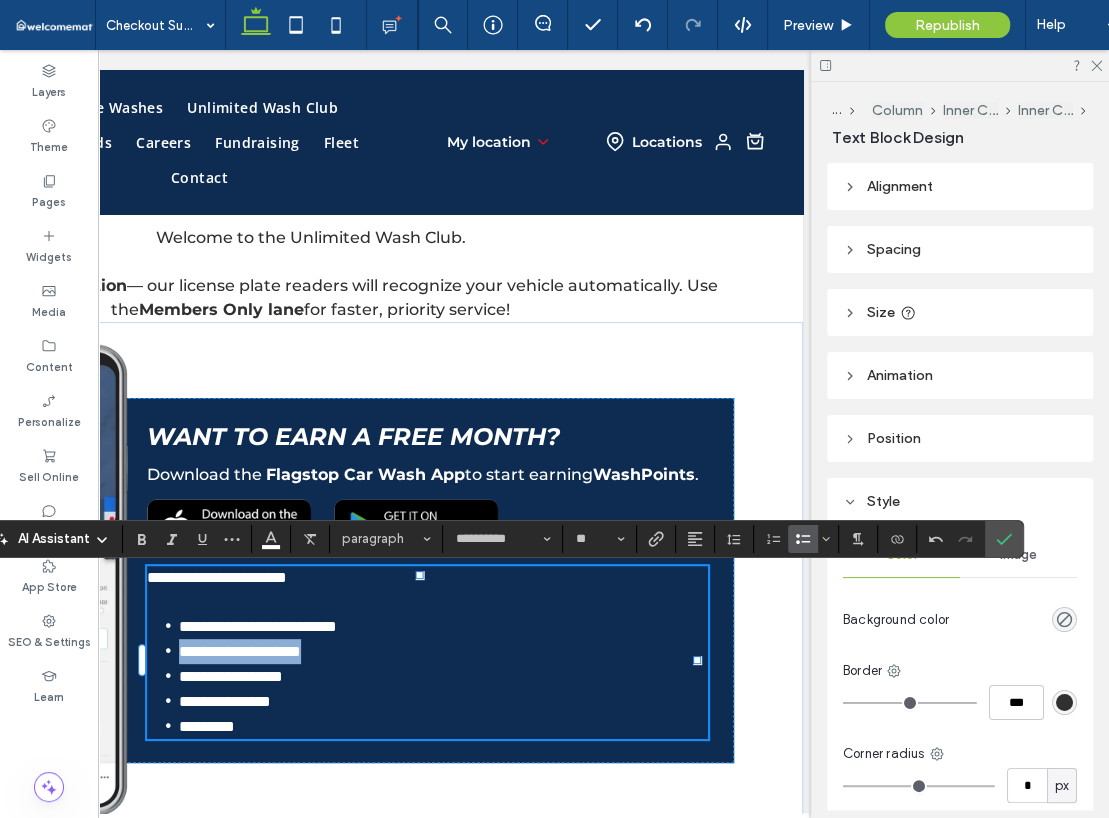 drag, startPoint x: 350, startPoint y: 651, endPoint x: 176, endPoint y: 652, distance: 174.00287 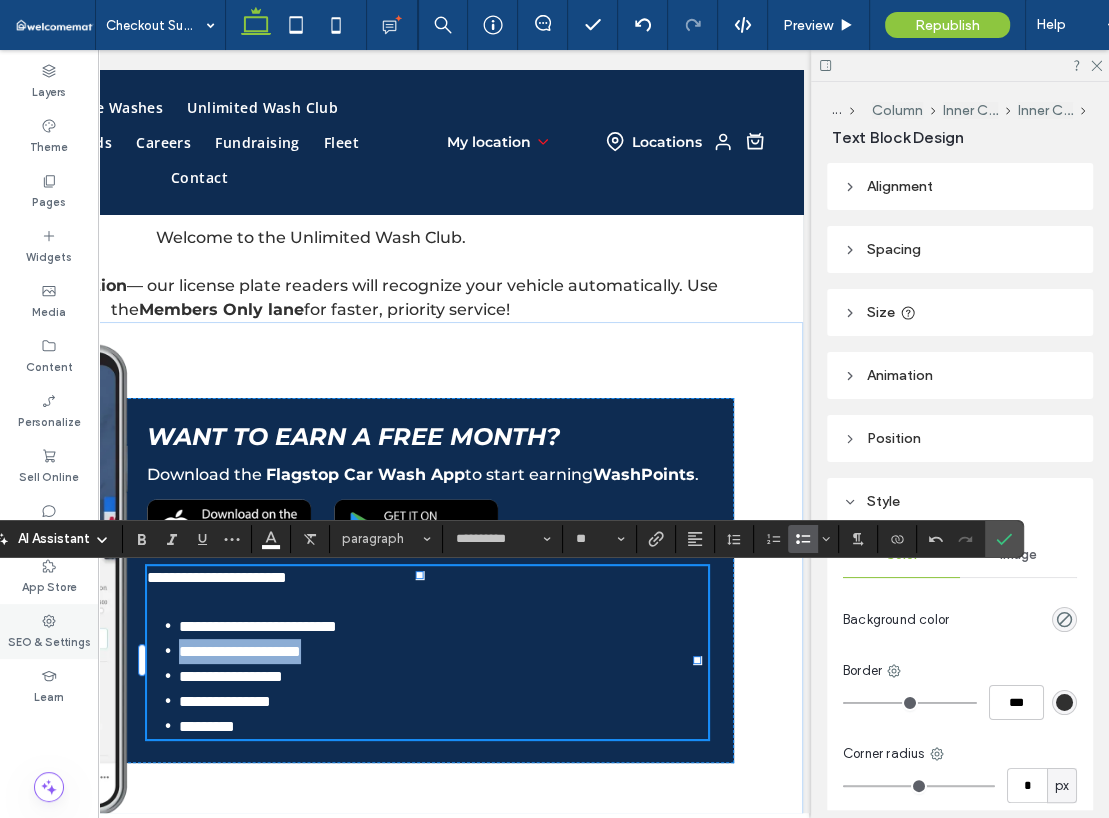 copy on "**********" 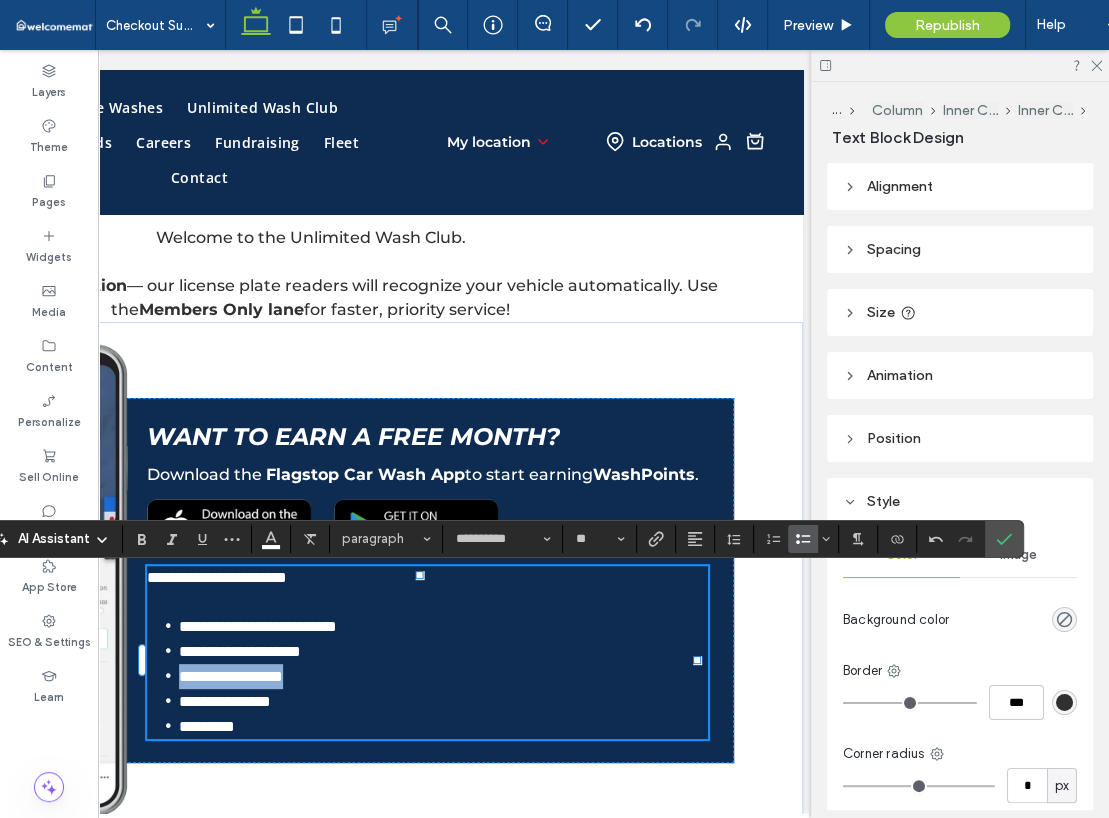 drag, startPoint x: 336, startPoint y: 686, endPoint x: 169, endPoint y: 685, distance: 167.00299 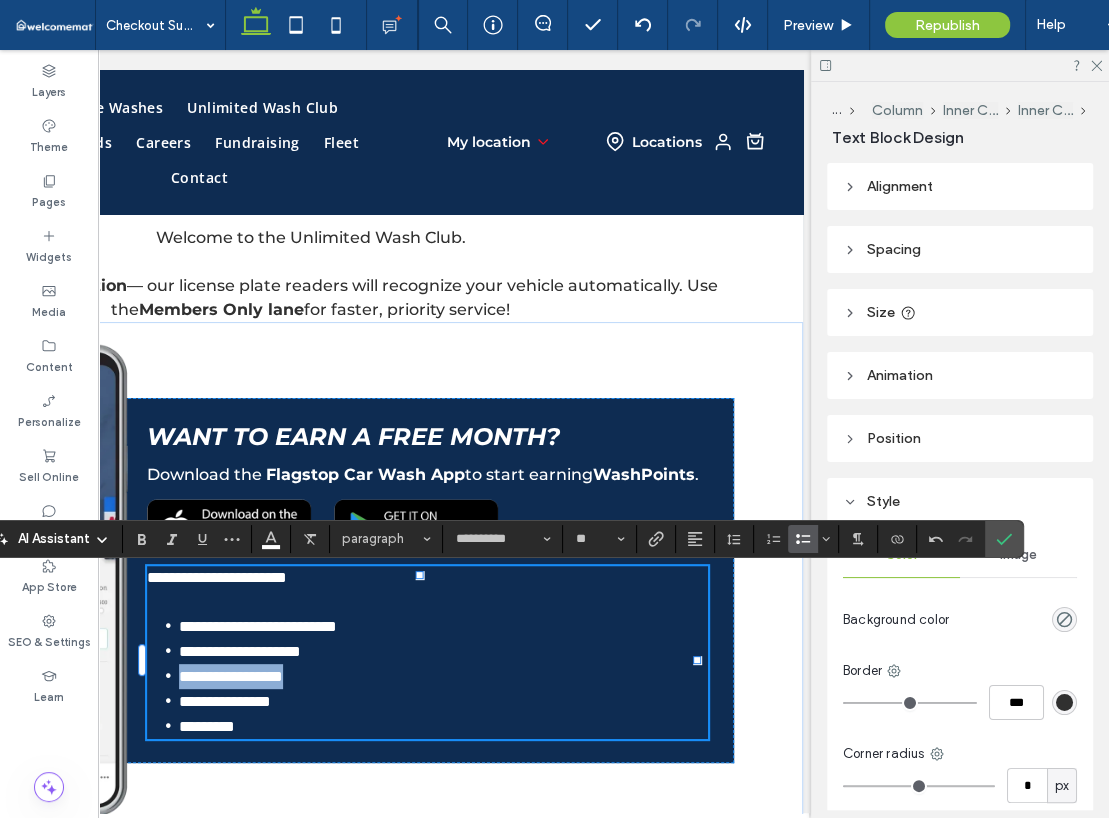 click on "**********" at bounding box center (443, 676) 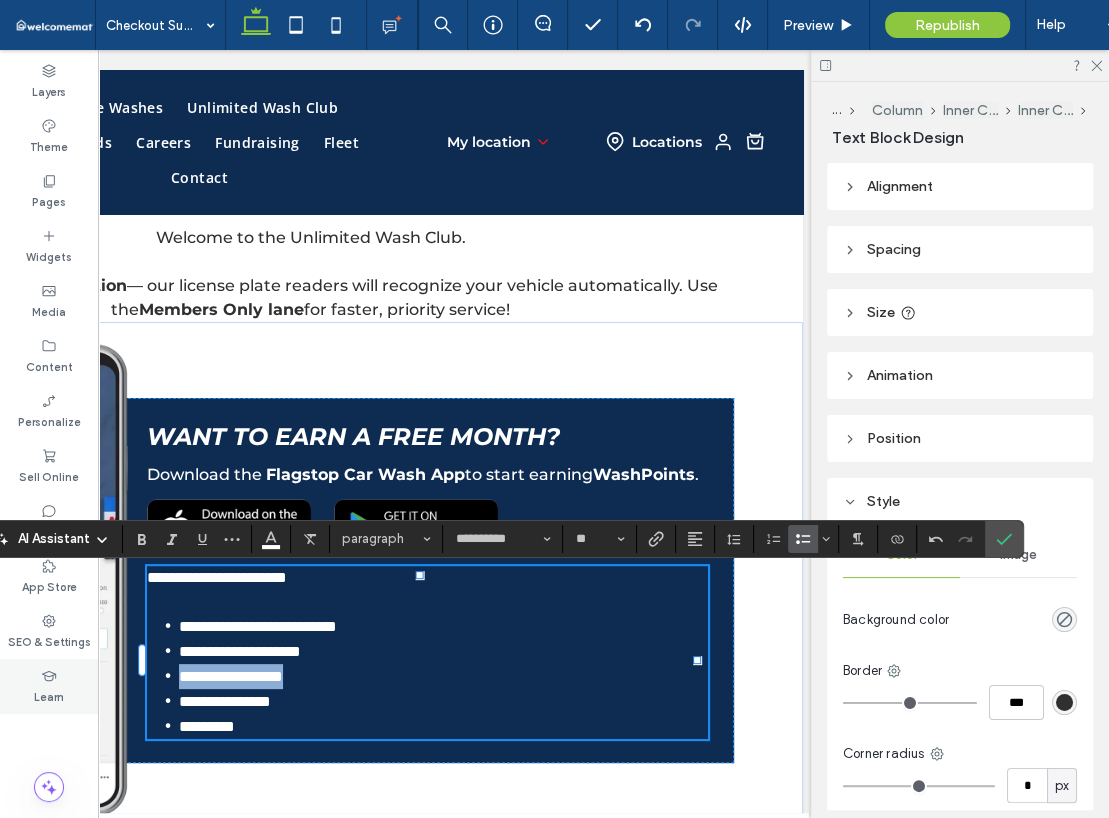 copy on "**********" 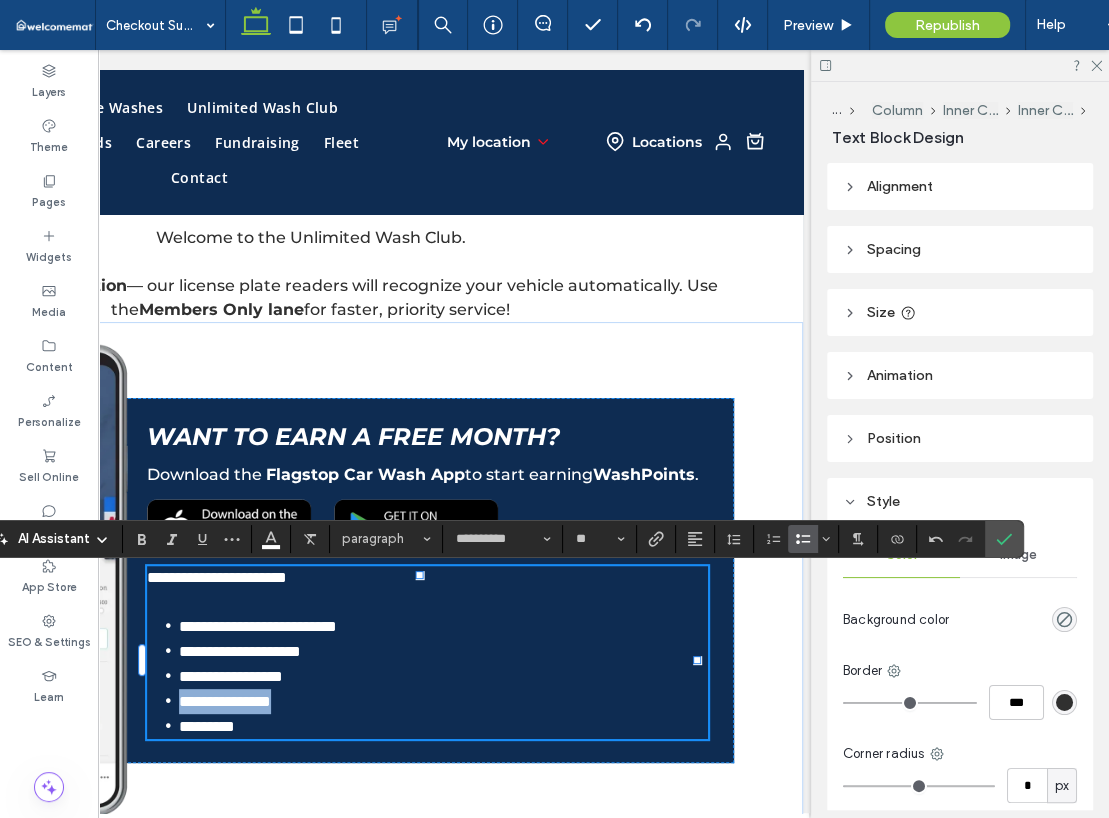 drag, startPoint x: 301, startPoint y: 706, endPoint x: 160, endPoint y: 705, distance: 141.00354 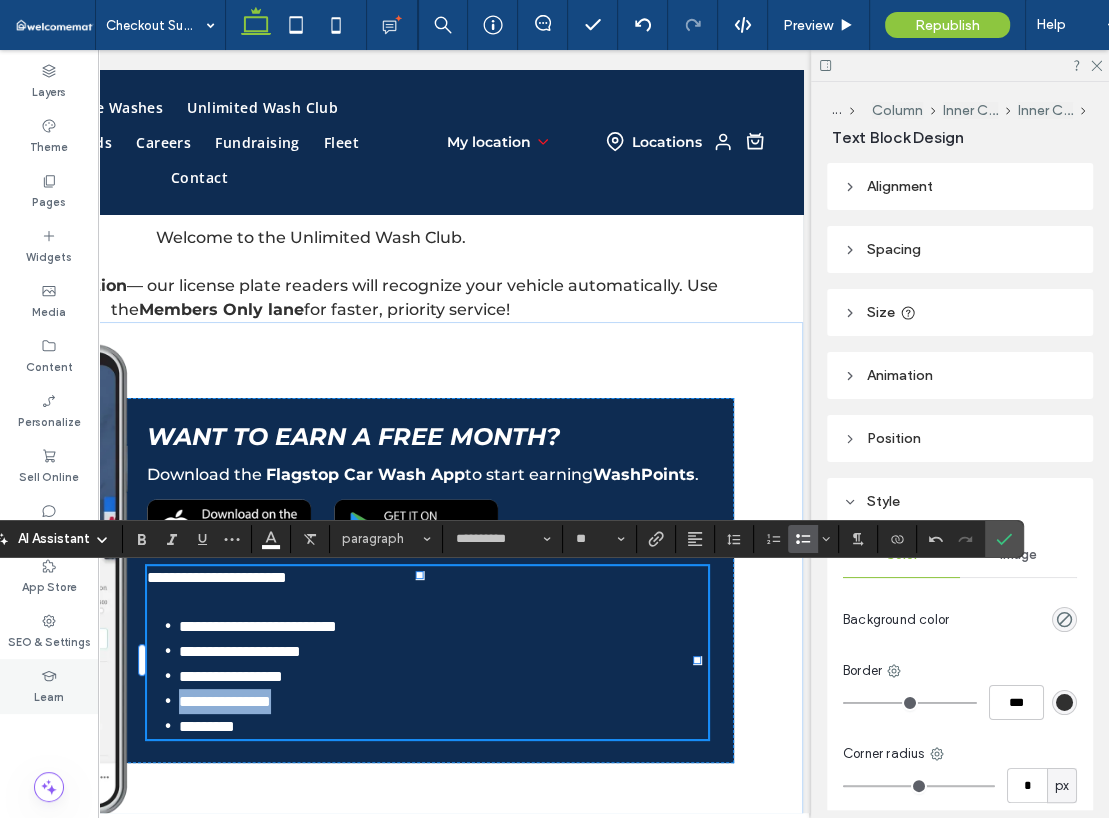 copy on "**********" 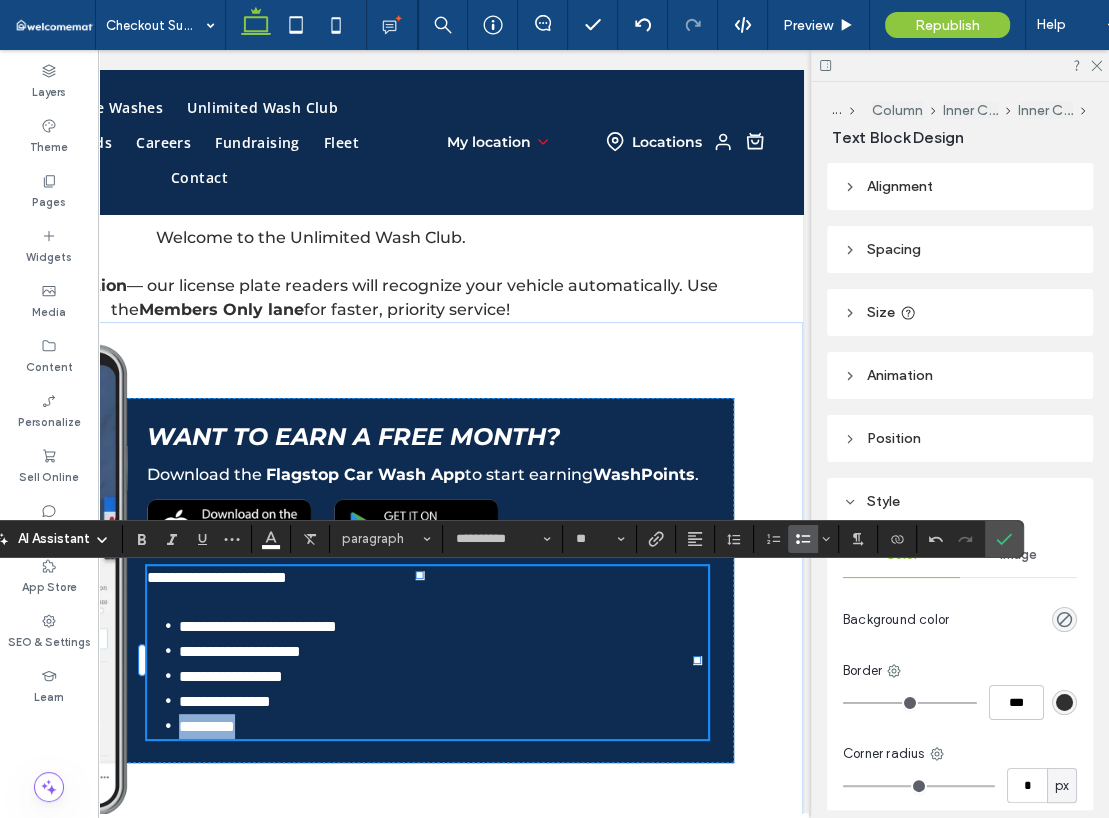 drag, startPoint x: 299, startPoint y: 732, endPoint x: 176, endPoint y: 727, distance: 123.101585 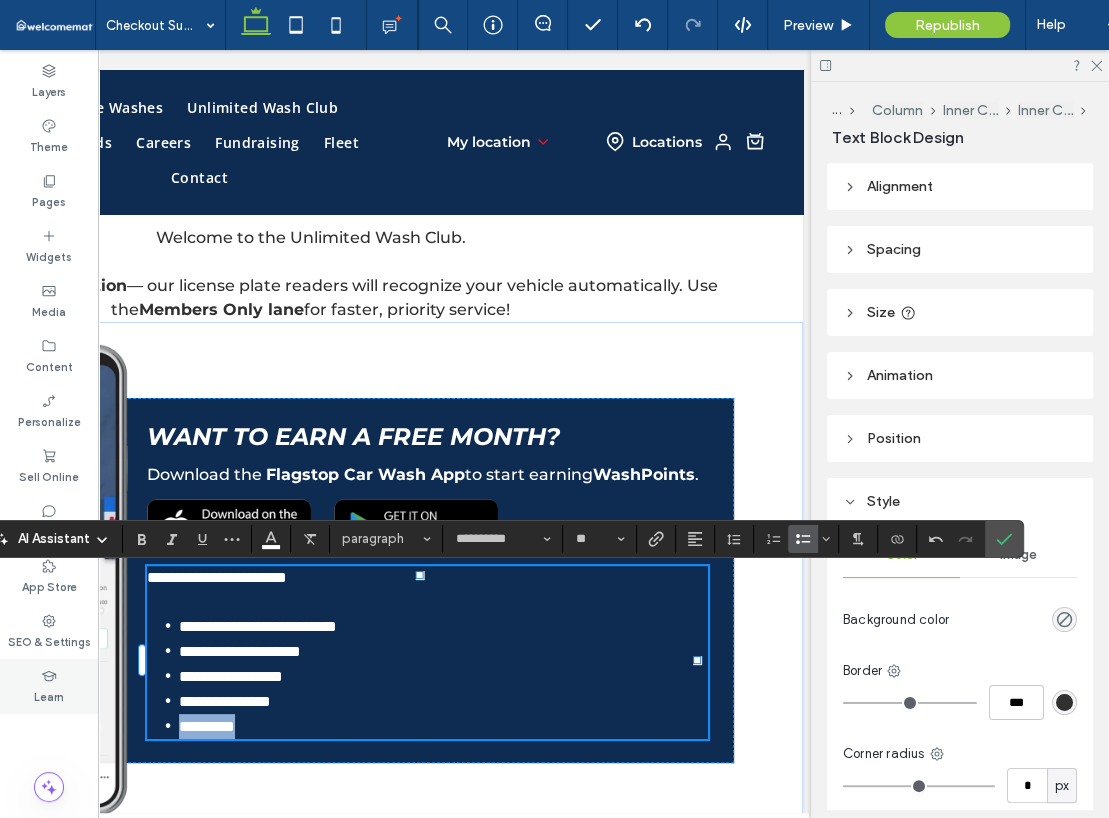 copy on "*********" 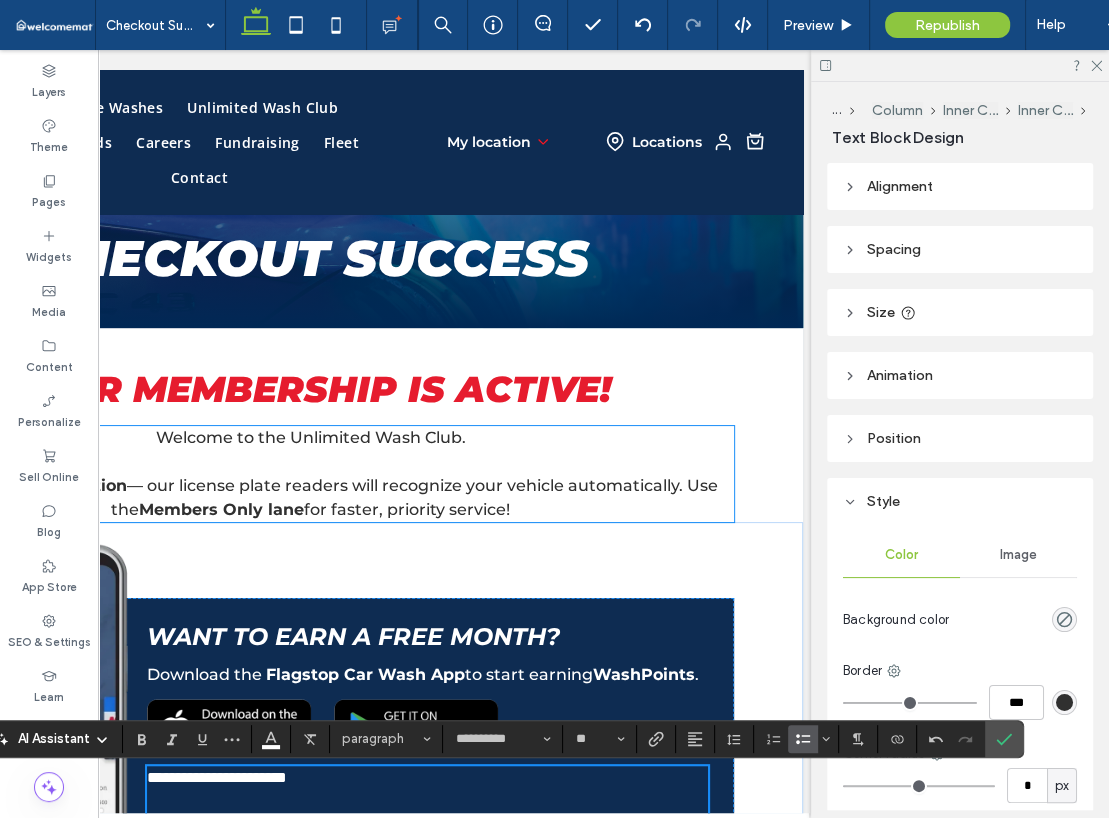 scroll, scrollTop: 0, scrollLeft: 0, axis: both 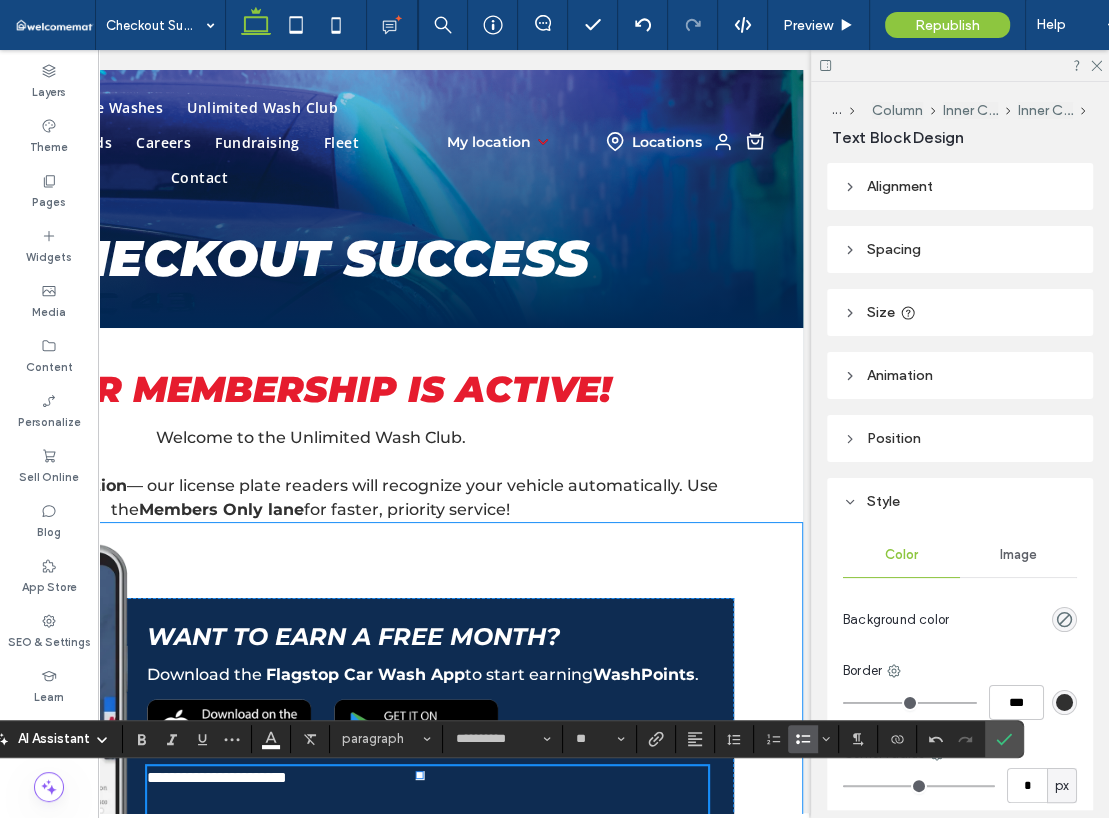 click on "**********" at bounding box center [310, 790] 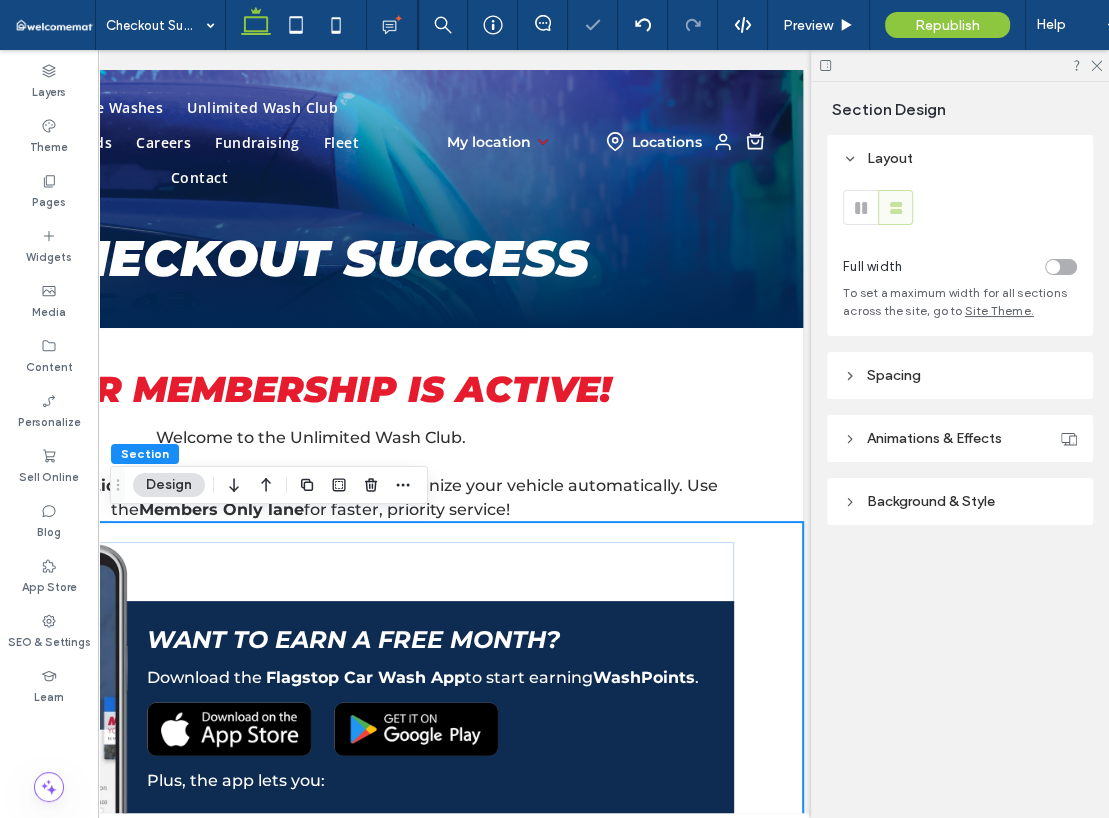 click on "Spacing" at bounding box center [960, 375] 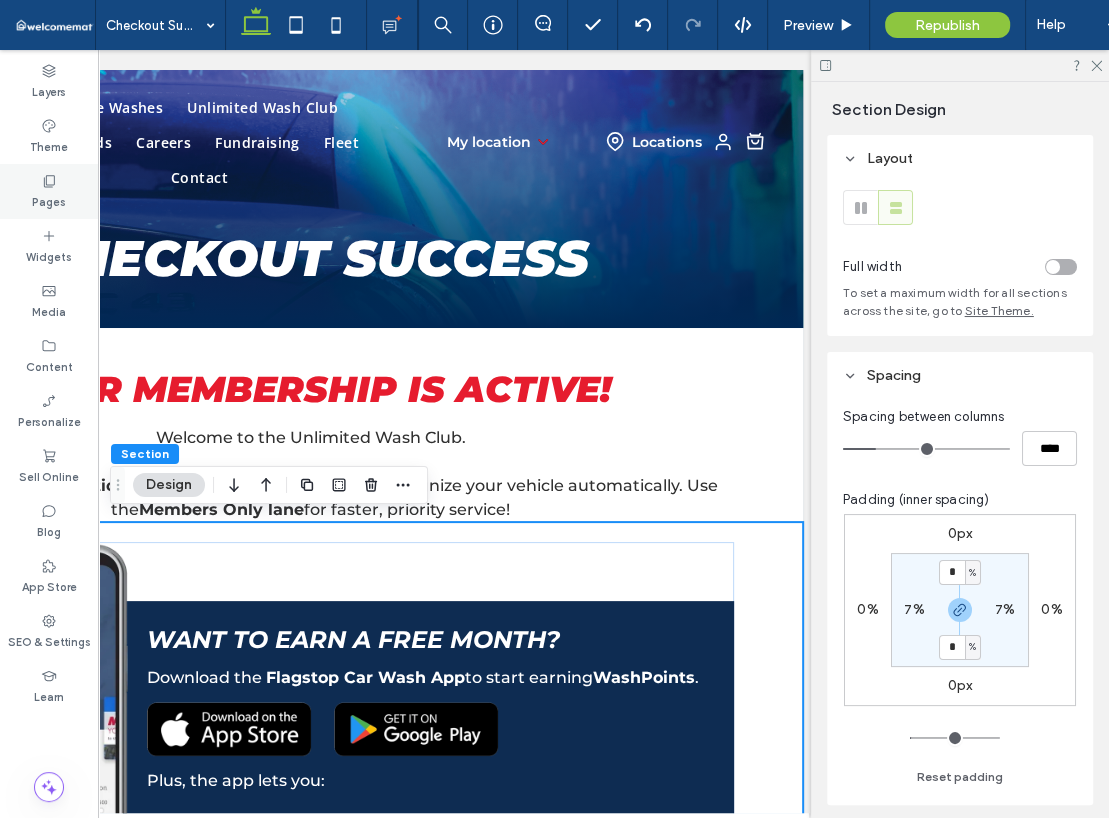 click on "Pages" at bounding box center (49, 191) 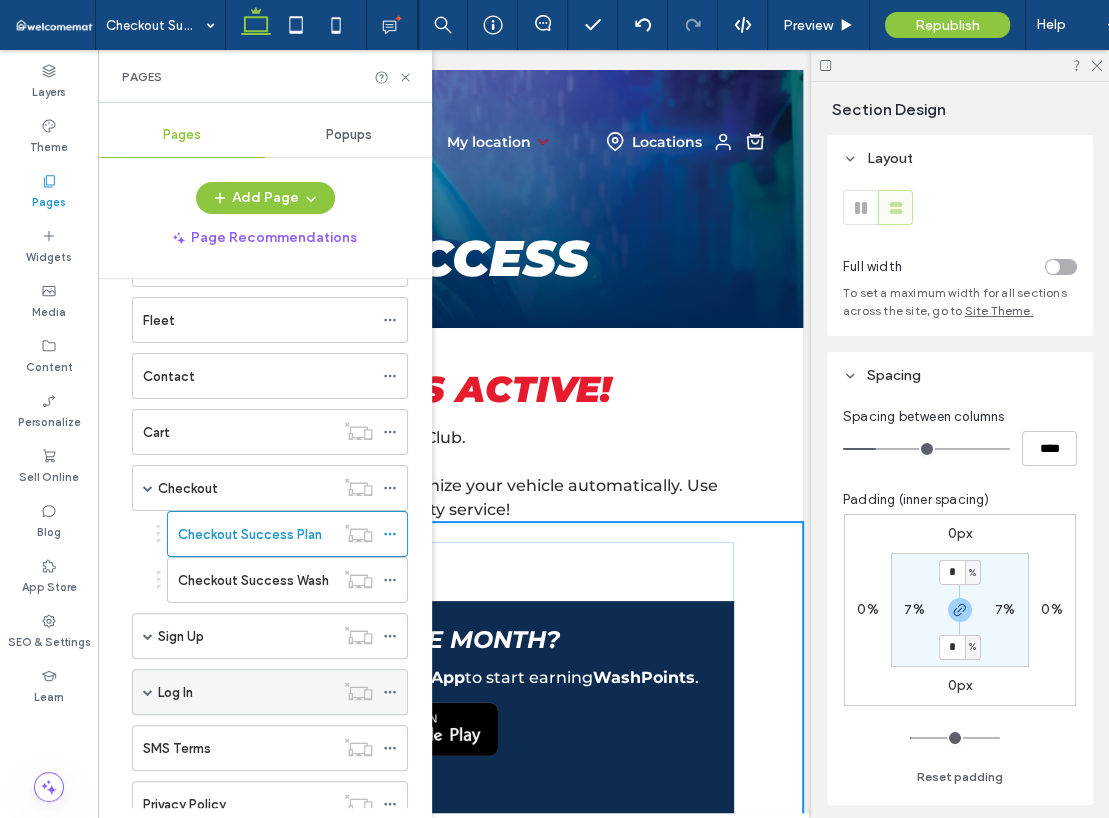 scroll, scrollTop: 500, scrollLeft: 0, axis: vertical 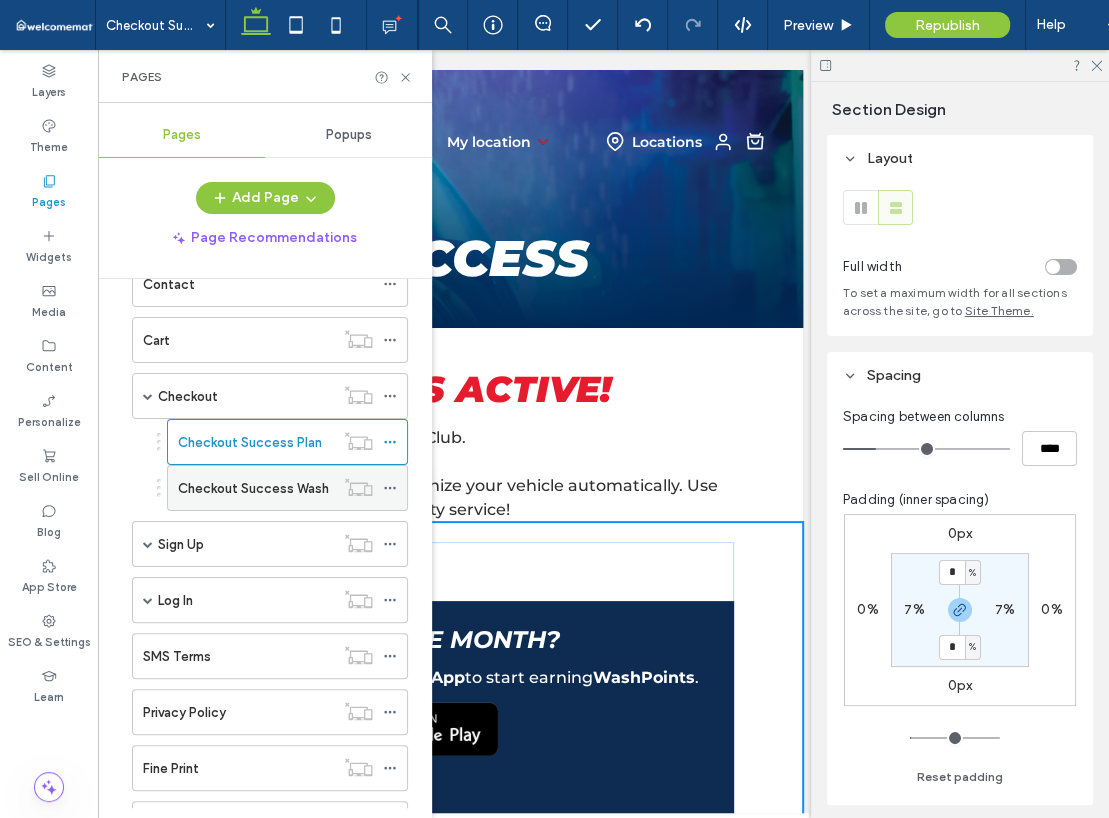 click on "Checkout Success Wash" at bounding box center [253, 488] 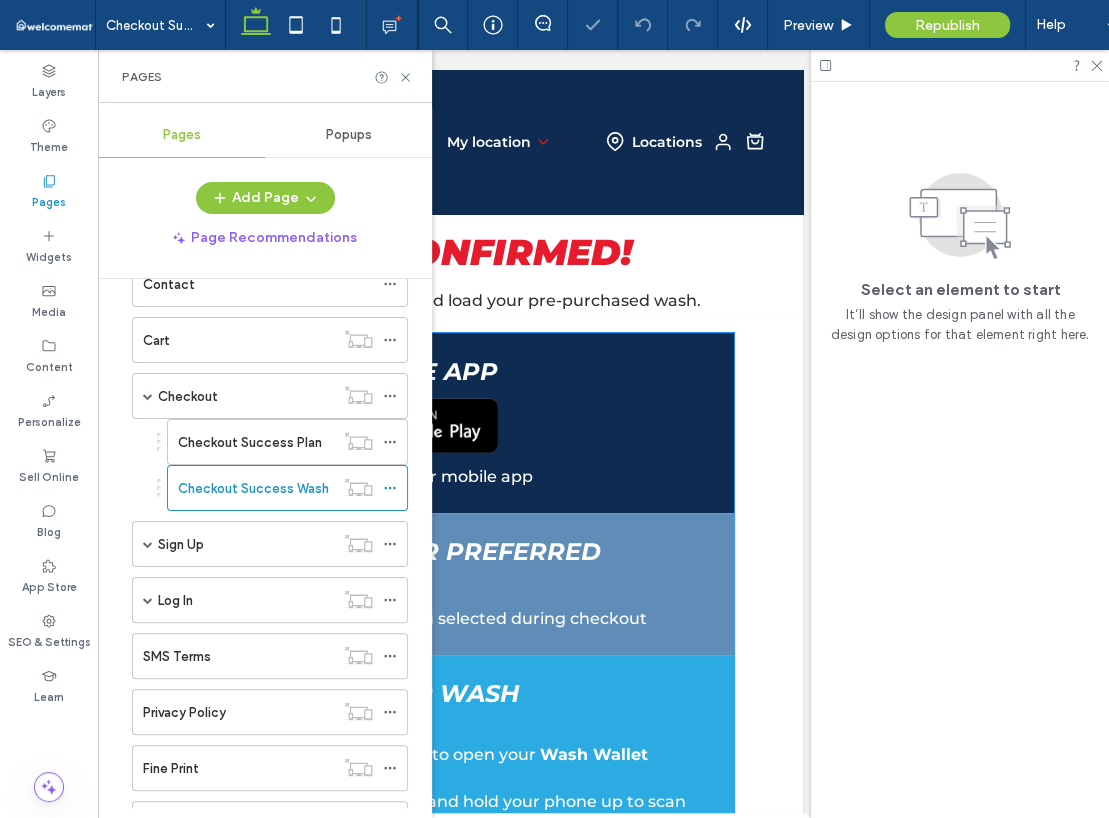 scroll, scrollTop: 100, scrollLeft: 0, axis: vertical 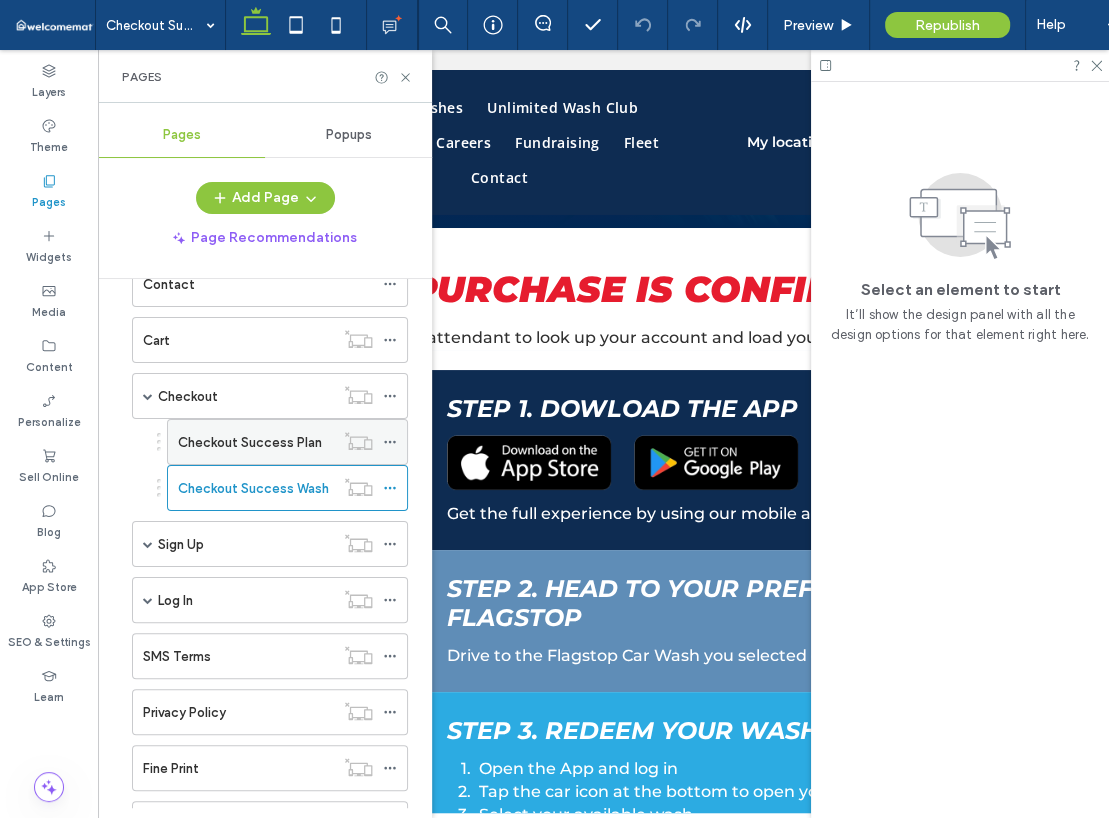 click on "Checkout Success Plan" at bounding box center [250, 442] 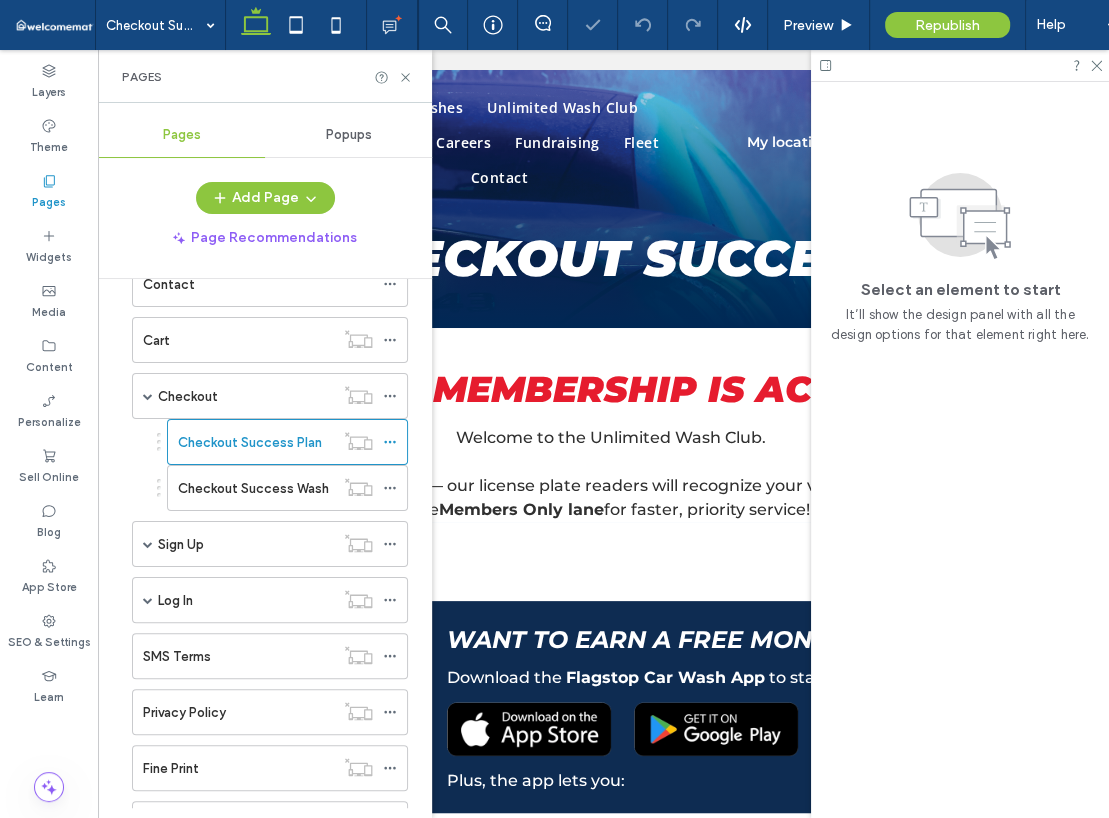 scroll, scrollTop: 0, scrollLeft: 0, axis: both 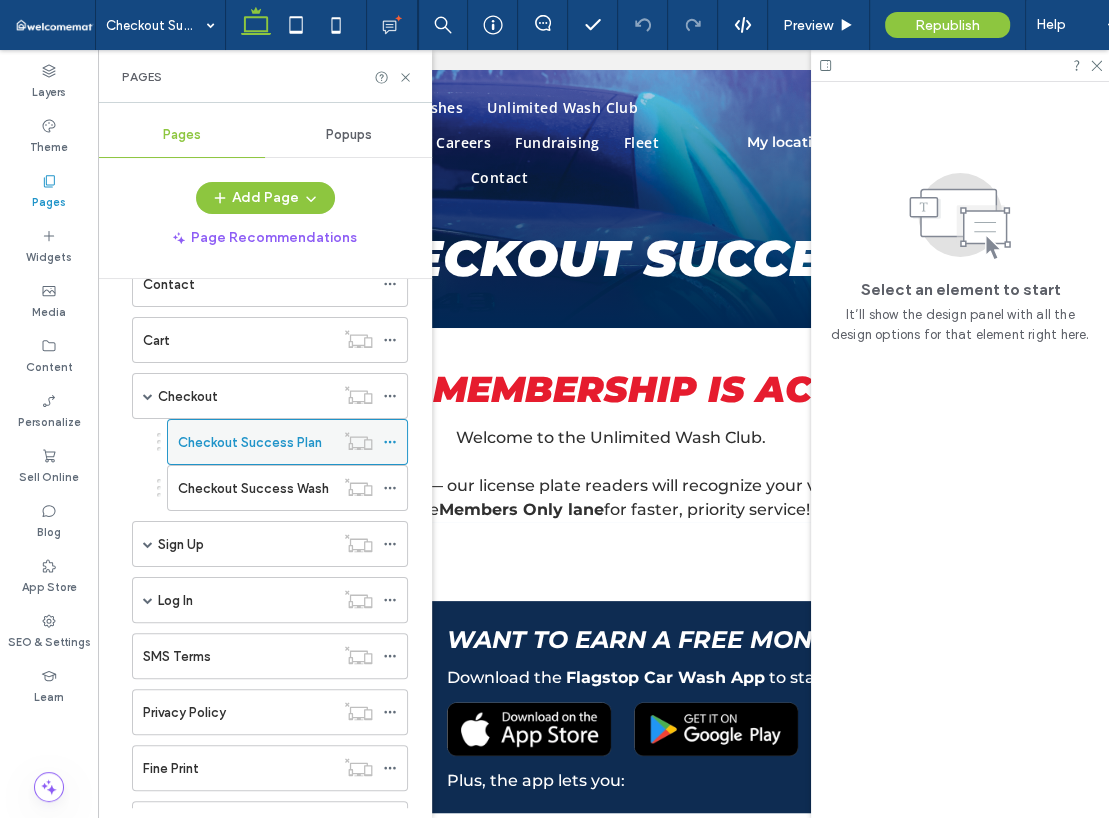 click 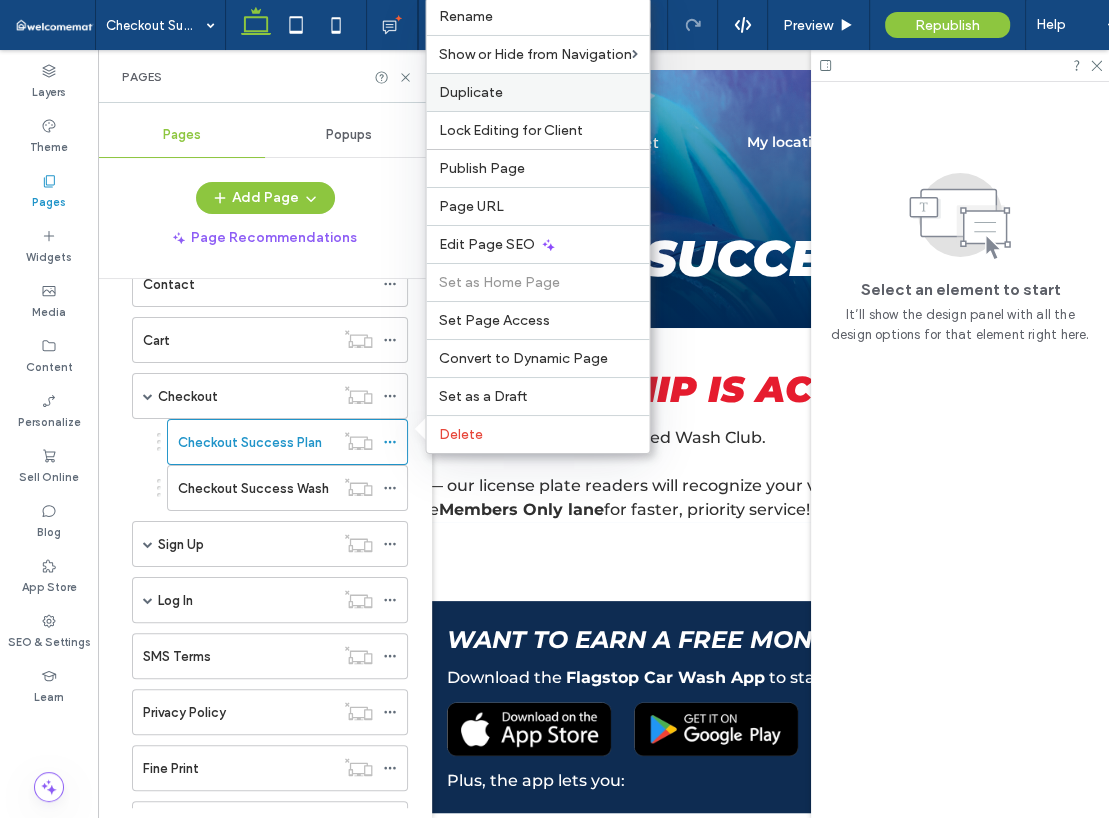 click on "Duplicate" at bounding box center [537, 92] 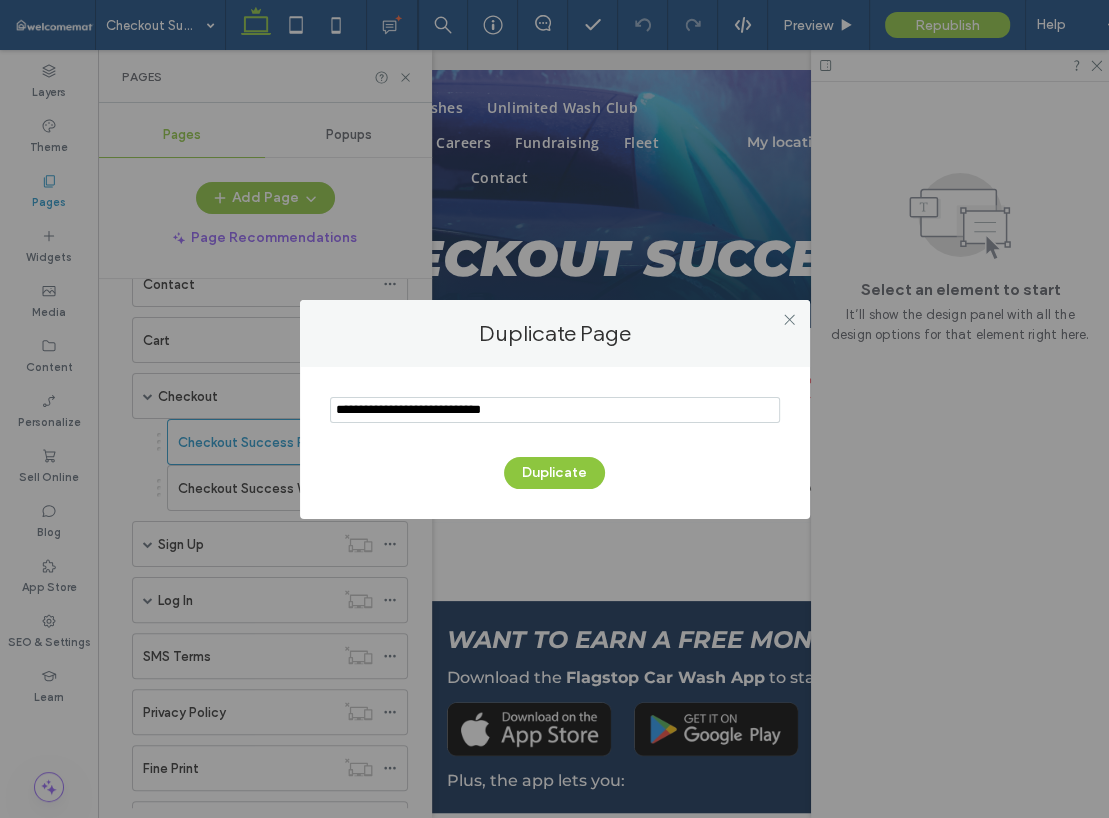 click at bounding box center (555, 410) 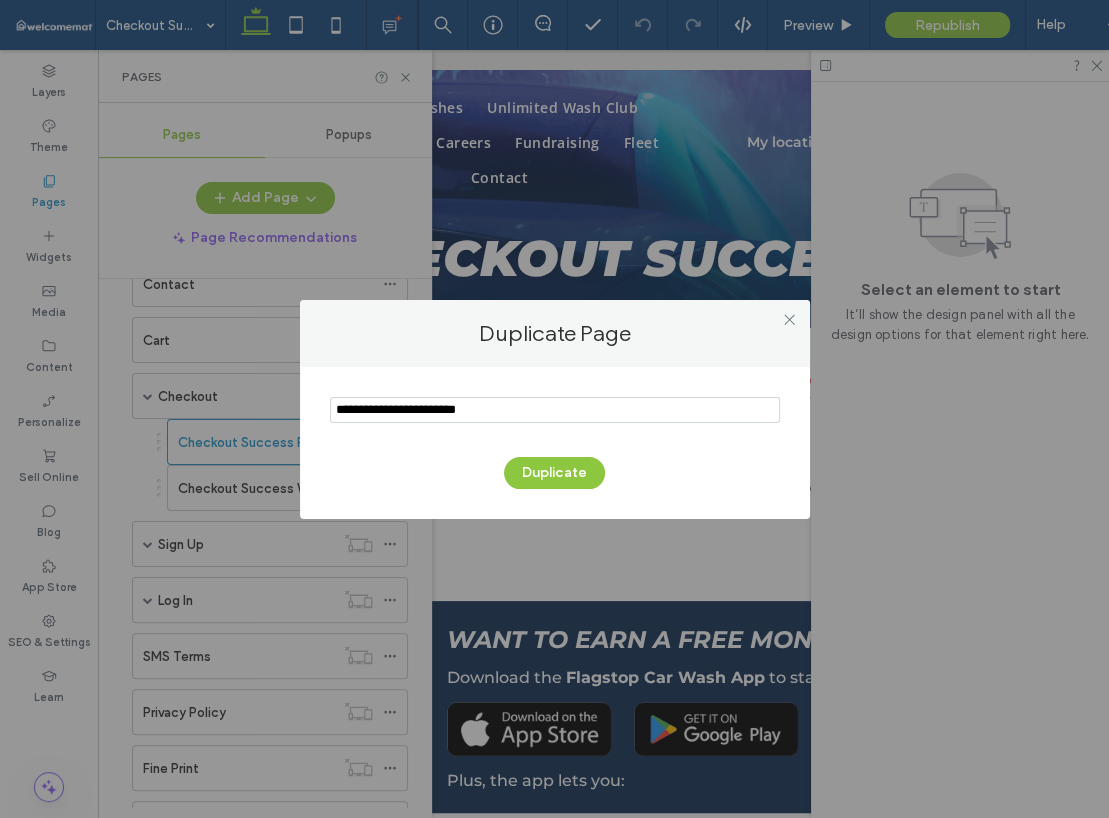 drag, startPoint x: 385, startPoint y: 417, endPoint x: 301, endPoint y: 415, distance: 84.0238 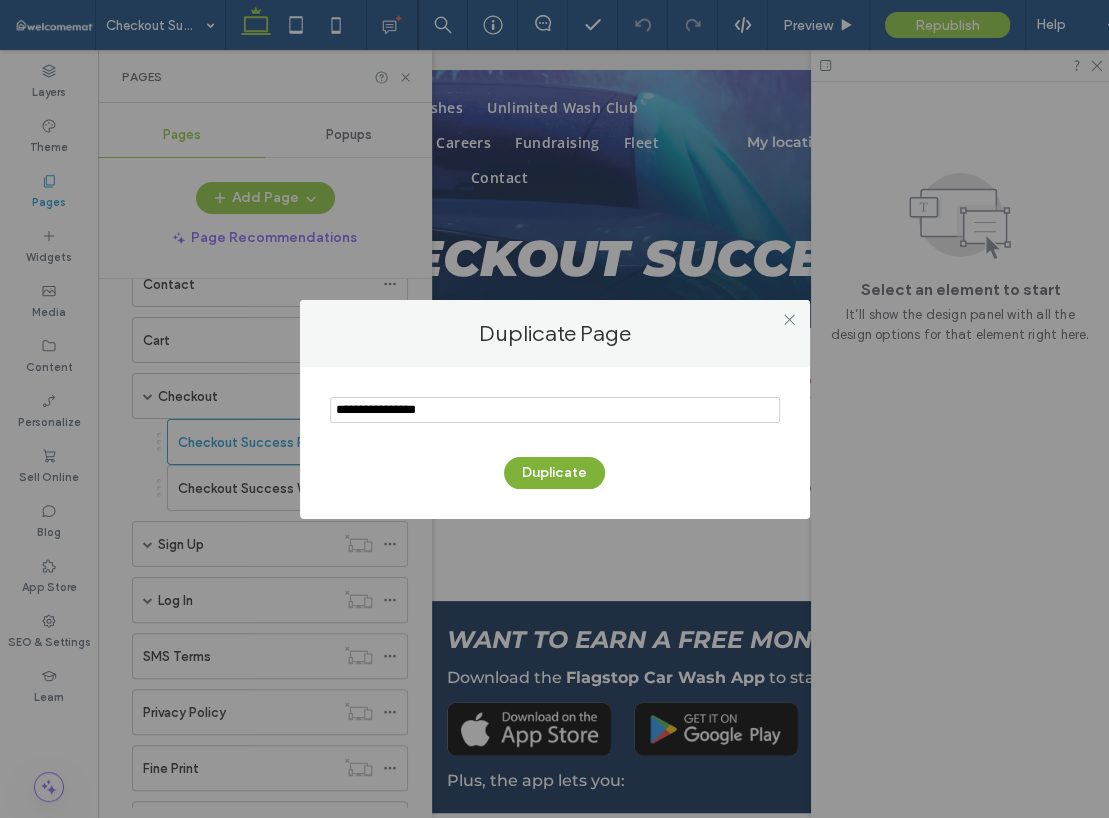 type on "**********" 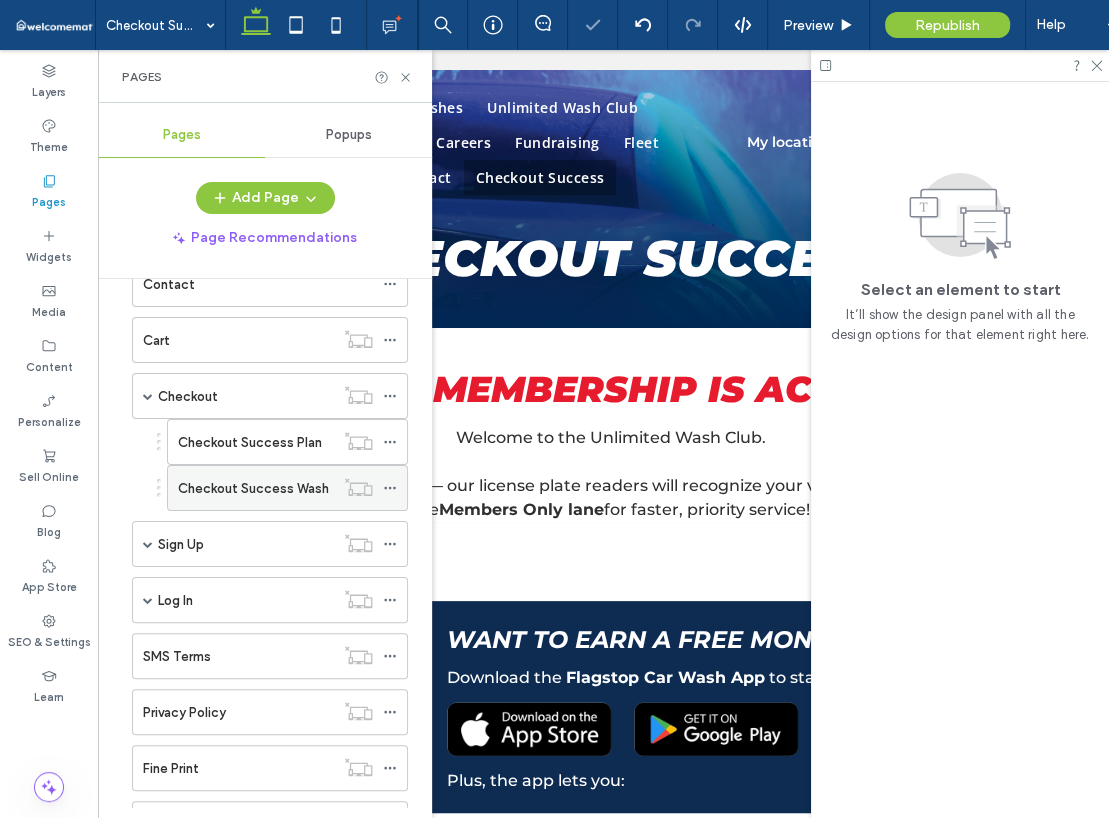 scroll, scrollTop: 0, scrollLeft: 0, axis: both 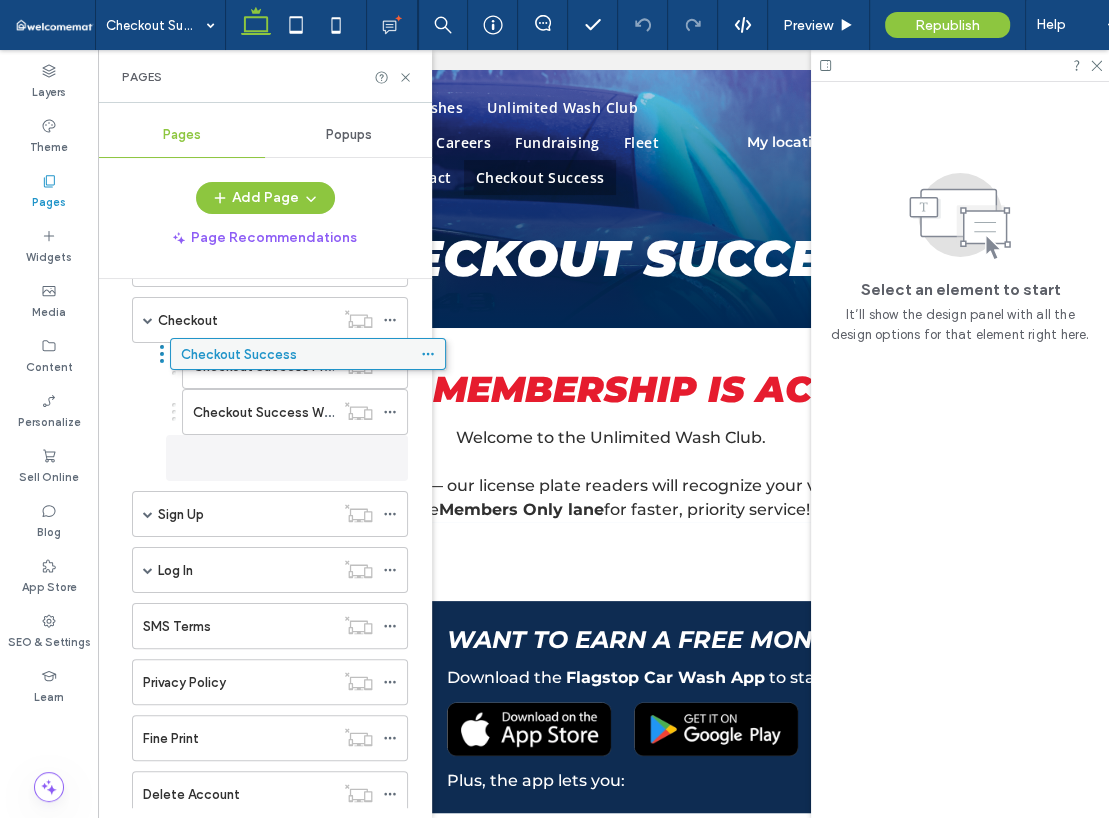 drag, startPoint x: 241, startPoint y: 542, endPoint x: 279, endPoint y: 361, distance: 184.94594 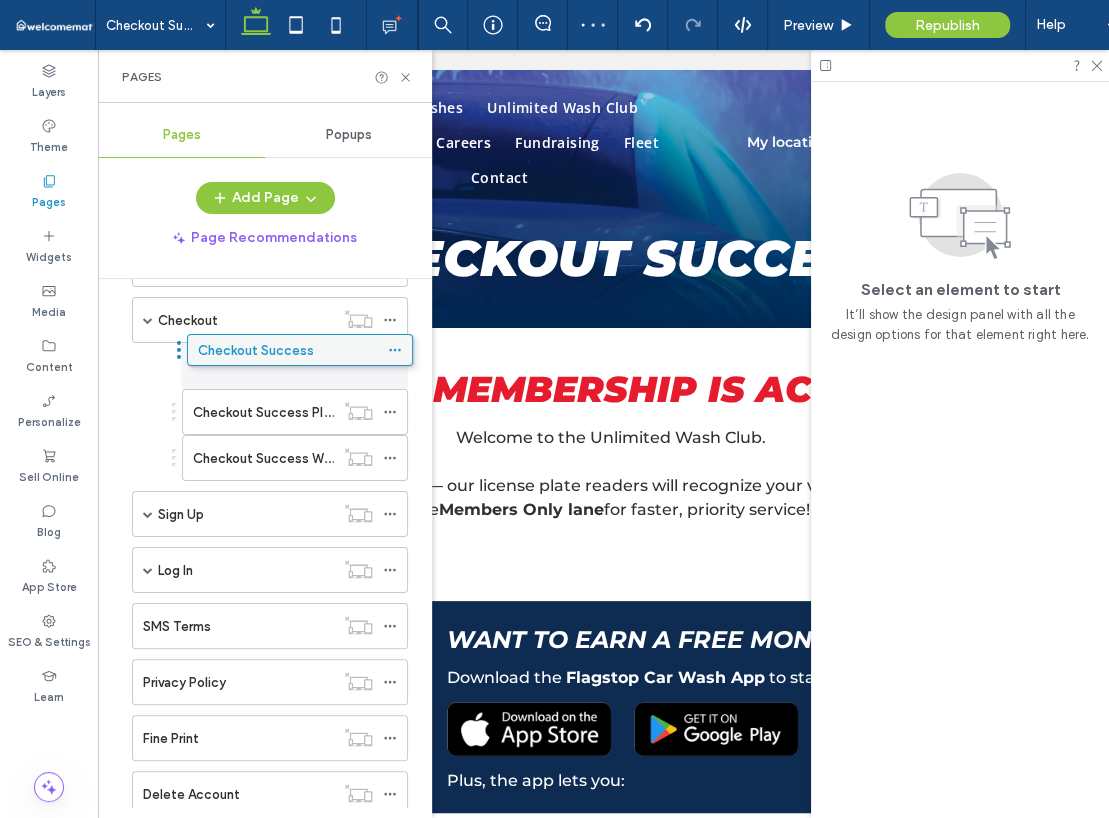 drag, startPoint x: 292, startPoint y: 449, endPoint x: 297, endPoint y: 342, distance: 107.11676 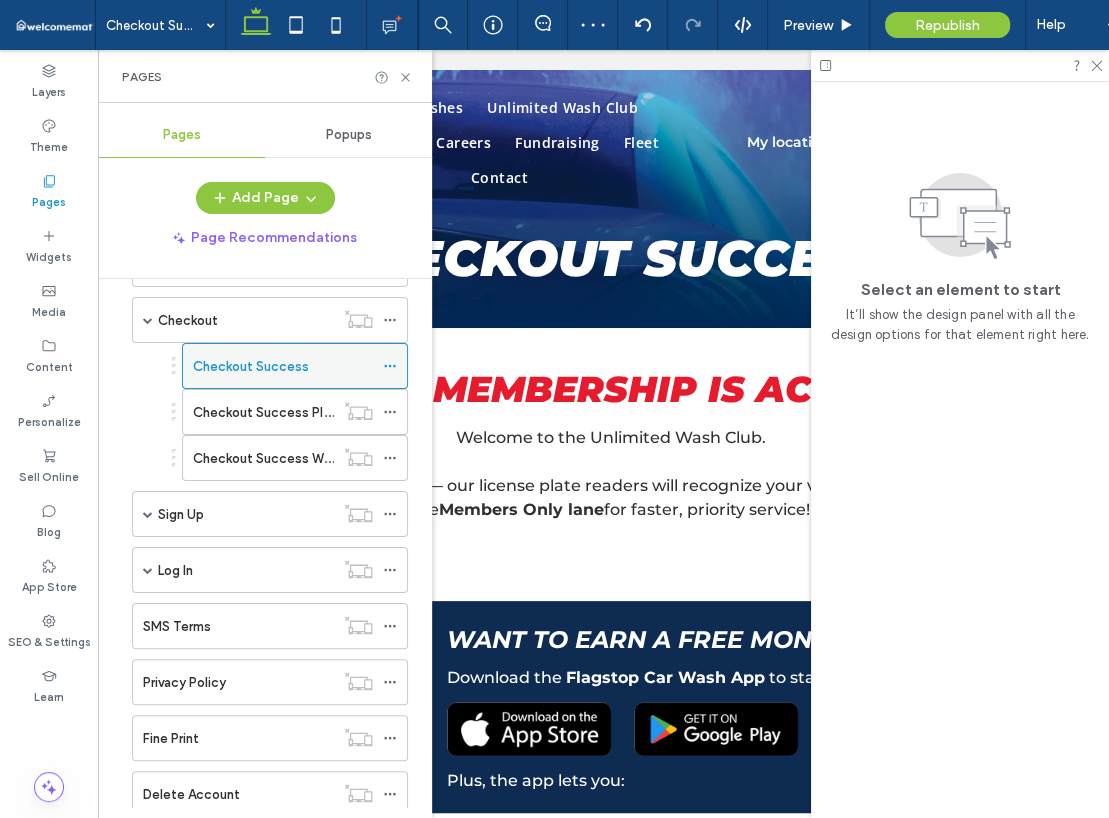 click 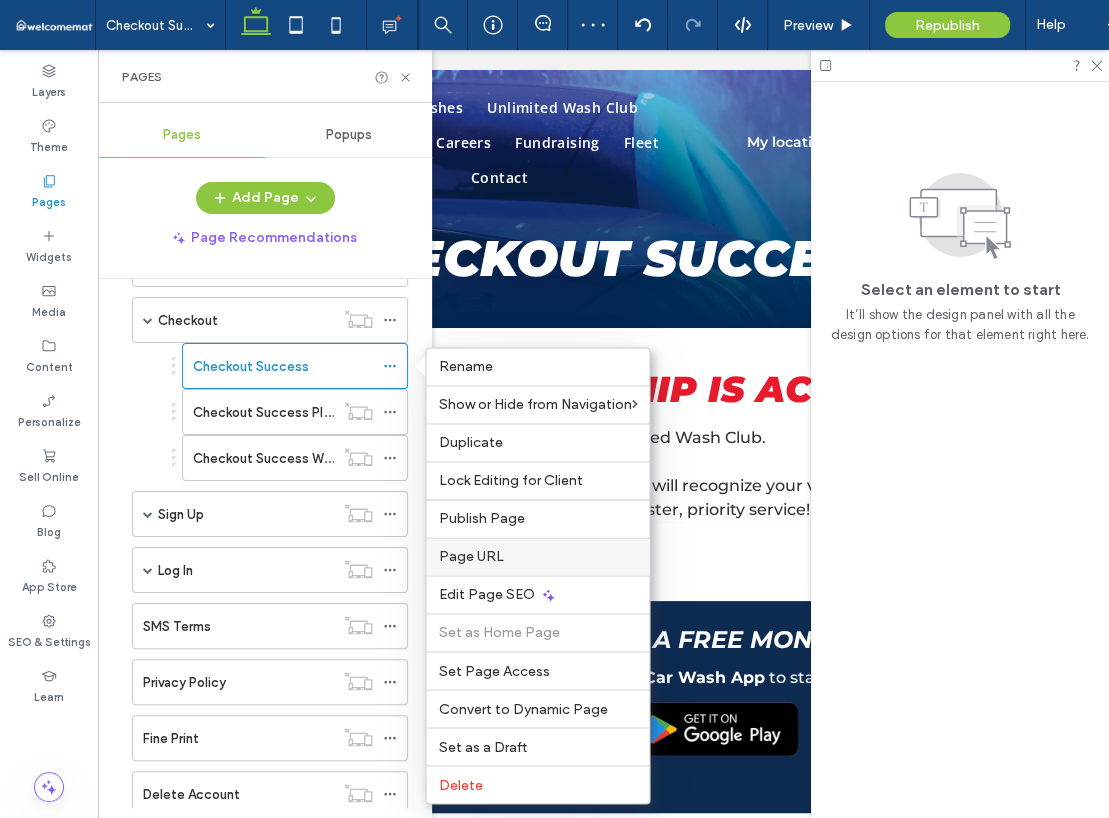 click on "Page URL" at bounding box center (470, 556) 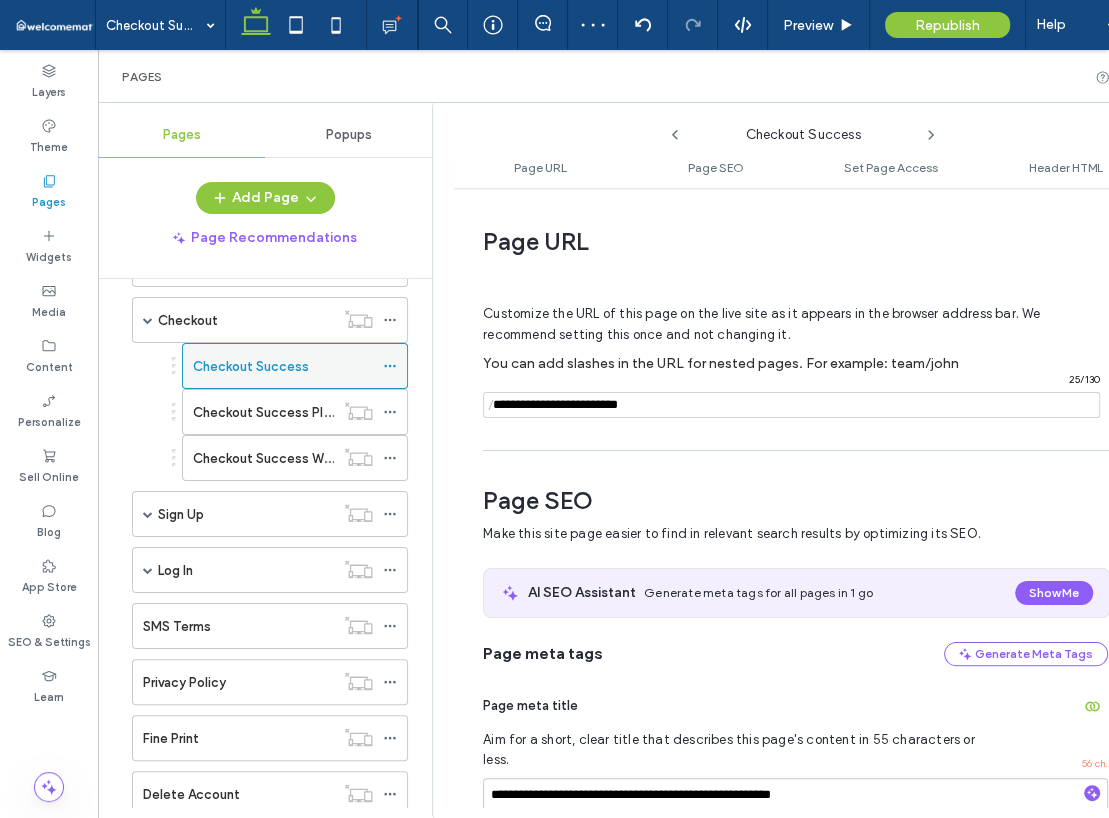 scroll, scrollTop: 9, scrollLeft: 0, axis: vertical 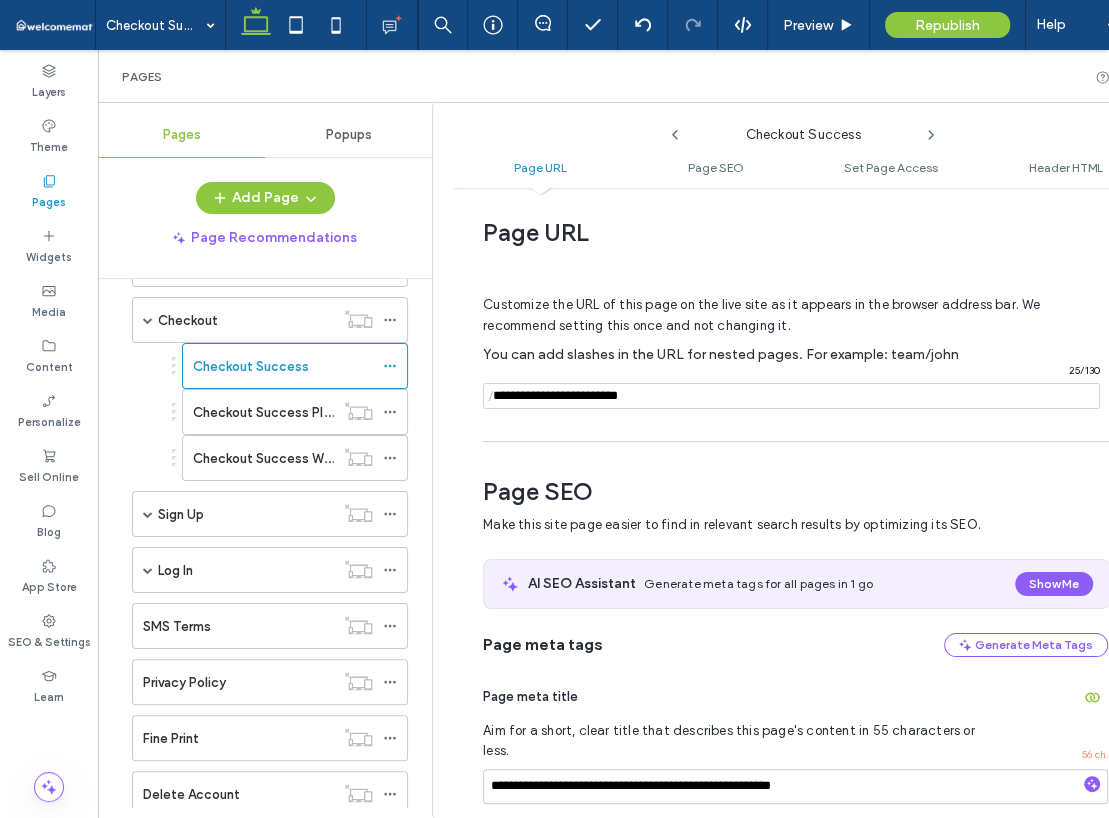 click at bounding box center (791, 396) 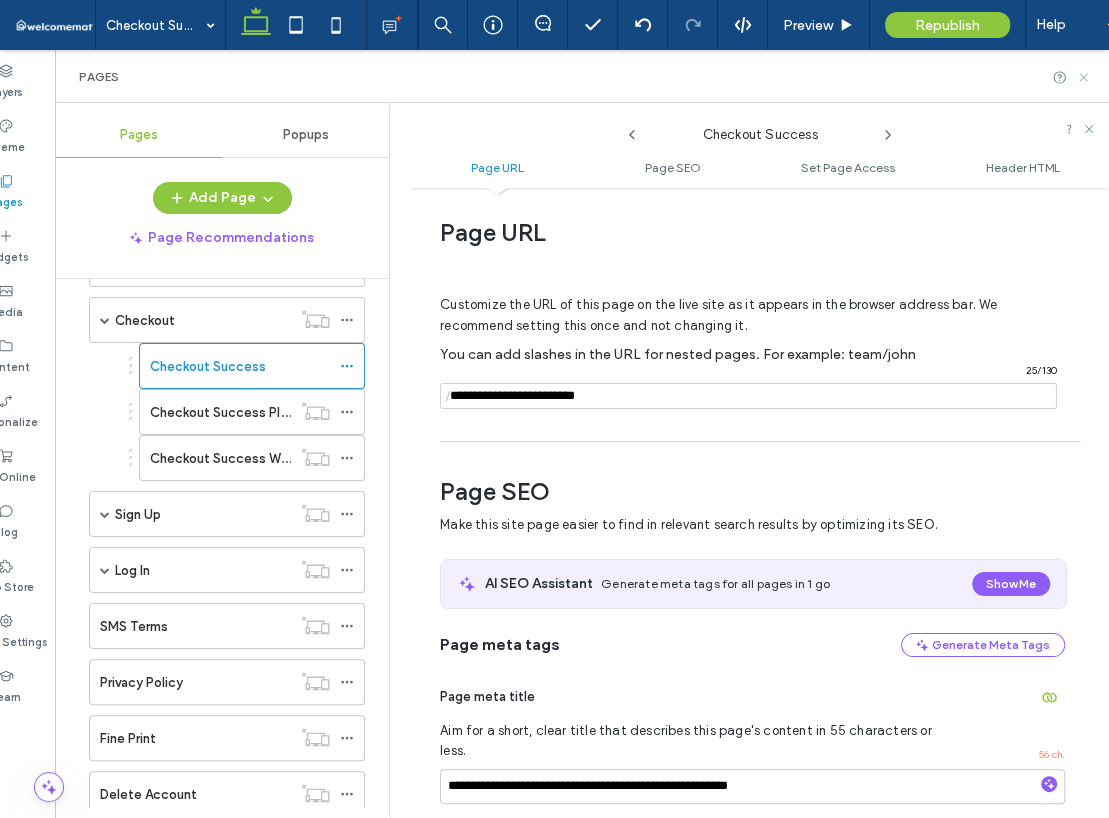 click 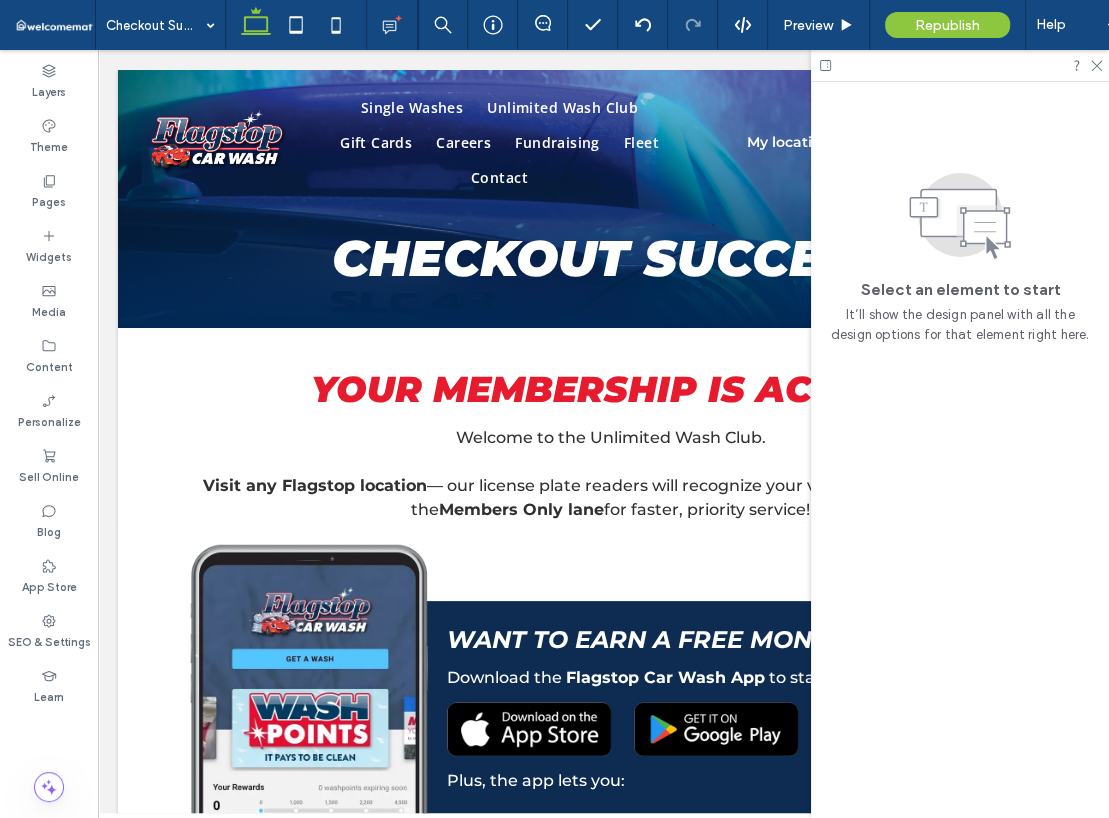 scroll, scrollTop: 0, scrollLeft: 0, axis: both 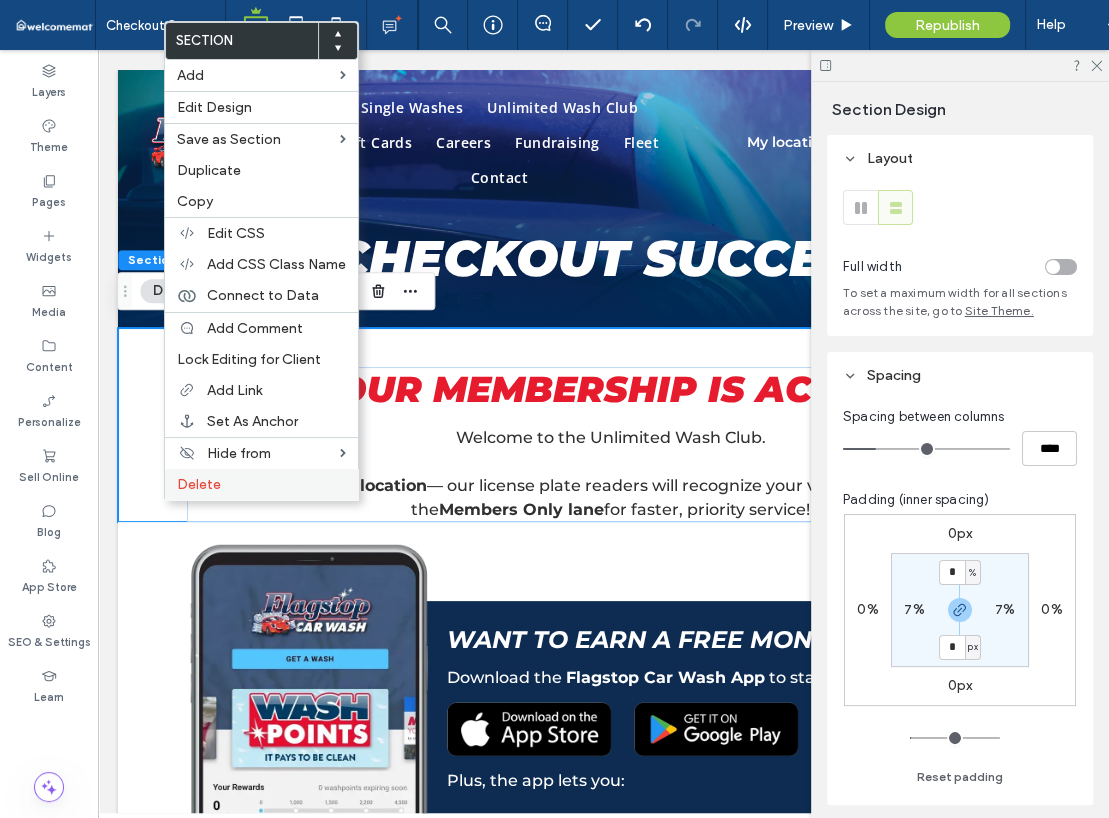 click on "Delete" at bounding box center [261, 484] 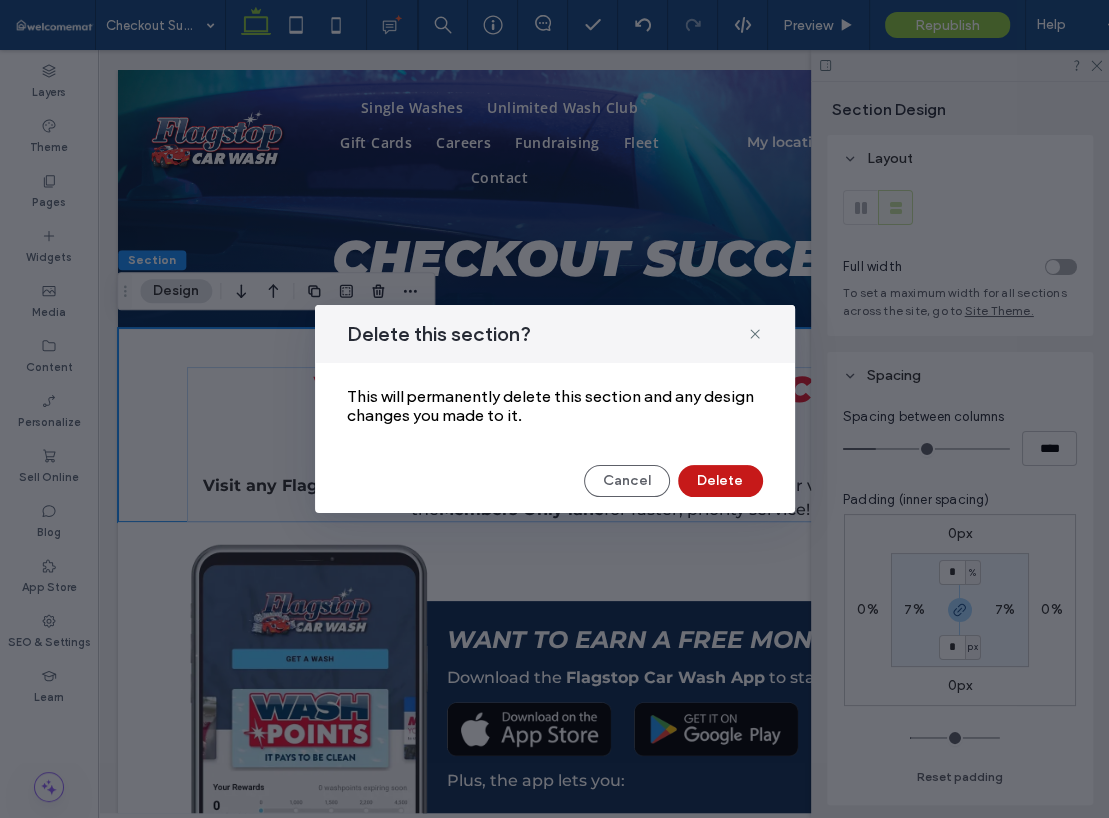 click on "Delete" at bounding box center (720, 481) 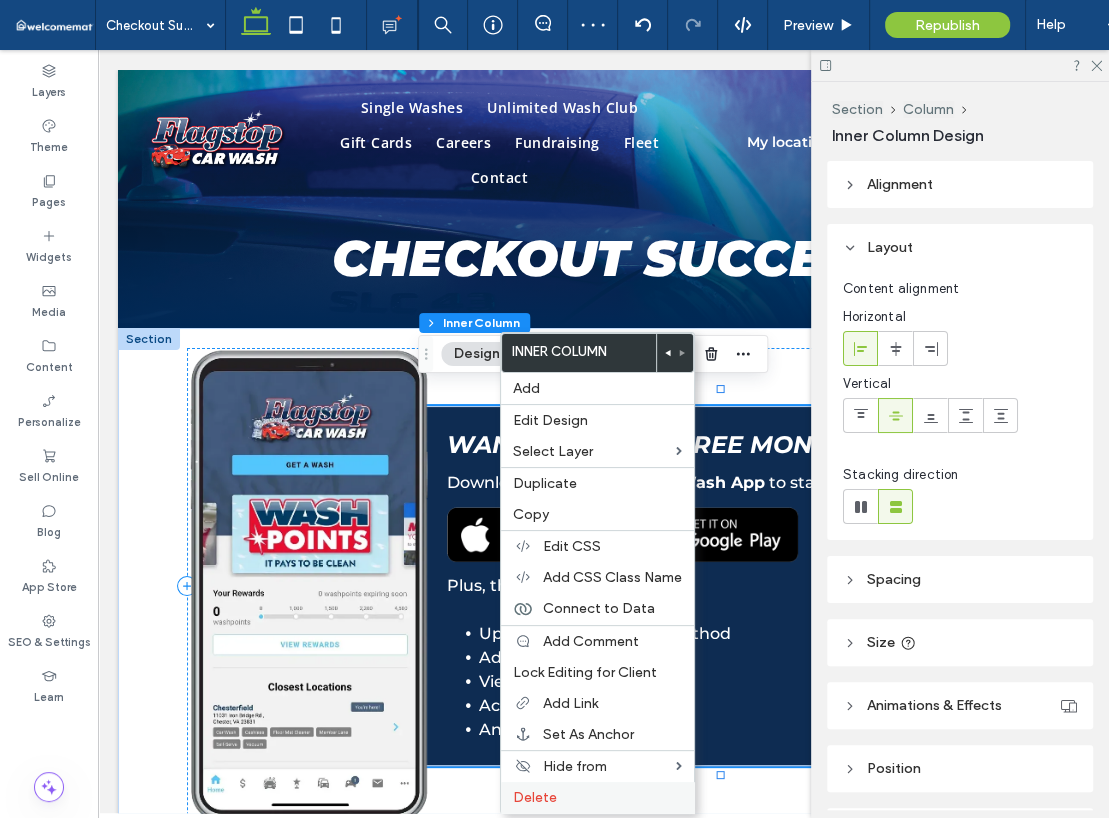 click on "Delete" at bounding box center [597, 797] 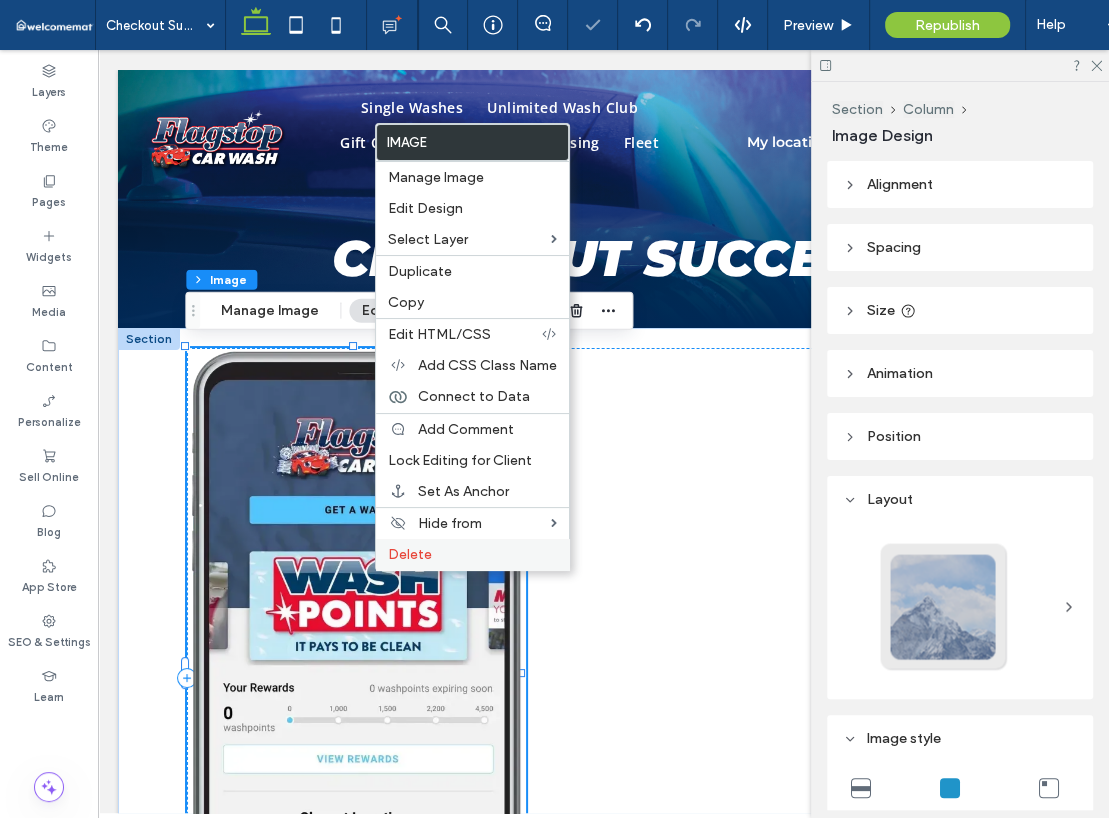 click on "Delete" at bounding box center [472, 554] 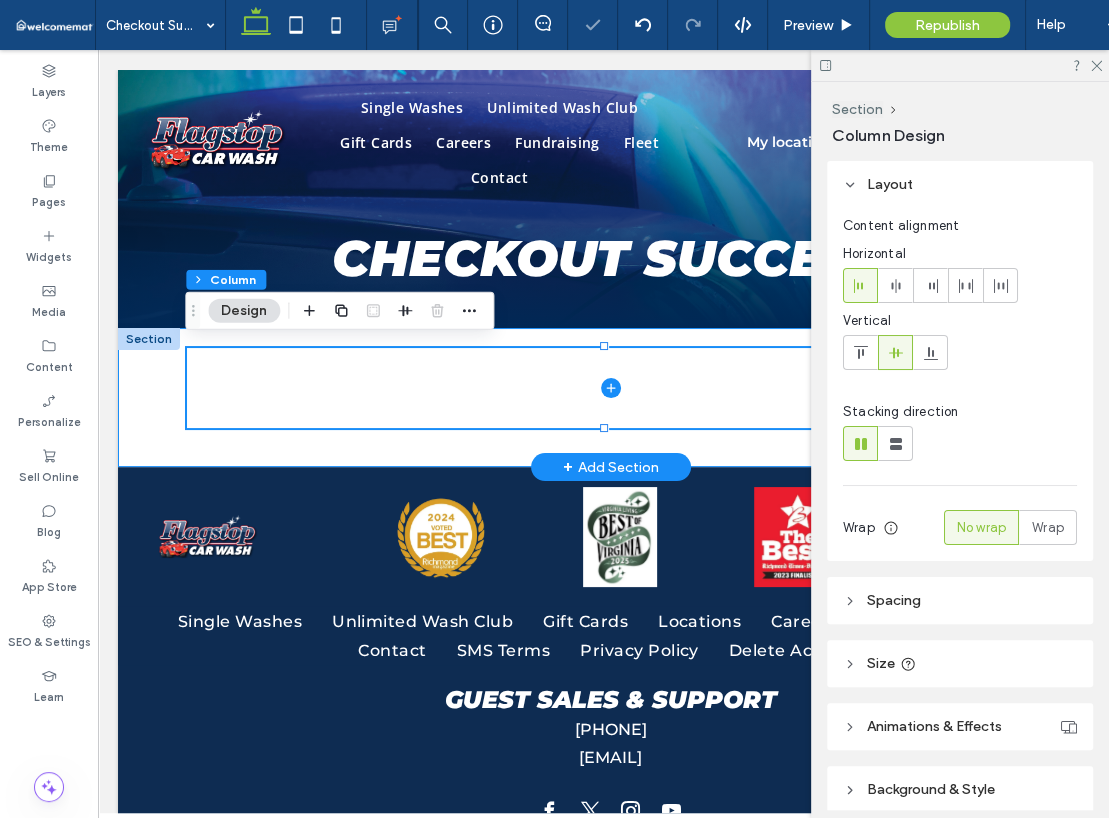 click at bounding box center [610, 397] 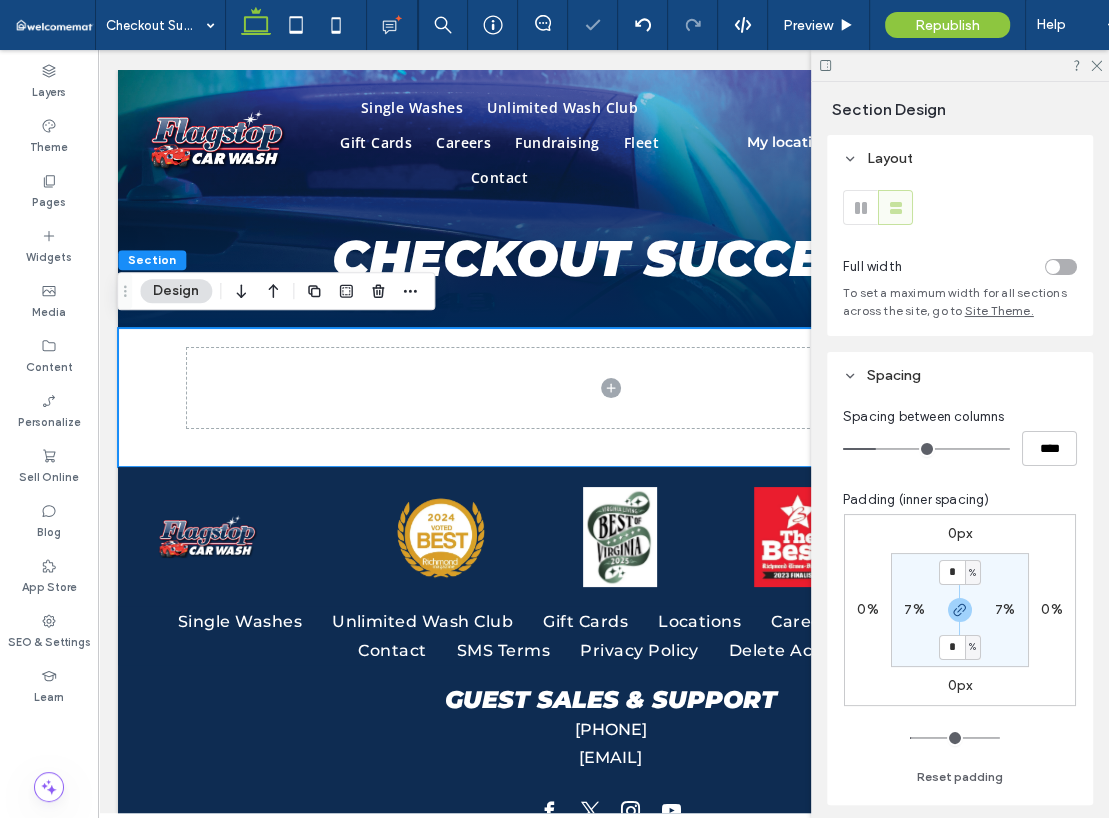type on "*" 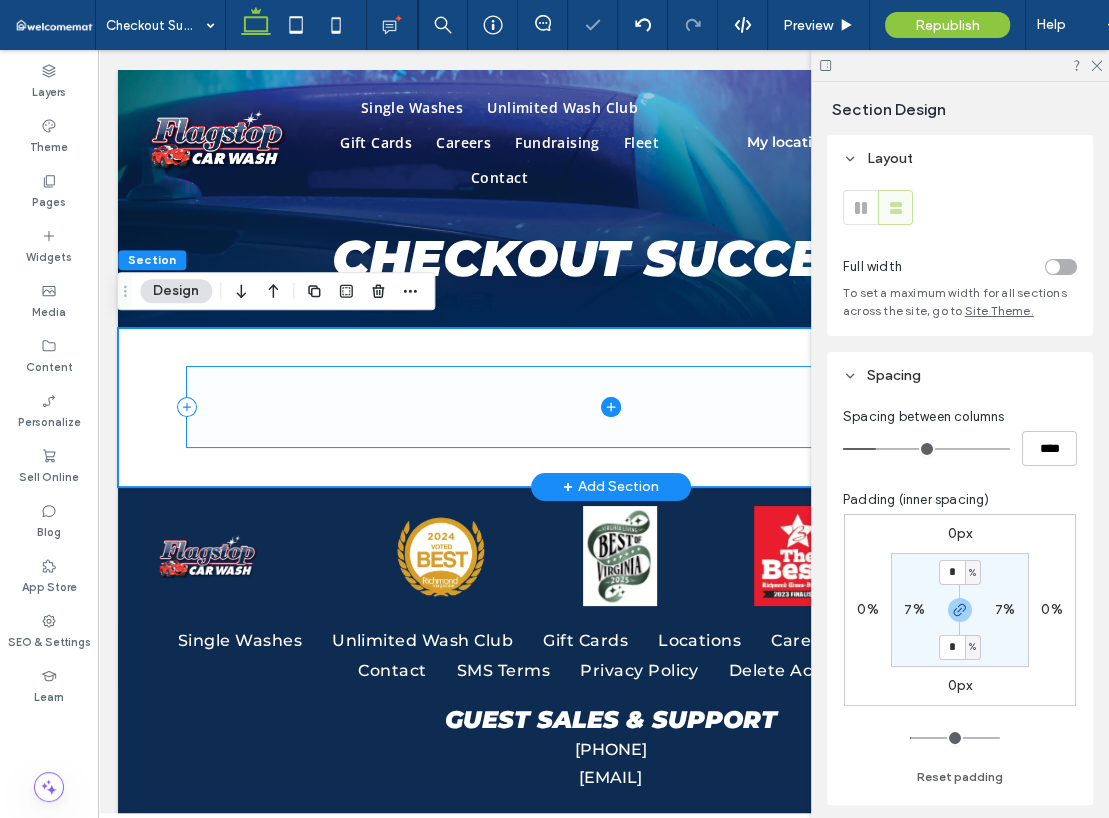 click 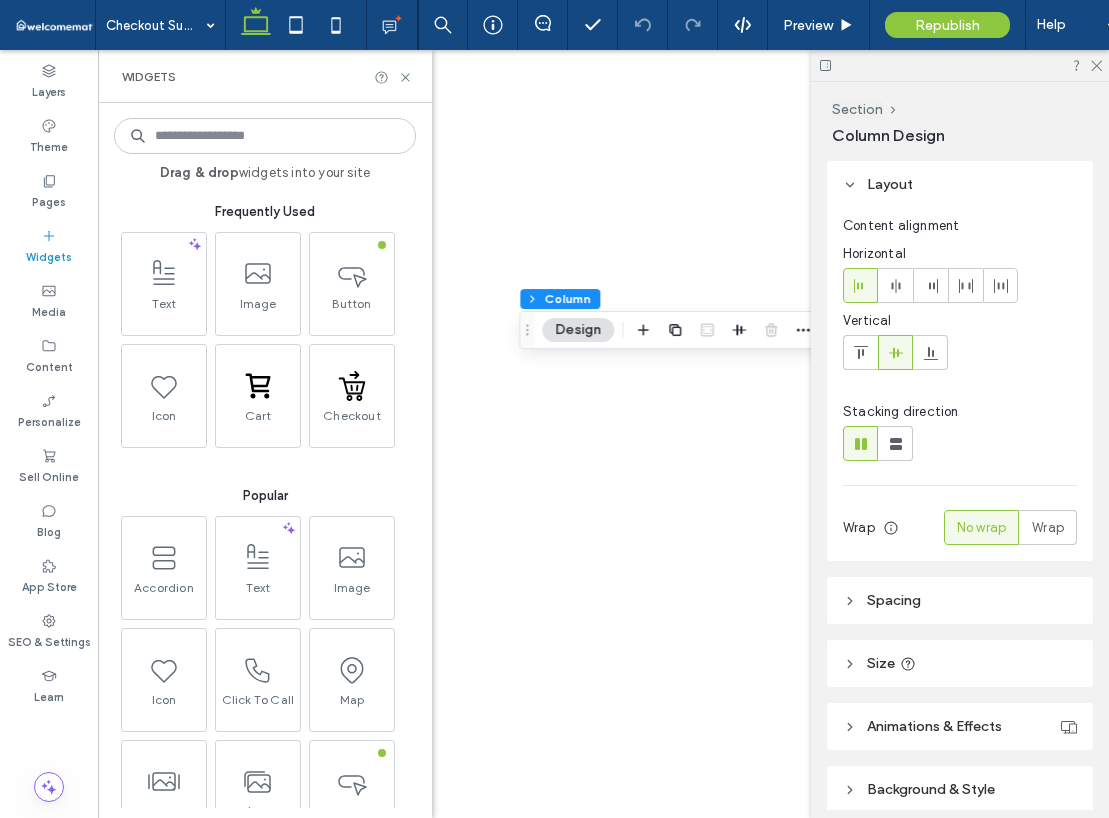 click at bounding box center [265, 136] 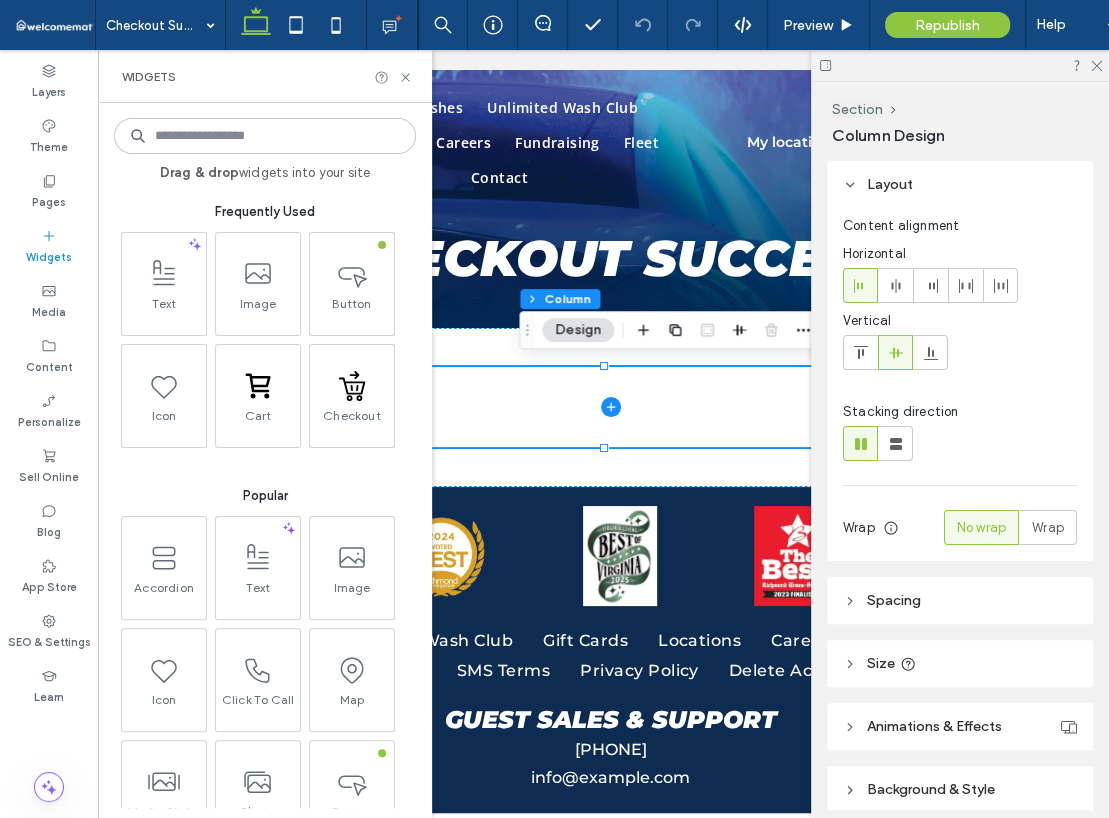 scroll, scrollTop: 0, scrollLeft: 0, axis: both 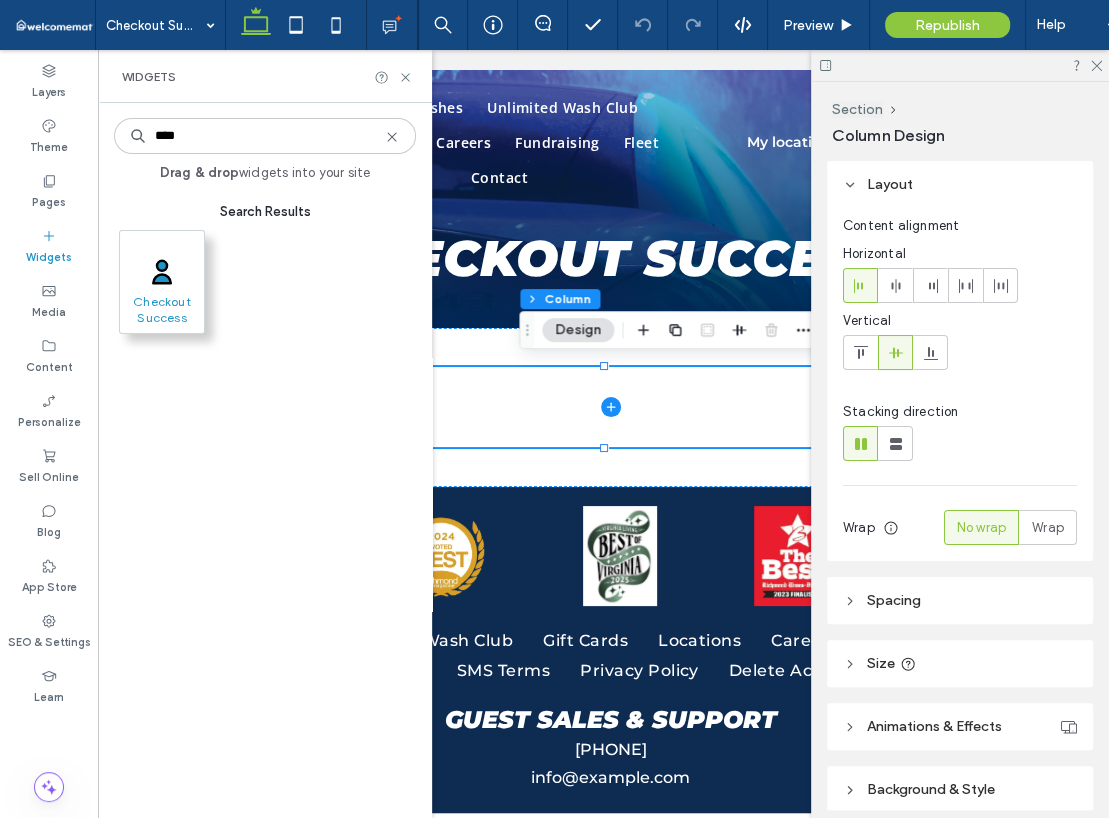 type on "****" 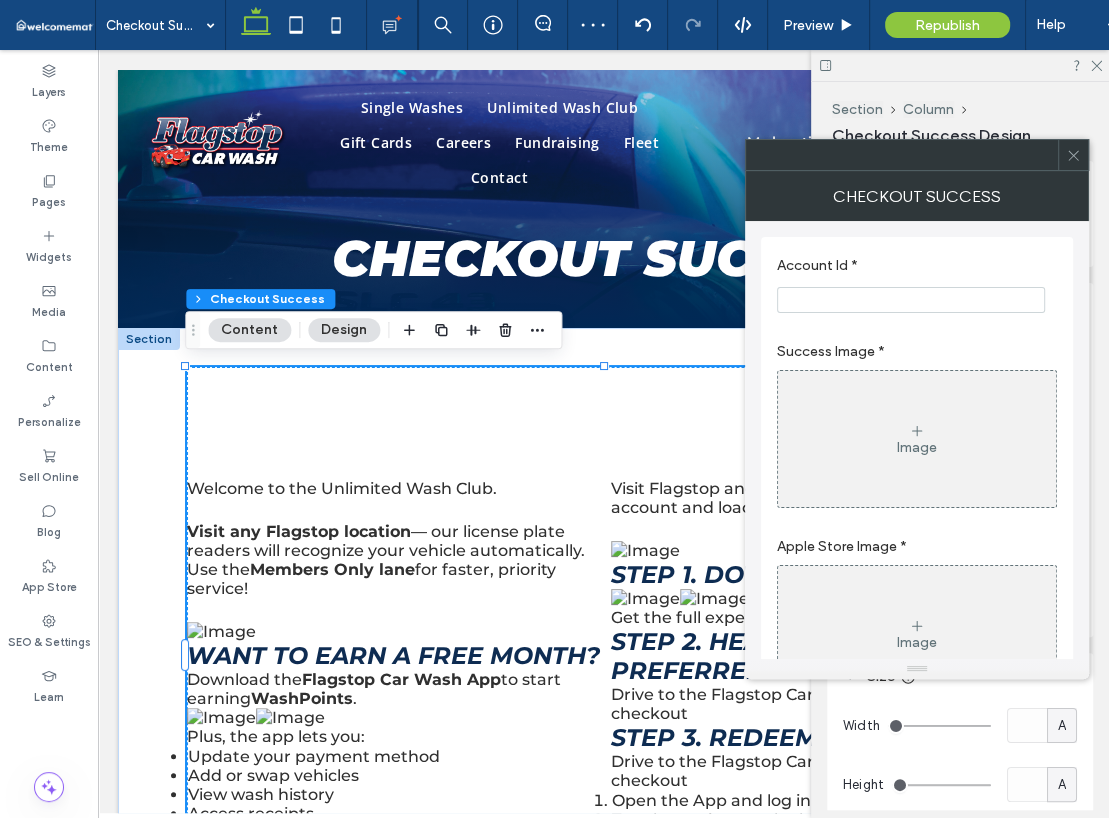 click 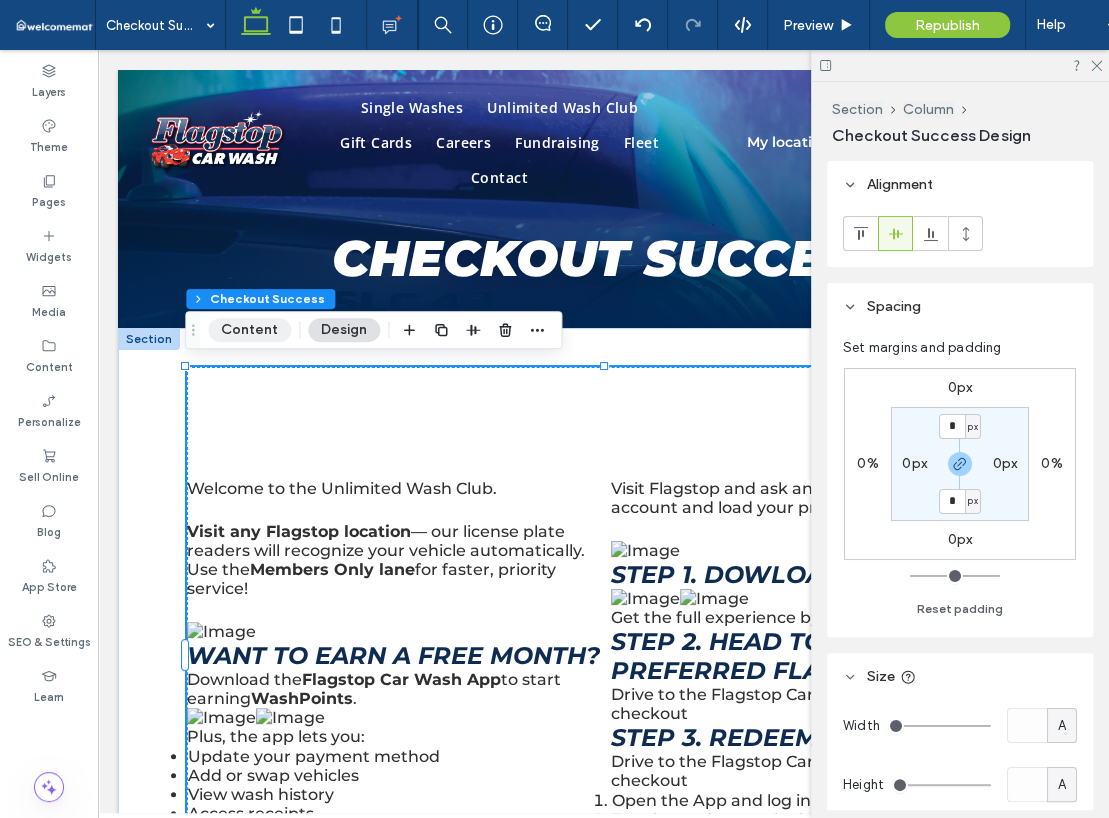 click on "Content" at bounding box center [249, 330] 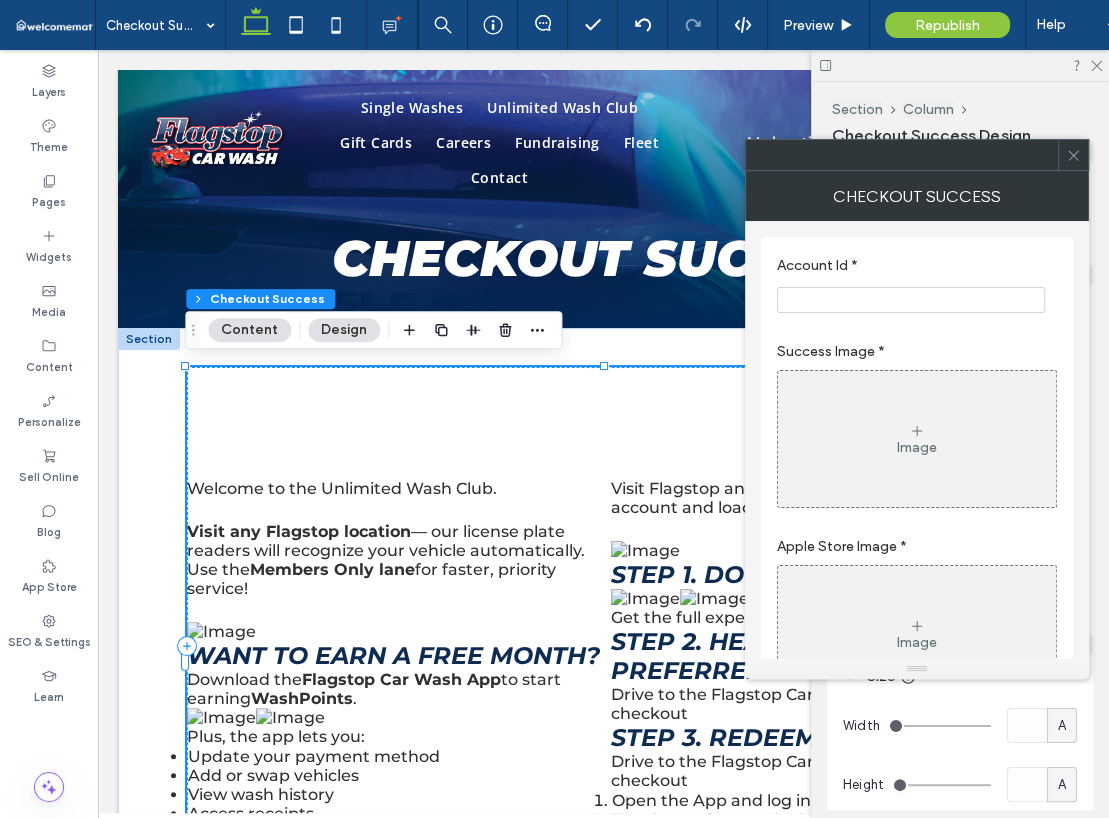 click on "Image" at bounding box center [917, 439] 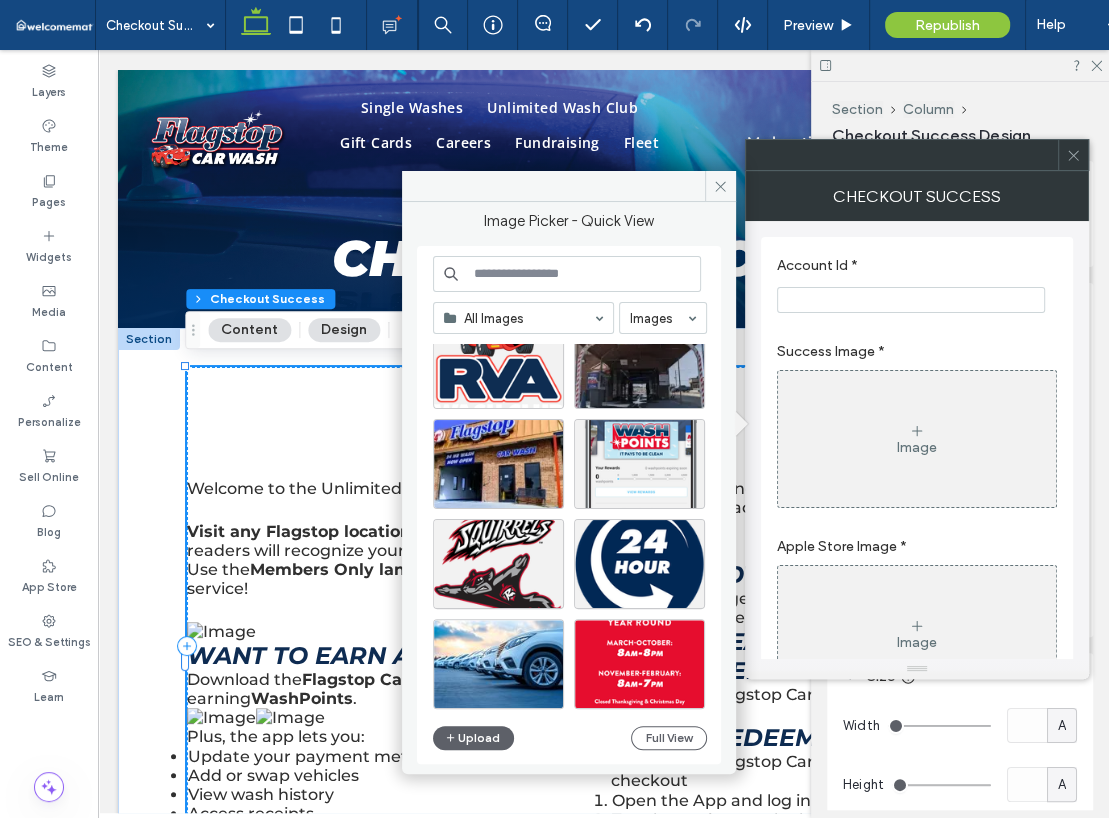 scroll, scrollTop: 12557, scrollLeft: 0, axis: vertical 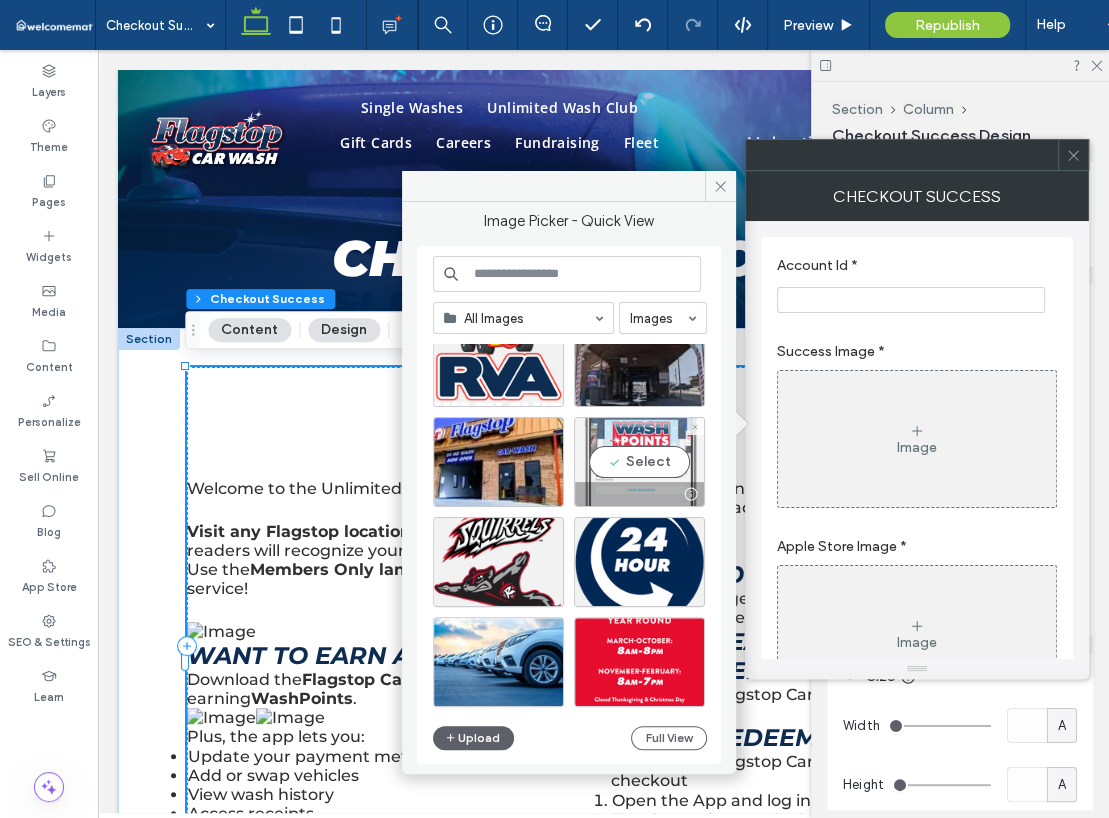 click on "Select" at bounding box center (639, 462) 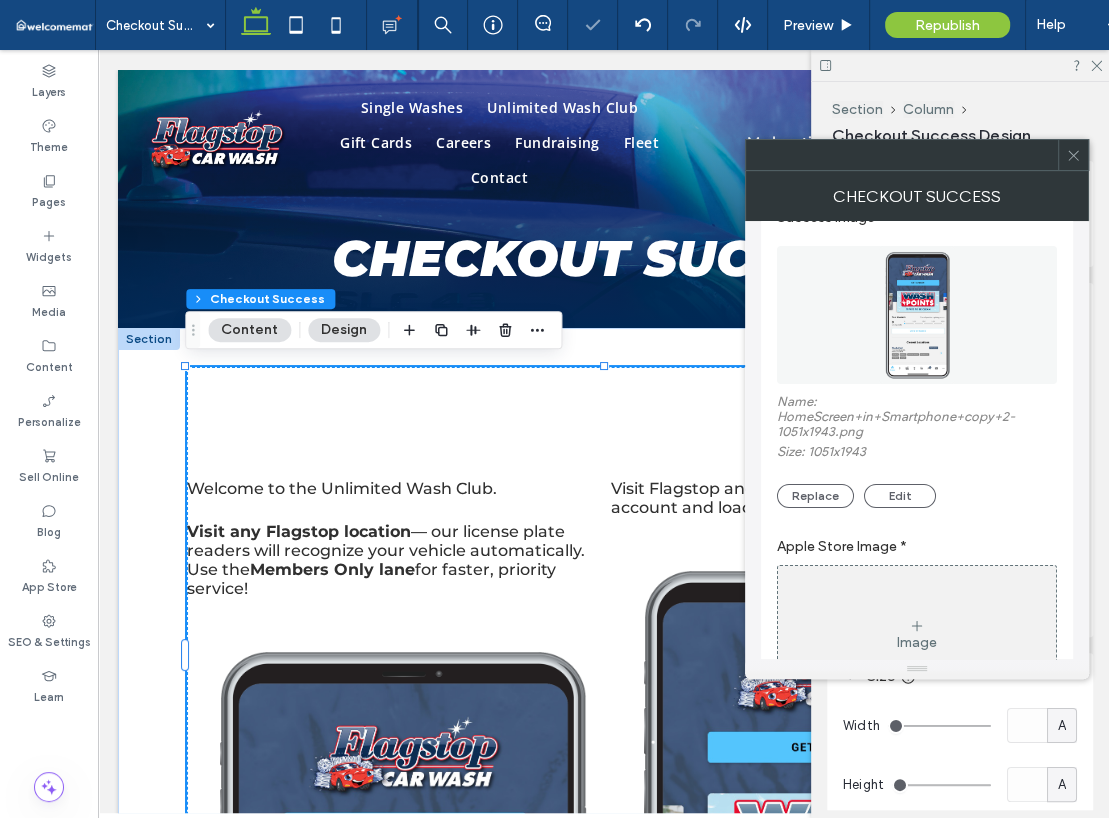 scroll, scrollTop: 200, scrollLeft: 0, axis: vertical 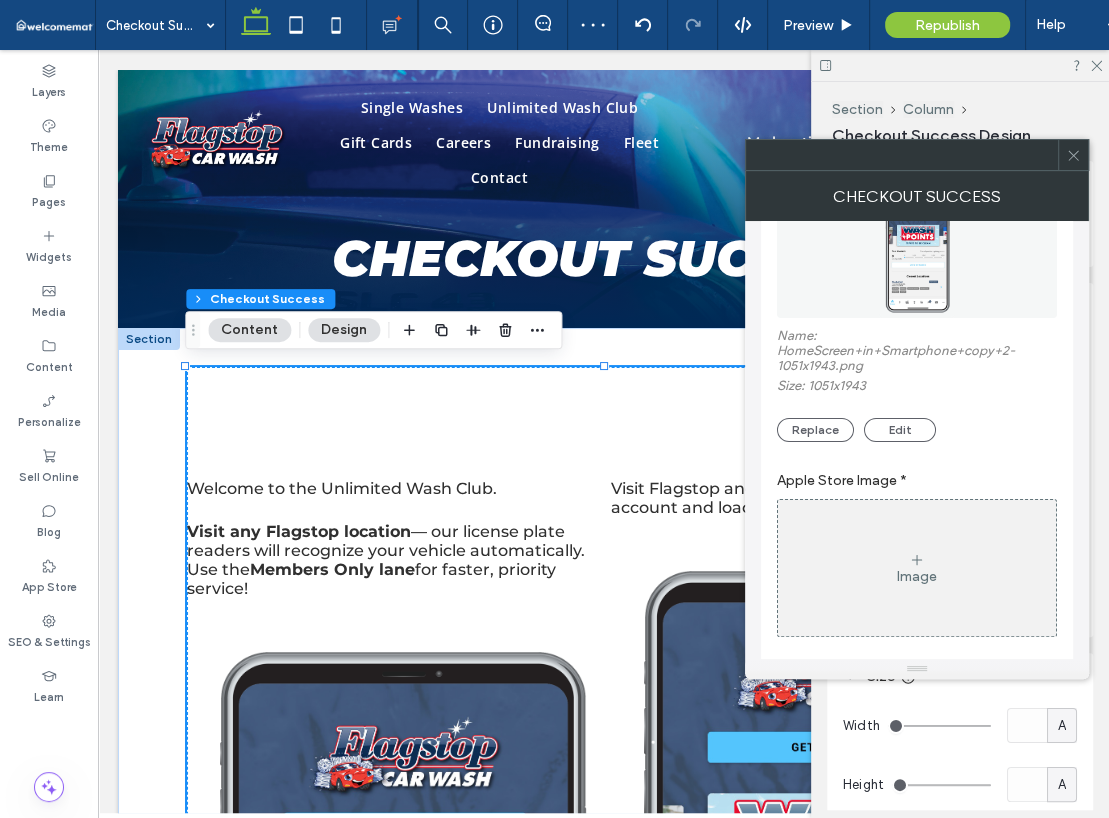 click on "Image" at bounding box center (917, 568) 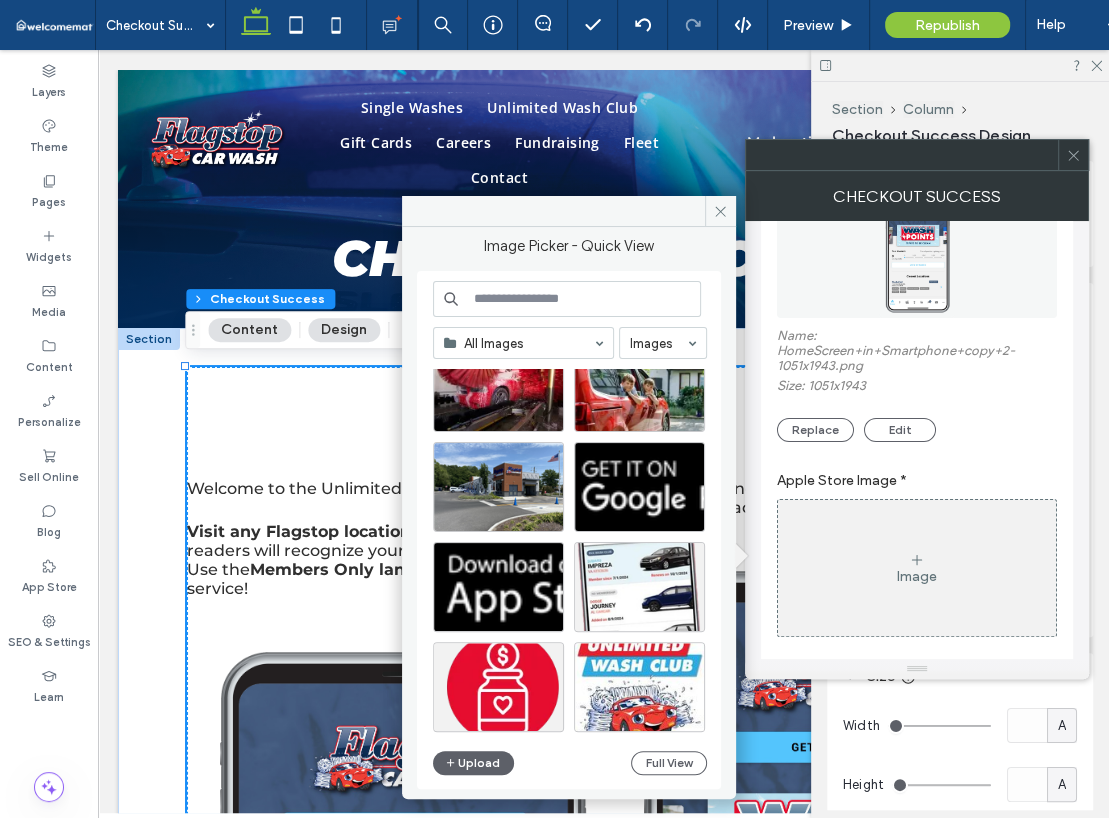 scroll, scrollTop: 5257, scrollLeft: 0, axis: vertical 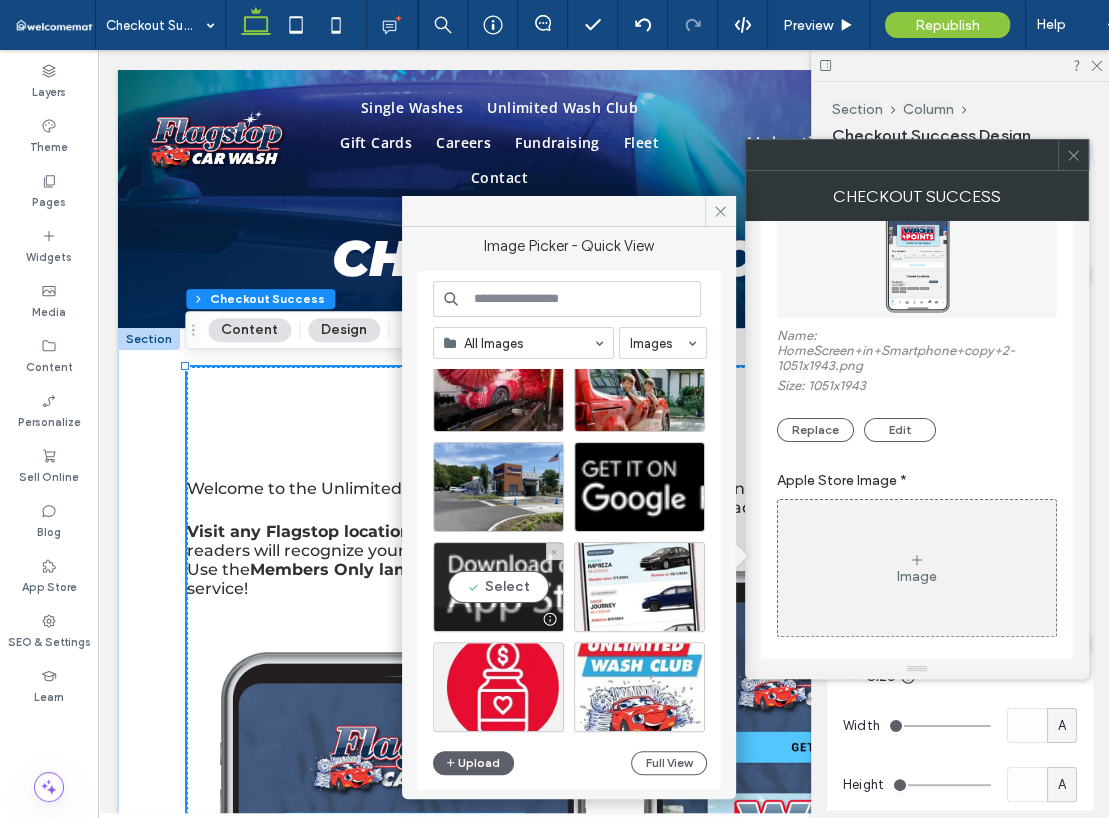click on "Select" at bounding box center (498, 587) 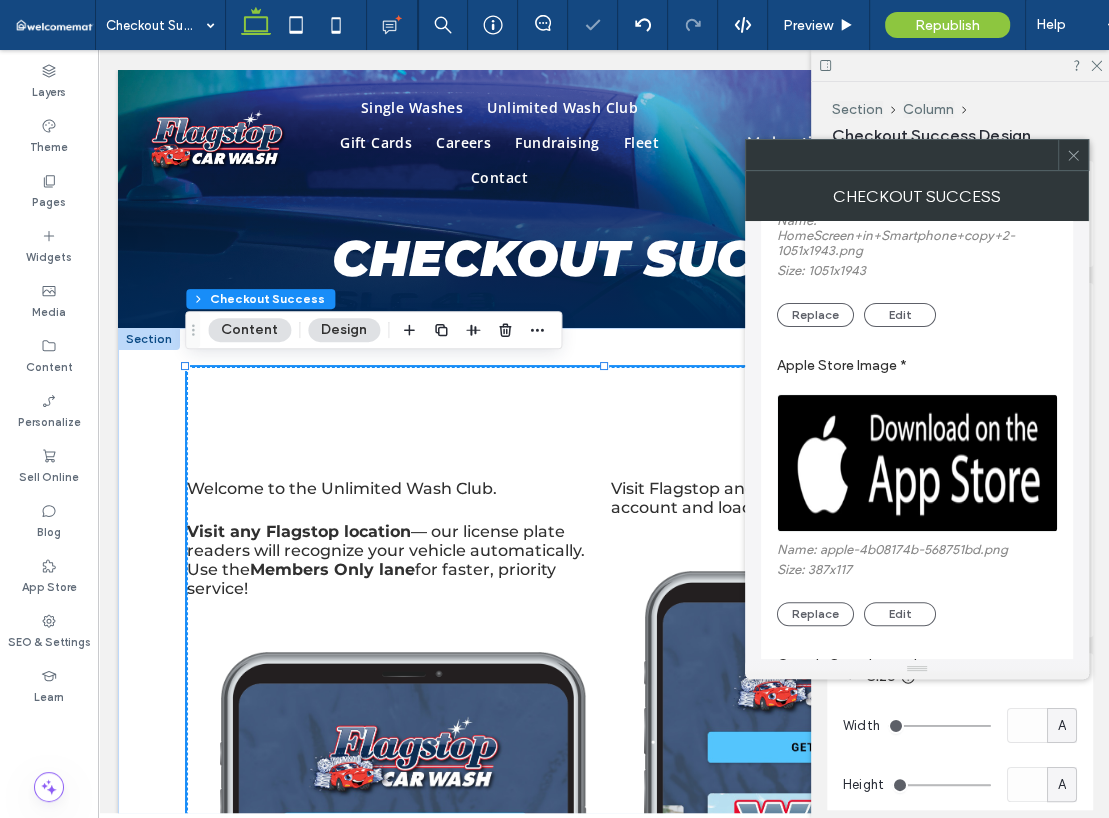 scroll, scrollTop: 500, scrollLeft: 0, axis: vertical 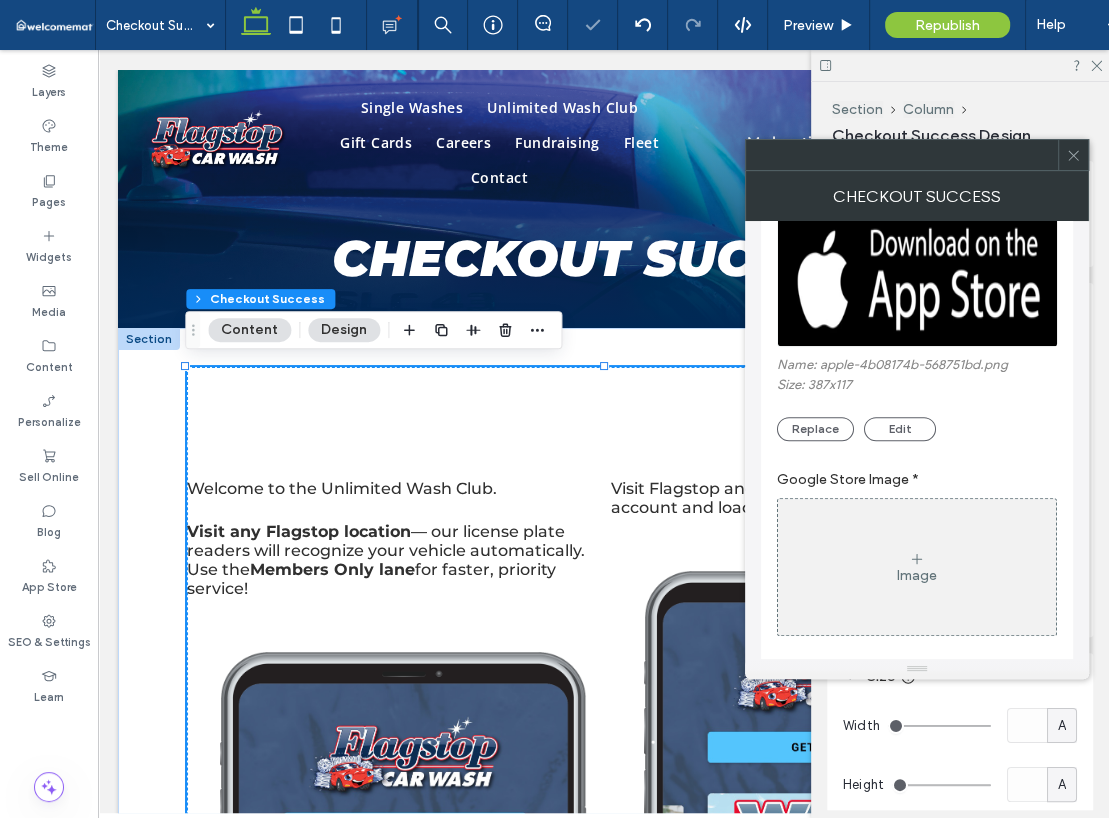 click on "Image" at bounding box center [917, 567] 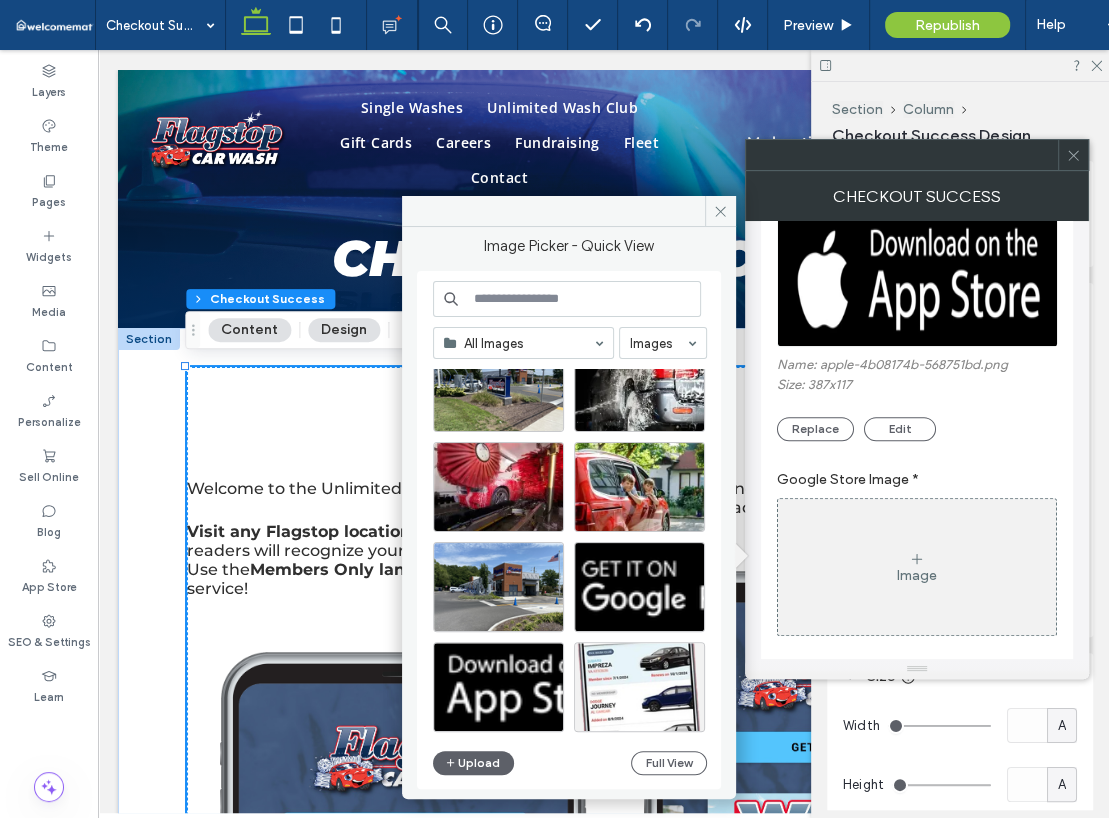 scroll, scrollTop: 5257, scrollLeft: 0, axis: vertical 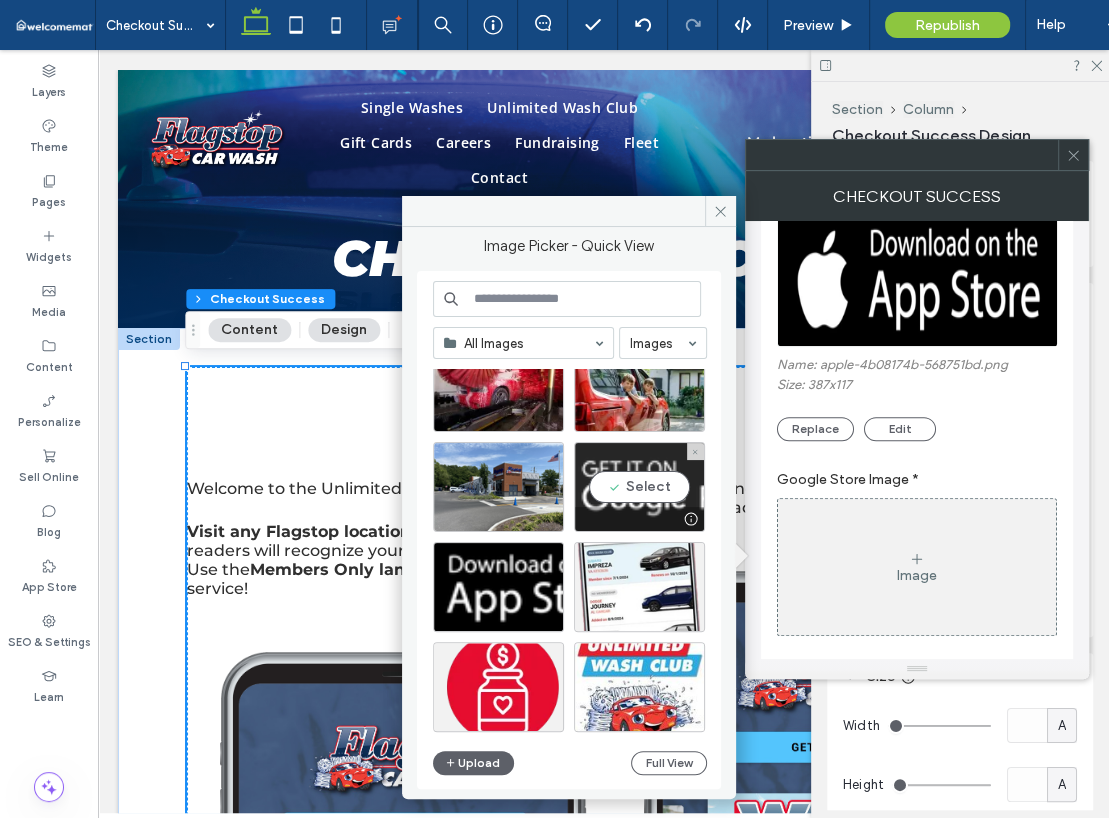click on "Select" at bounding box center (639, 487) 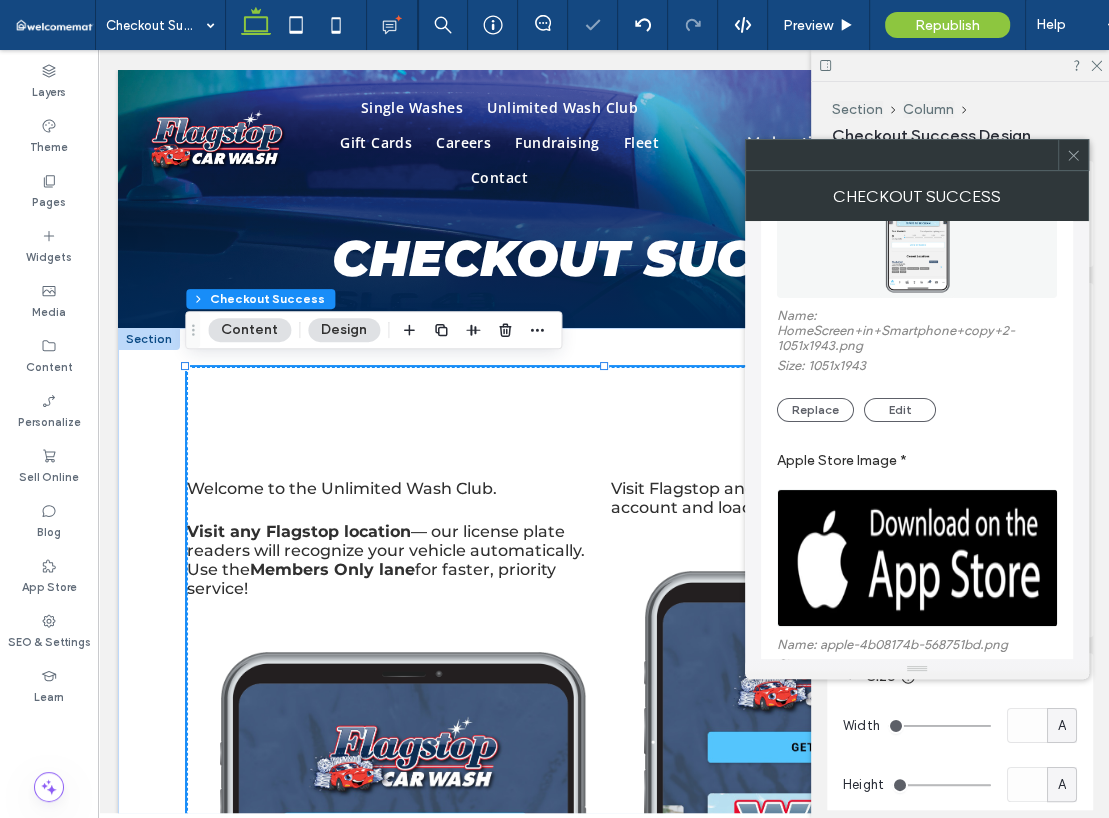 scroll, scrollTop: 0, scrollLeft: 0, axis: both 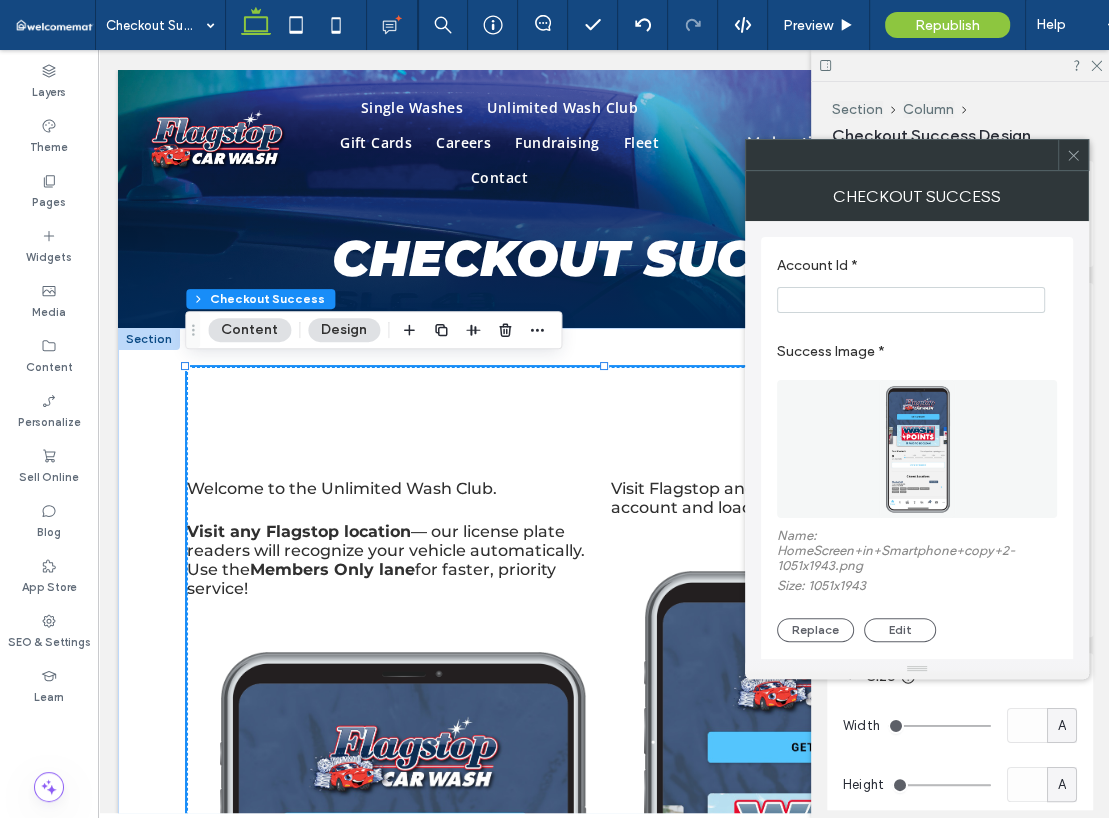 click at bounding box center [911, 300] 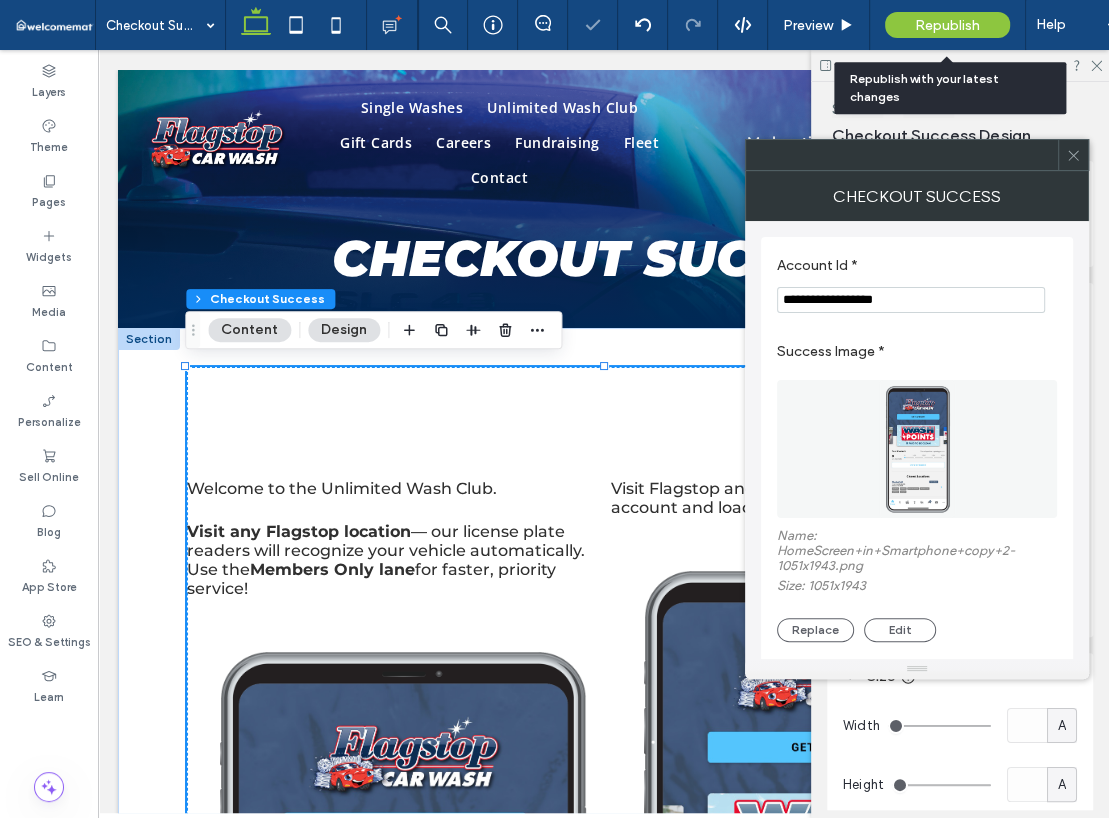 type on "**********" 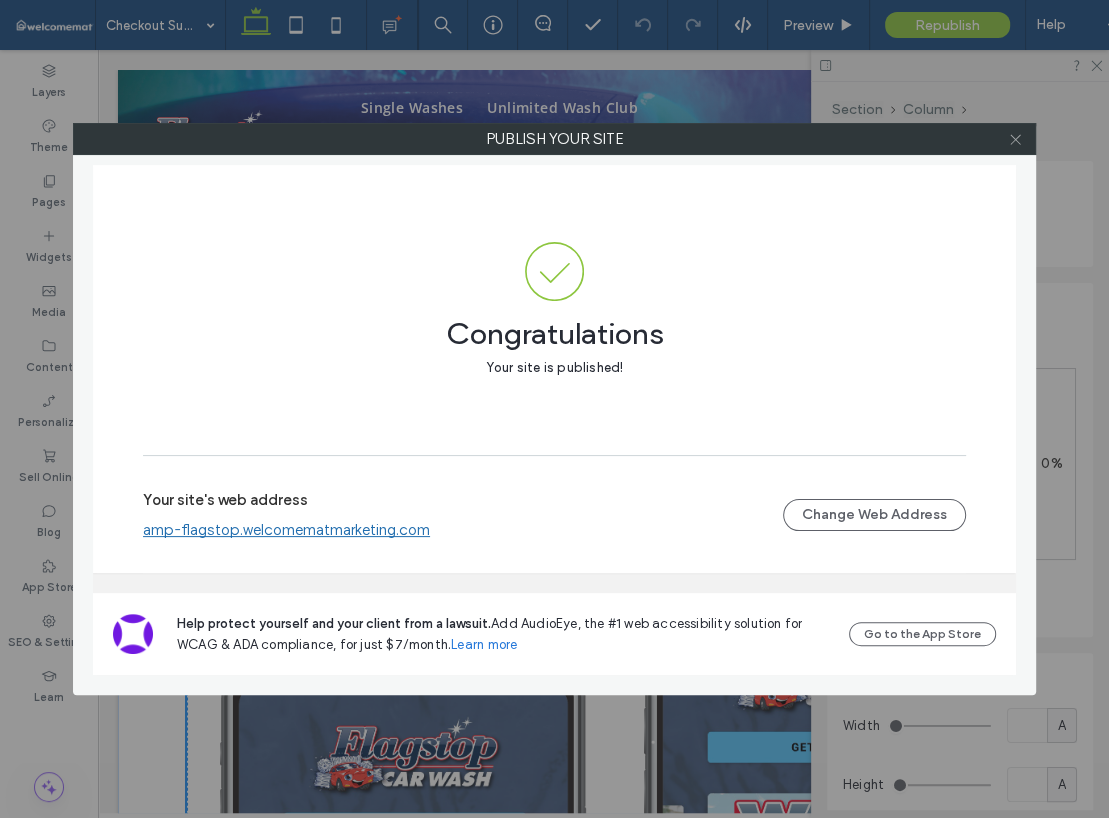 click 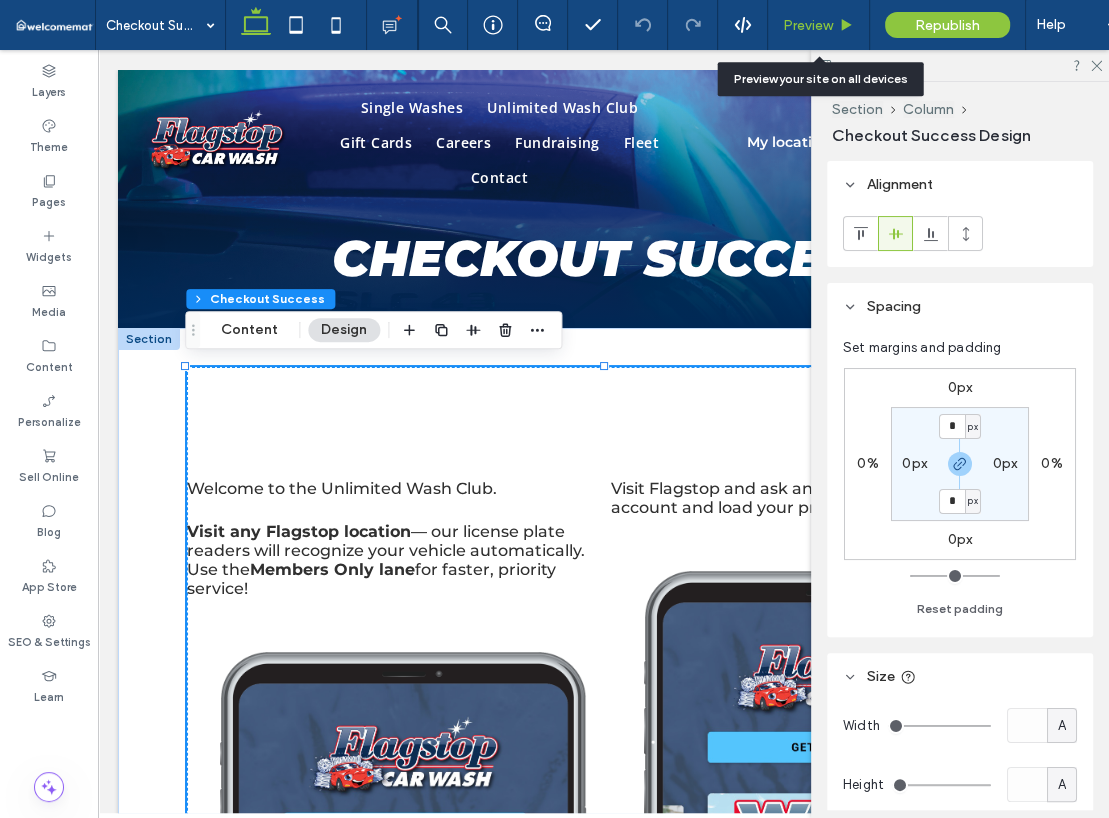 click on "Preview" at bounding box center [808, 25] 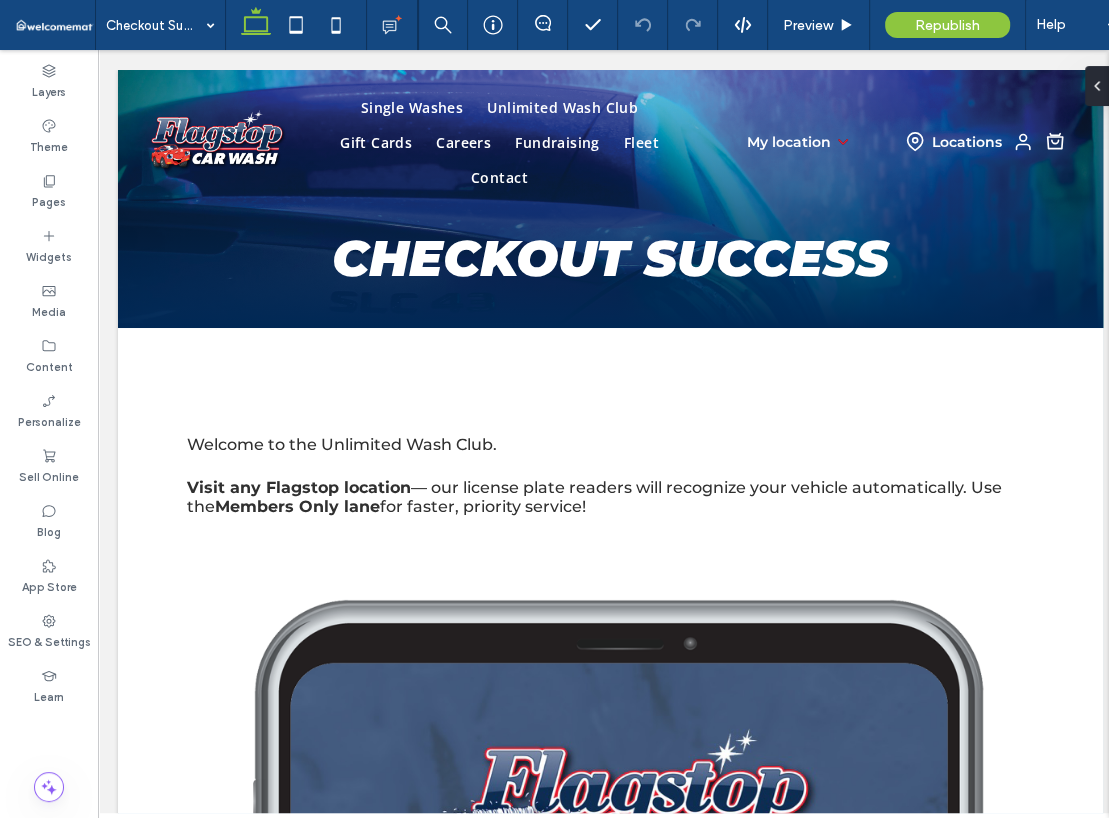 scroll, scrollTop: 0, scrollLeft: 0, axis: both 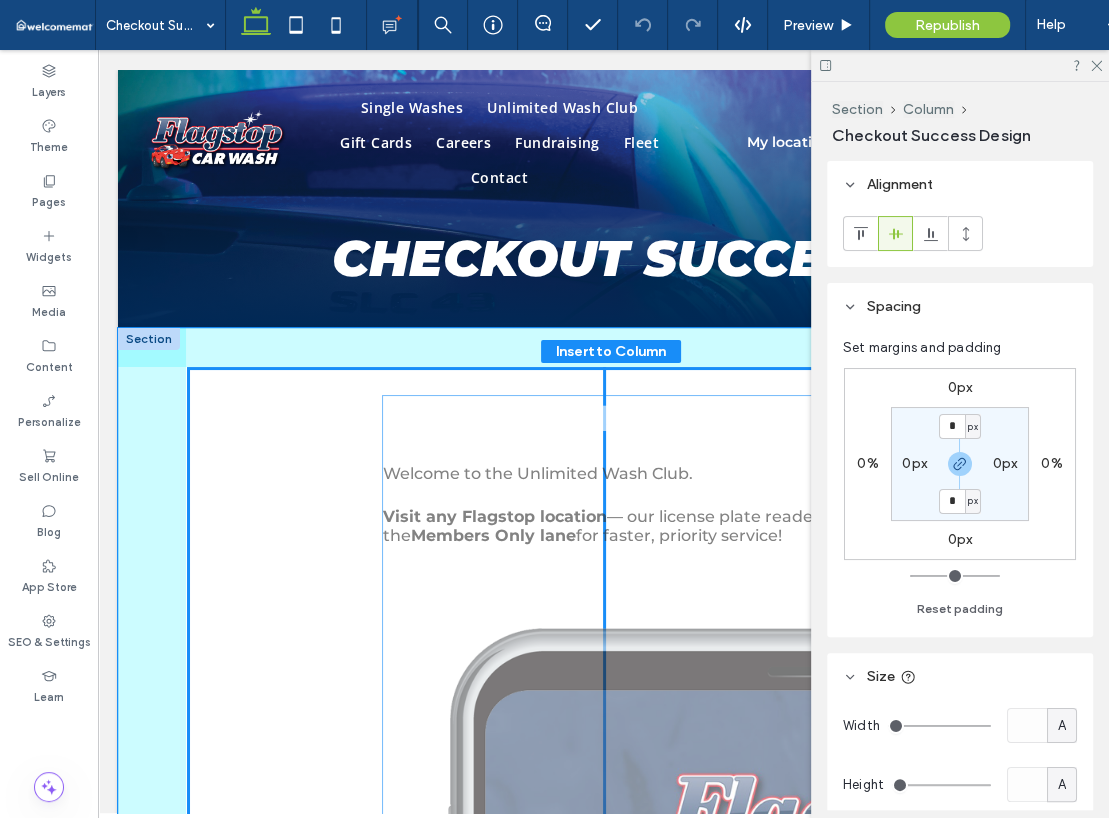 drag, startPoint x: 298, startPoint y: 381, endPoint x: 265, endPoint y: 374, distance: 33.734257 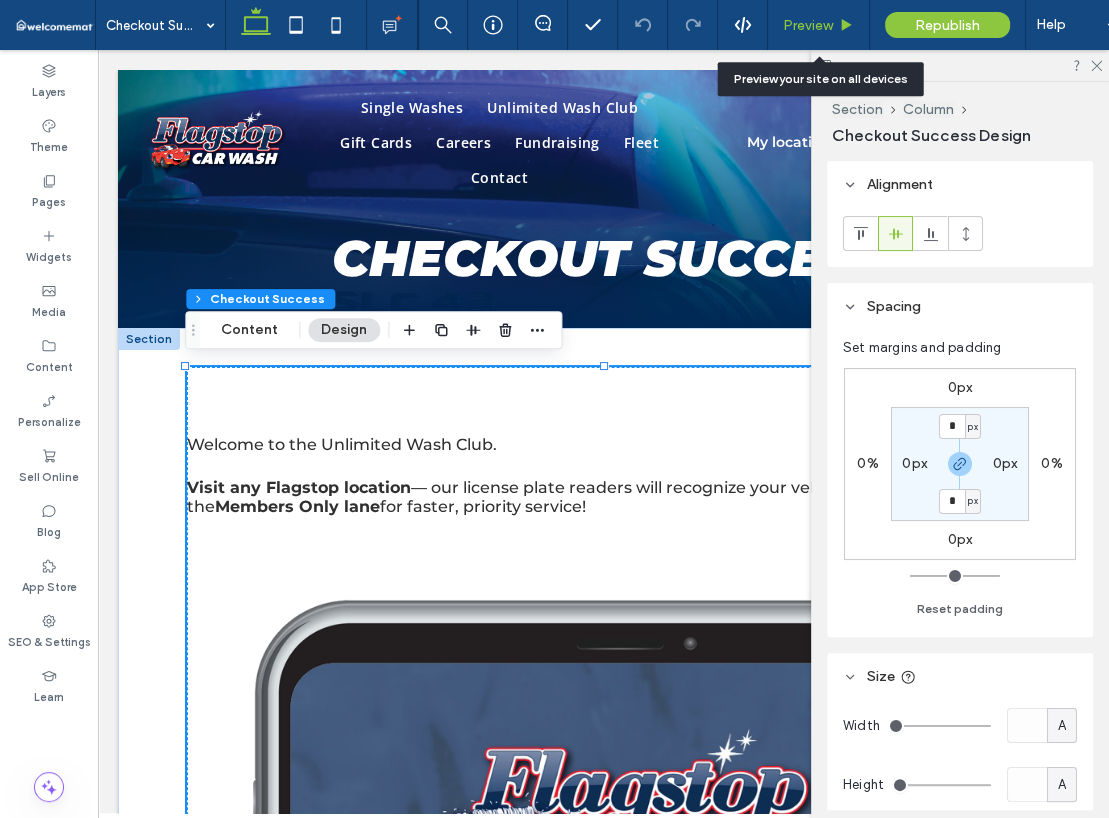 click on "Preview" at bounding box center (818, 25) 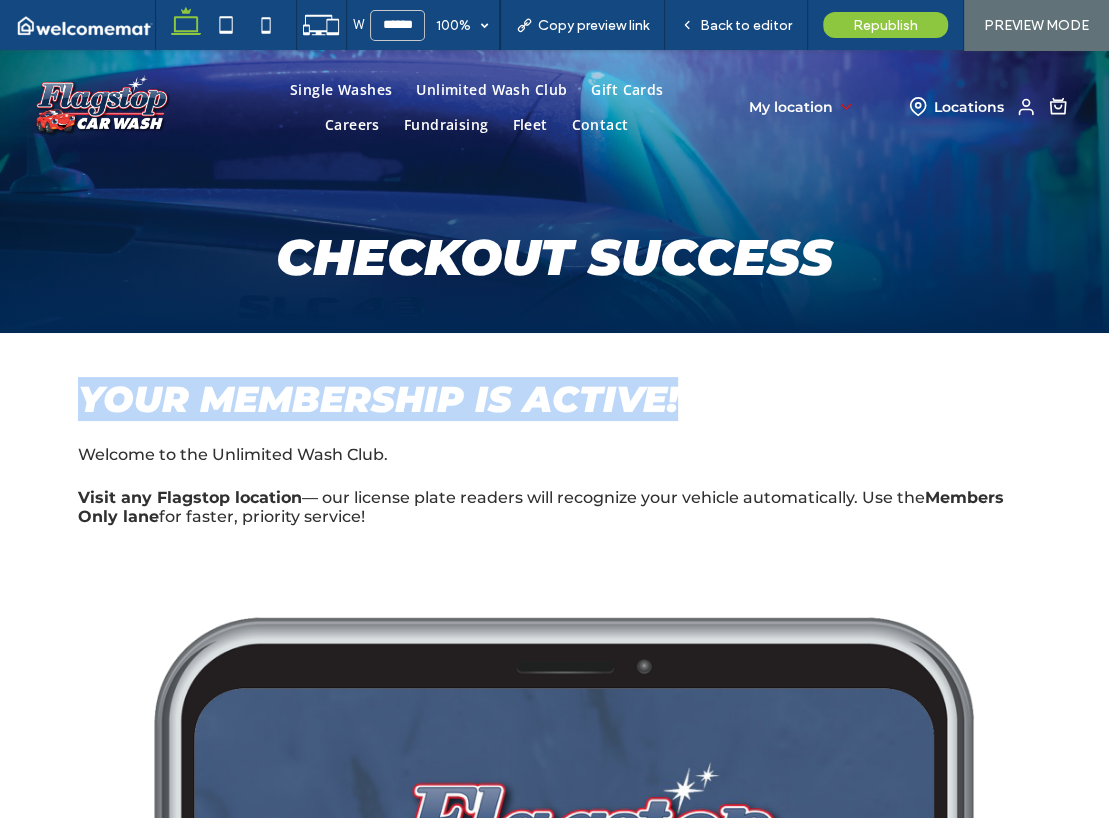 drag, startPoint x: 87, startPoint y: 357, endPoint x: 1007, endPoint y: 383, distance: 920.3673 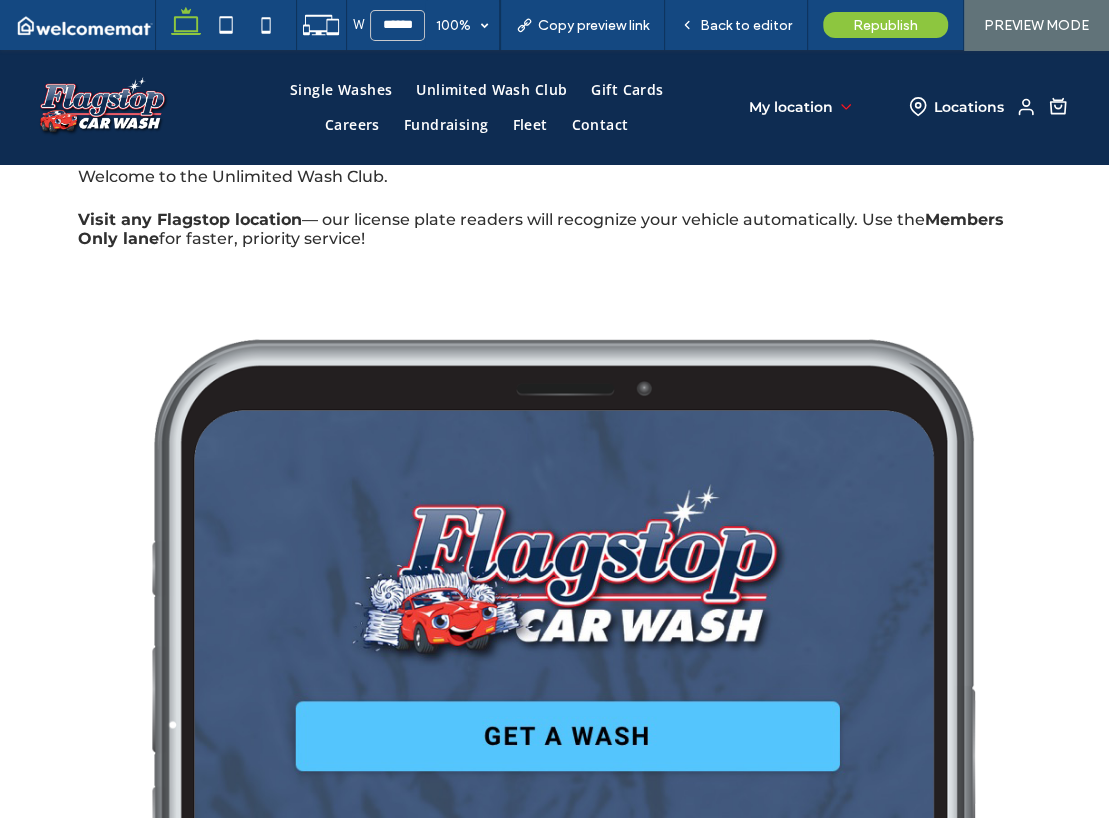 scroll, scrollTop: 300, scrollLeft: 0, axis: vertical 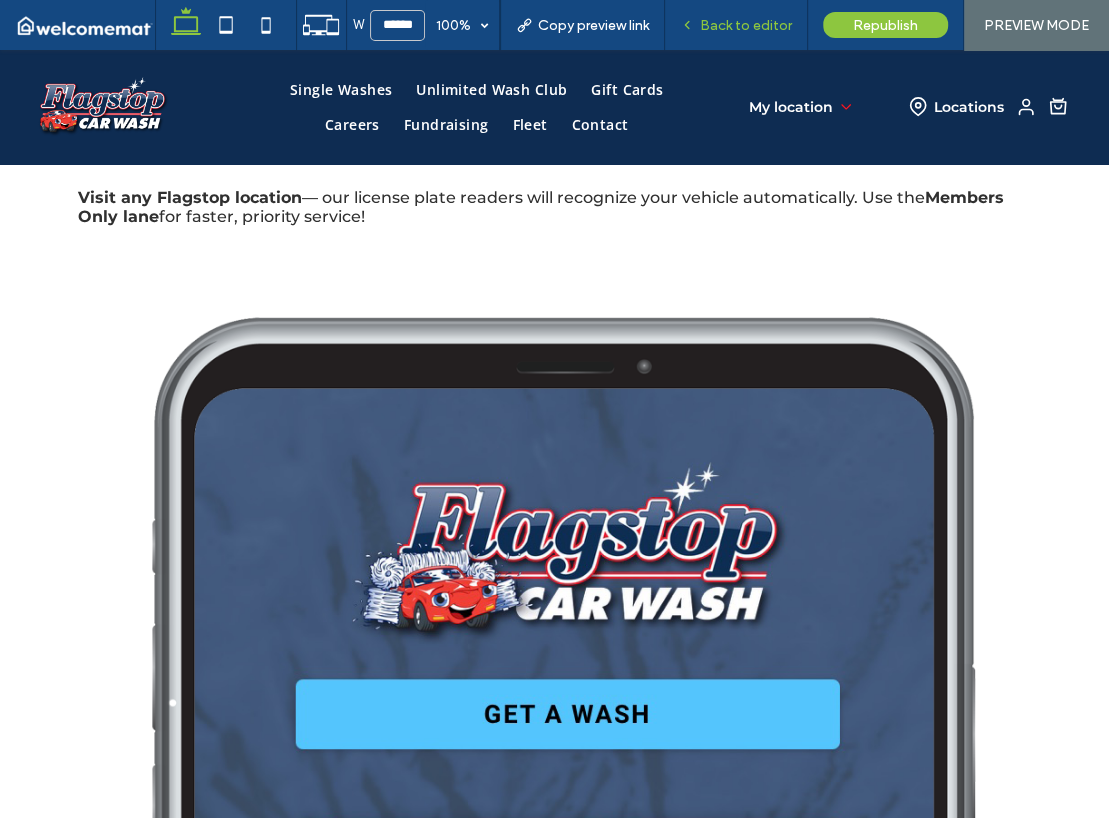 click on "Back to editor" at bounding box center (746, 25) 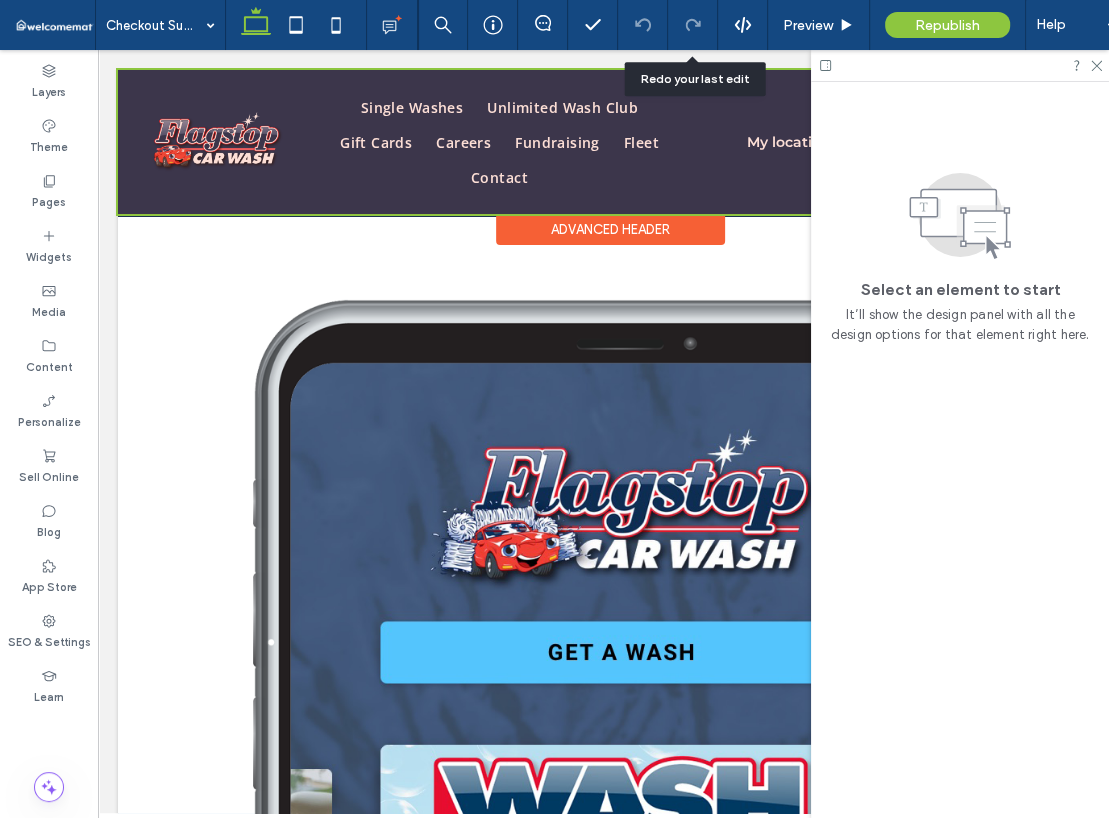 scroll, scrollTop: 279, scrollLeft: 0, axis: vertical 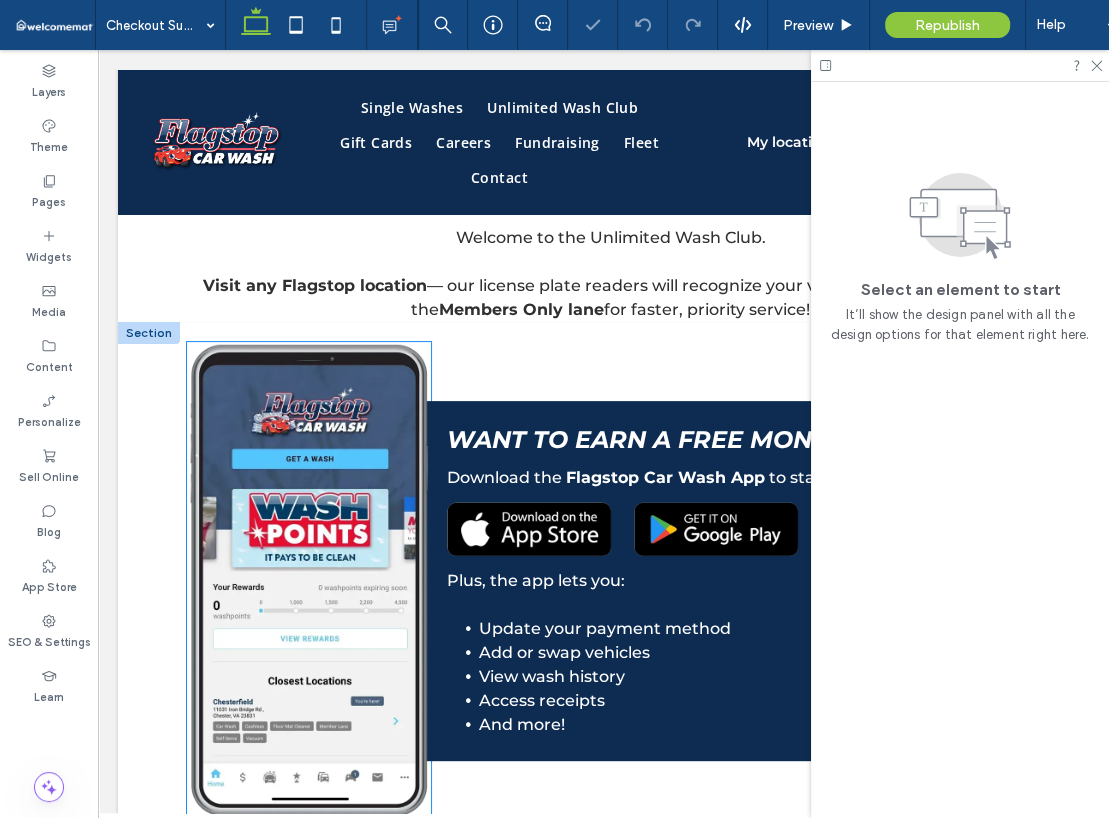 click at bounding box center [309, 580] 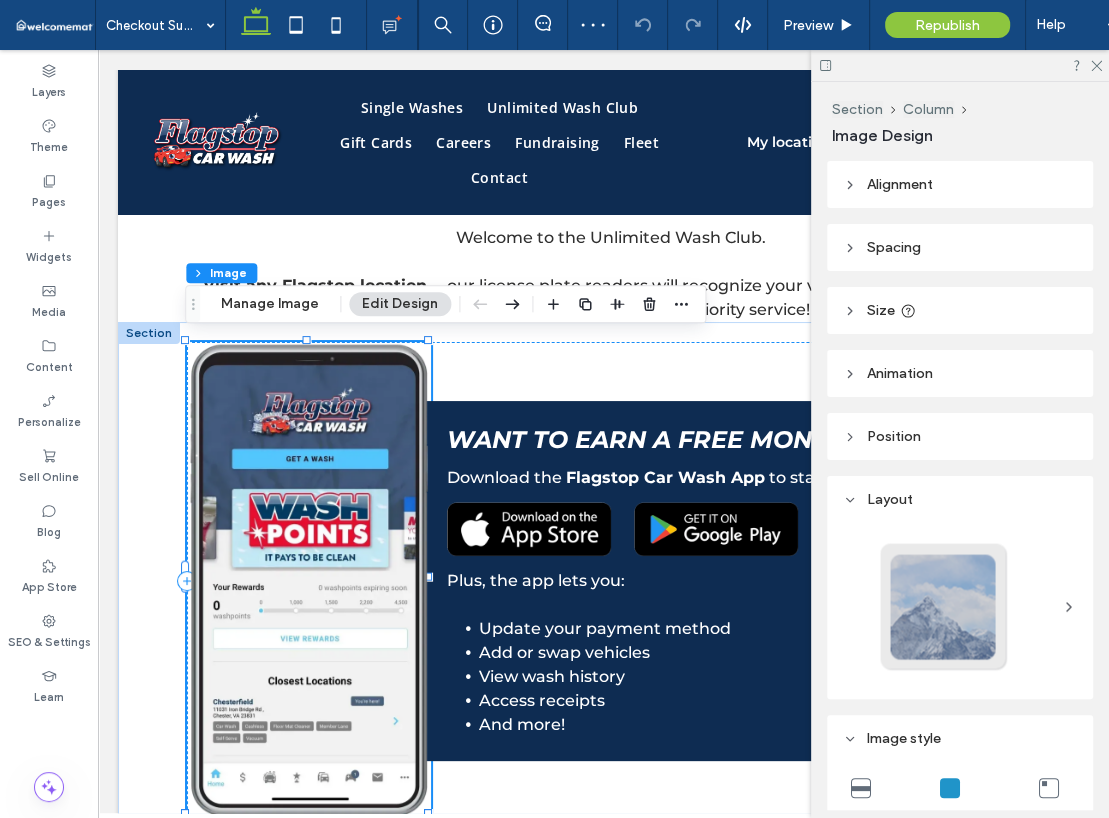 click on "Size" at bounding box center (960, 310) 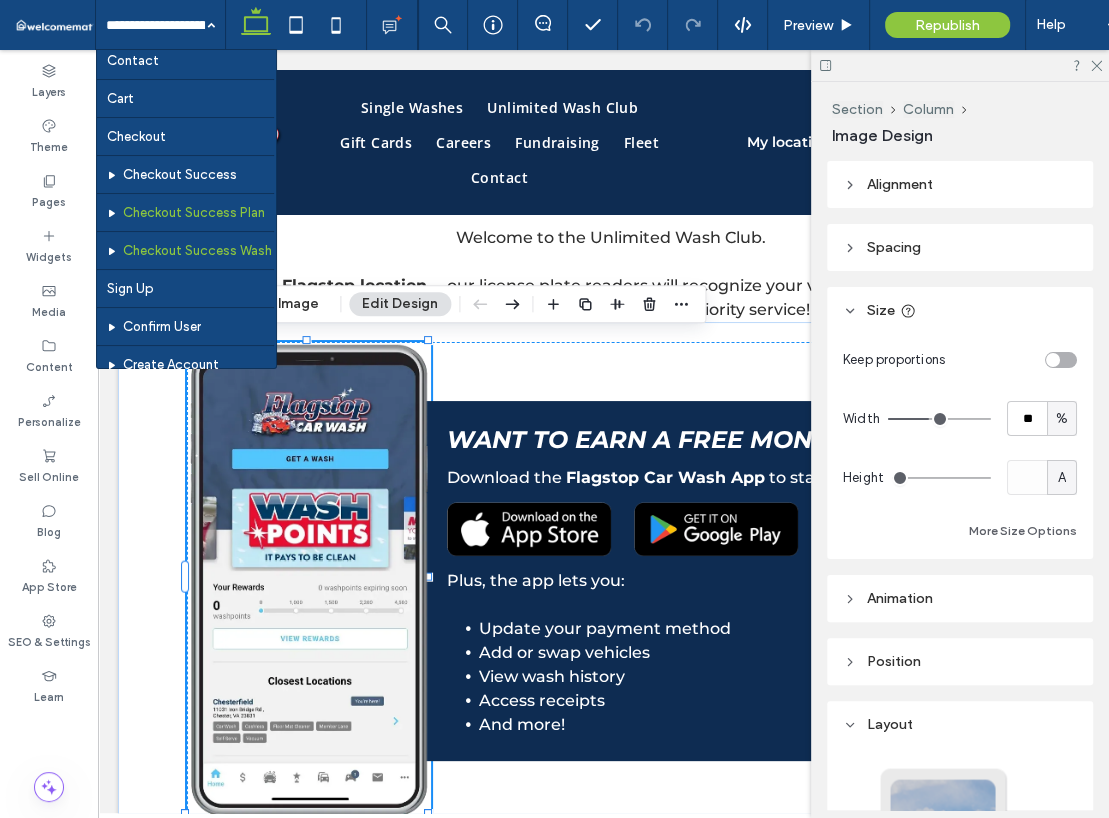 scroll, scrollTop: 400, scrollLeft: 0, axis: vertical 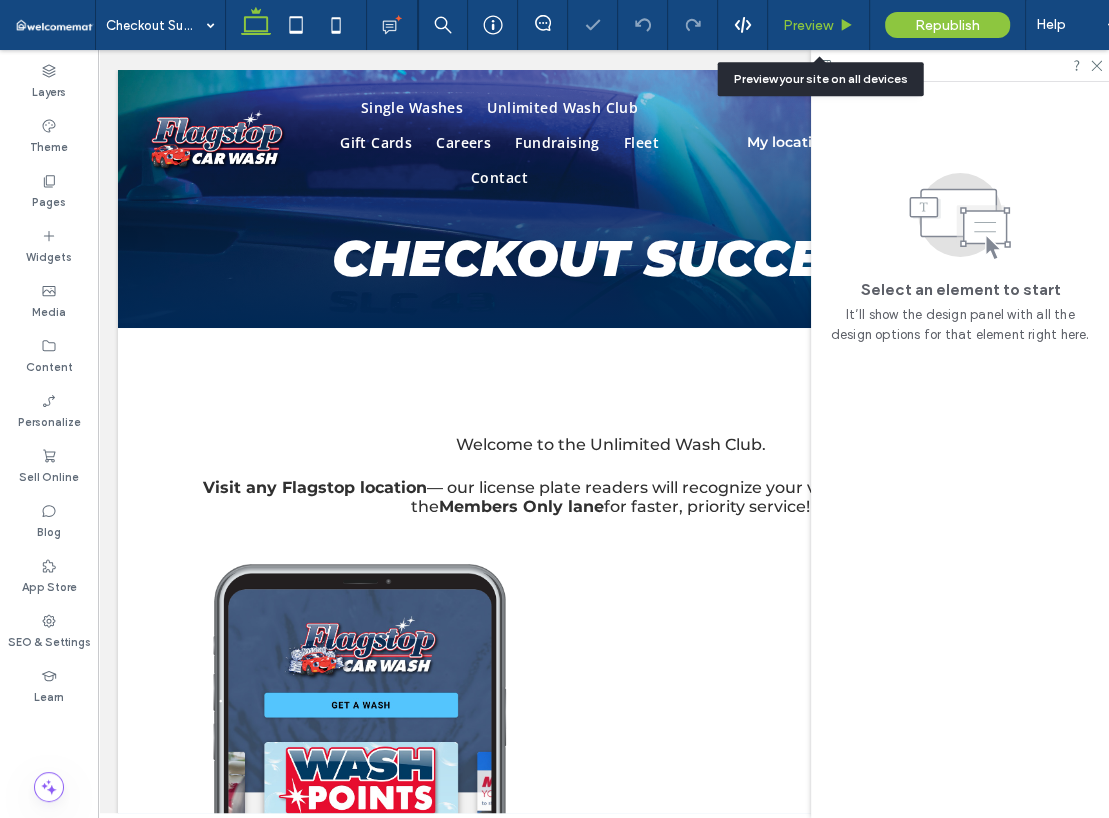 click on "Preview" at bounding box center (808, 25) 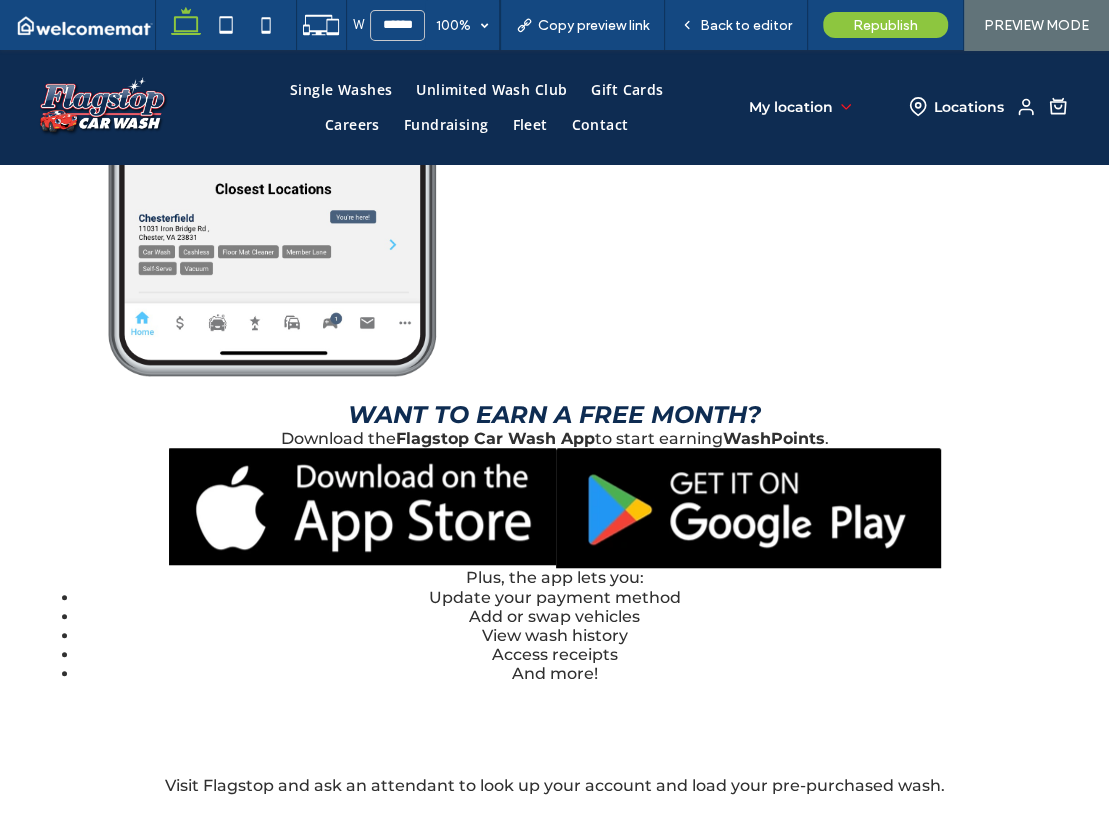 scroll, scrollTop: 900, scrollLeft: 0, axis: vertical 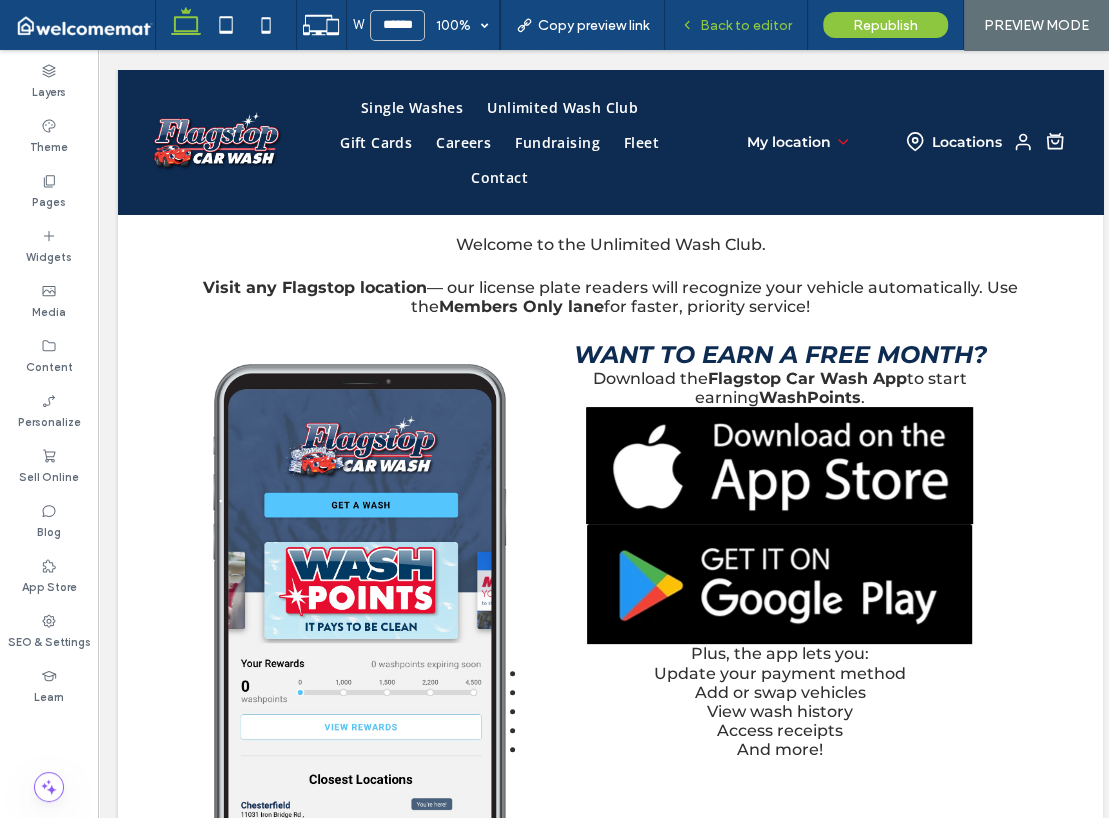 click on "Back to editor" at bounding box center (746, 25) 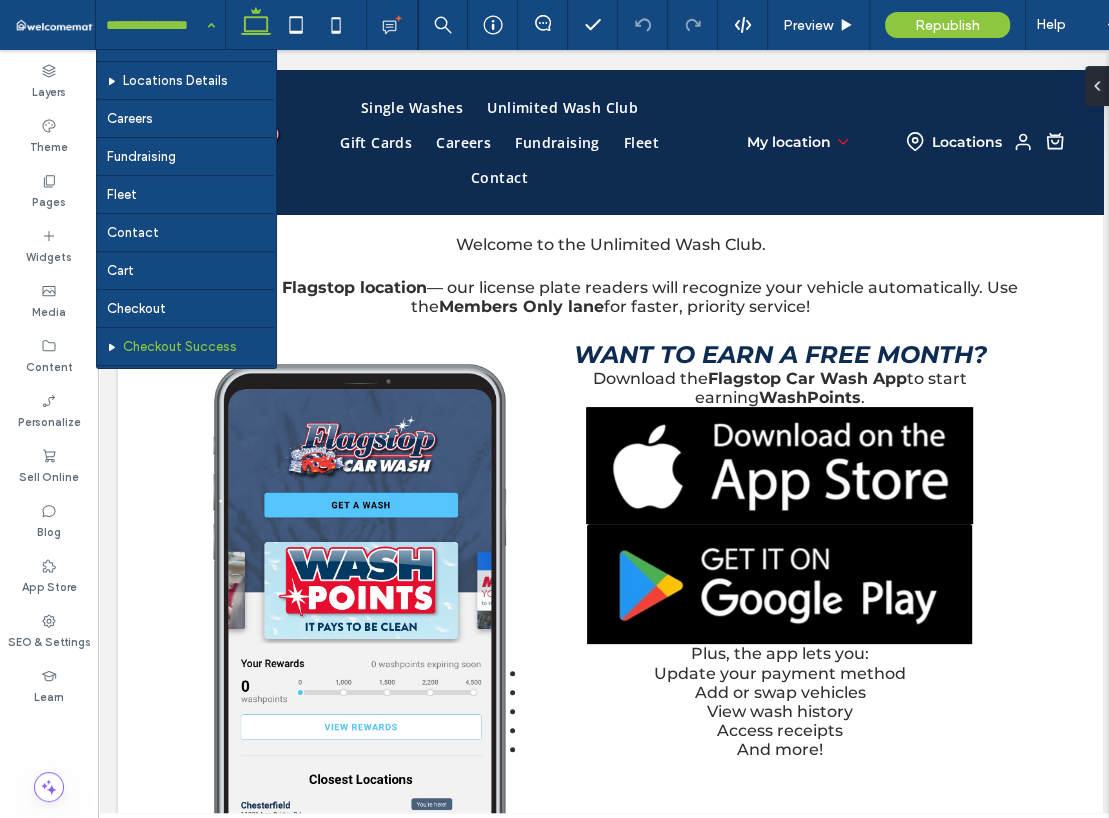 scroll, scrollTop: 400, scrollLeft: 0, axis: vertical 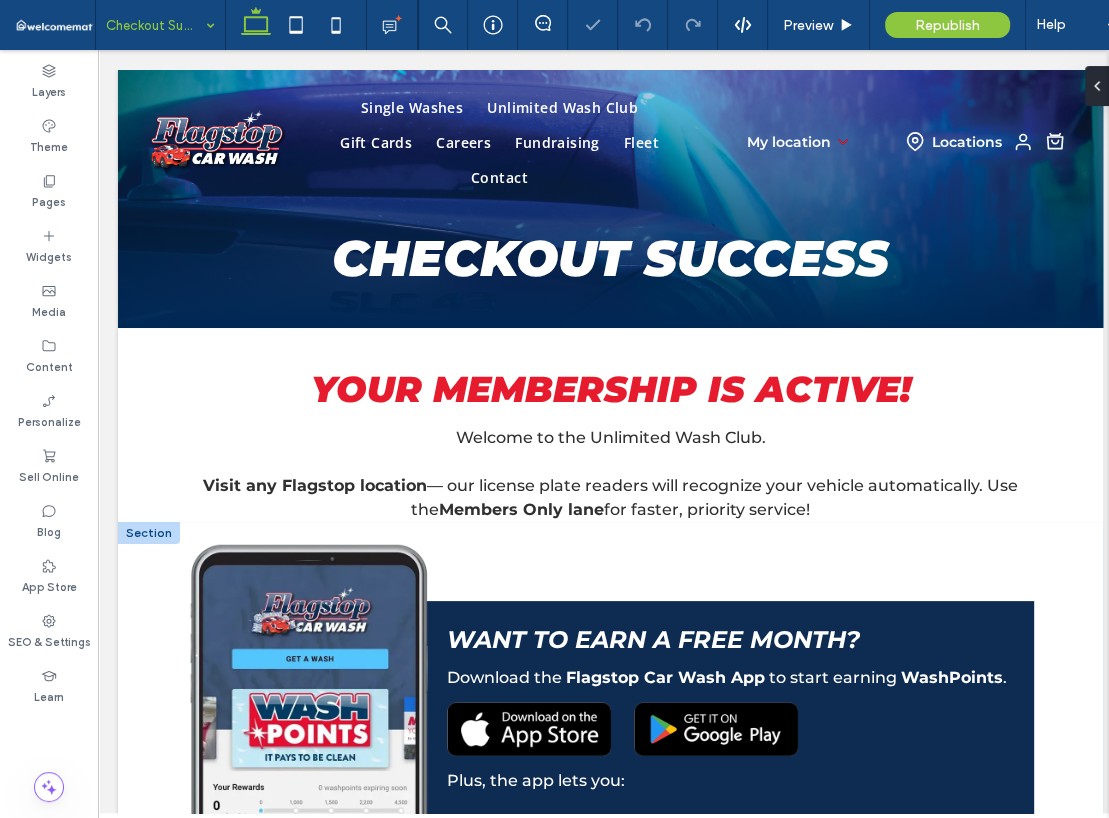 click on "Want to earn a free month?
Download the
Flagstop Car Wash App   to start earning
WashPoints .
Plus, the app lets you:   Update your payment method Add or swap vehicles View wash history Access receipts And more!" at bounding box center (728, 781) 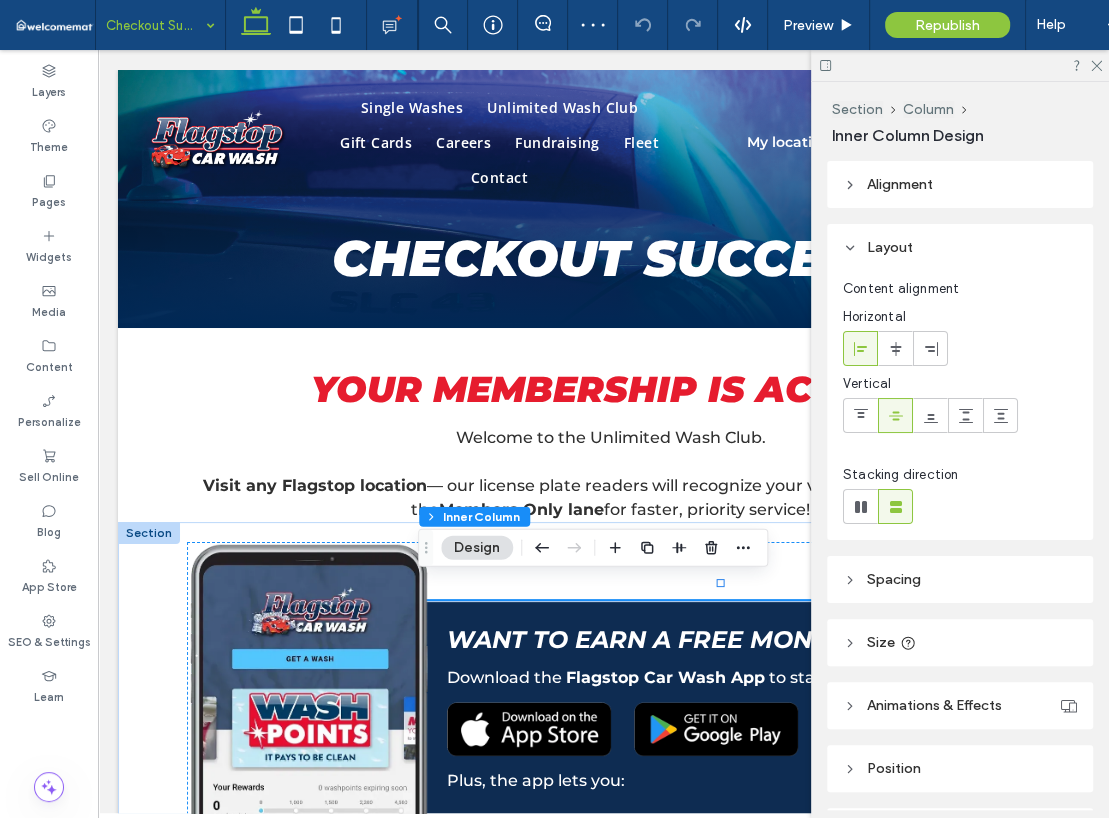 click on "Spacing" at bounding box center [894, 579] 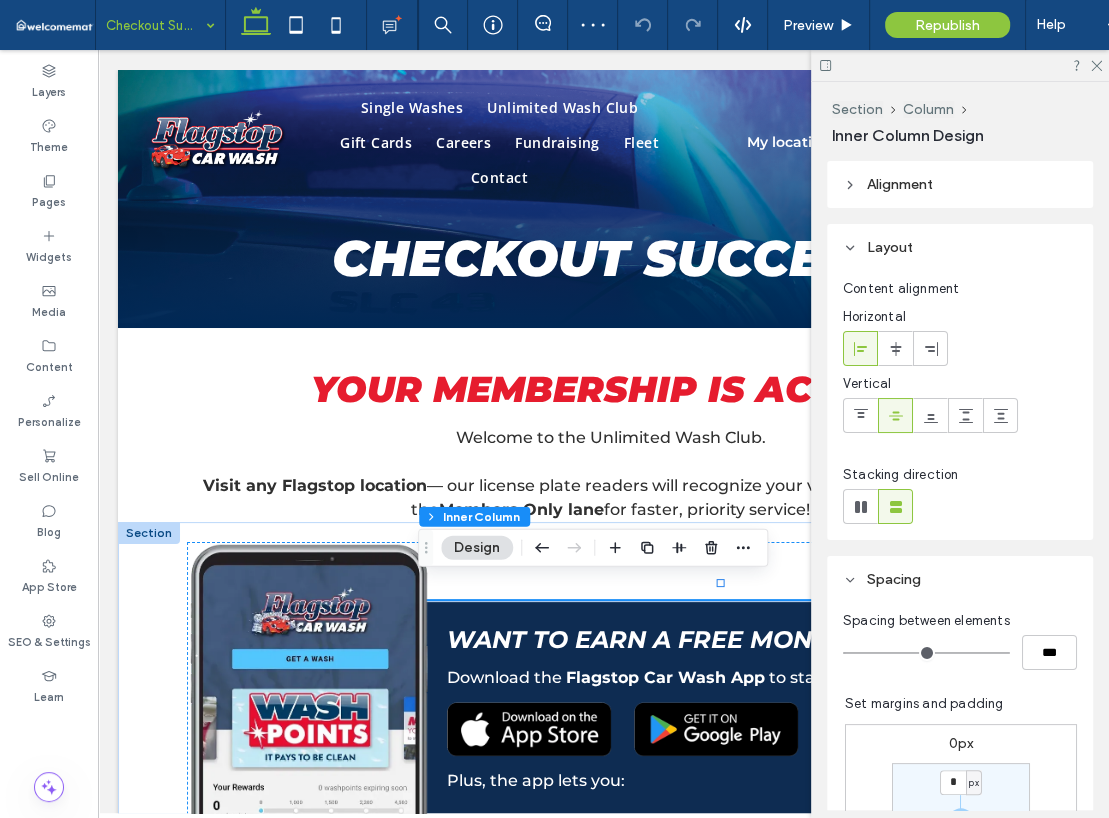 scroll, scrollTop: 200, scrollLeft: 0, axis: vertical 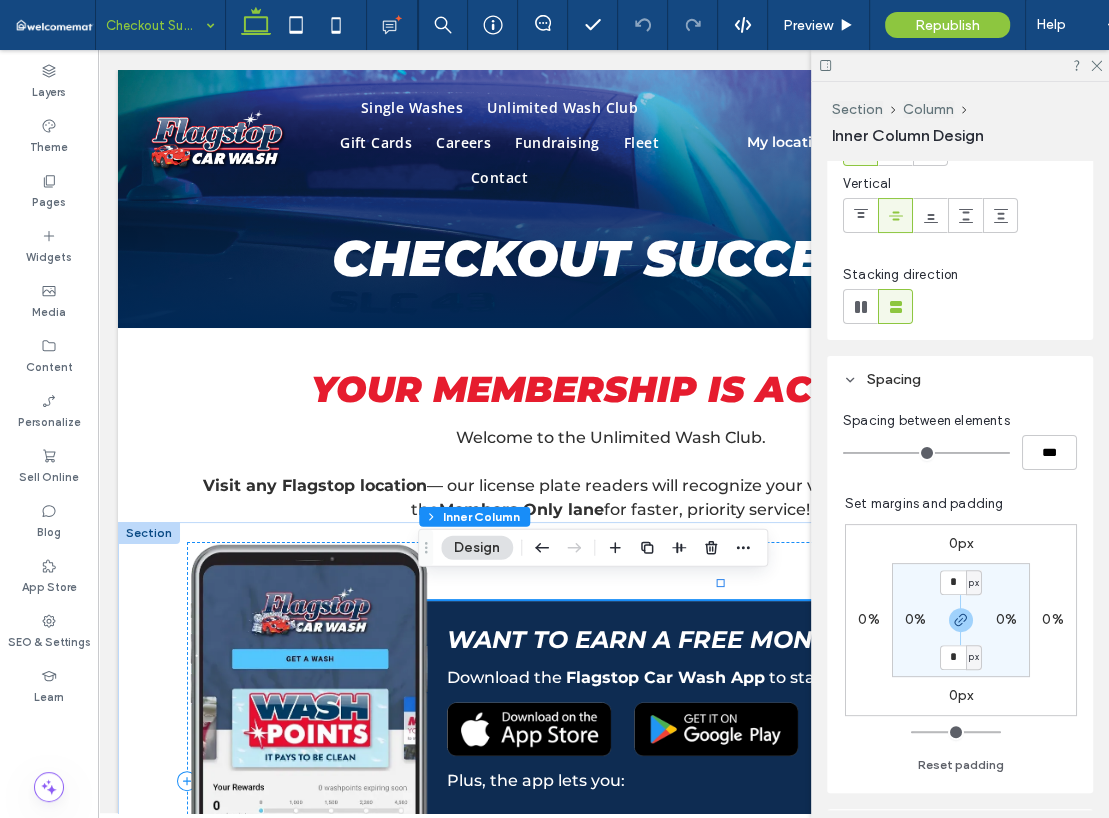 click on "Want to earn a free month?
Download the
Flagstop Car Wash App   to start earning
WashPoints .
Plus, the app lets you:   Update your payment method Add or swap vehicles View wash history Access receipts And more!" at bounding box center (728, 781) 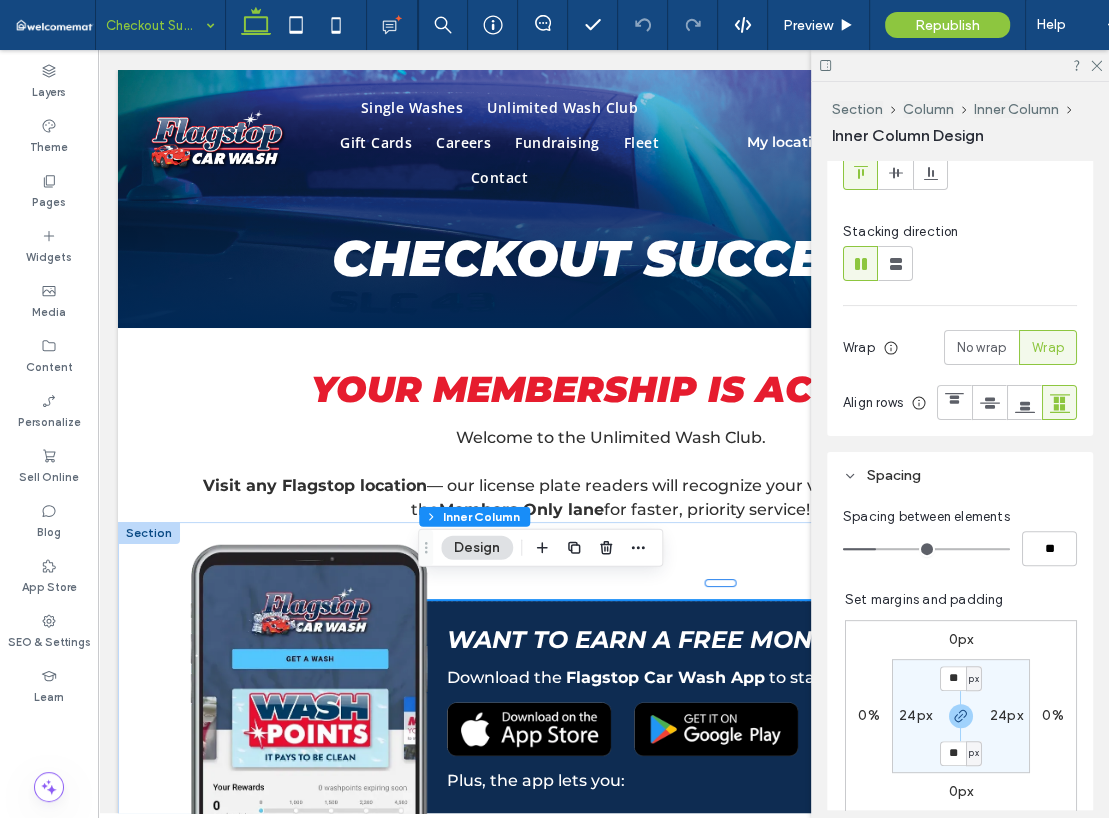 scroll, scrollTop: 300, scrollLeft: 0, axis: vertical 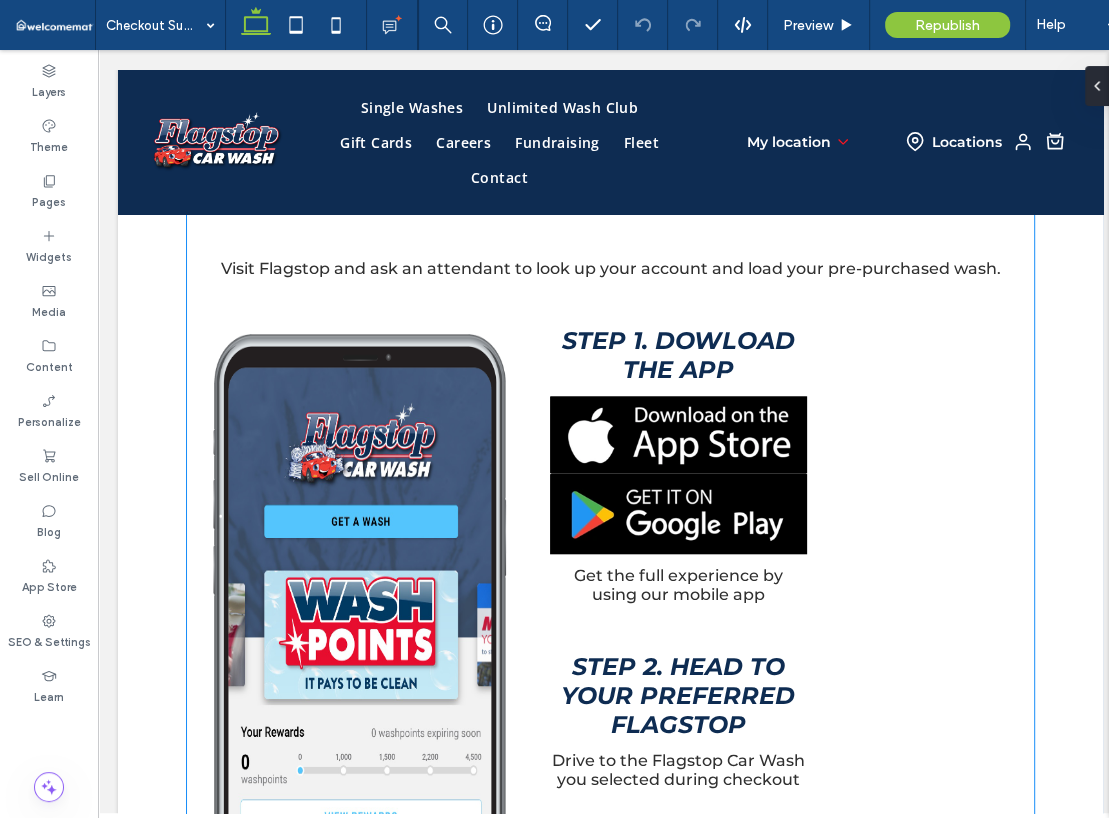 click on "Step 2. Head to your preferred Flagstop
Drive to the Flagstop Car Wash you selected during checkout" at bounding box center (678, 720) 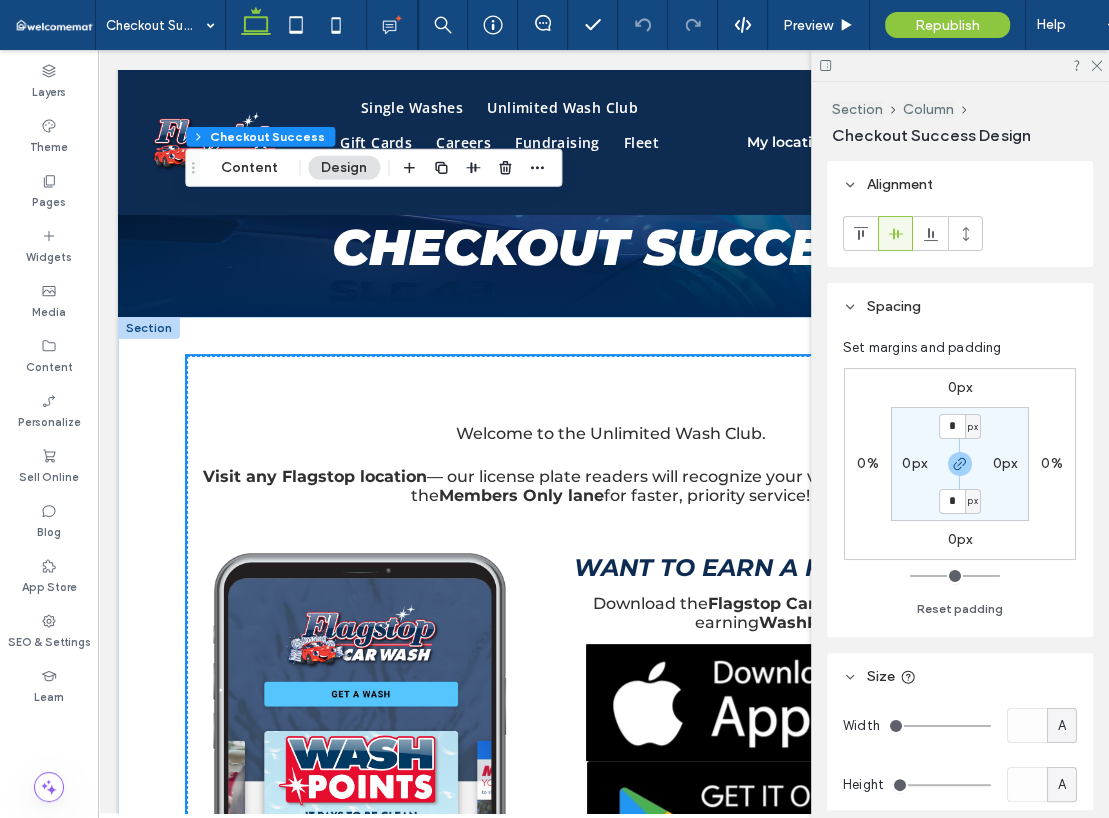 scroll, scrollTop: 0, scrollLeft: 0, axis: both 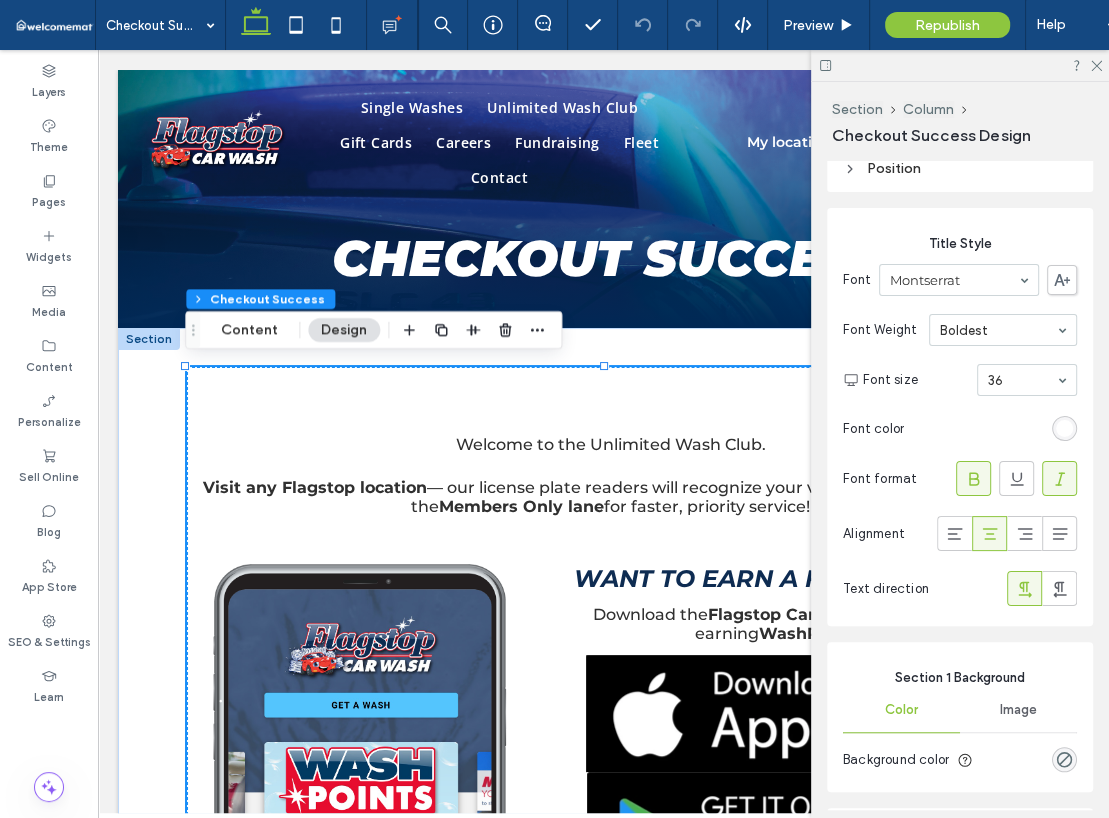 click on "Font color" at bounding box center (960, 428) 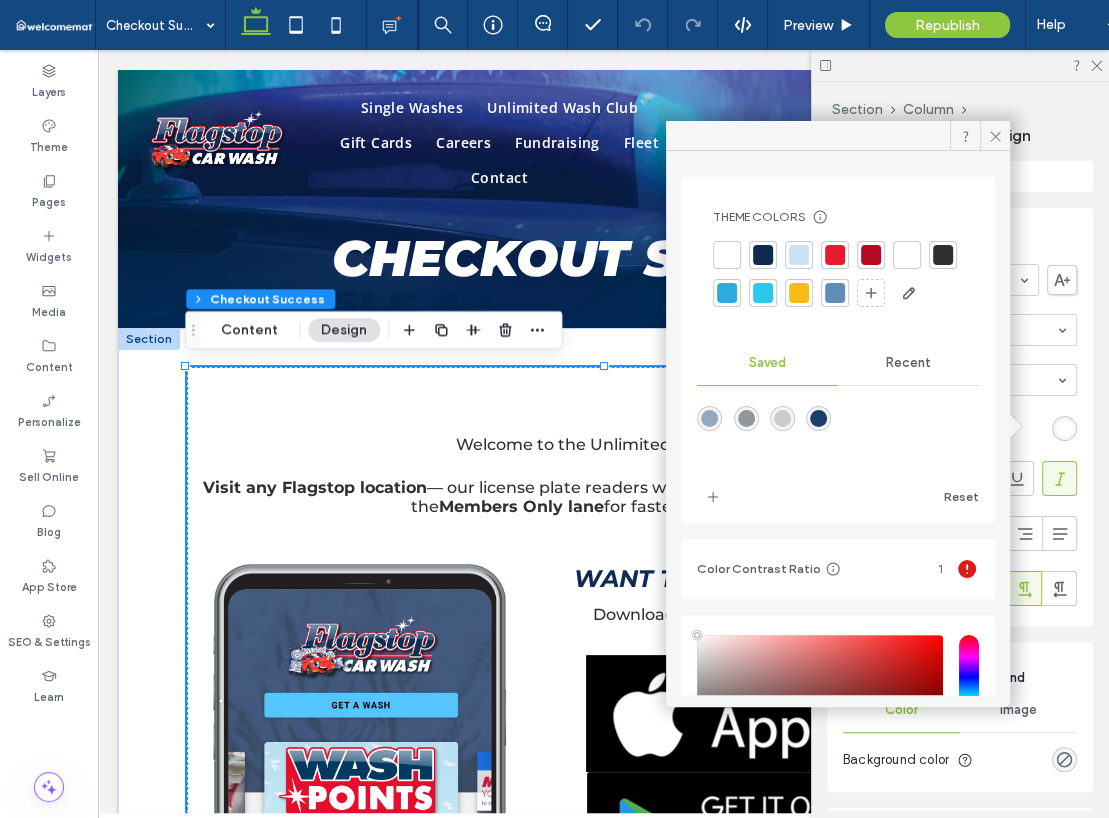 click at bounding box center (835, 255) 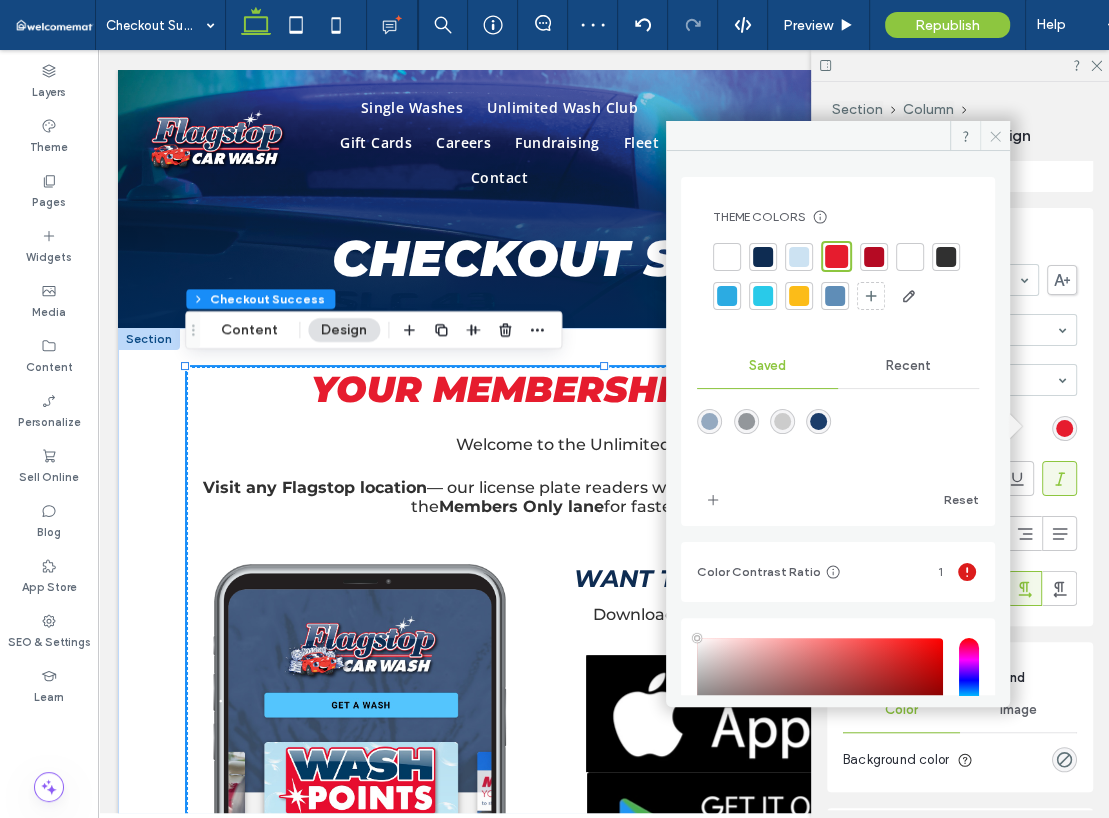 click 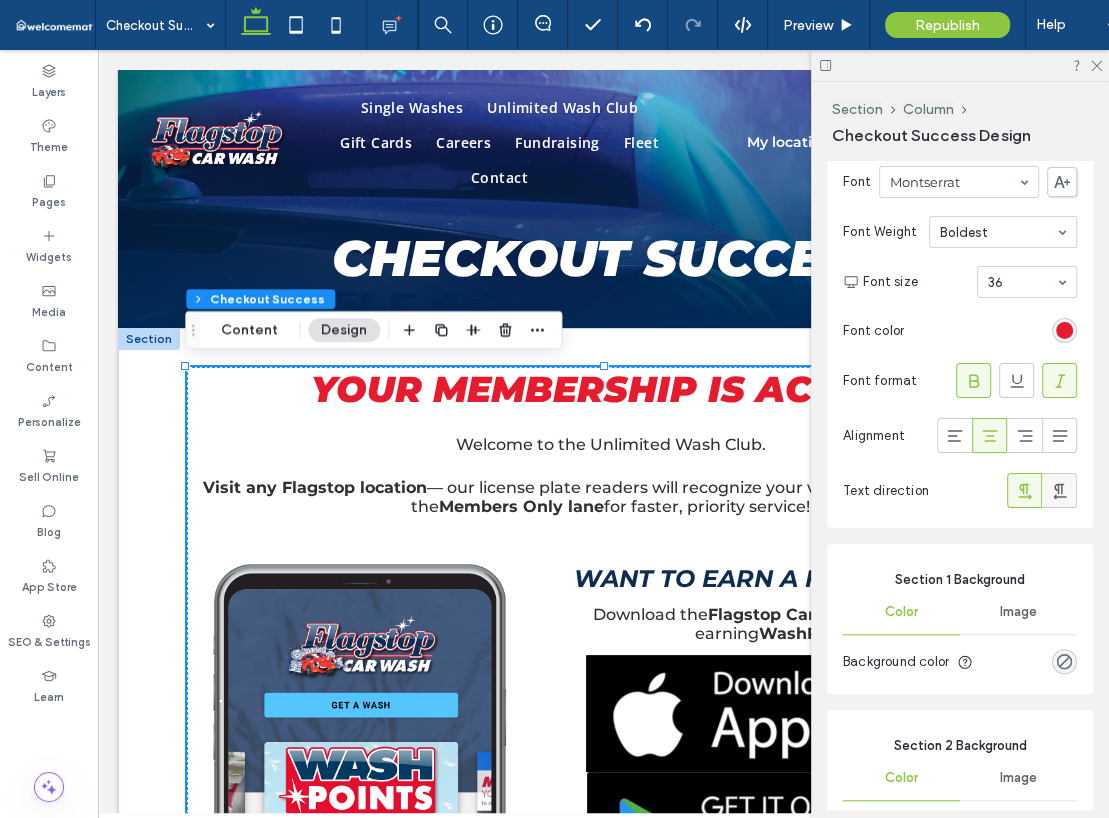 scroll, scrollTop: 1100, scrollLeft: 0, axis: vertical 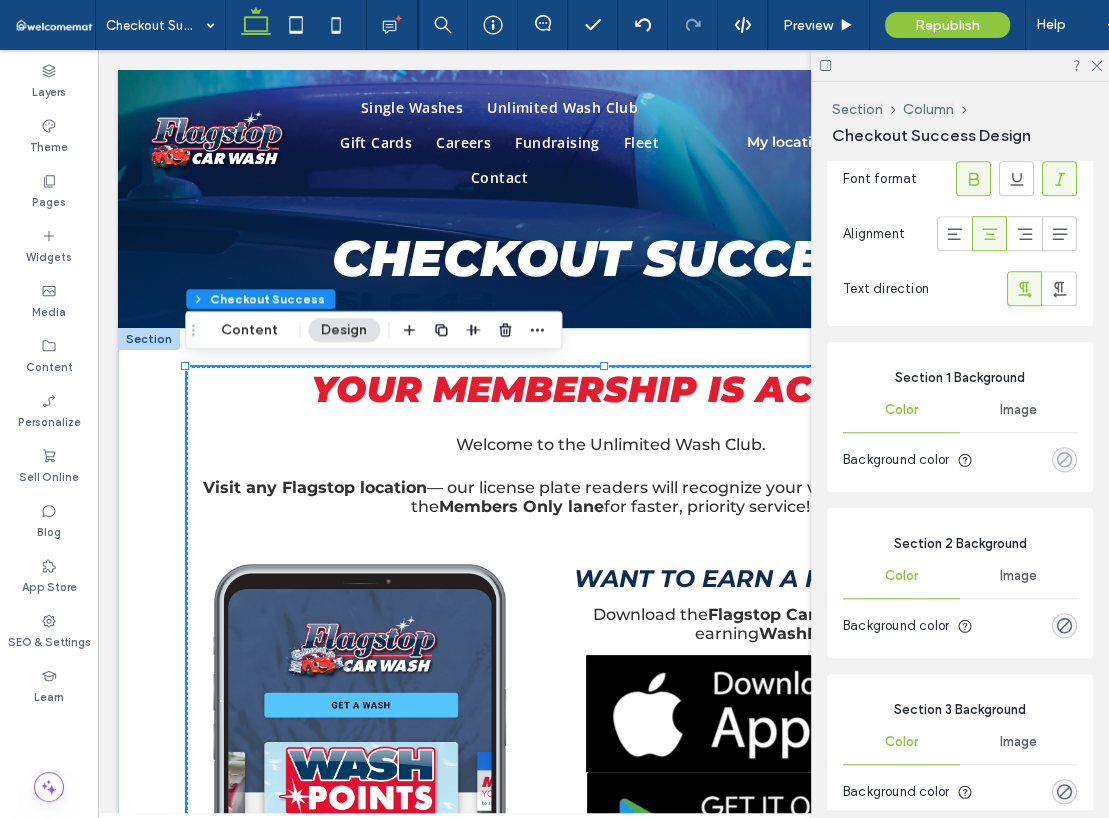 click at bounding box center (1064, 459) 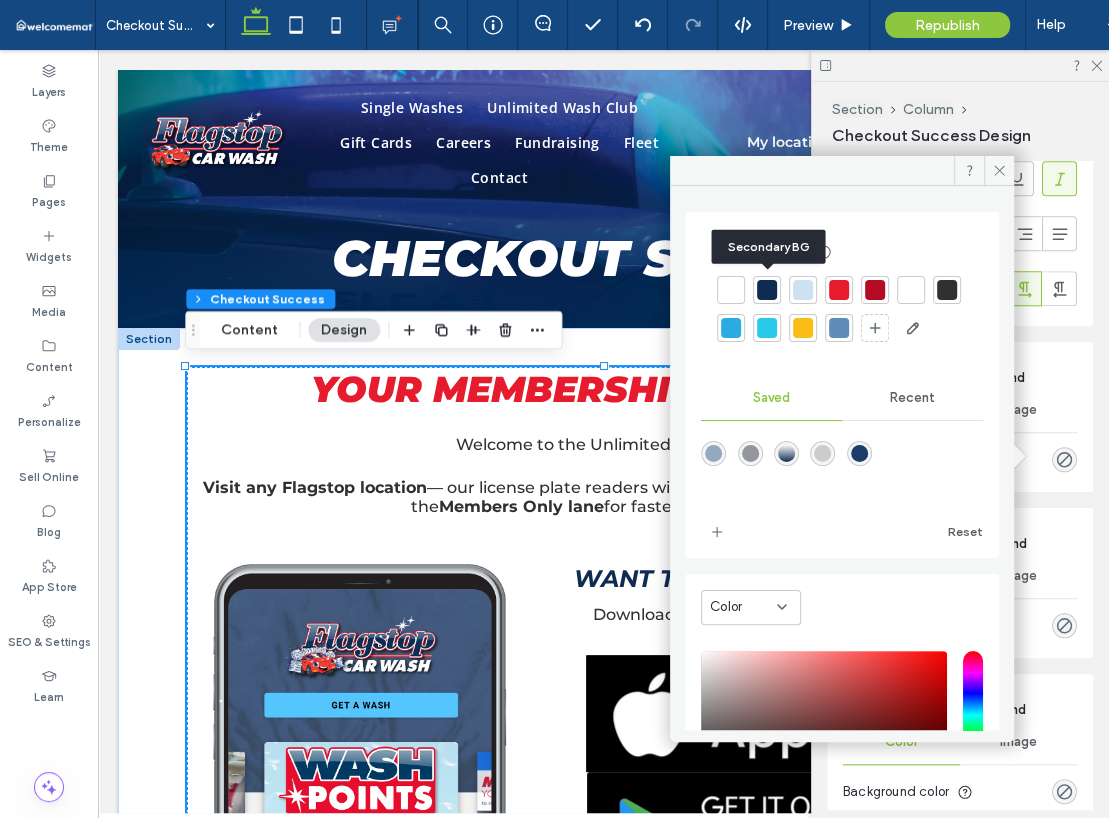 click at bounding box center [767, 290] 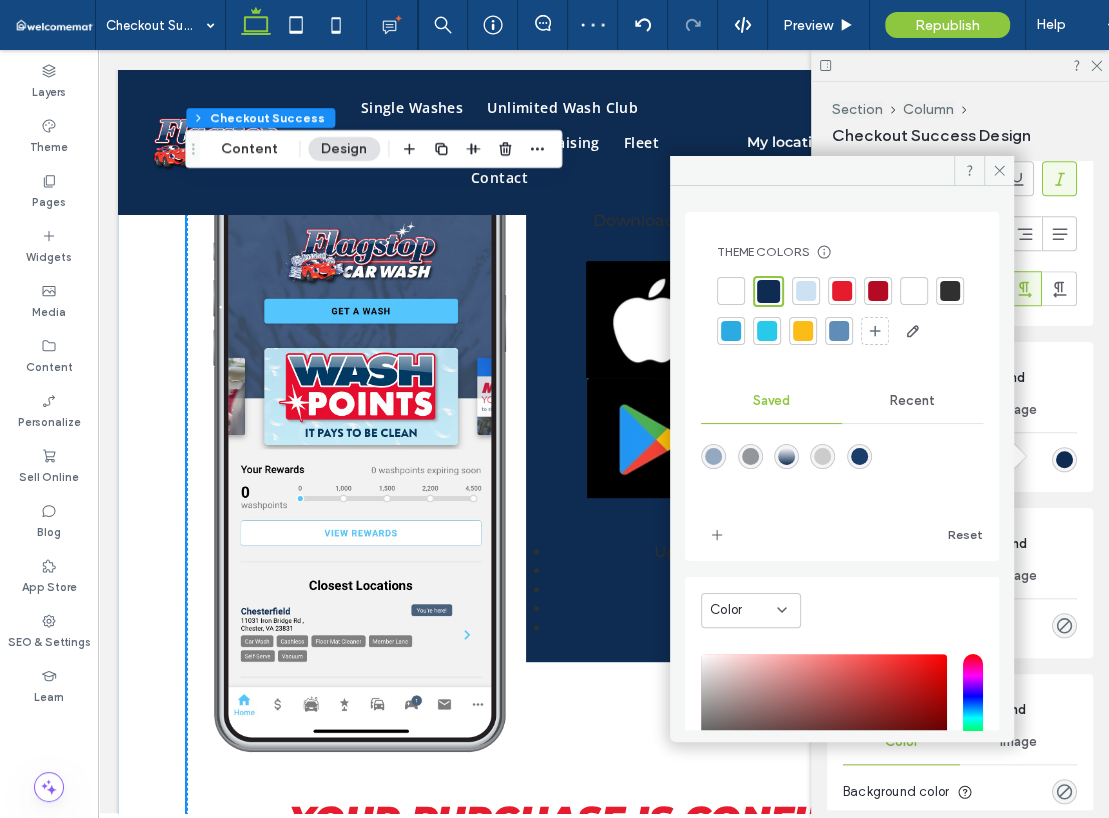 scroll, scrollTop: 400, scrollLeft: 0, axis: vertical 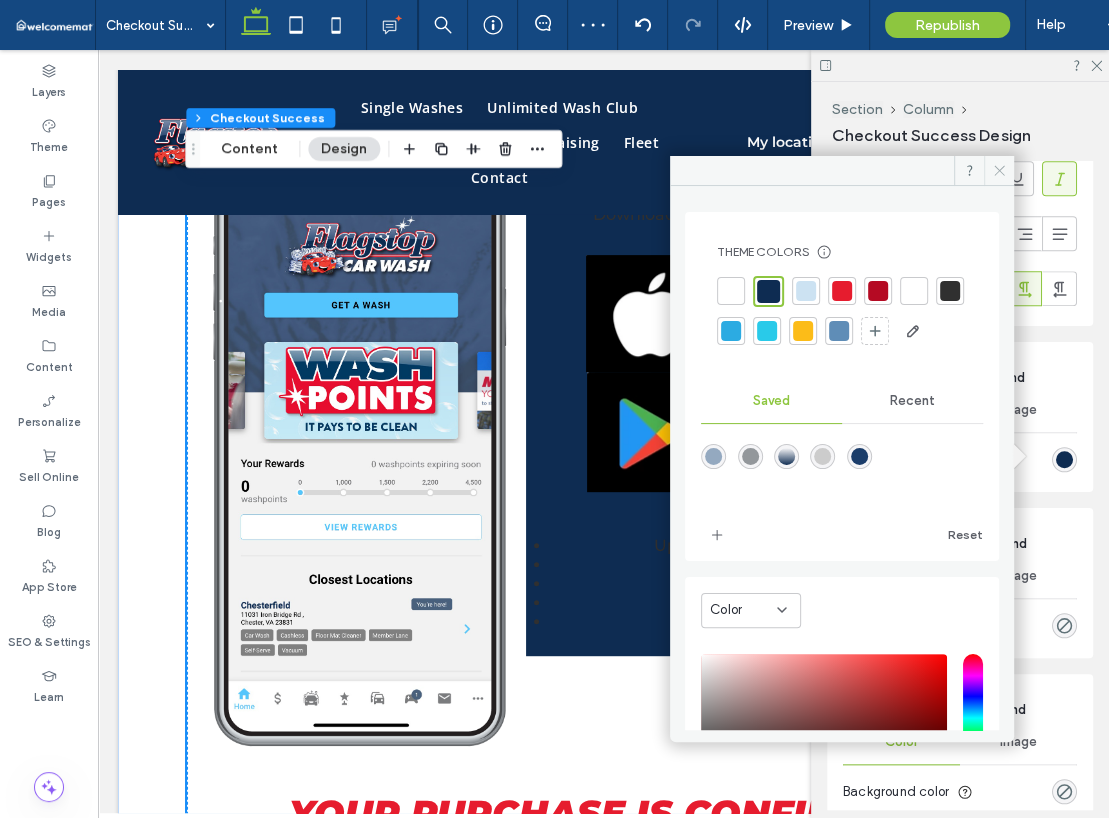 click 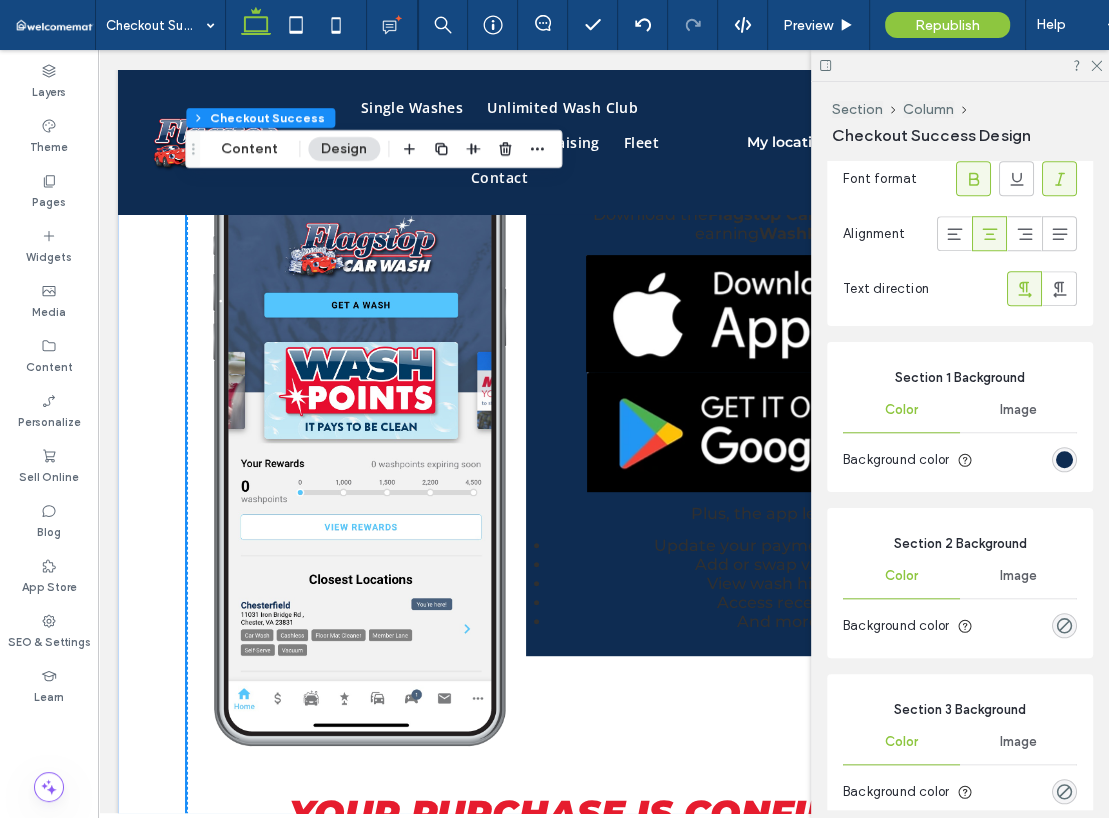 drag, startPoint x: 1050, startPoint y: 620, endPoint x: 1028, endPoint y: 573, distance: 51.894123 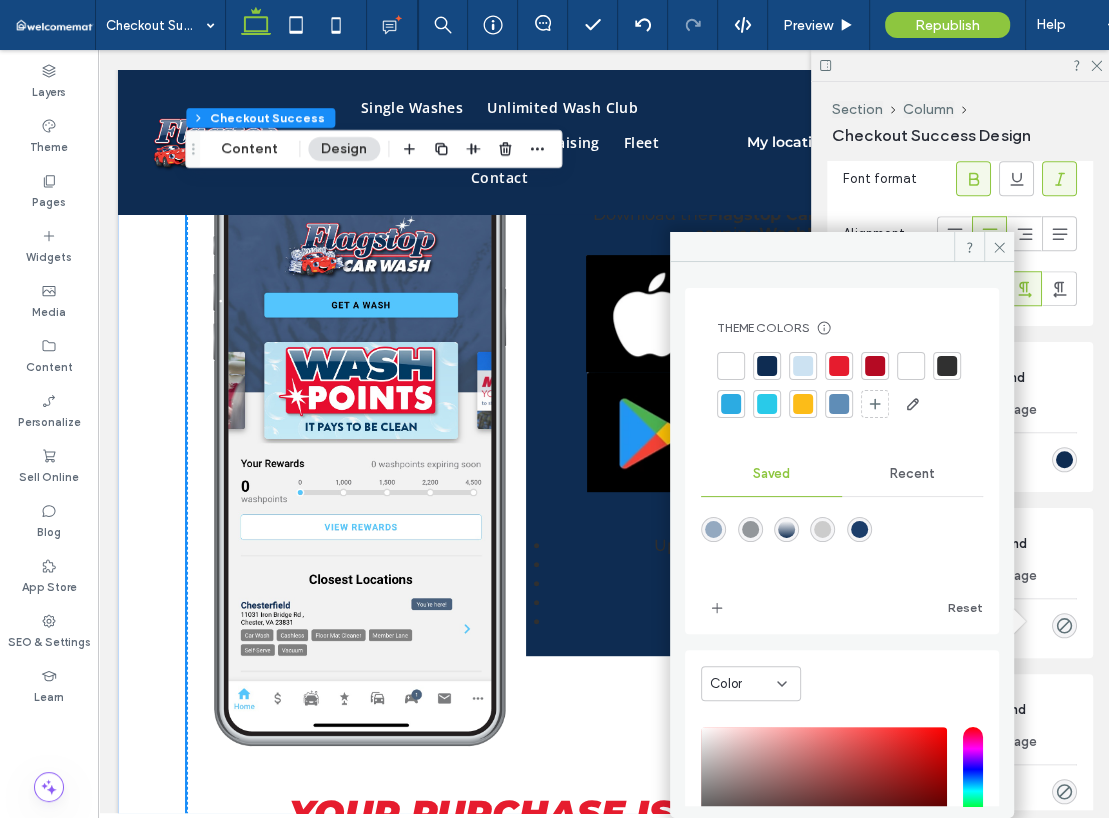 click at bounding box center [839, 404] 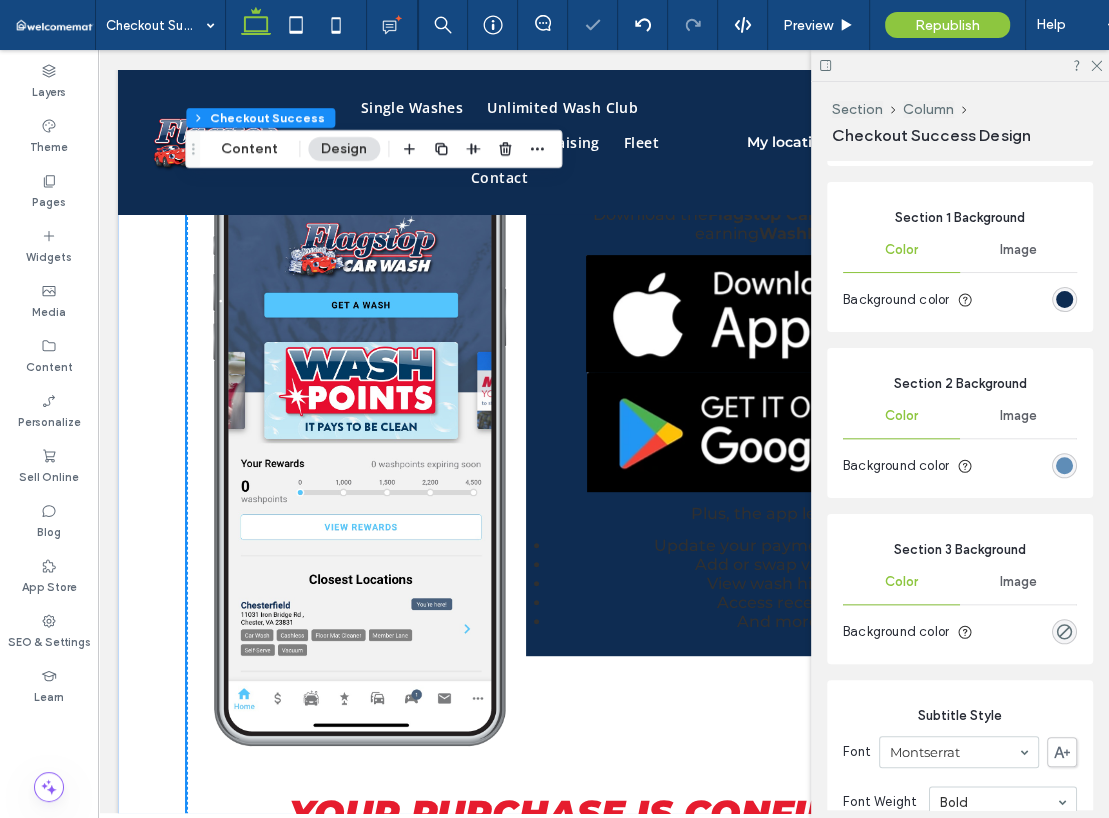 scroll, scrollTop: 1300, scrollLeft: 0, axis: vertical 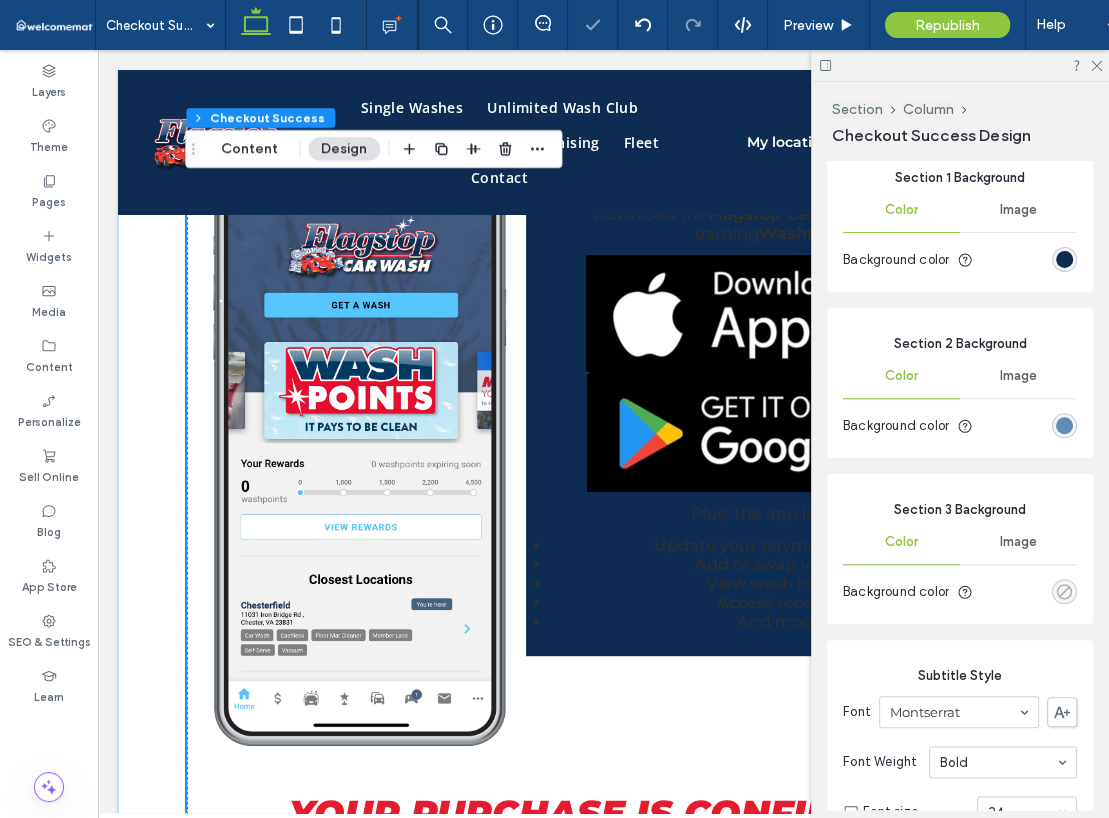 click at bounding box center [1064, 591] 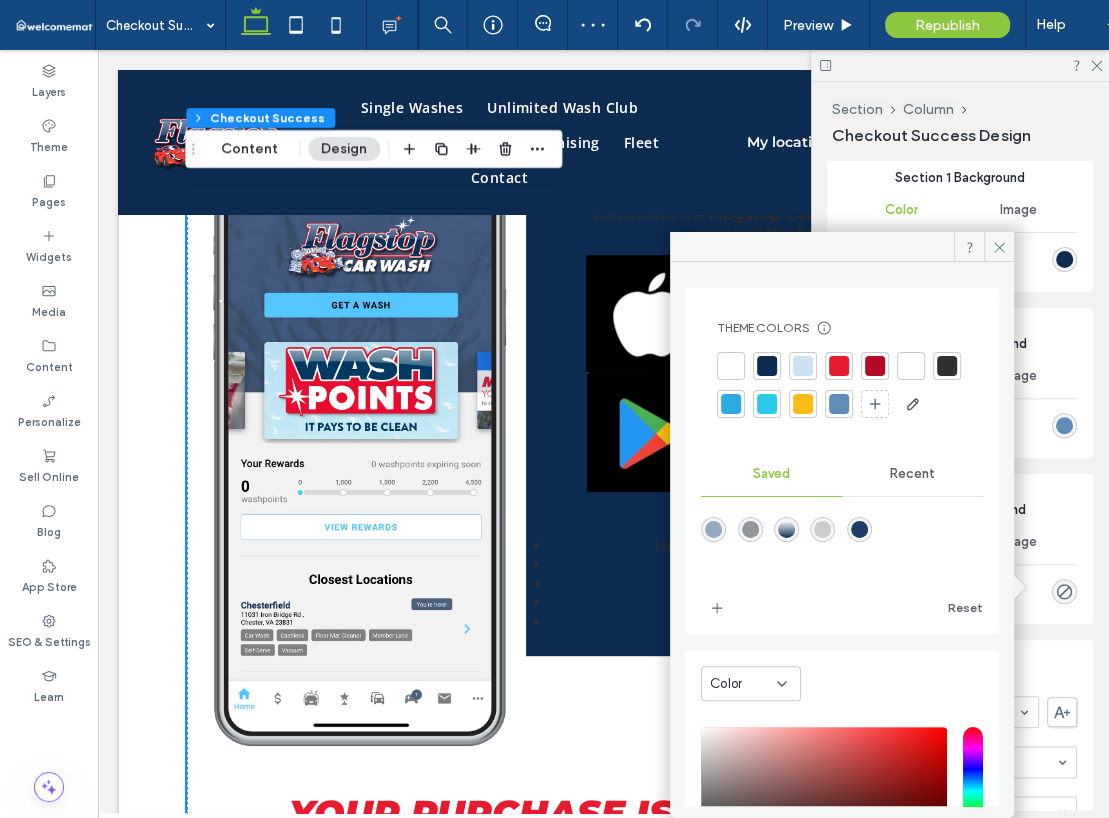 click at bounding box center (731, 404) 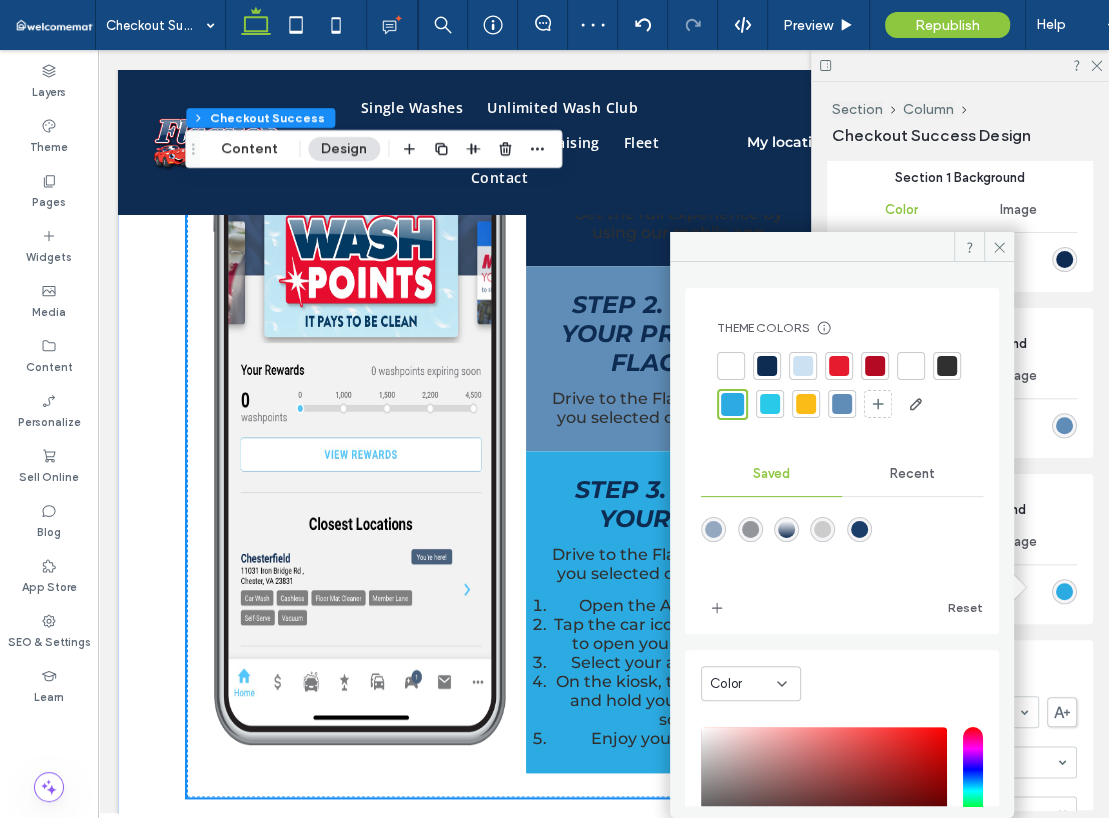 scroll, scrollTop: 1400, scrollLeft: 0, axis: vertical 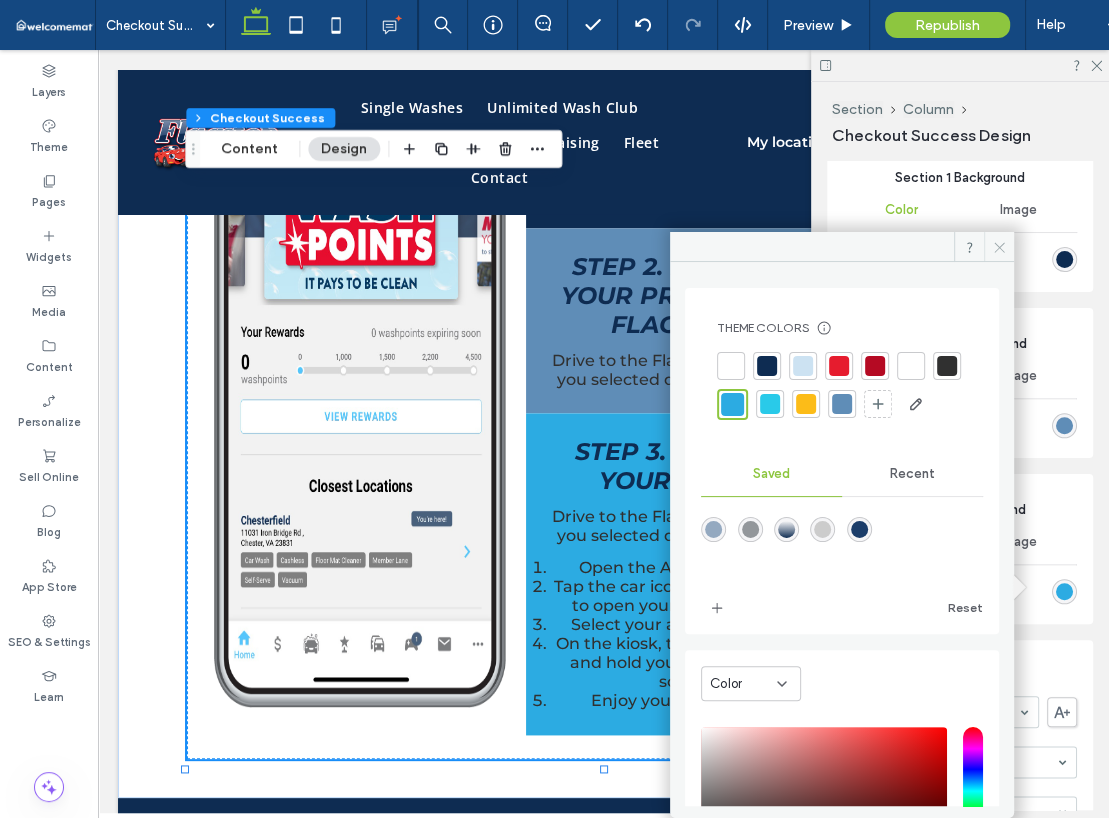 click 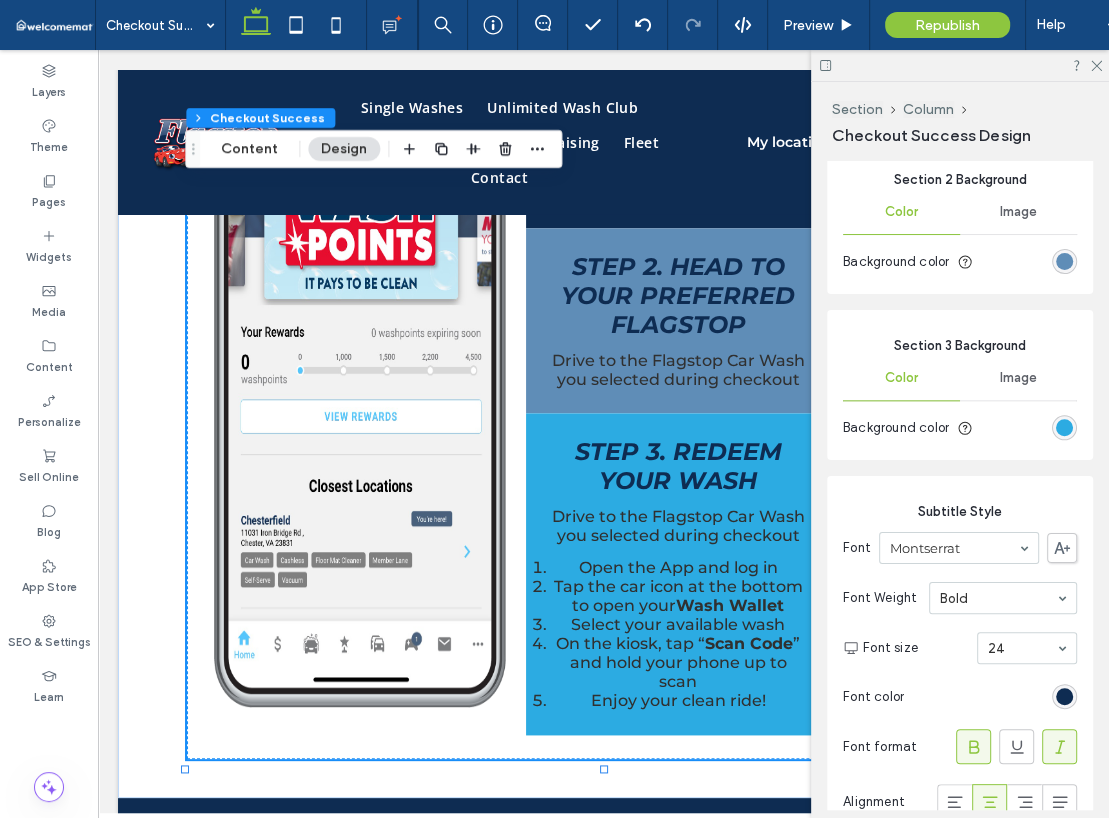scroll, scrollTop: 1500, scrollLeft: 0, axis: vertical 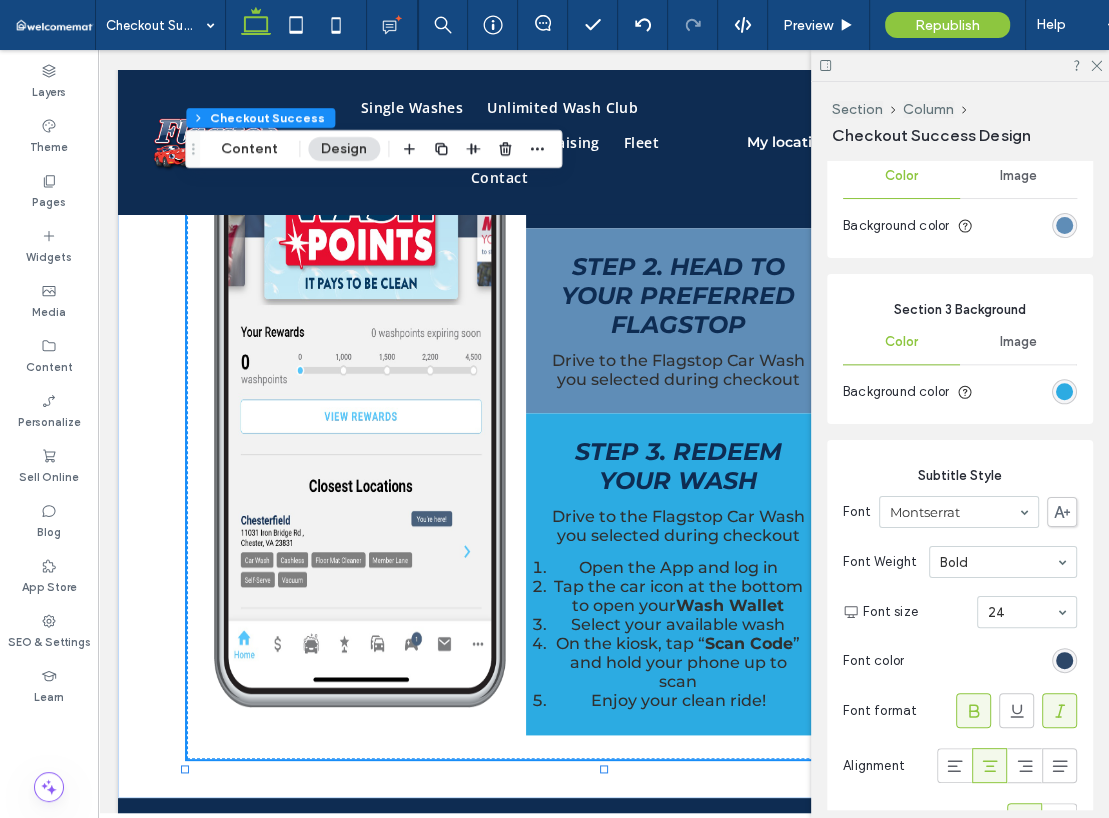 click at bounding box center (1064, 660) 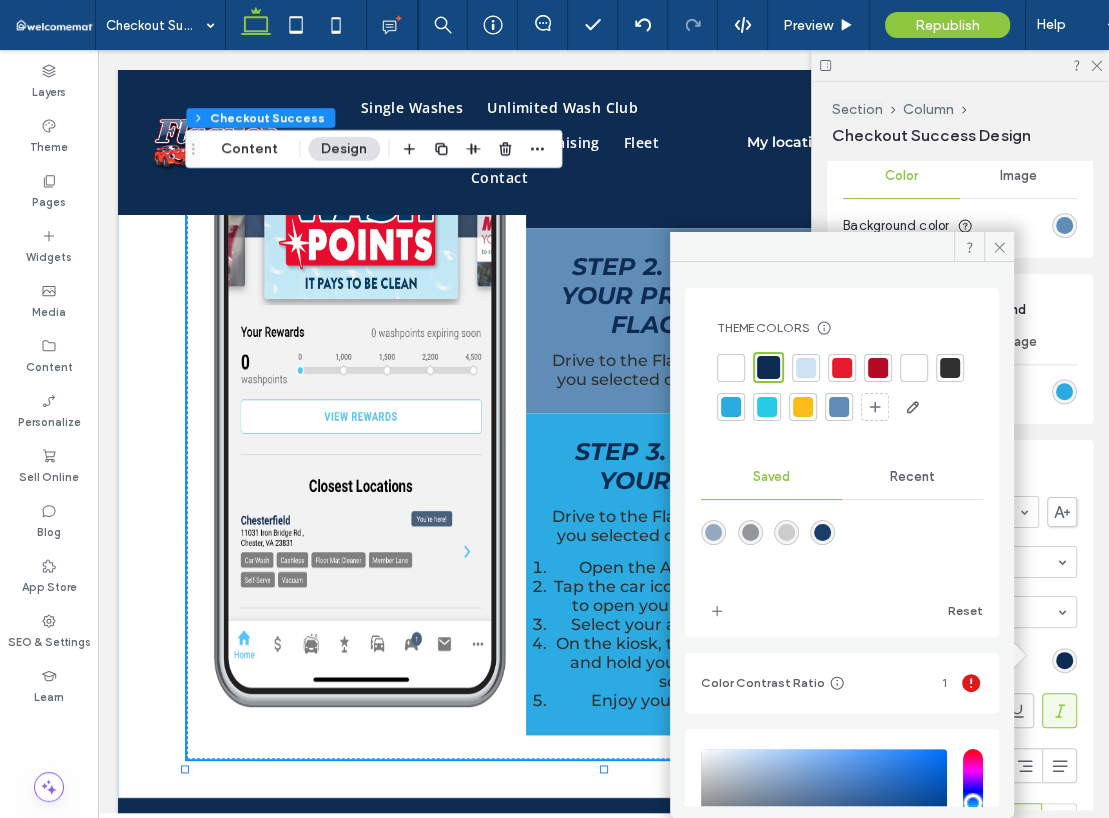 click at bounding box center [731, 368] 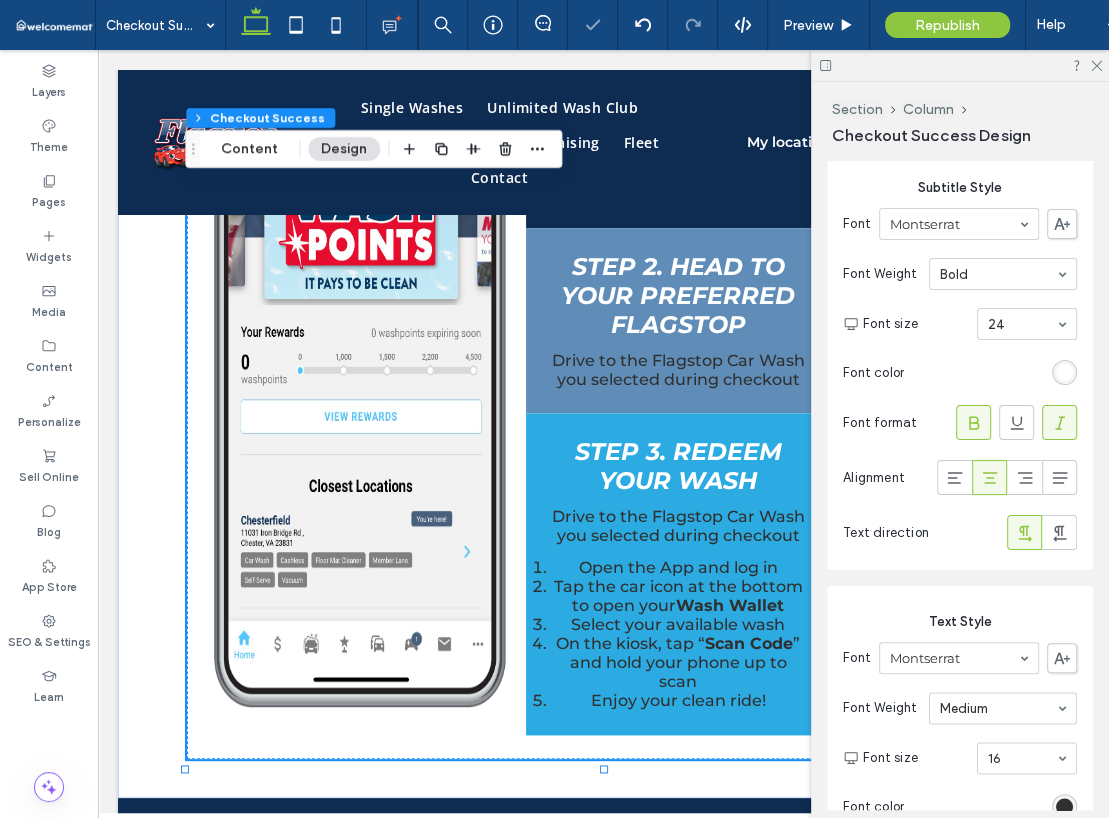scroll, scrollTop: 1900, scrollLeft: 0, axis: vertical 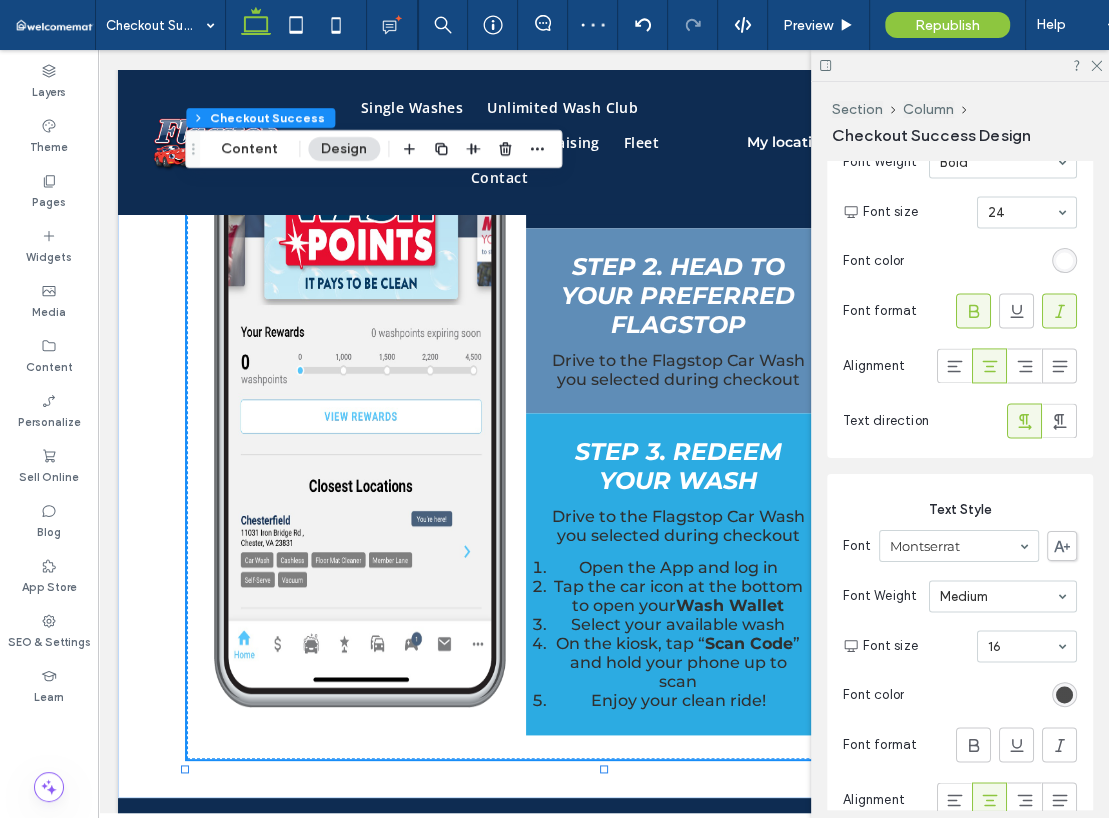 click at bounding box center (1064, 694) 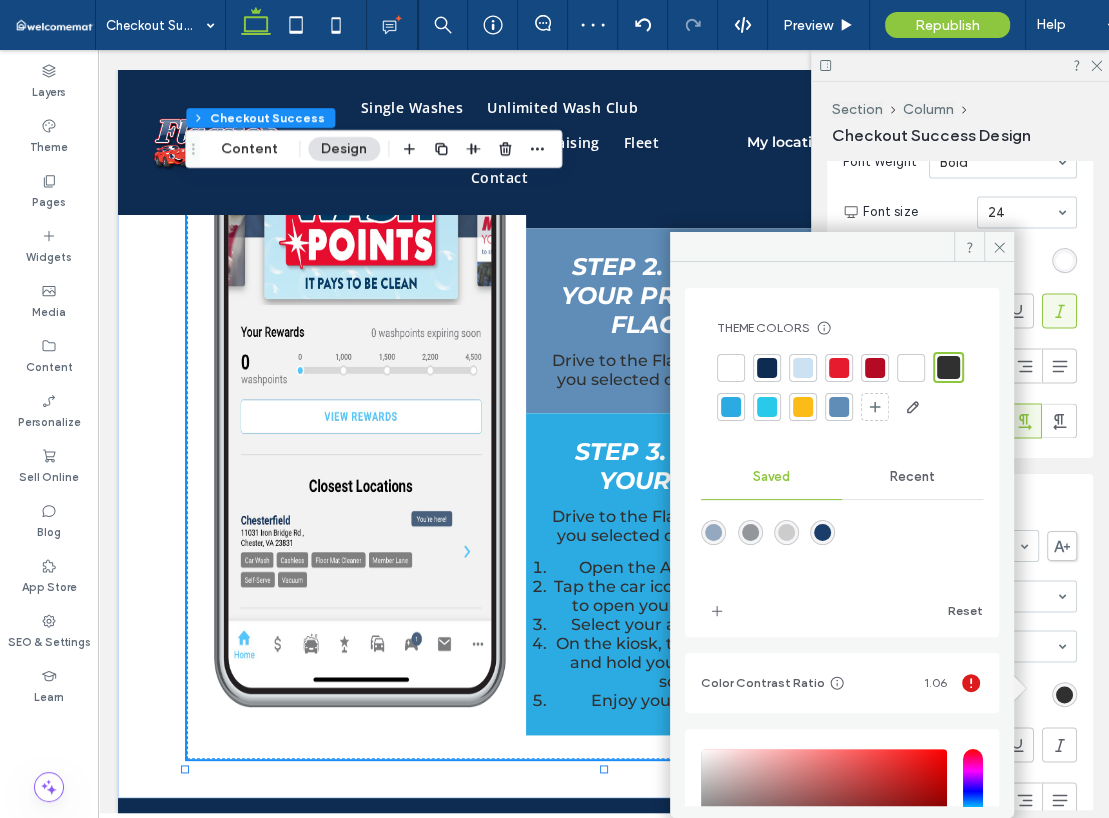 click at bounding box center [731, 368] 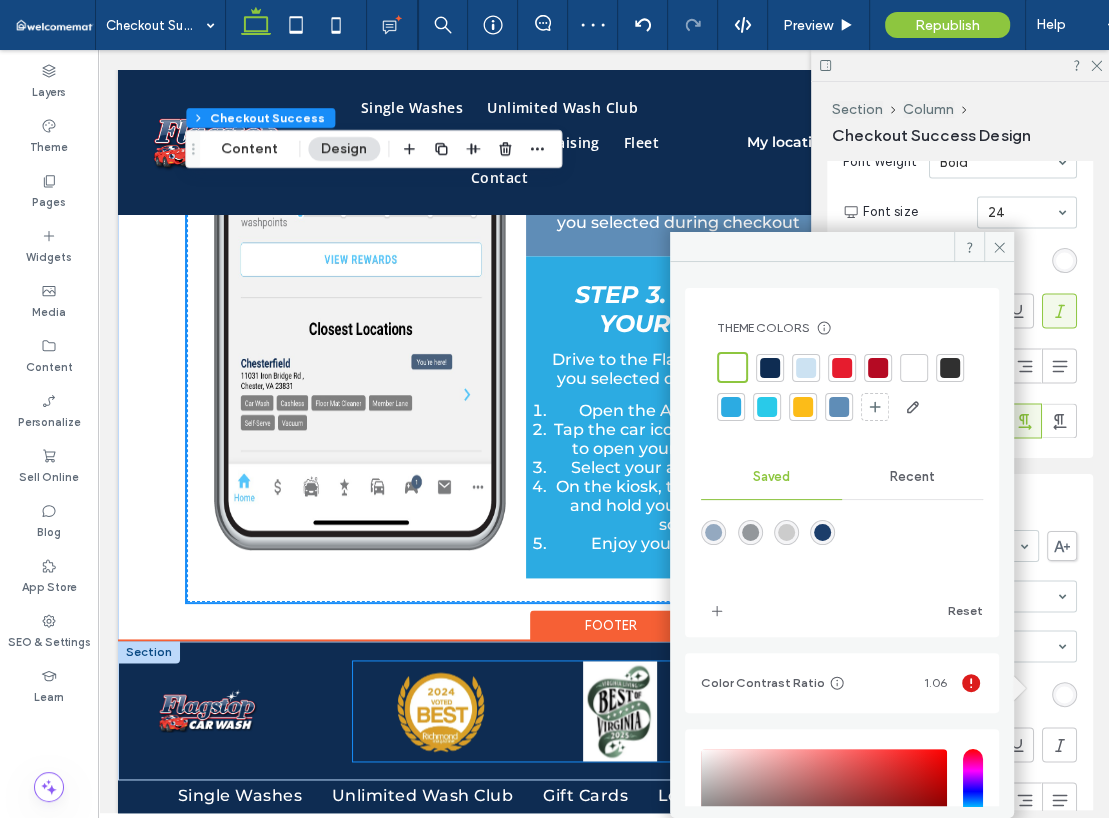 scroll, scrollTop: 1600, scrollLeft: 0, axis: vertical 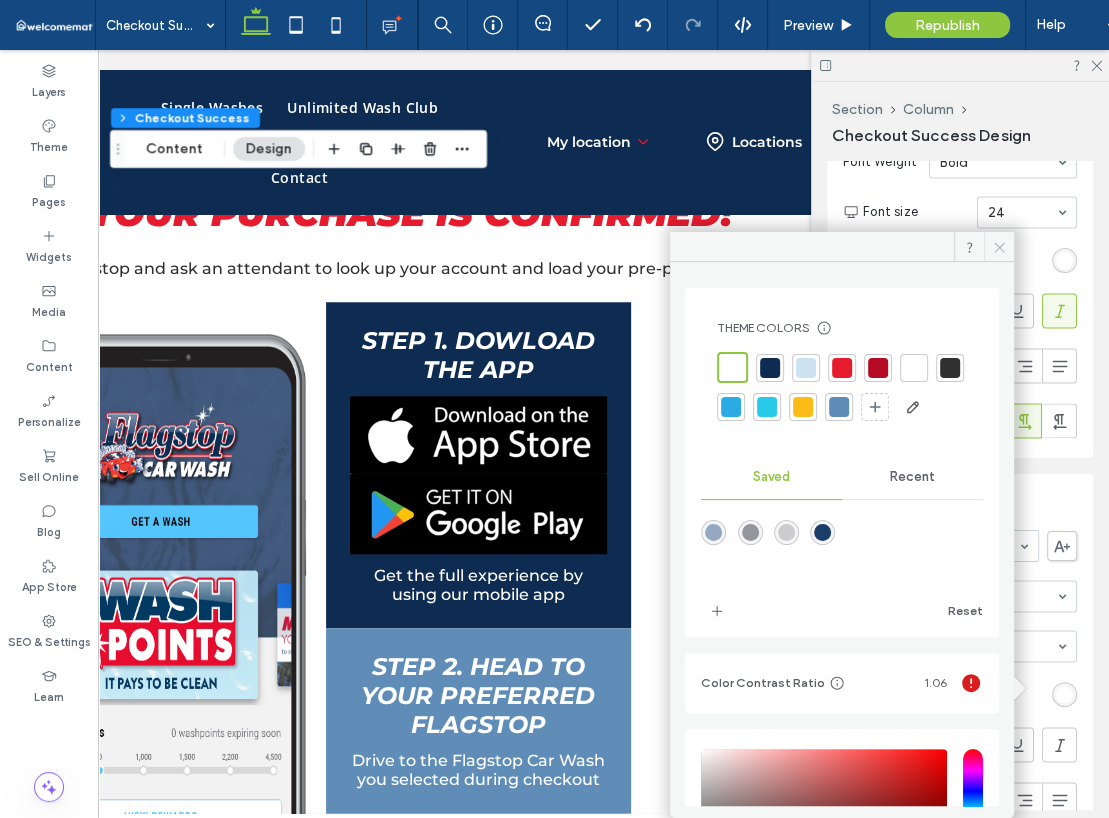 click 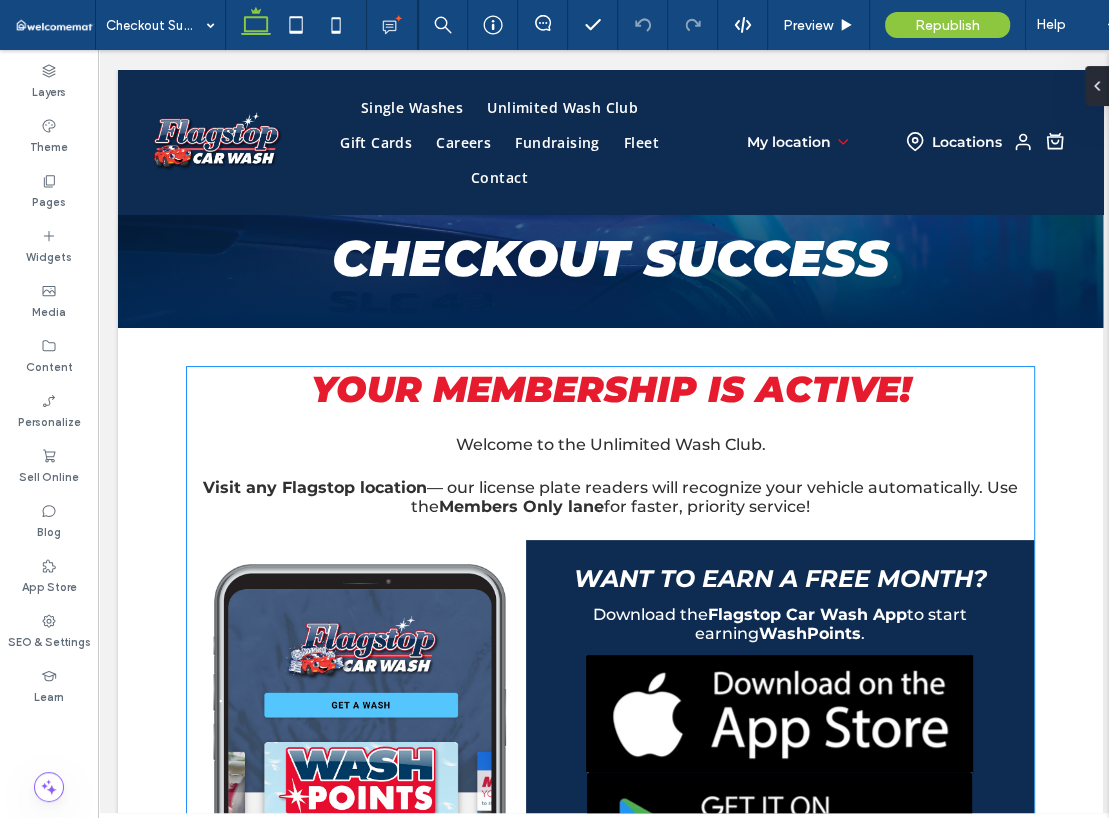 scroll, scrollTop: 1300, scrollLeft: 0, axis: vertical 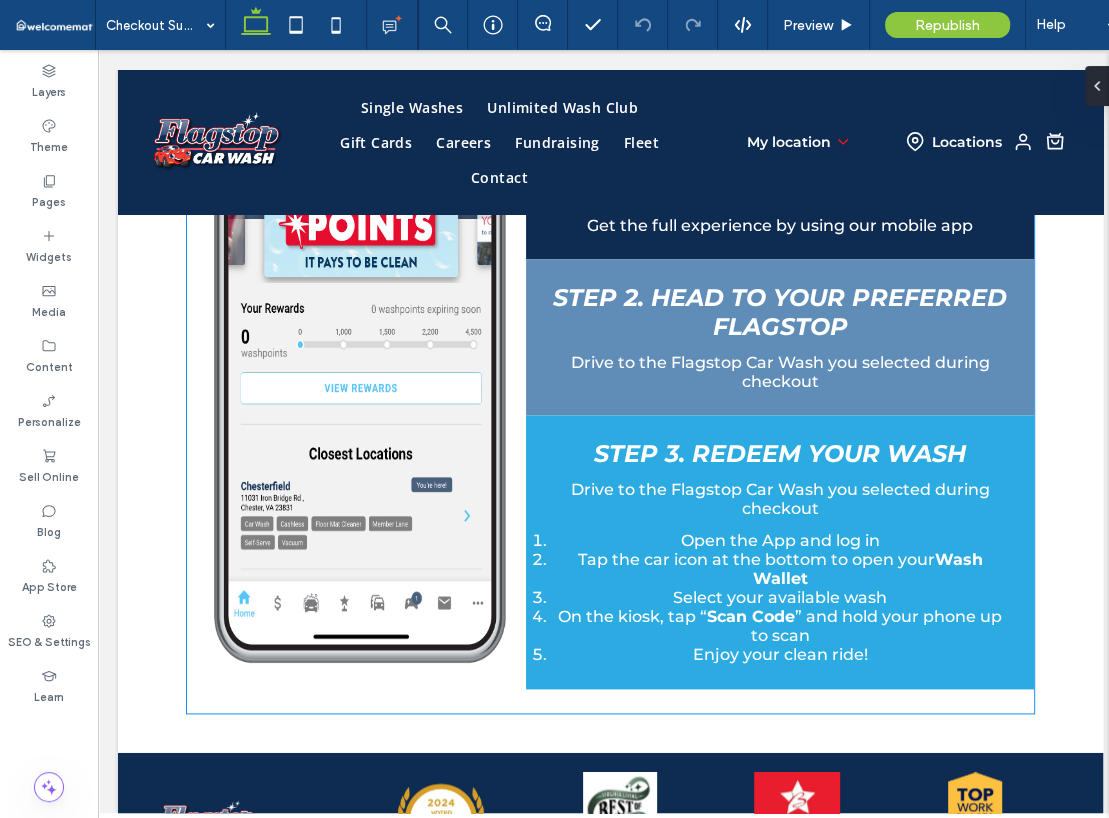 click at bounding box center (356, 295) 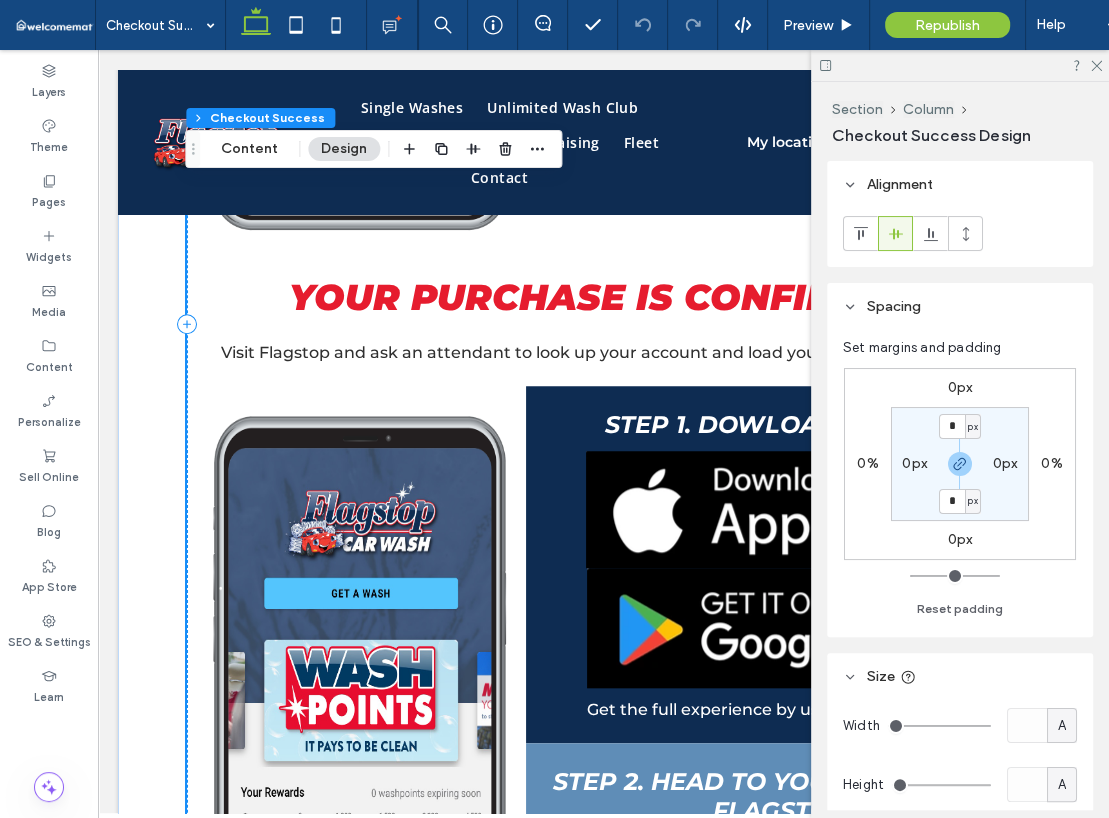 scroll, scrollTop: 900, scrollLeft: 0, axis: vertical 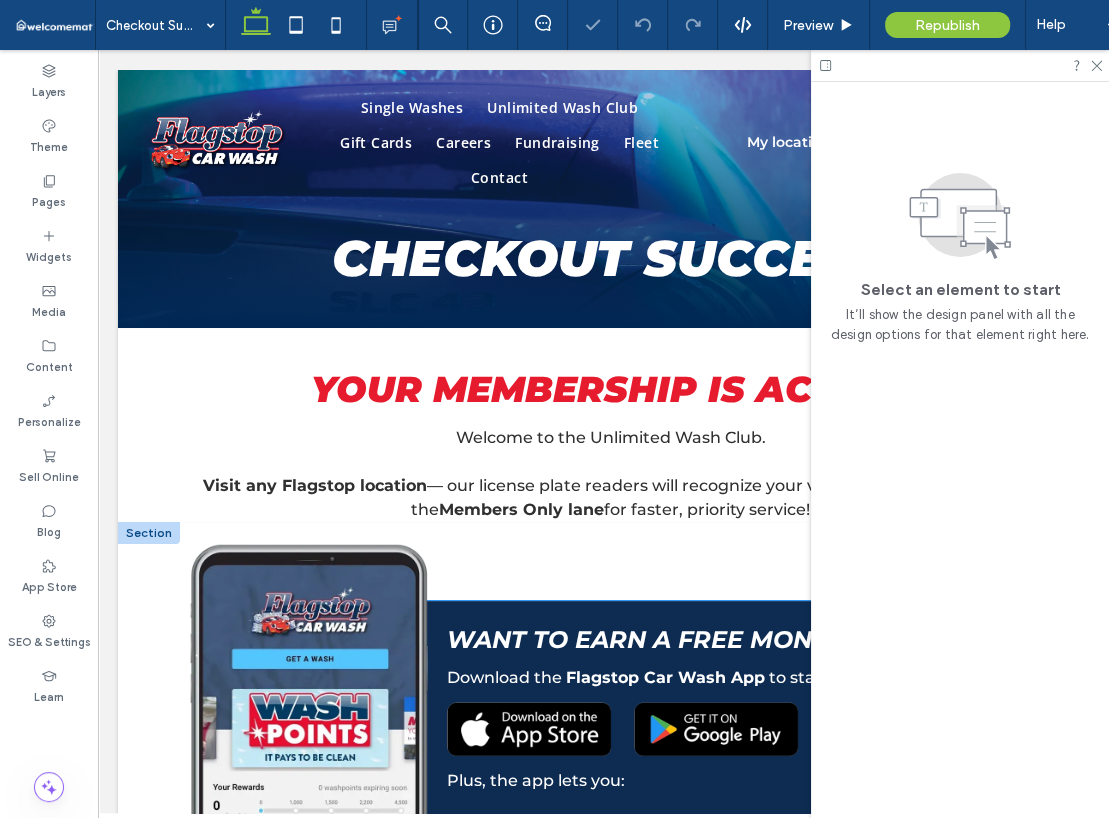 click on "Want to earn a free month?
Download the
Flagstop Car Wash App   to start earning
WashPoints .
Plus, the app lets you:   Update your payment method Add or swap vehicles View wash history Access receipts And more!" at bounding box center (728, 781) 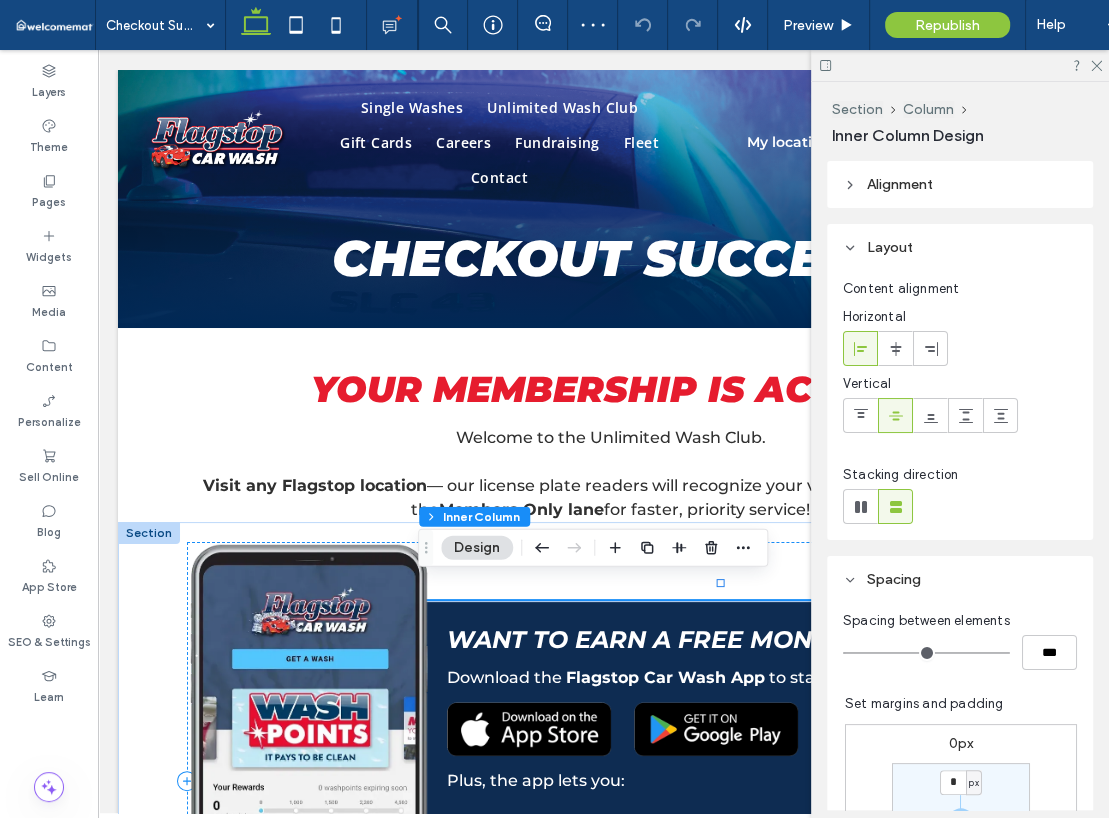 click on "Want to earn a free month?
Download the
Flagstop Car Wash App   to start earning
WashPoints .
Plus, the app lets you:   Update your payment method Add or swap vehicles View wash history Access receipts And more!" at bounding box center [728, 781] 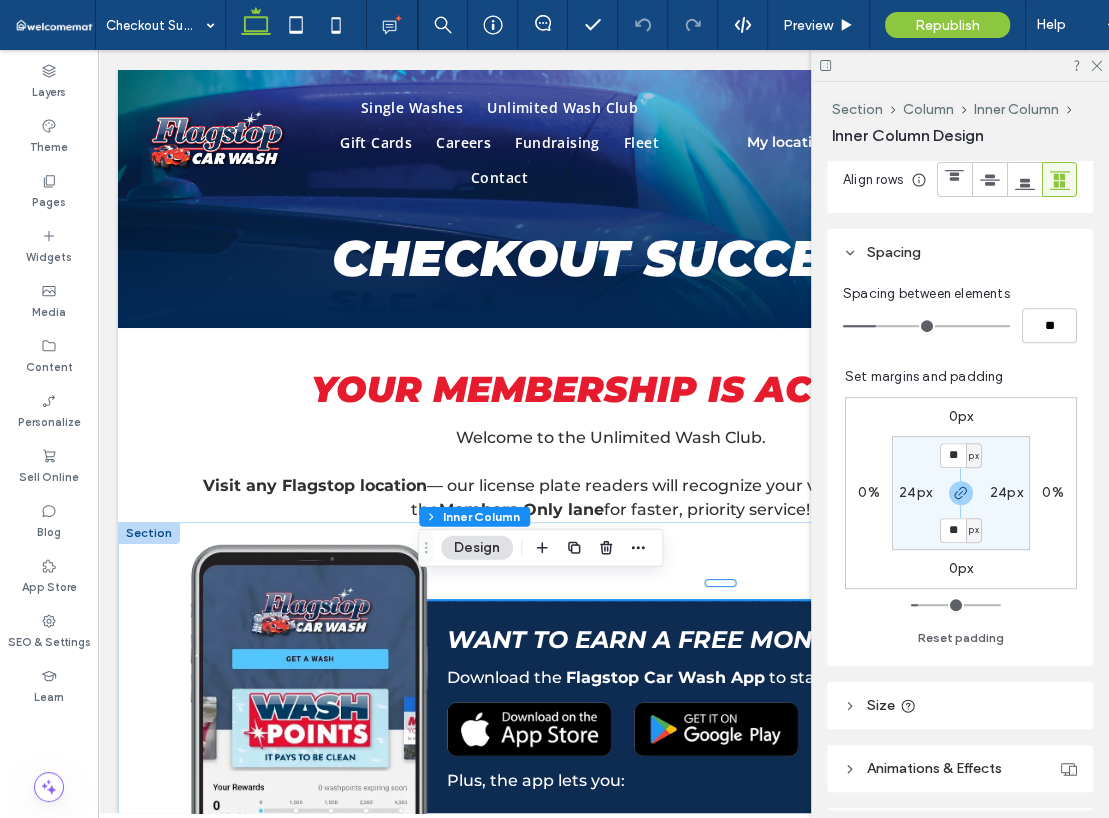 scroll, scrollTop: 500, scrollLeft: 0, axis: vertical 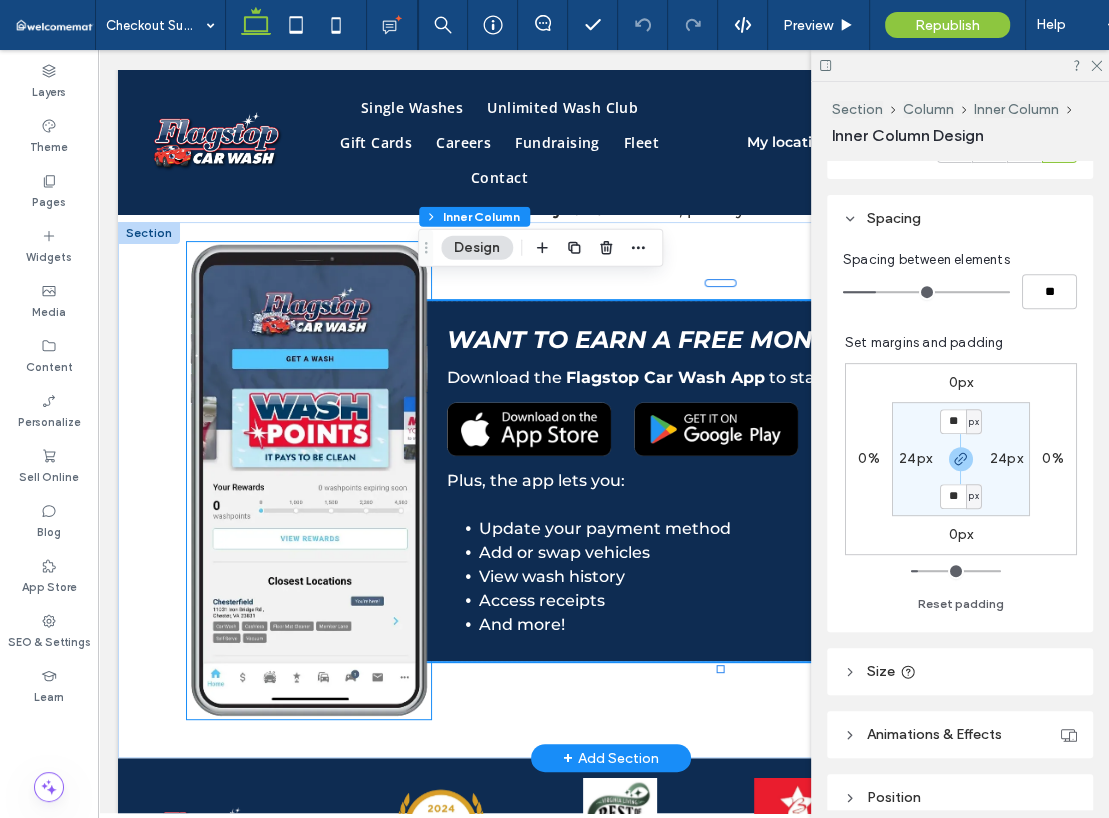 click at bounding box center [309, 480] 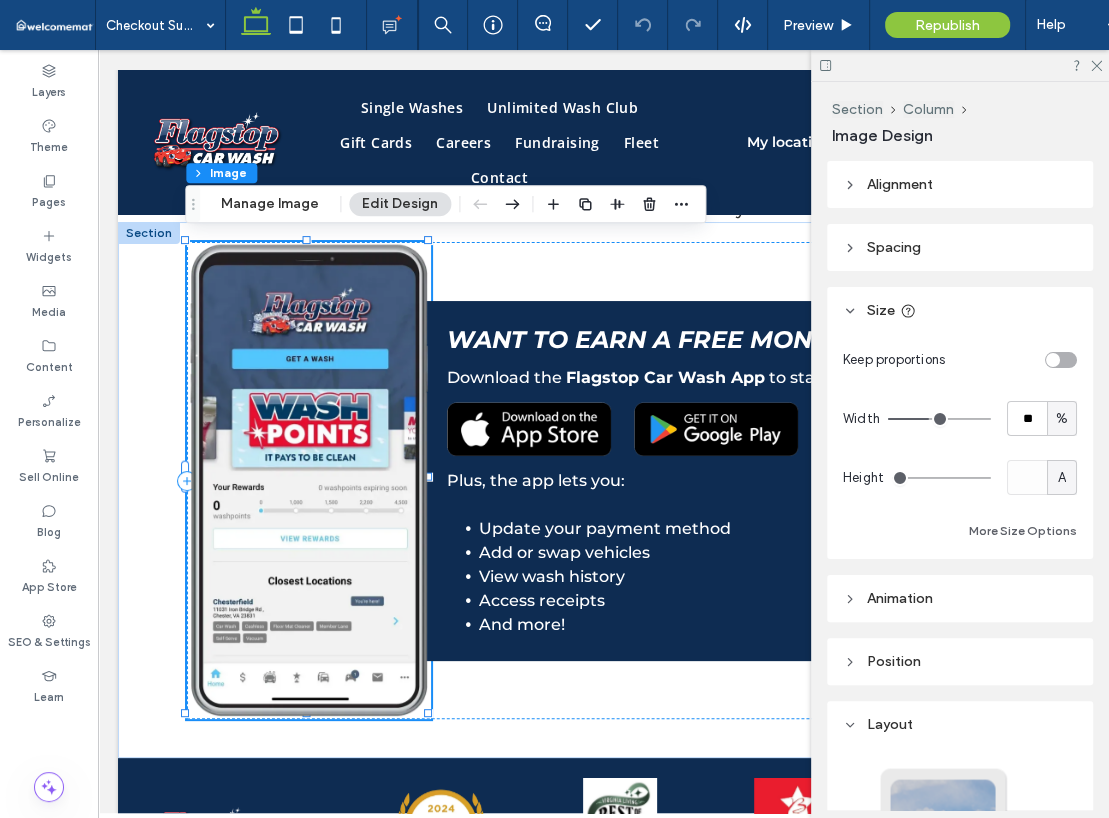 click on "Spacing" at bounding box center (894, 247) 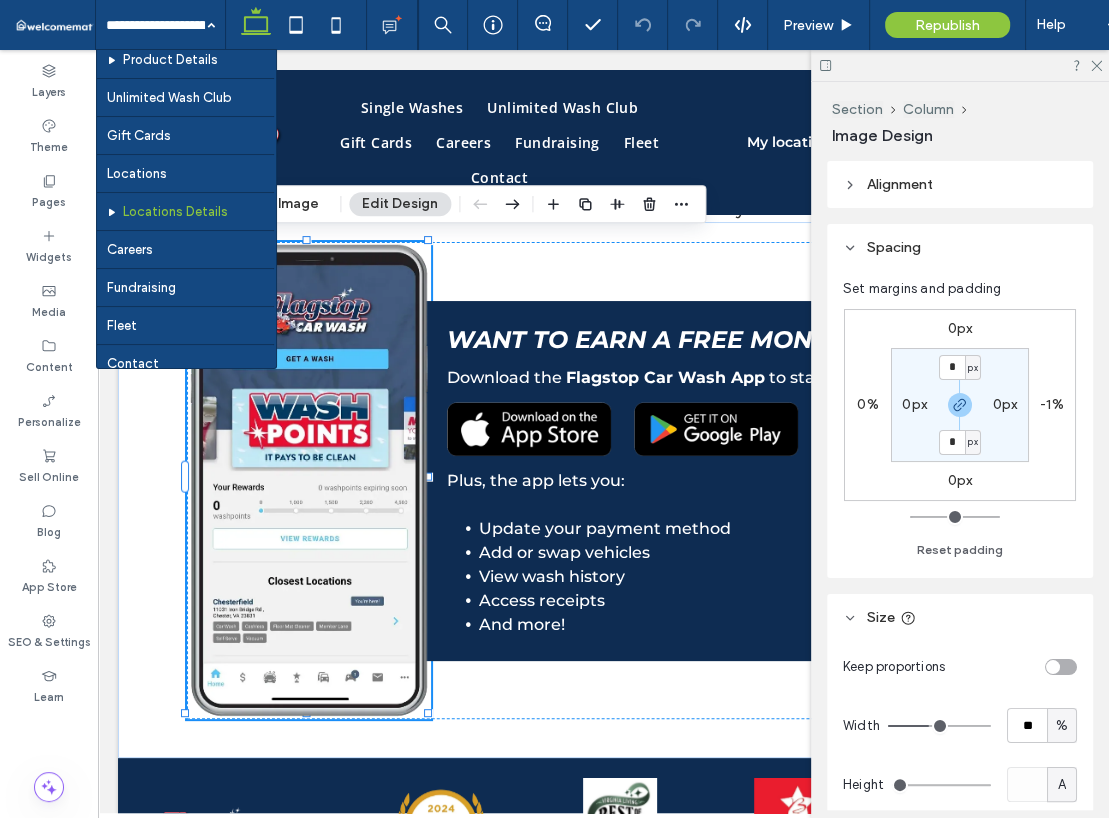 scroll, scrollTop: 300, scrollLeft: 0, axis: vertical 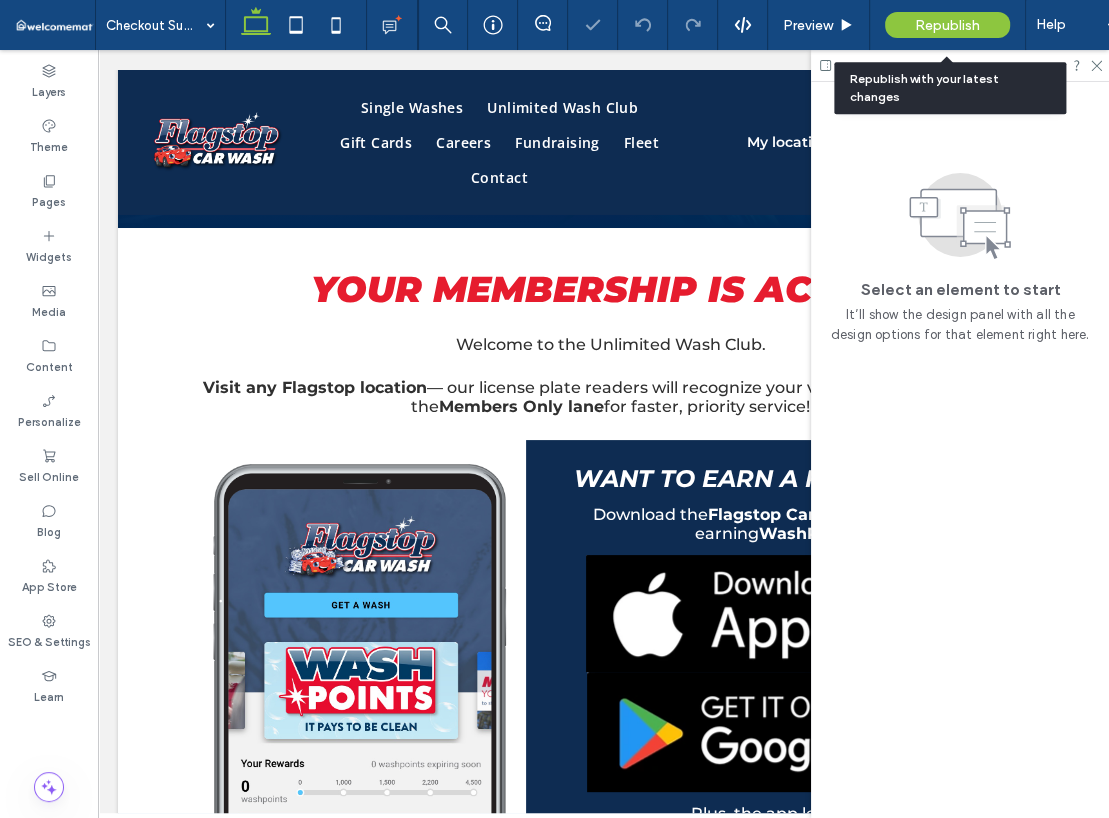click on "Republish" at bounding box center [947, 25] 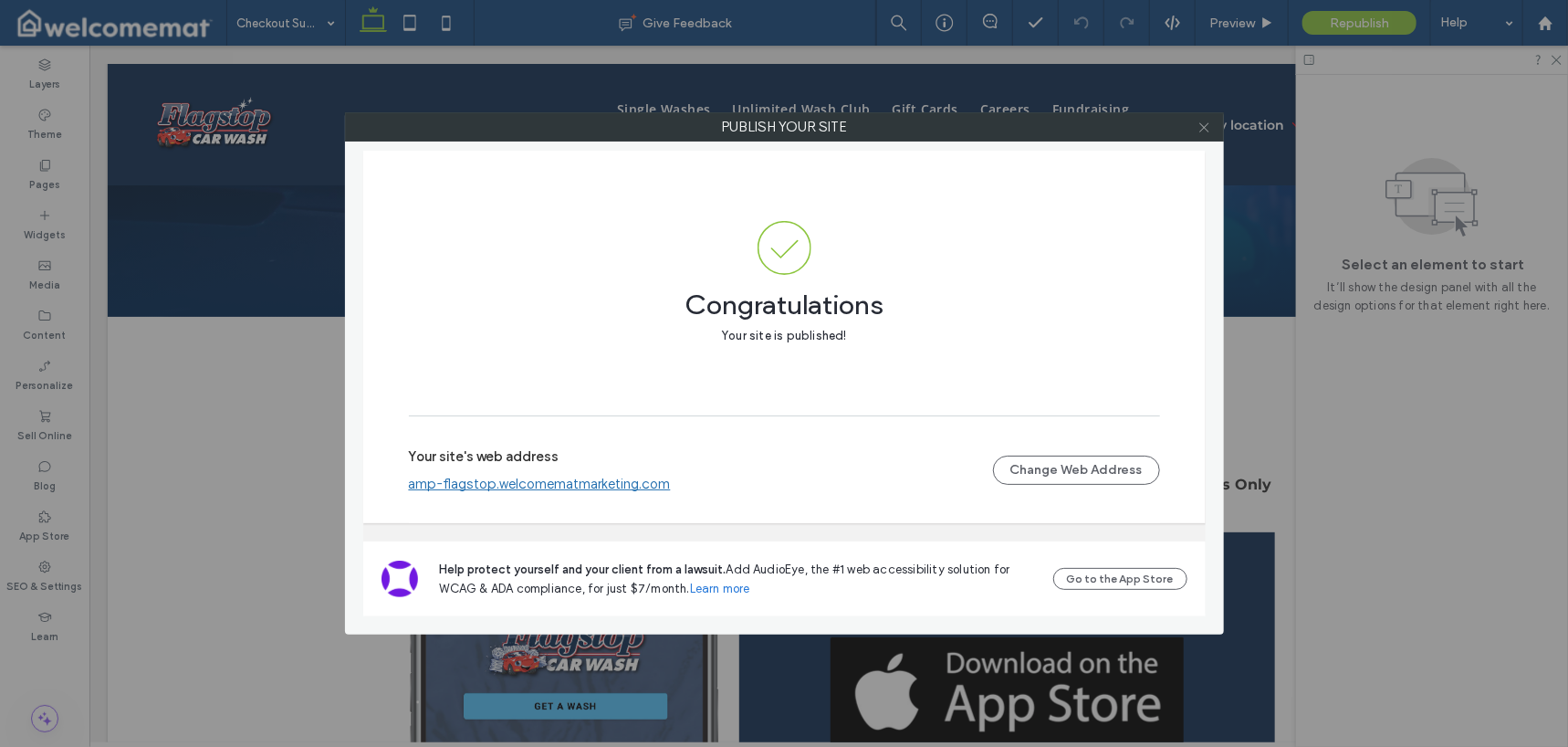 click 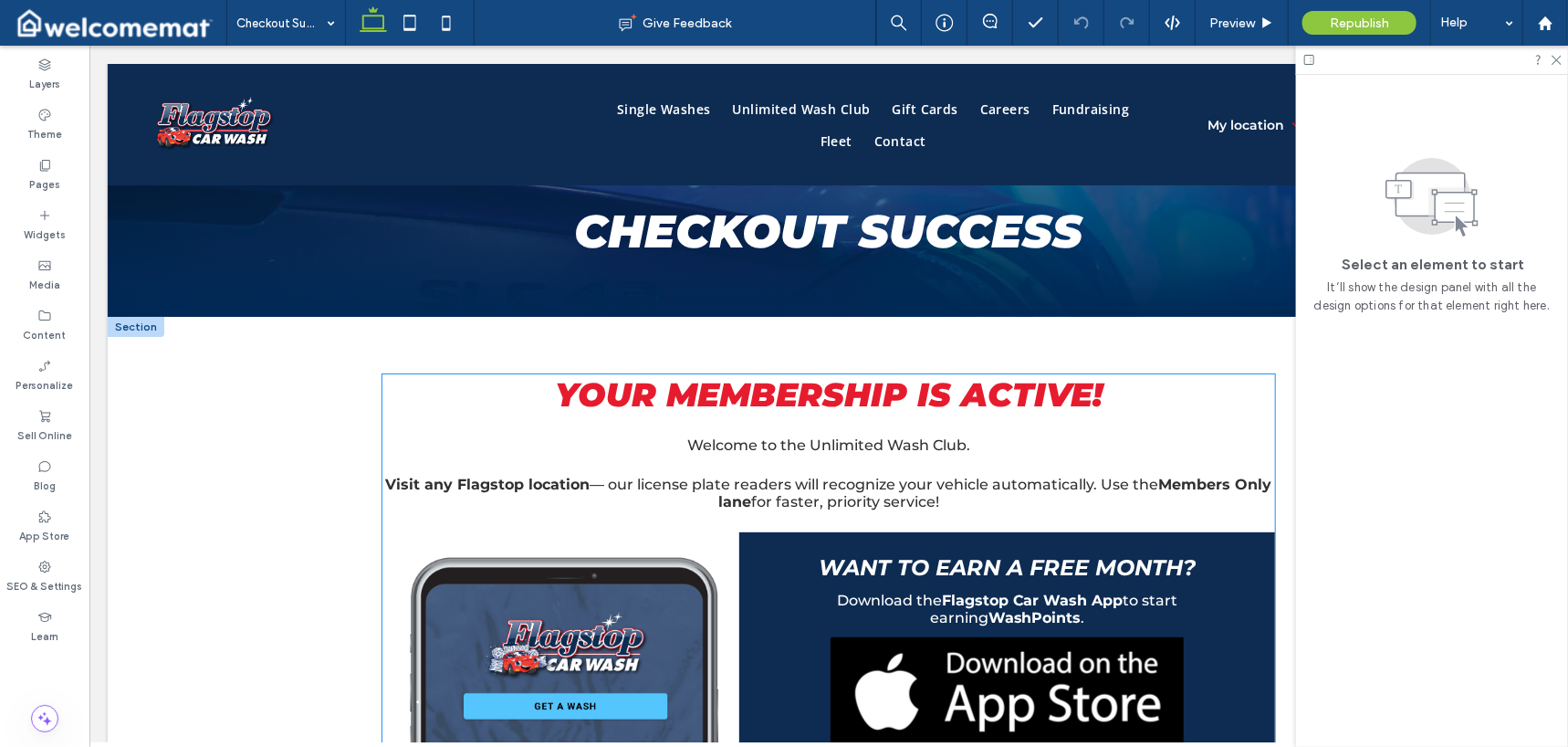 click at bounding box center (560, 862) 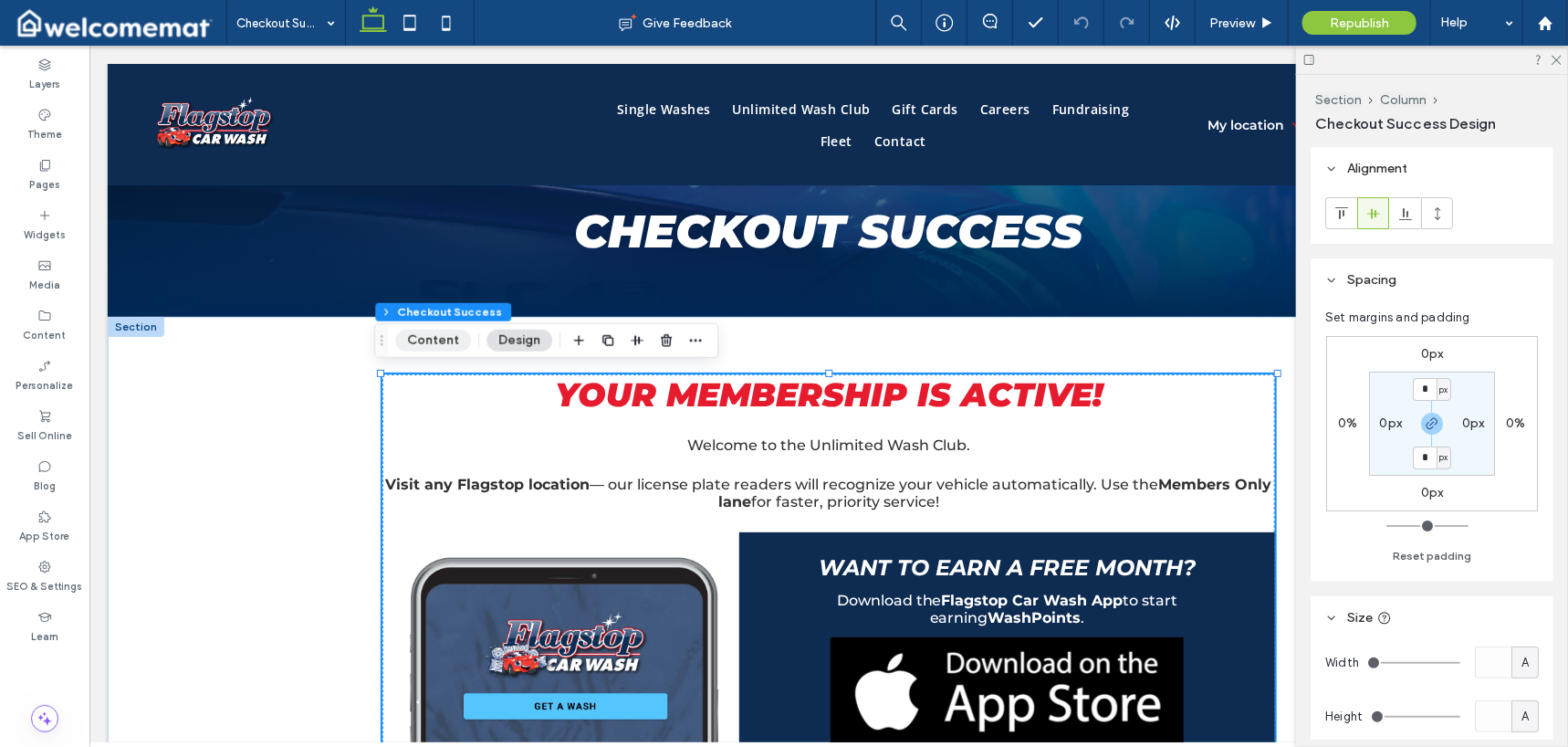 click on "Content" at bounding box center [433, 341] 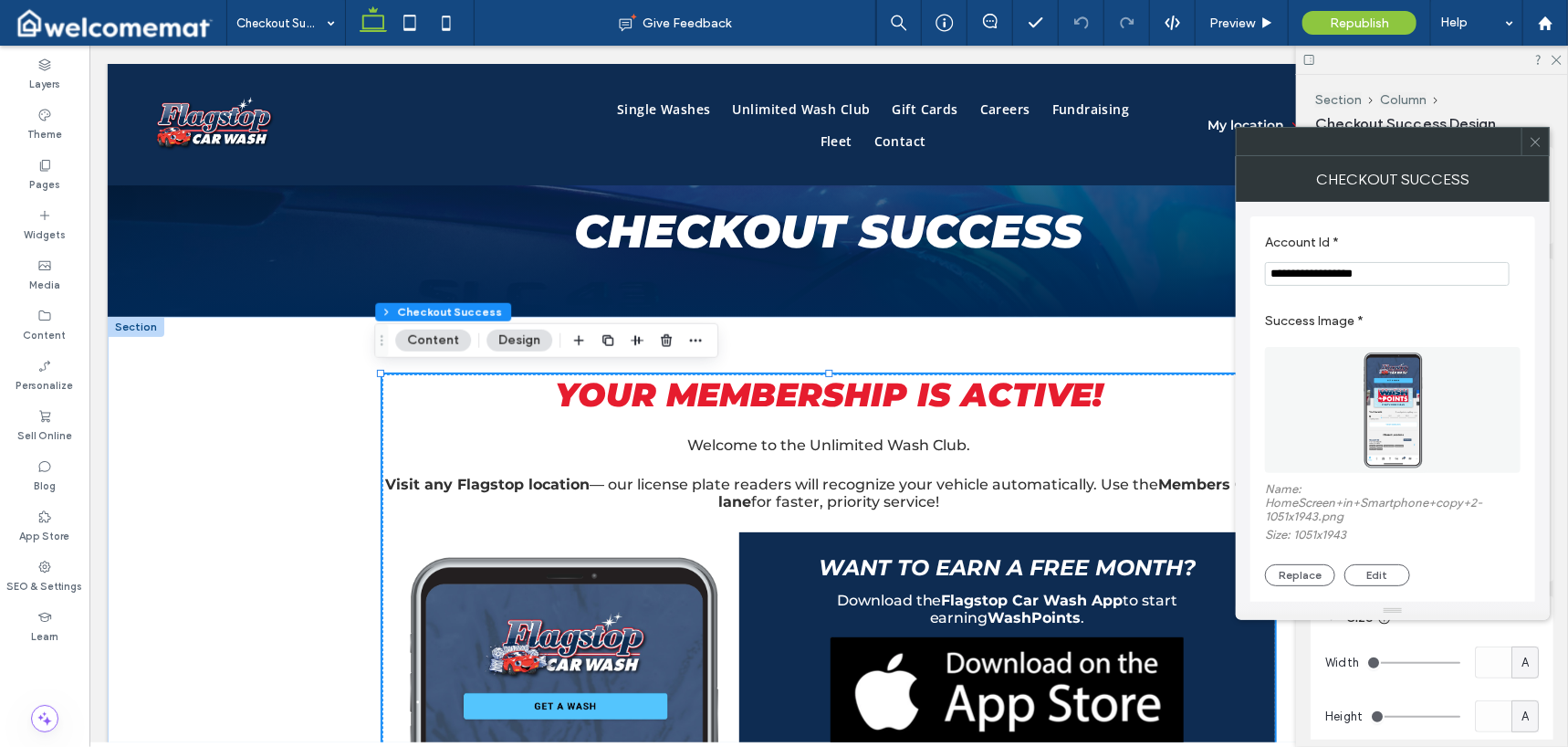 click at bounding box center (1393, 410) 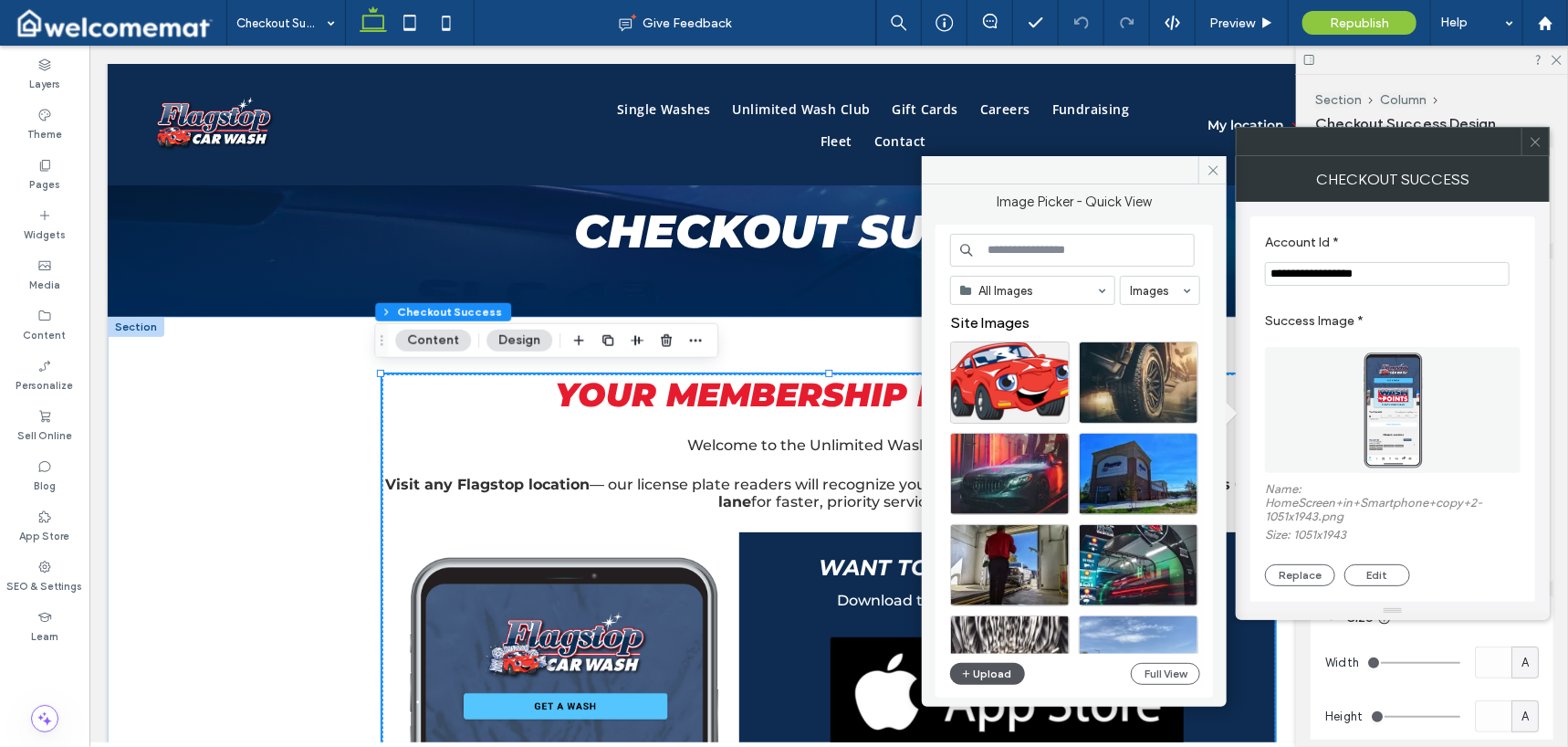 click on "Upload" at bounding box center [988, 674] 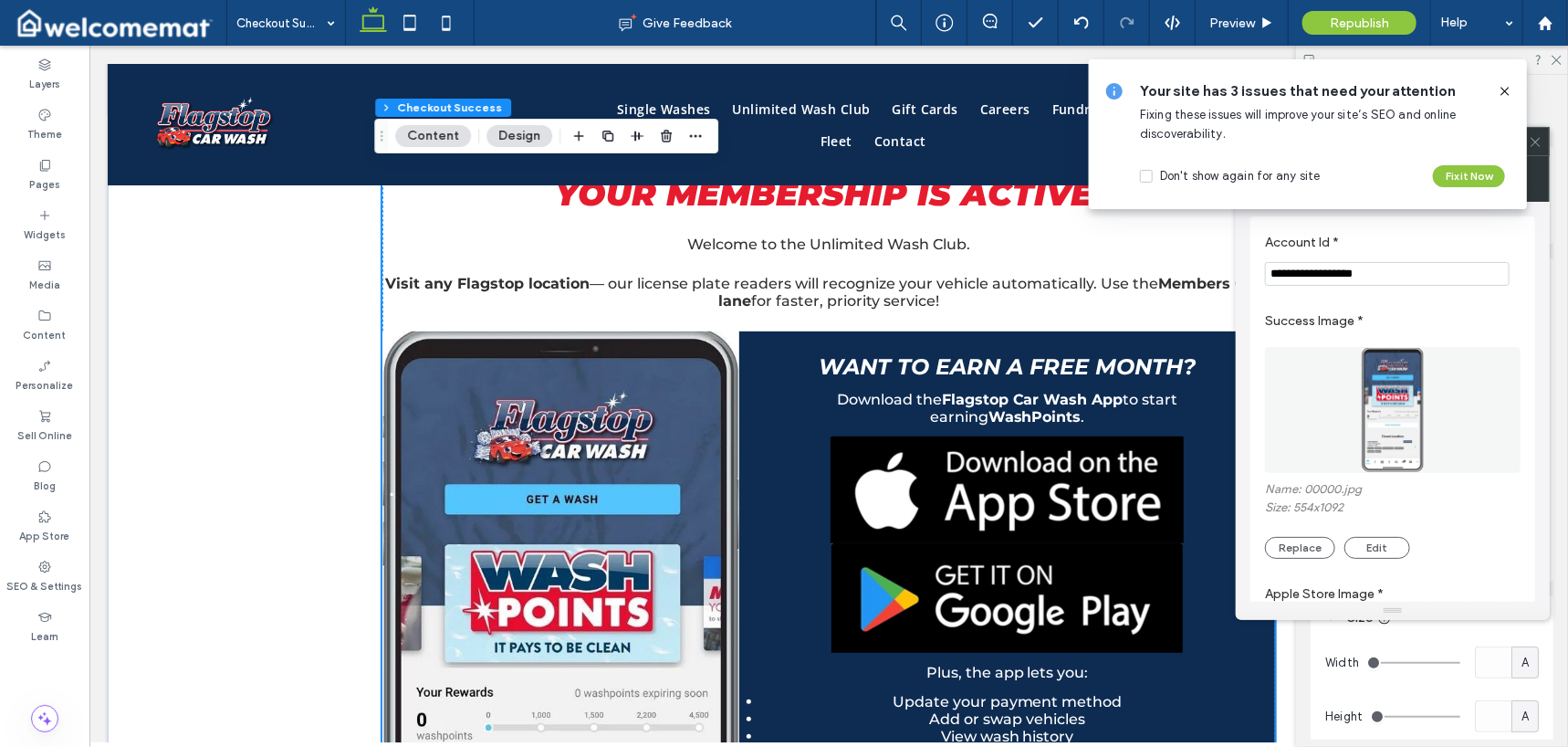 scroll, scrollTop: 274, scrollLeft: 0, axis: vertical 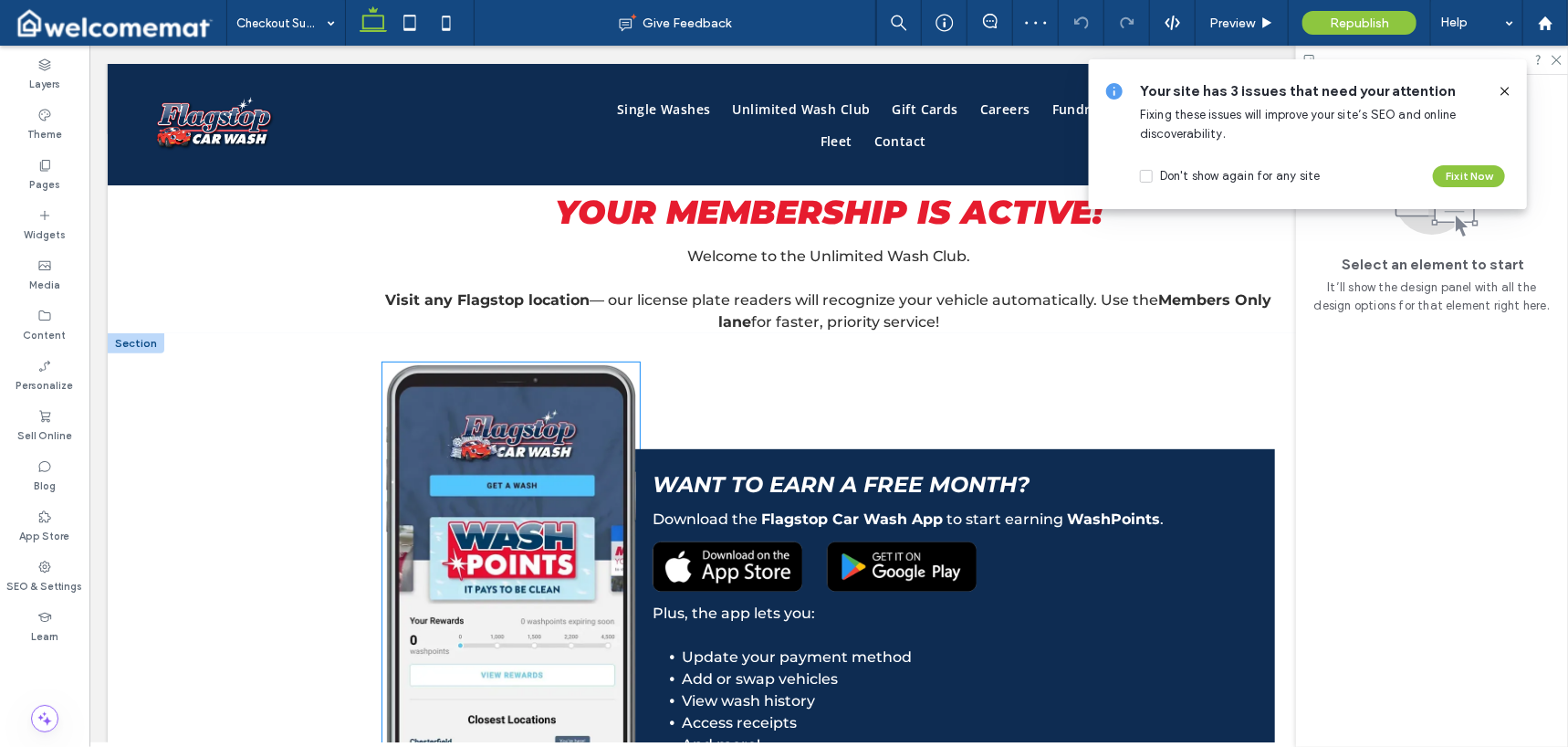 click at bounding box center (510, 613) 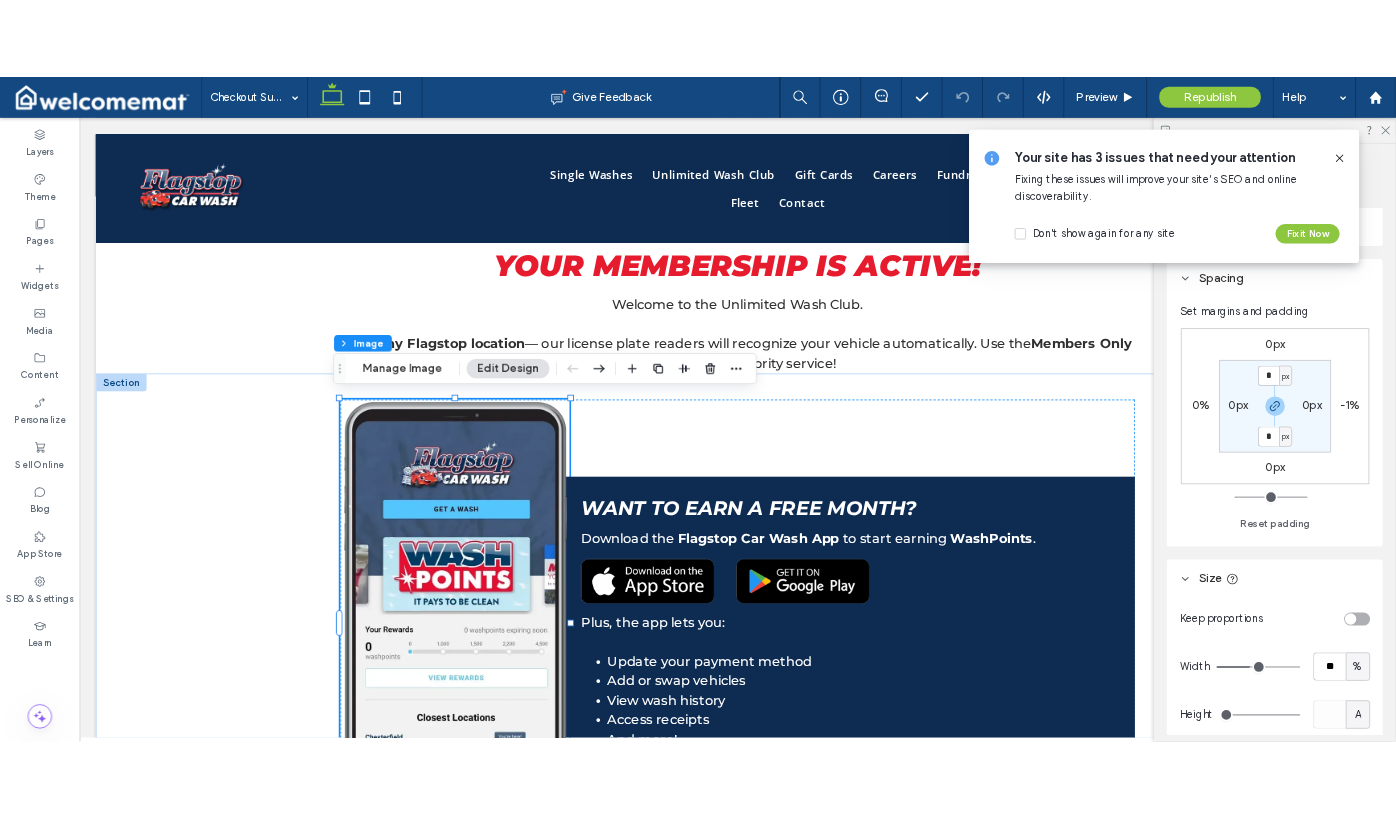 scroll, scrollTop: 100, scrollLeft: 0, axis: vertical 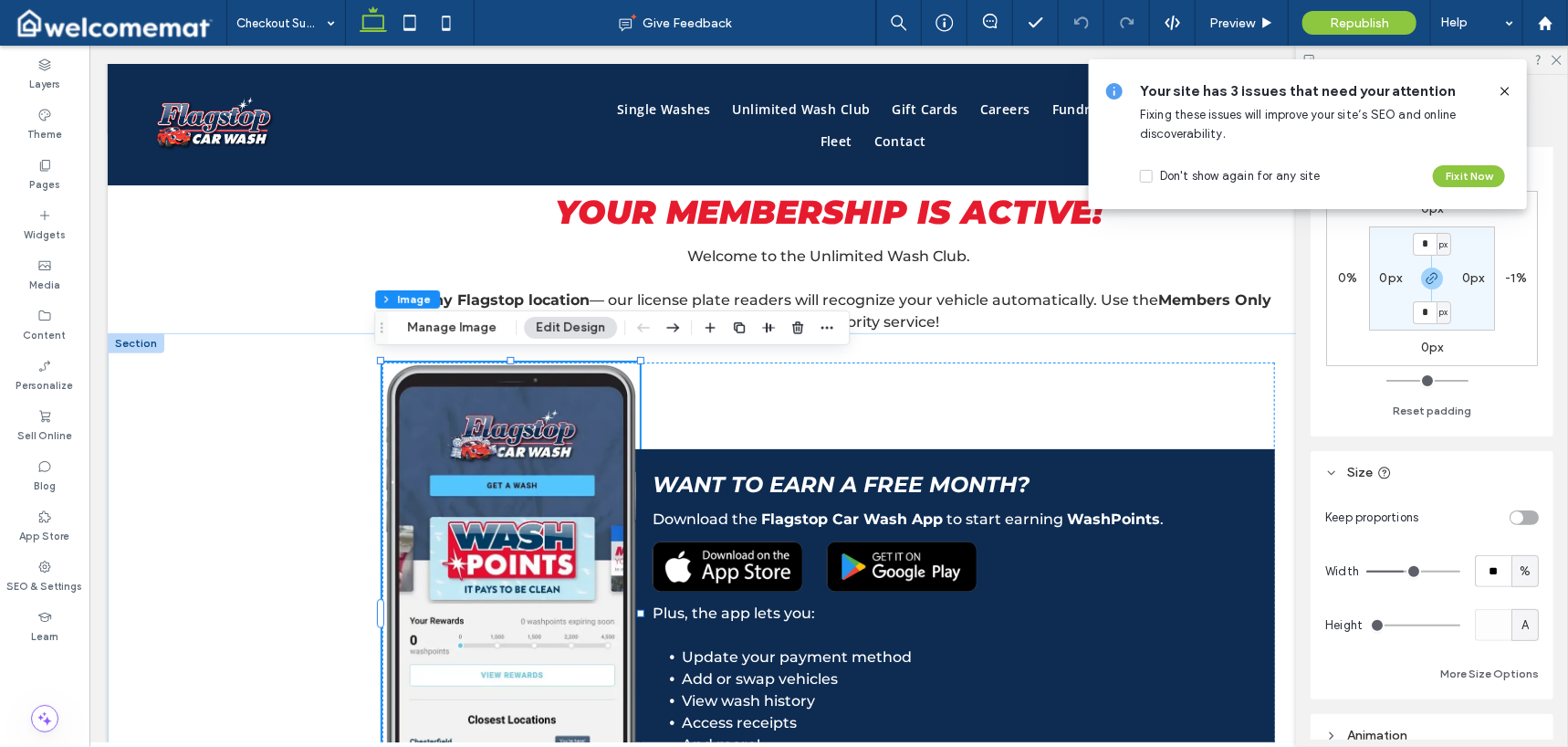drag, startPoint x: 1518, startPoint y: 623, endPoint x: 1516, endPoint y: 635, distance: 12.165525 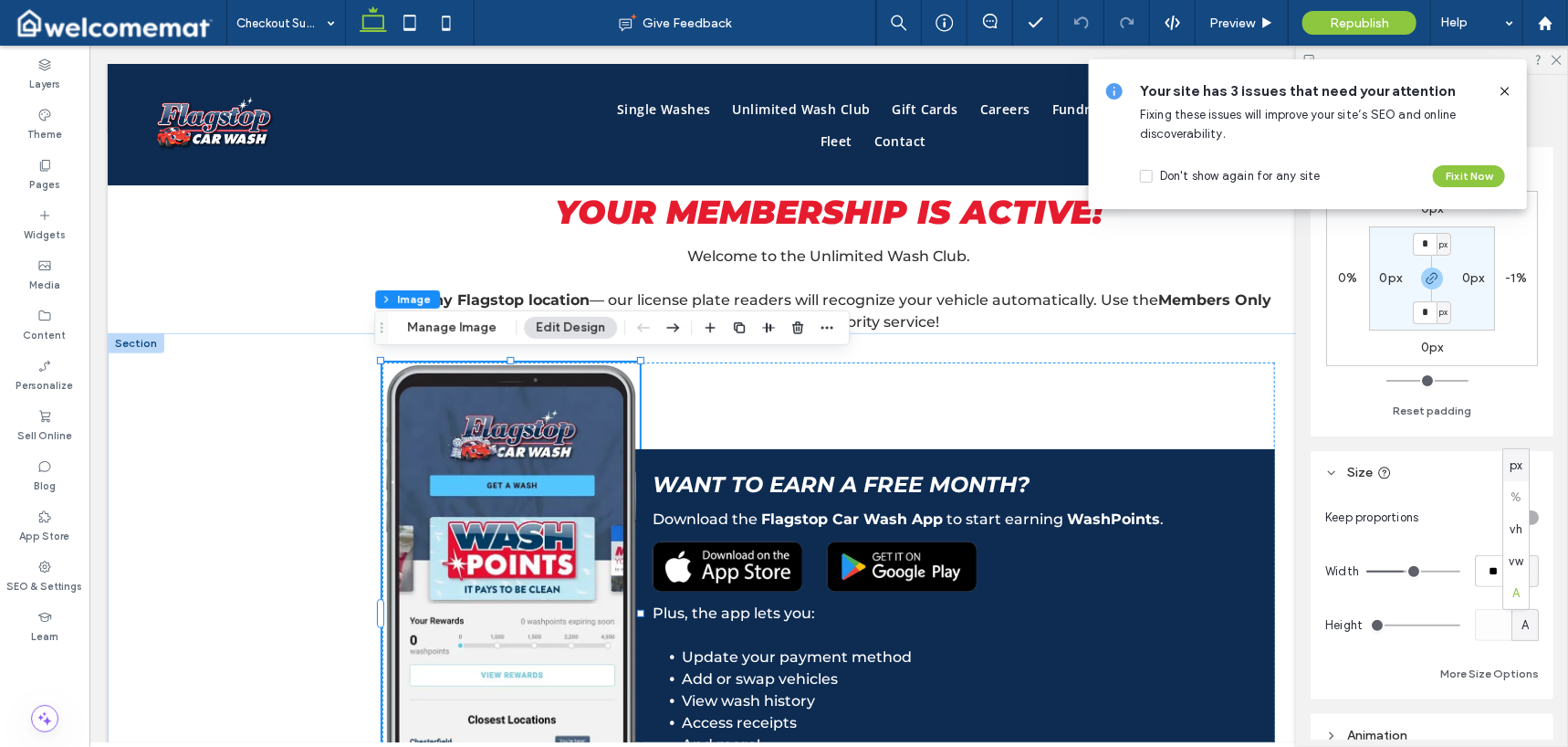 click on "px" at bounding box center (1516, 465) 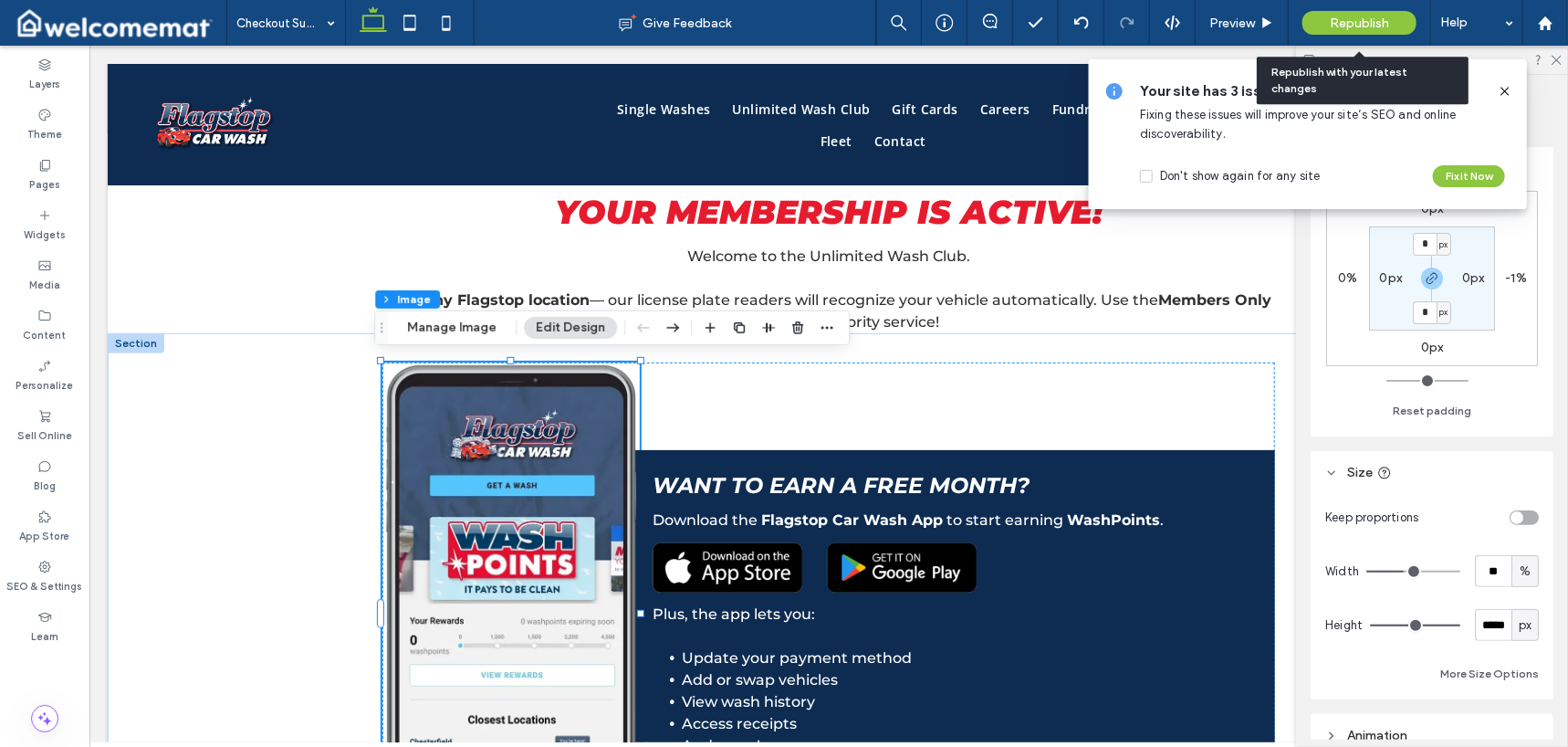 click on "Republish" at bounding box center [1359, 23] 